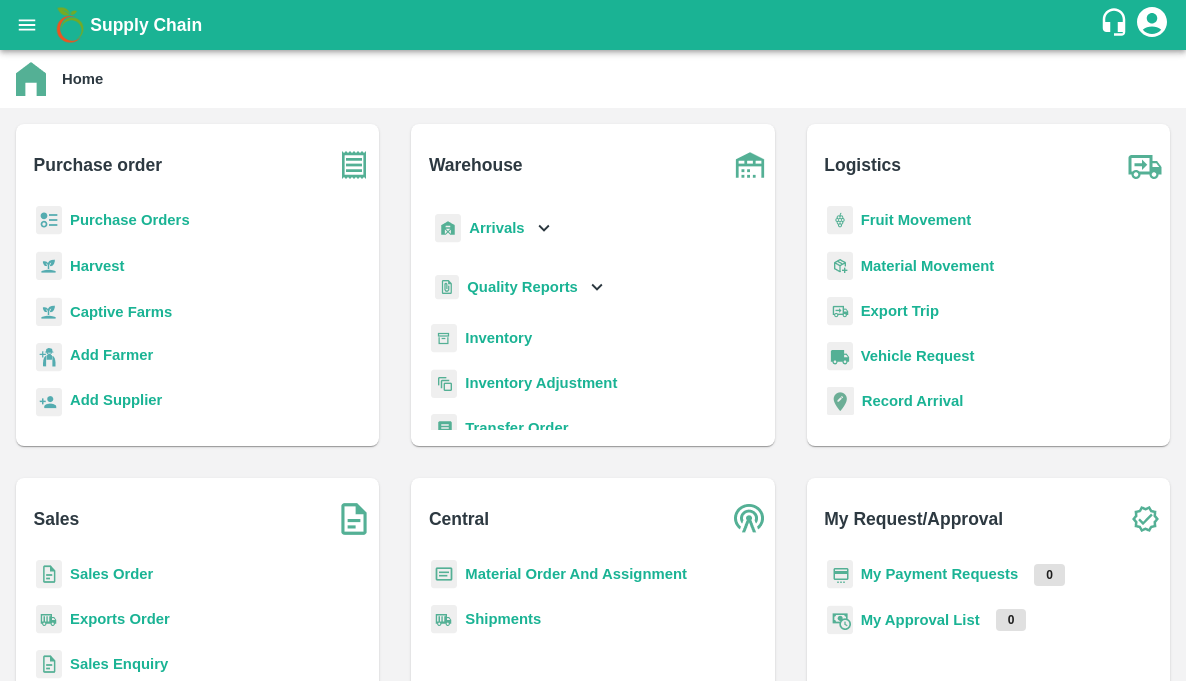 scroll, scrollTop: 0, scrollLeft: 0, axis: both 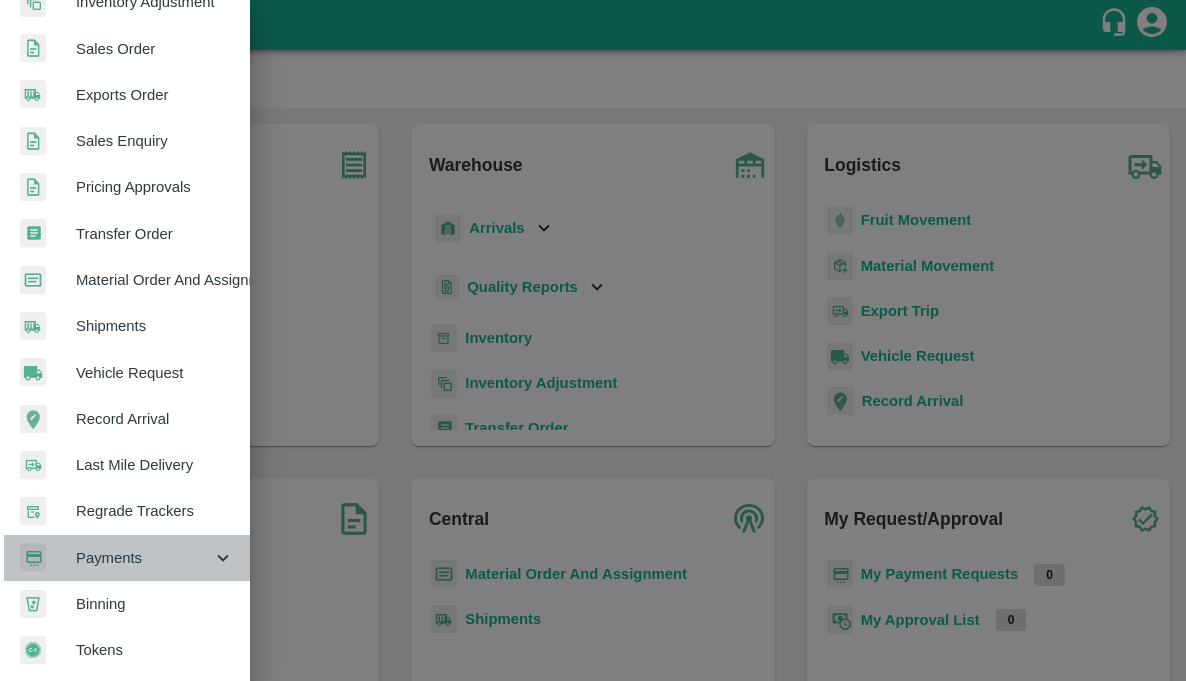 click on "Payments" at bounding box center (144, 558) 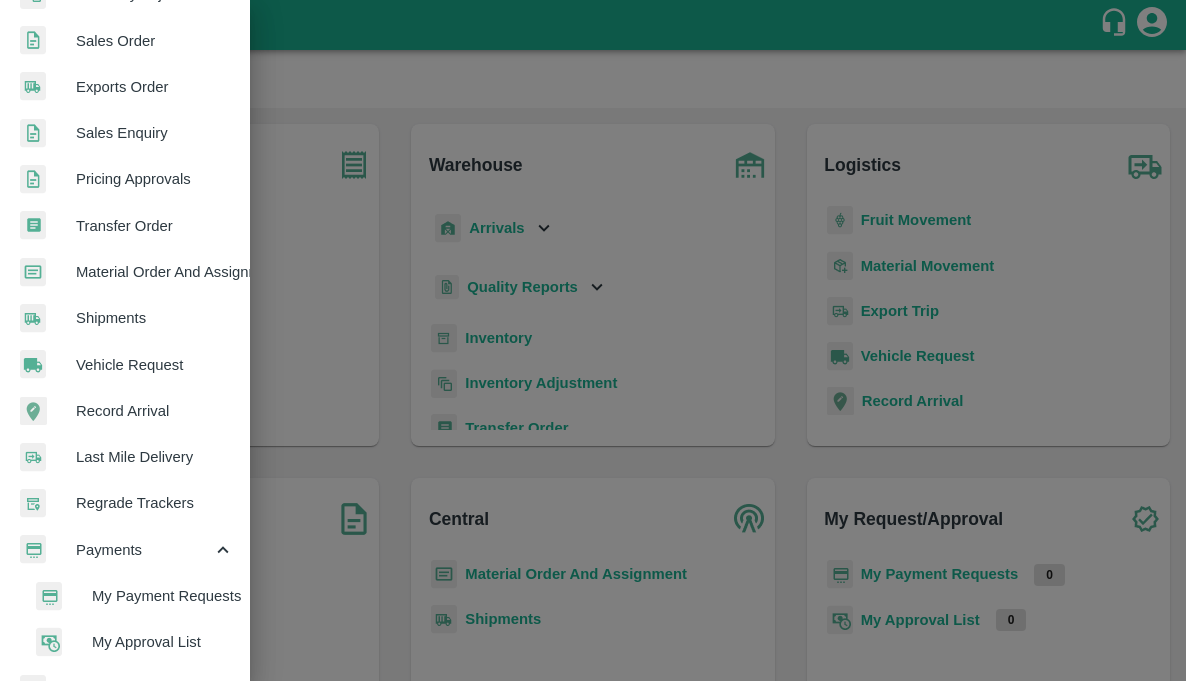 click on "My Payment Requests" at bounding box center [163, 596] 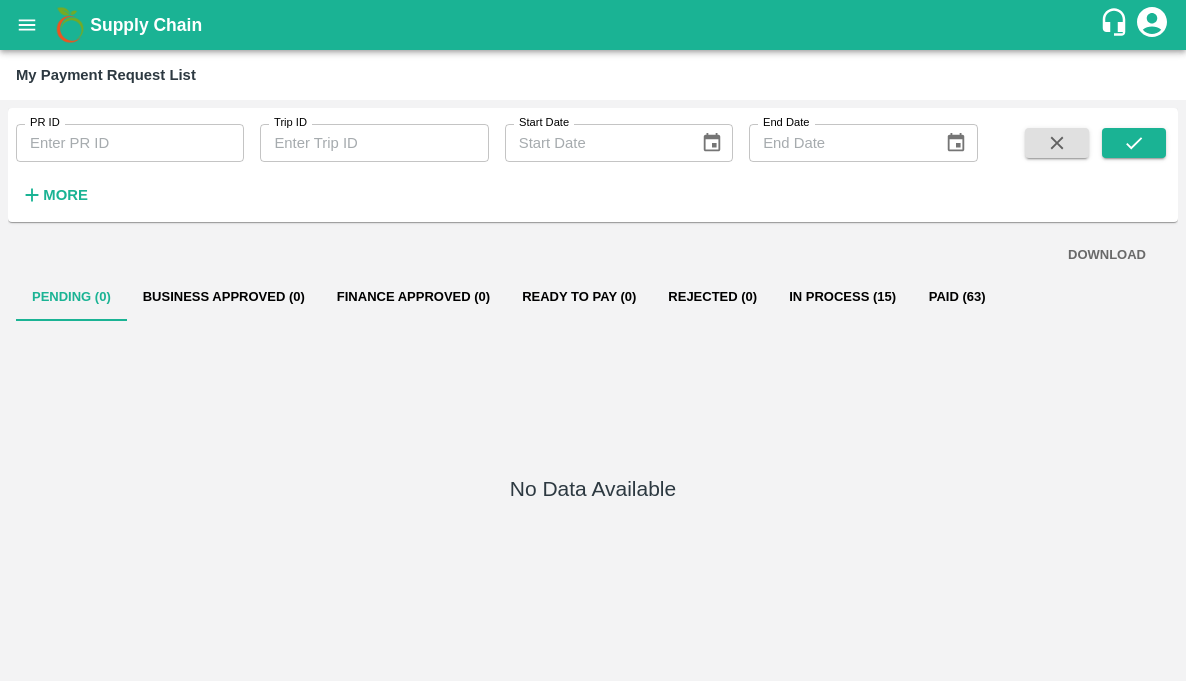 click on "In Process (15)" at bounding box center [842, 297] 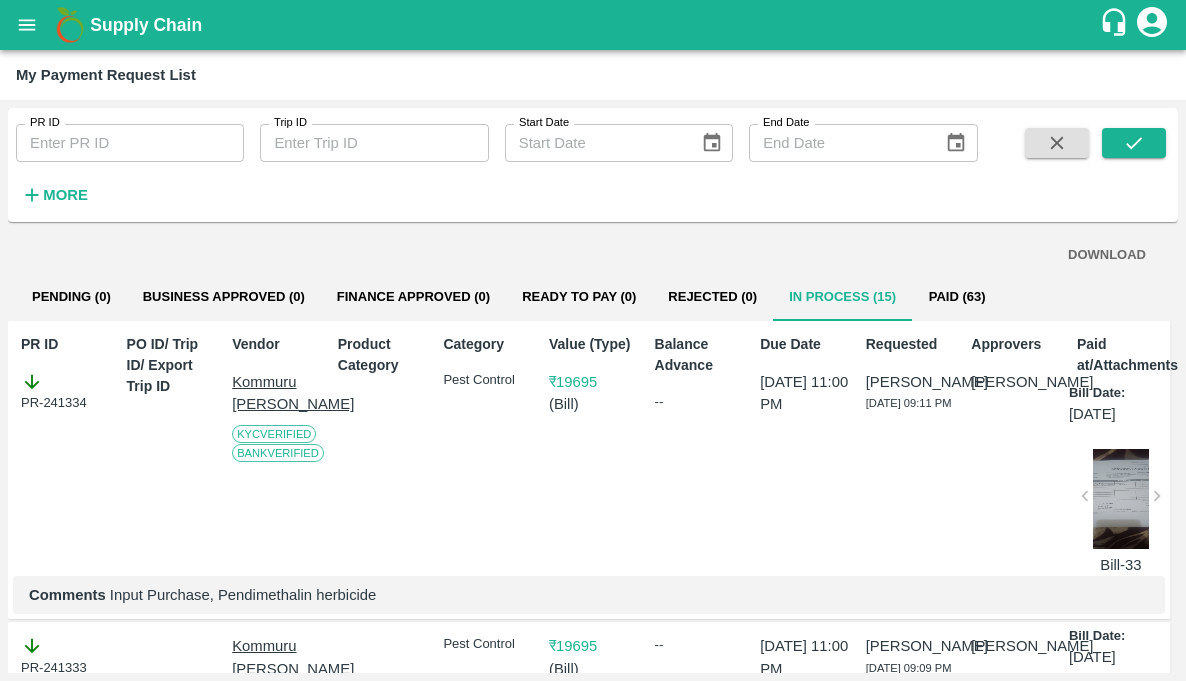 click on "Paid (63)" at bounding box center [957, 297] 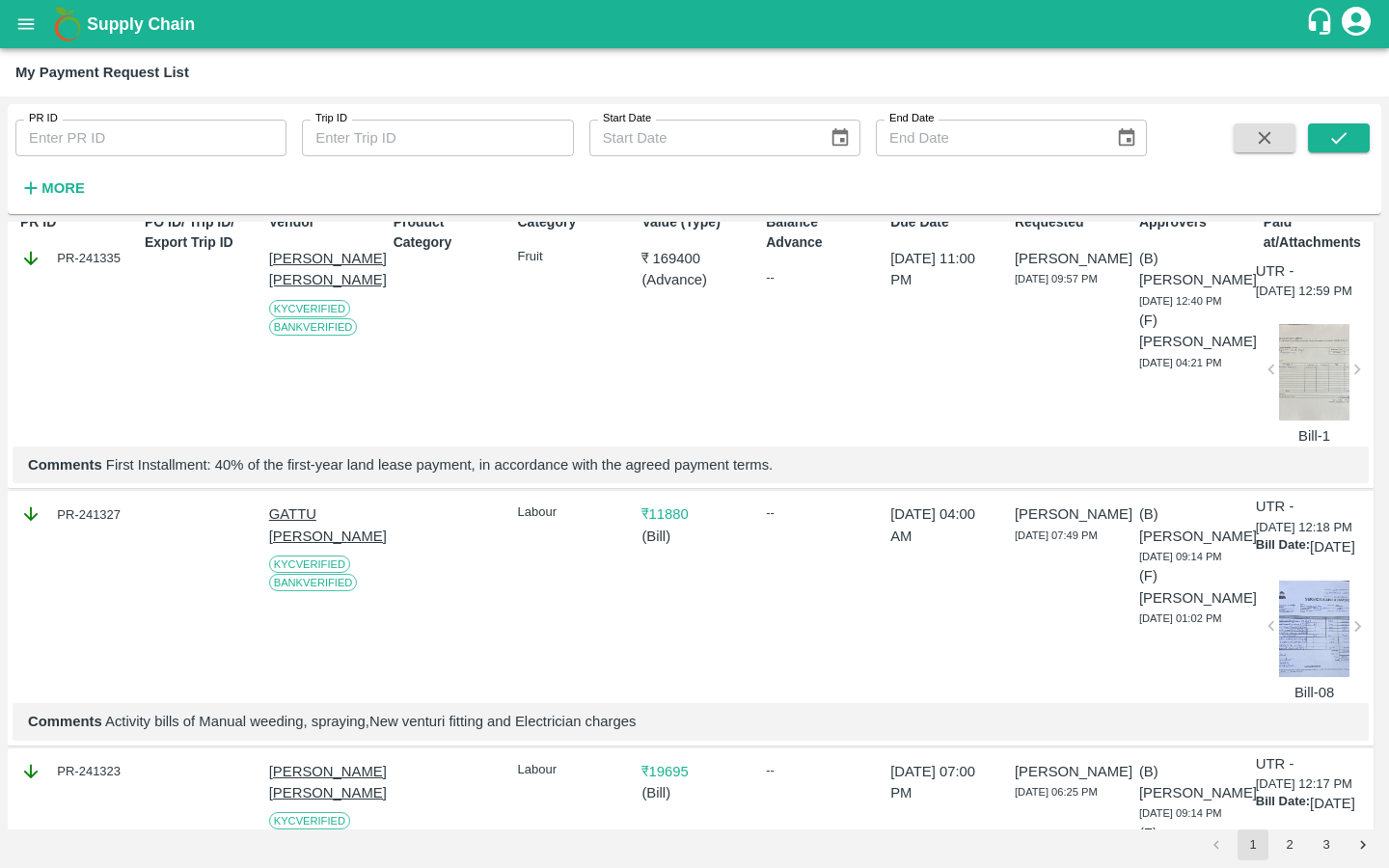 scroll, scrollTop: 0, scrollLeft: 0, axis: both 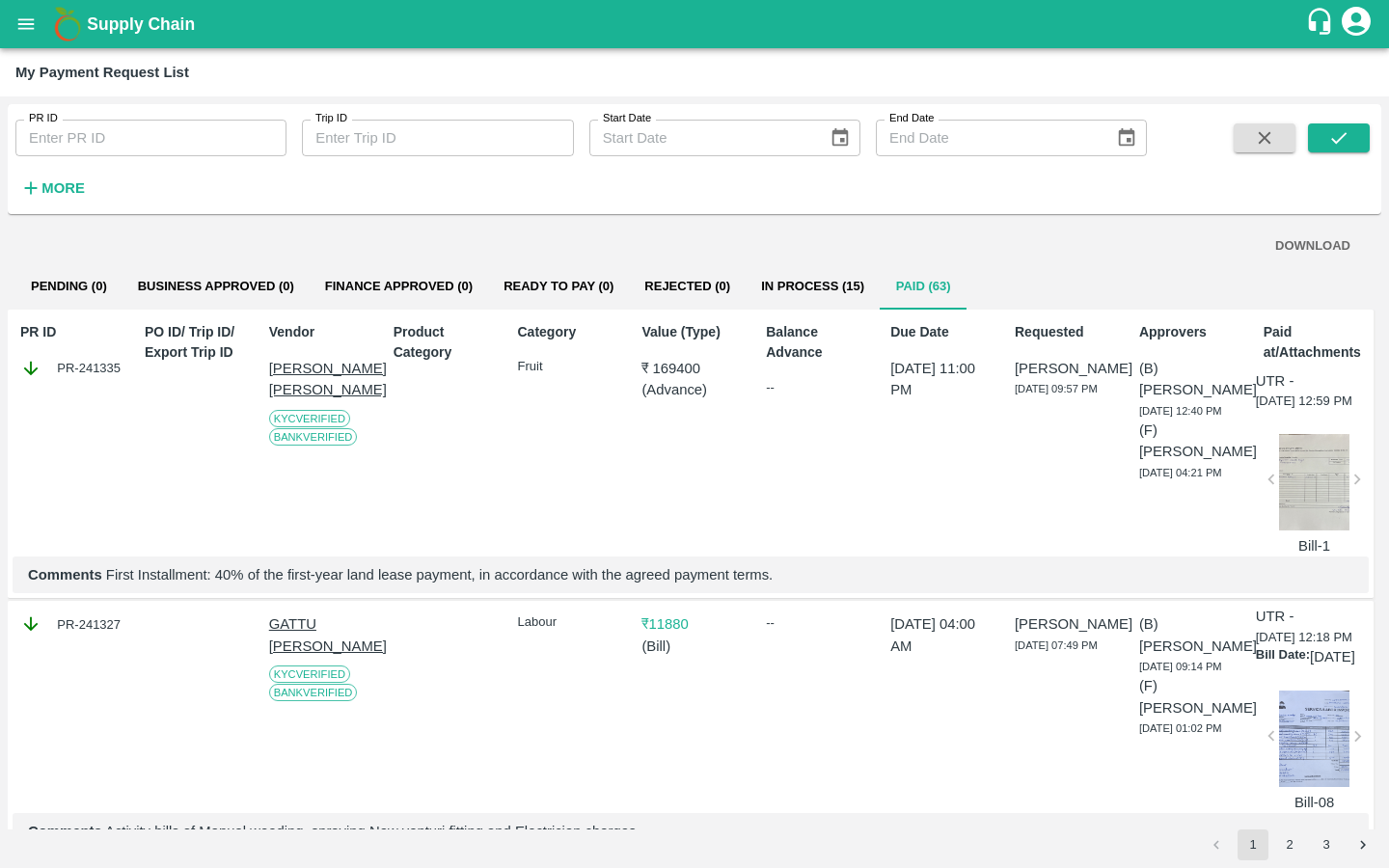 click on "In Process (15)" at bounding box center (812, 286) 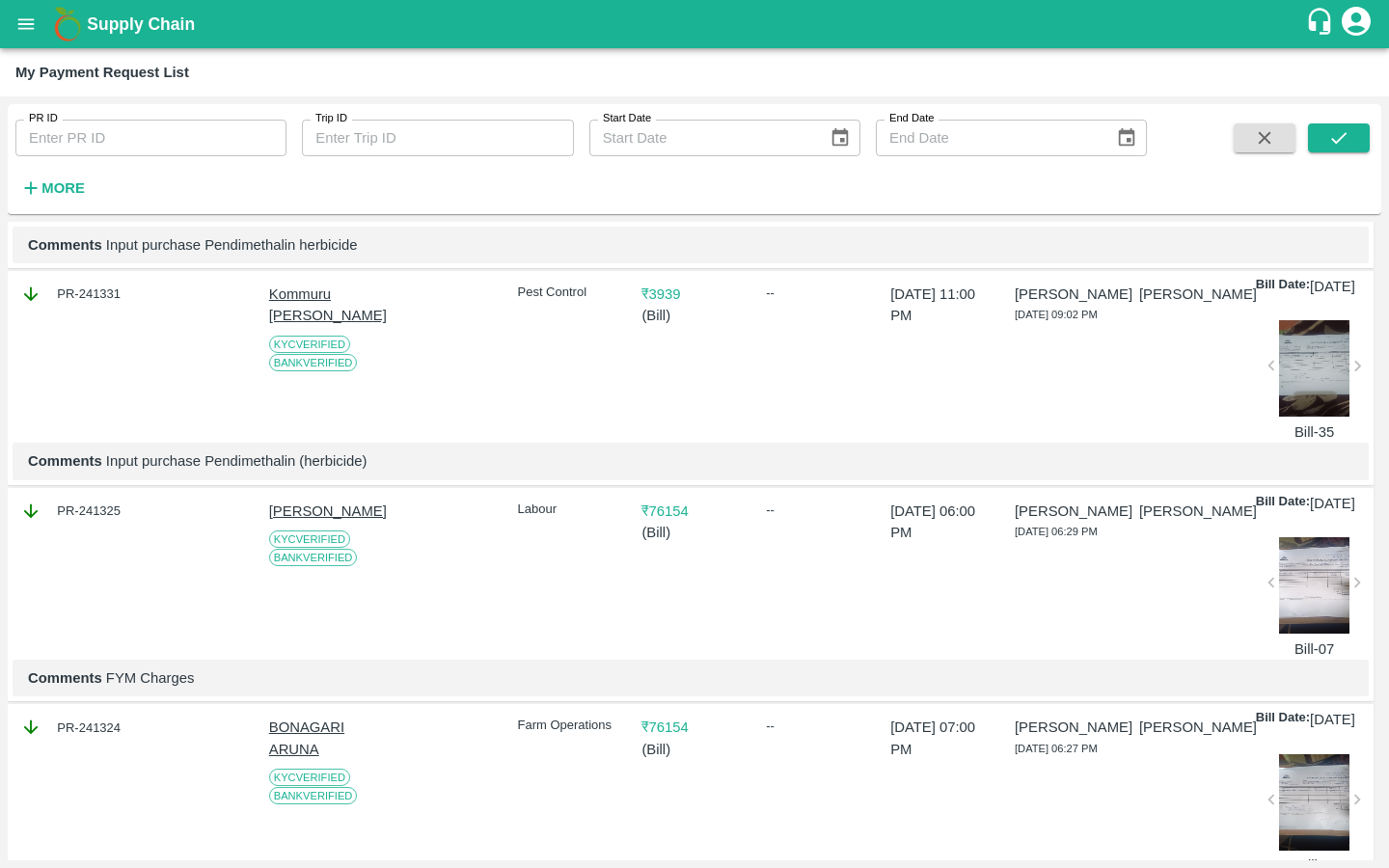 scroll, scrollTop: 0, scrollLeft: 0, axis: both 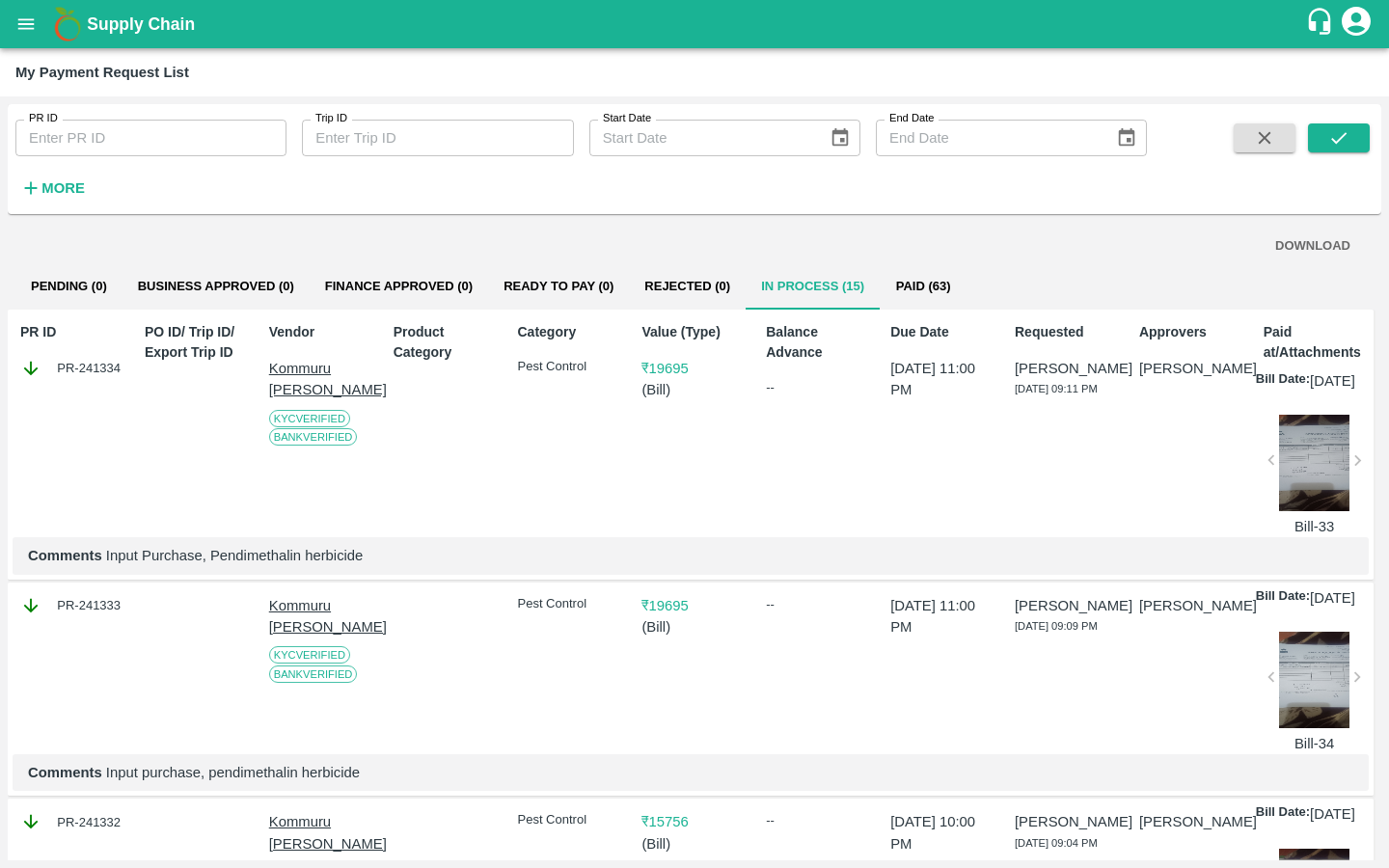 click on "Paid (63)" at bounding box center [923, 286] 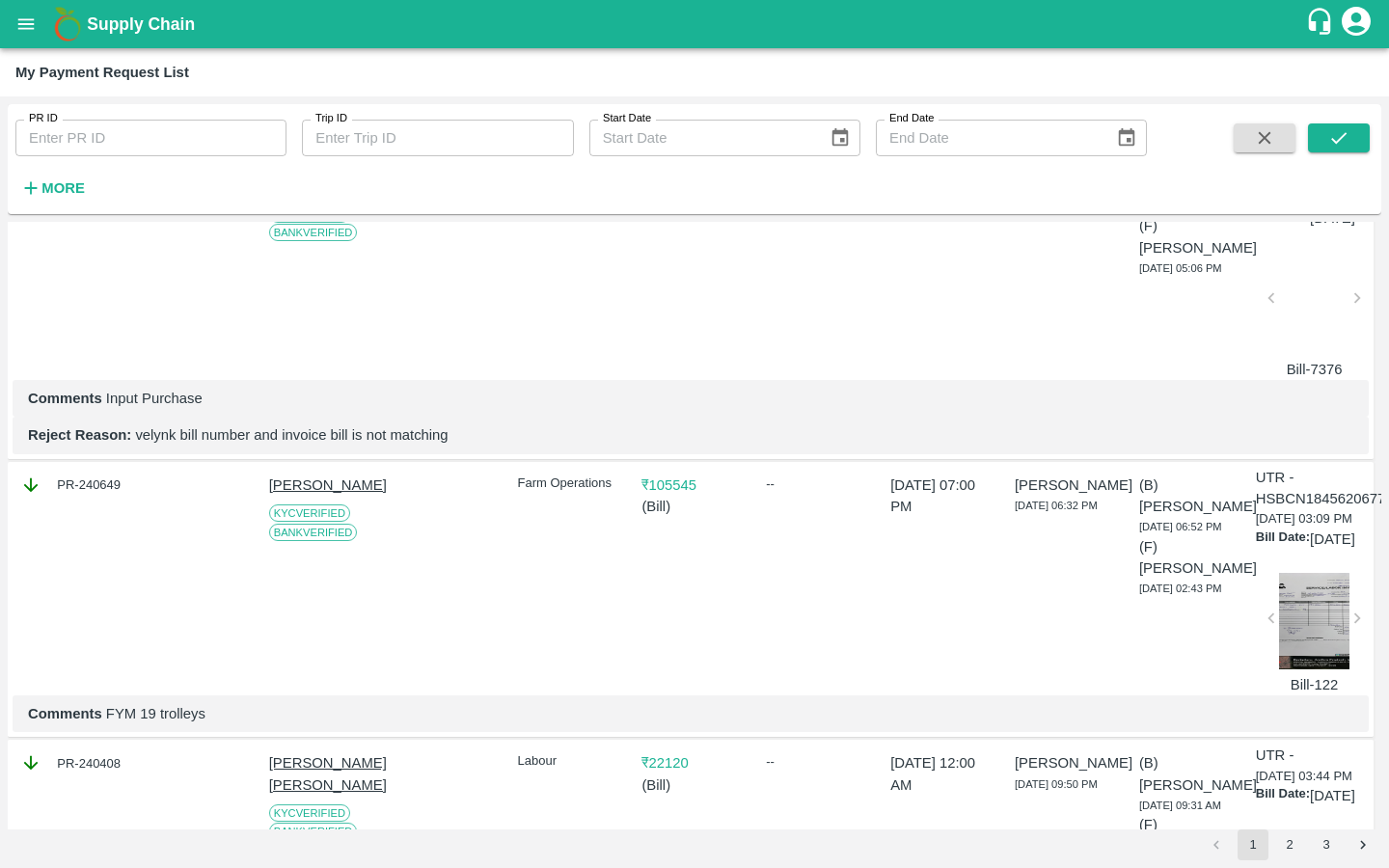 scroll, scrollTop: 3207, scrollLeft: 0, axis: vertical 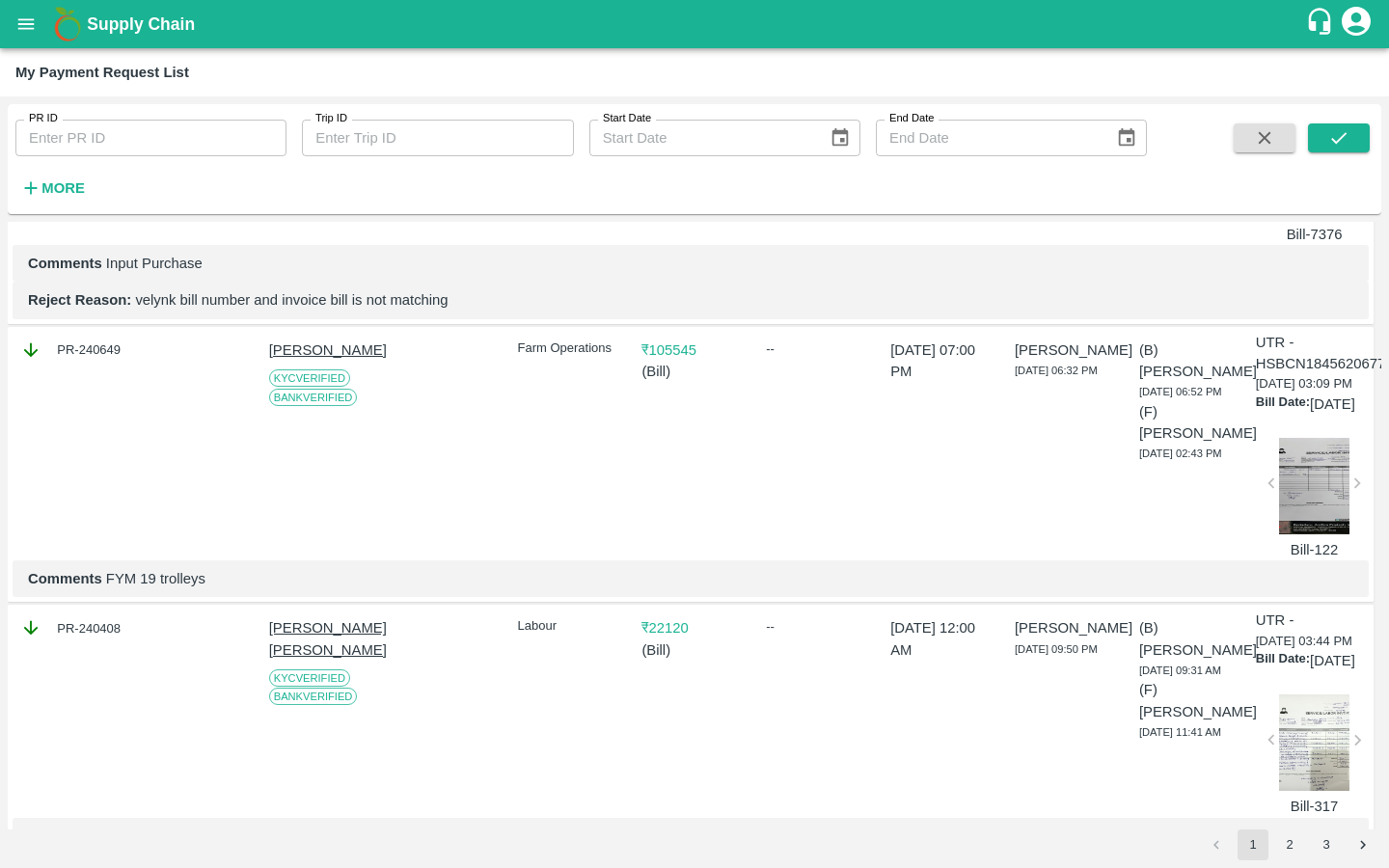 click at bounding box center [1315, -152] 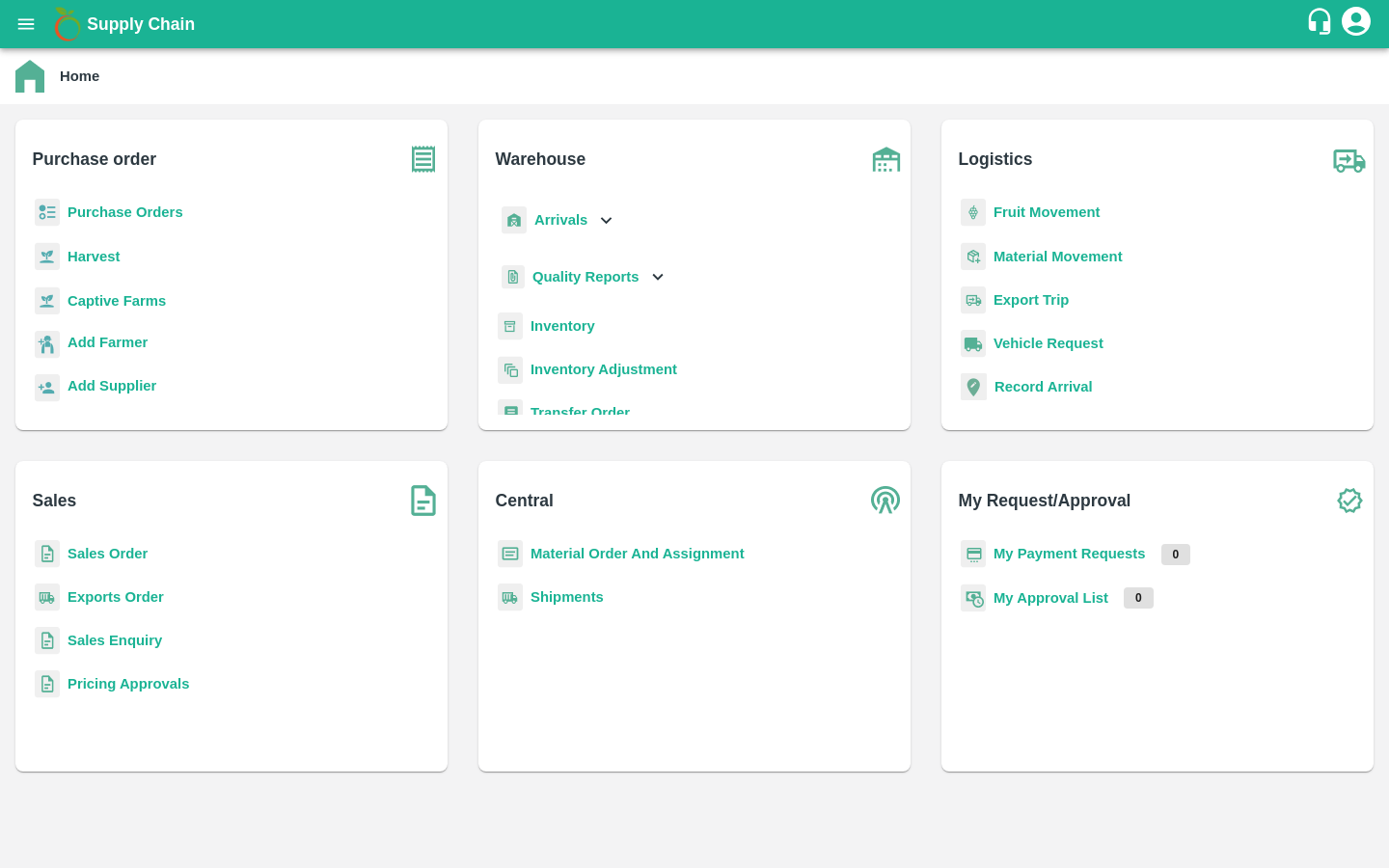 scroll, scrollTop: 0, scrollLeft: 0, axis: both 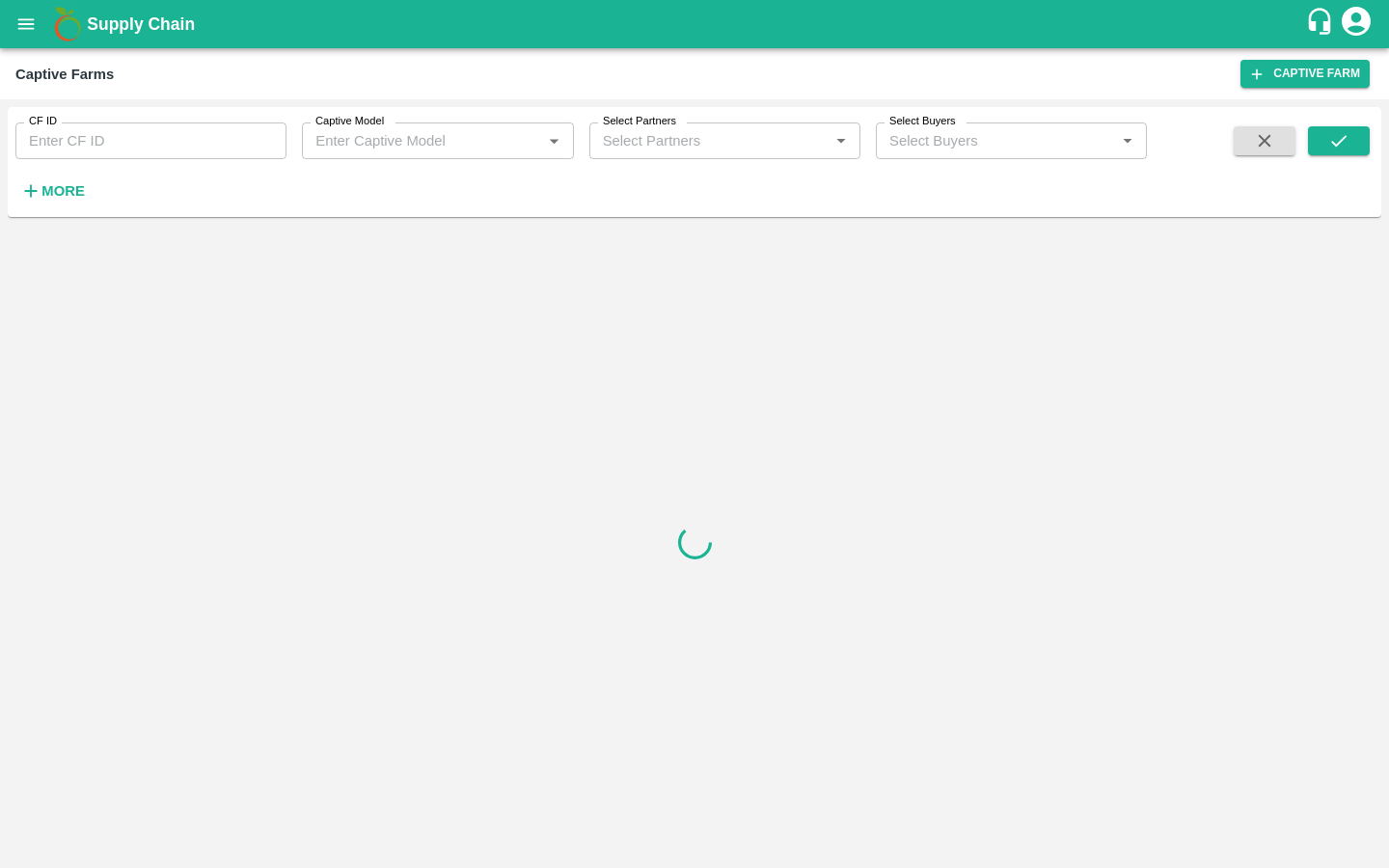 click on "CF ID" at bounding box center [150, 141] 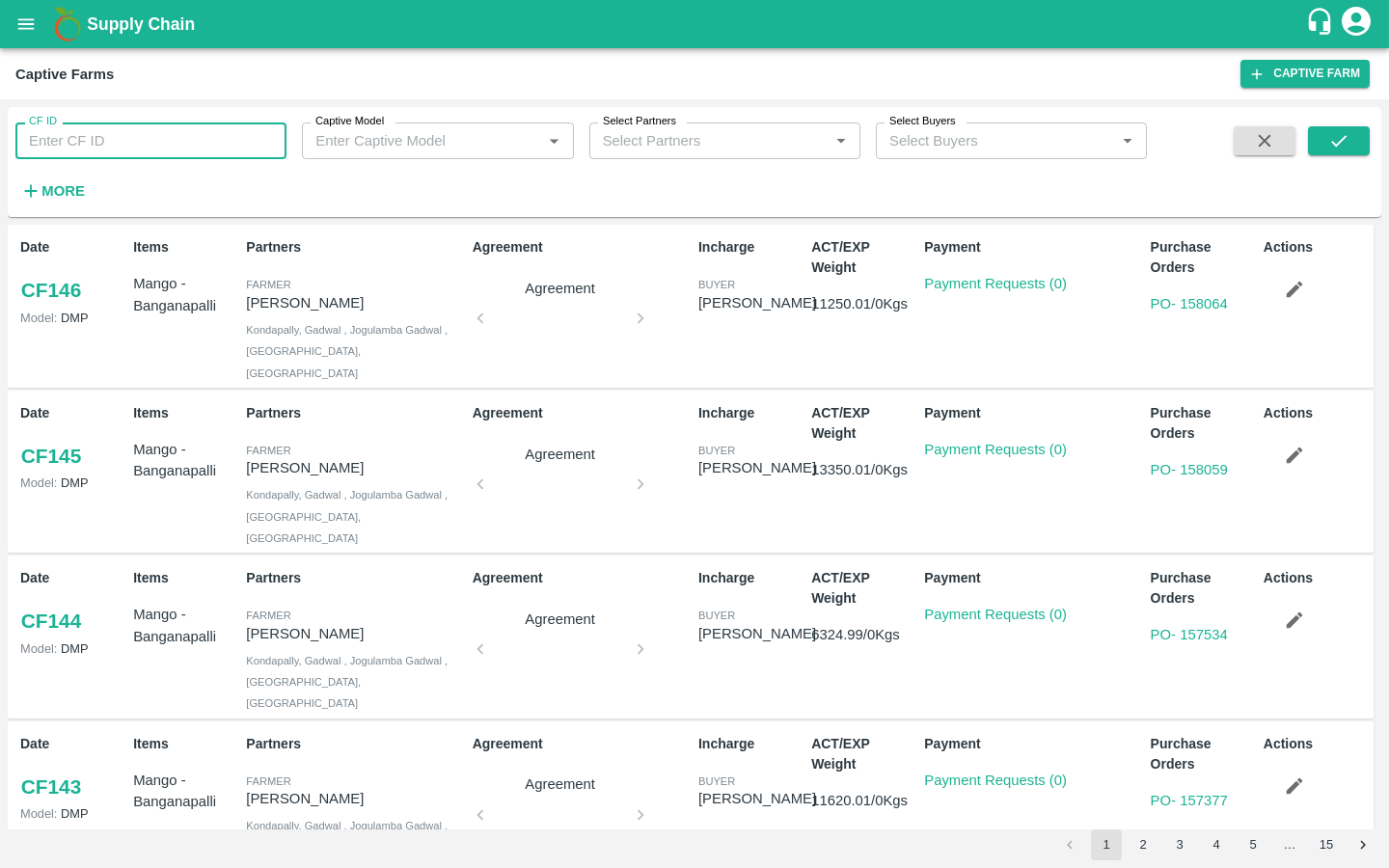 paste on "124" 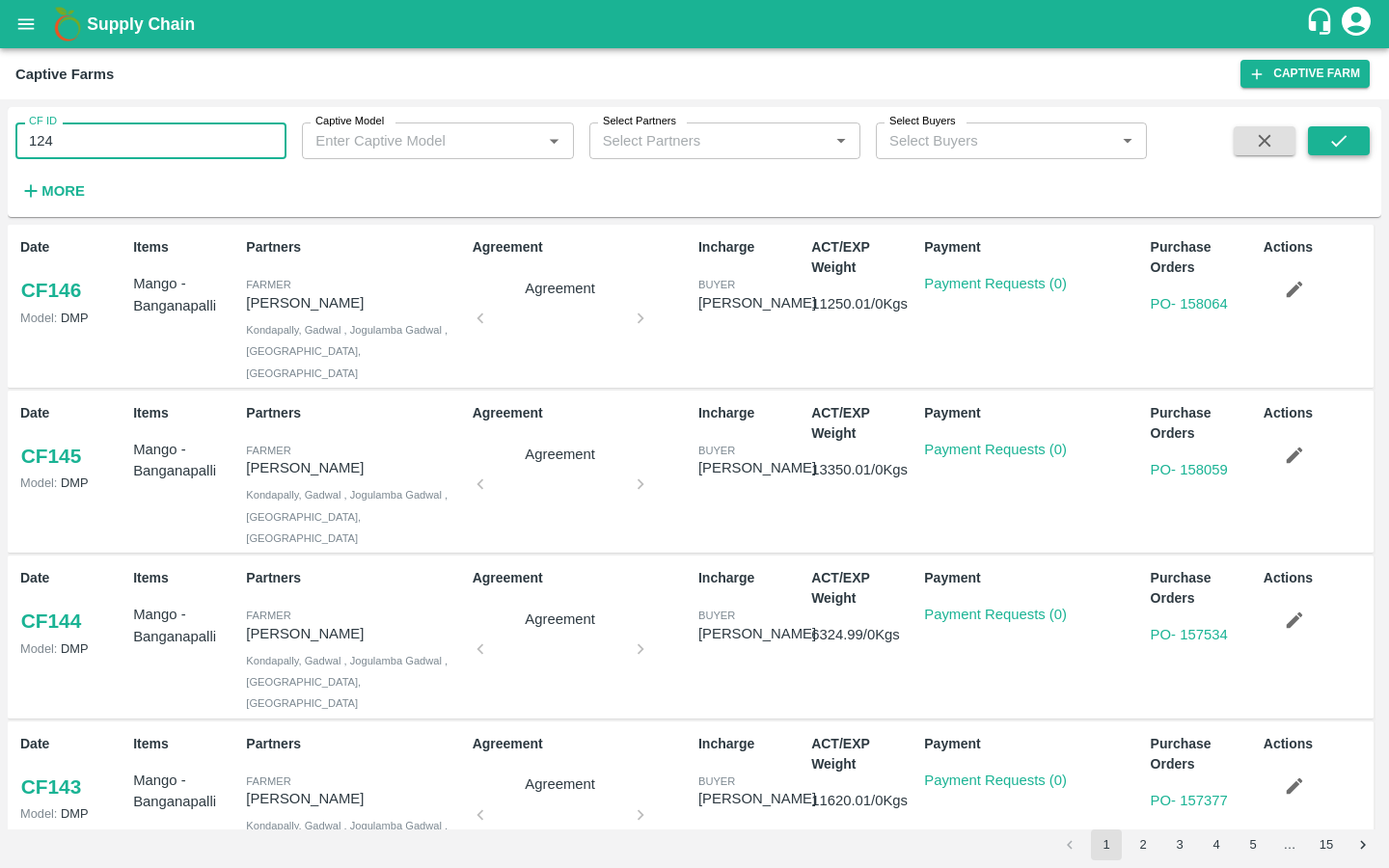 type on "124" 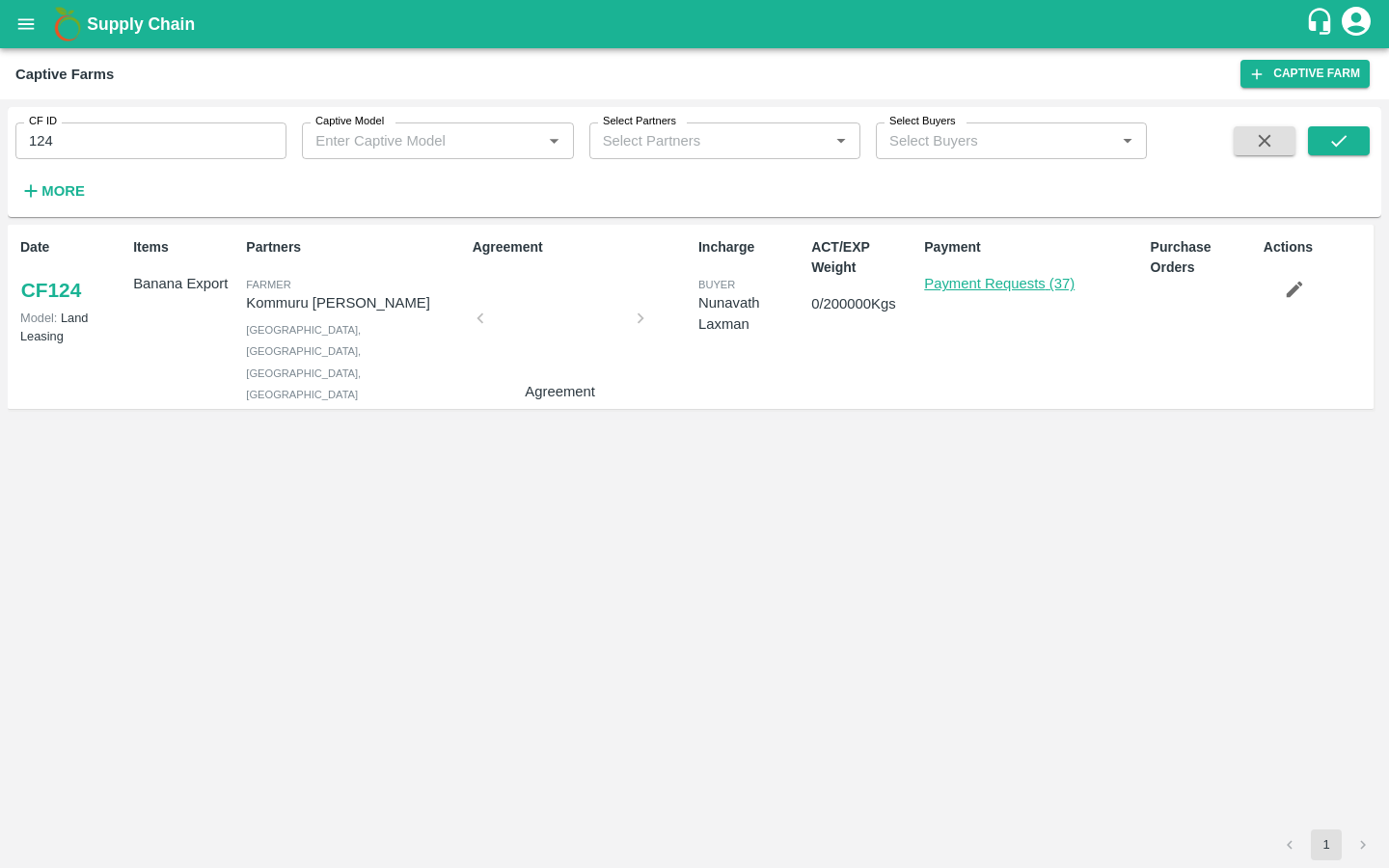 click on "Payment Requests   (37)" at bounding box center (999, 284) 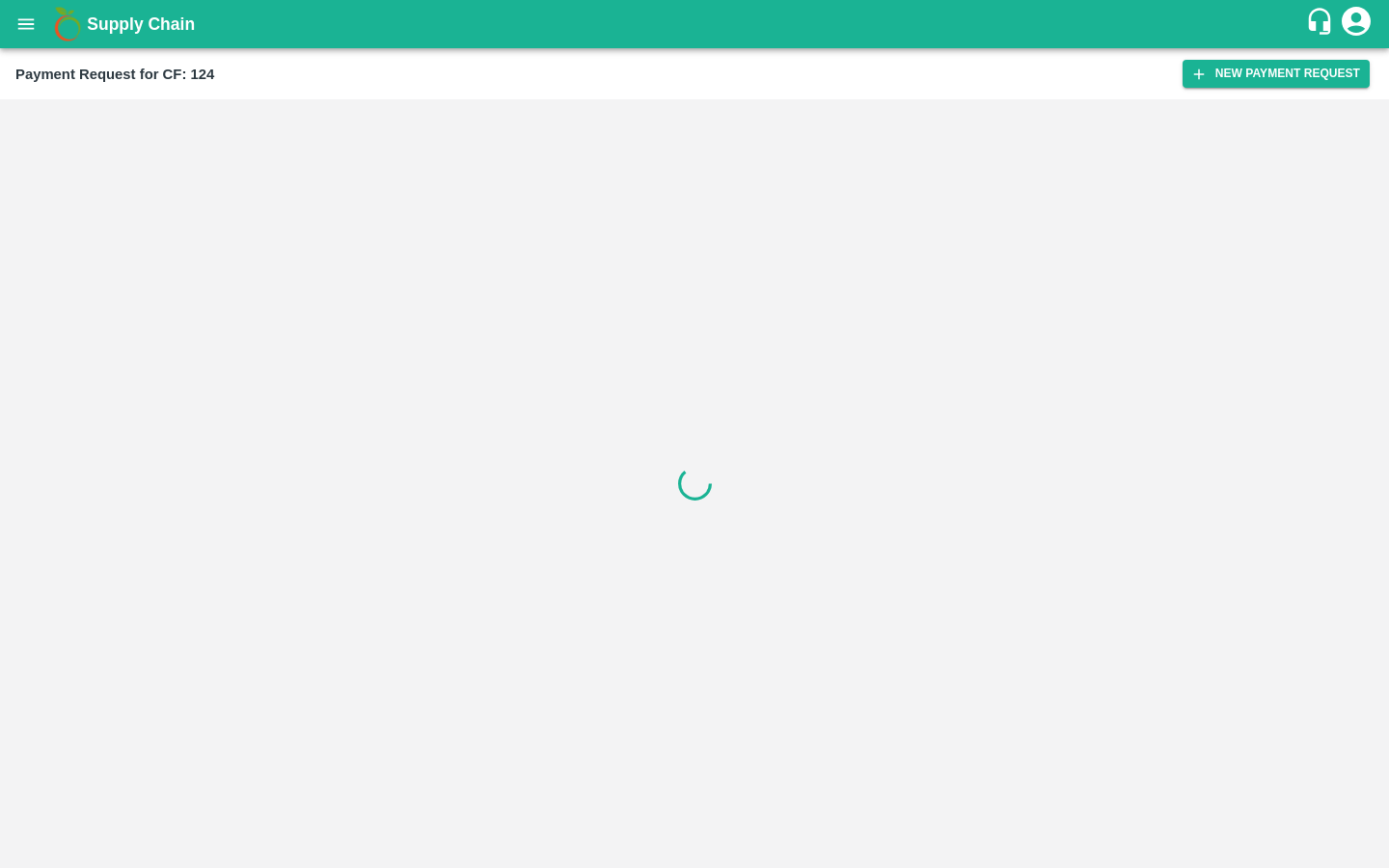 scroll, scrollTop: 0, scrollLeft: 0, axis: both 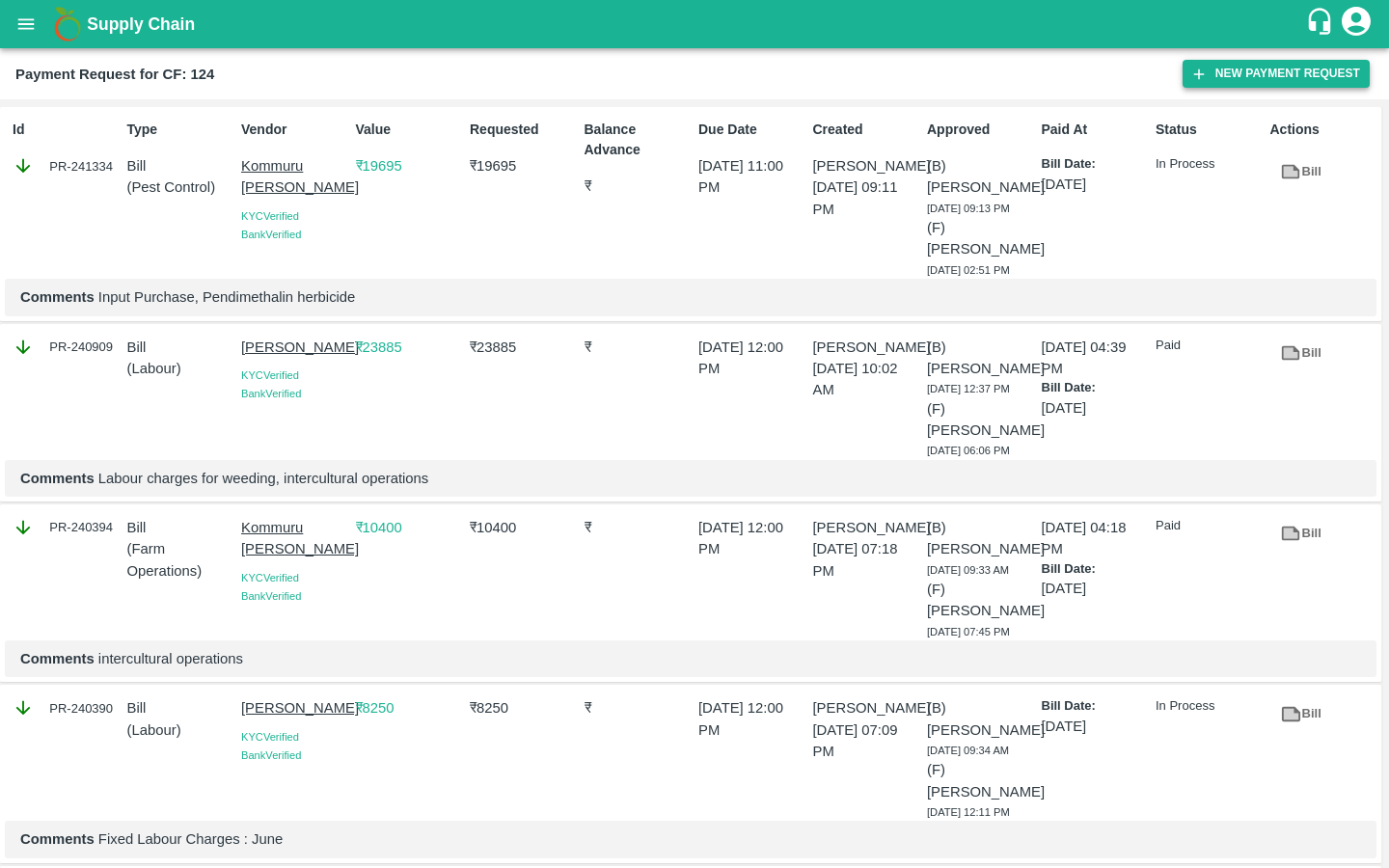 click on "New Payment Request" at bounding box center [1276, 73] 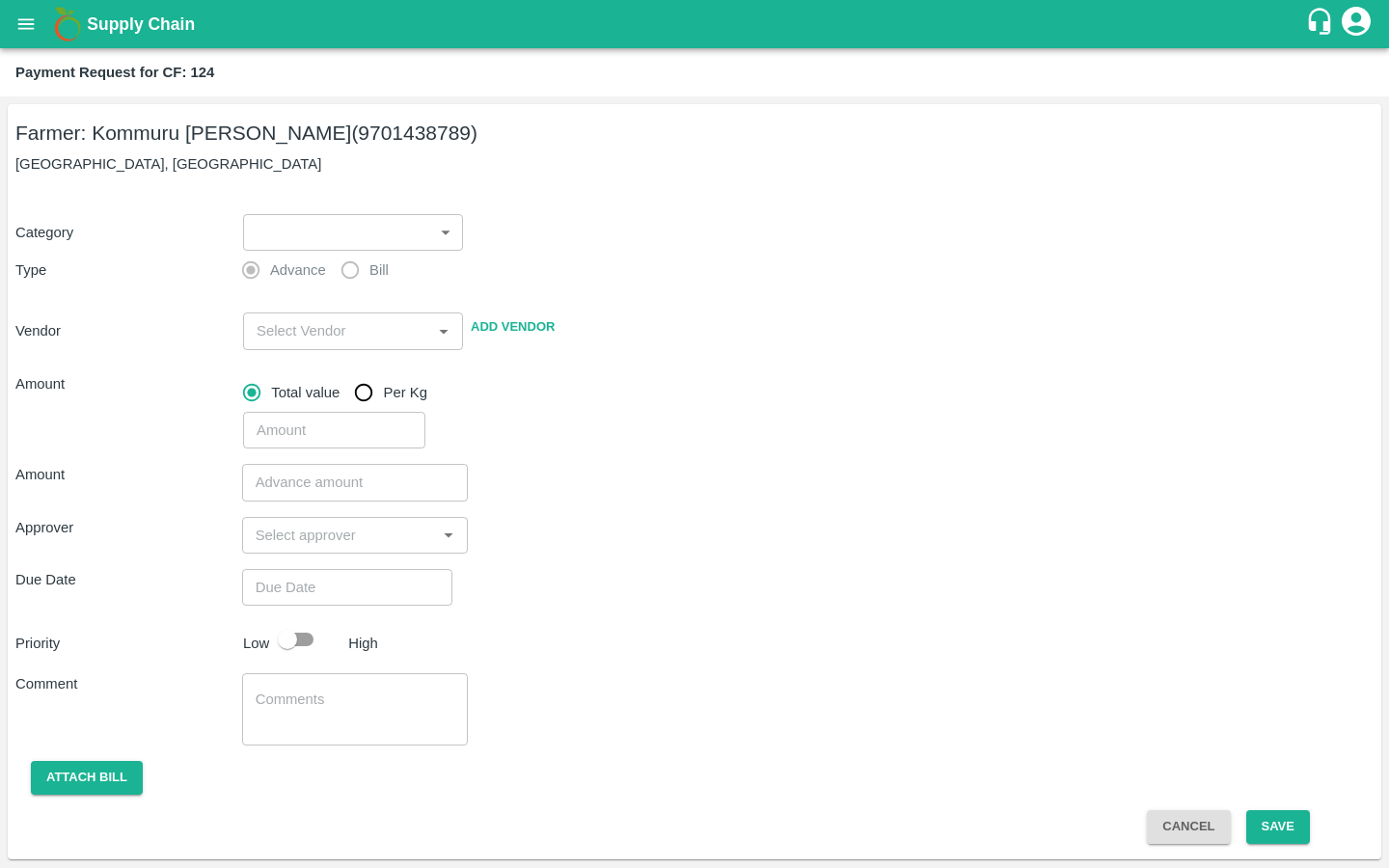 click on "Supply Chain Payment Request for CF: 124 Farmer:    Kommuru Amarnath Reddy  (9701438789) OC Colony, Anantapuram Category ​ ​ Type Advance Bill Vendor ​ Add Vendor Amount Total value Per Kg ​ Amount ​ Approver ​ Due Date ​  Priority  Low  High Comment x ​ Attach bill Cancel Save Bangalore DC Direct Customer Hyderabad DC B2R Bangalore  Tembhurni Virtual Captive PH Ananthapur Virtual Captive PH Kothakota Virtual Captive PH Chittoor Virtual Captive PH Vavilala Himalekya Logout" at bounding box center [694, 434] 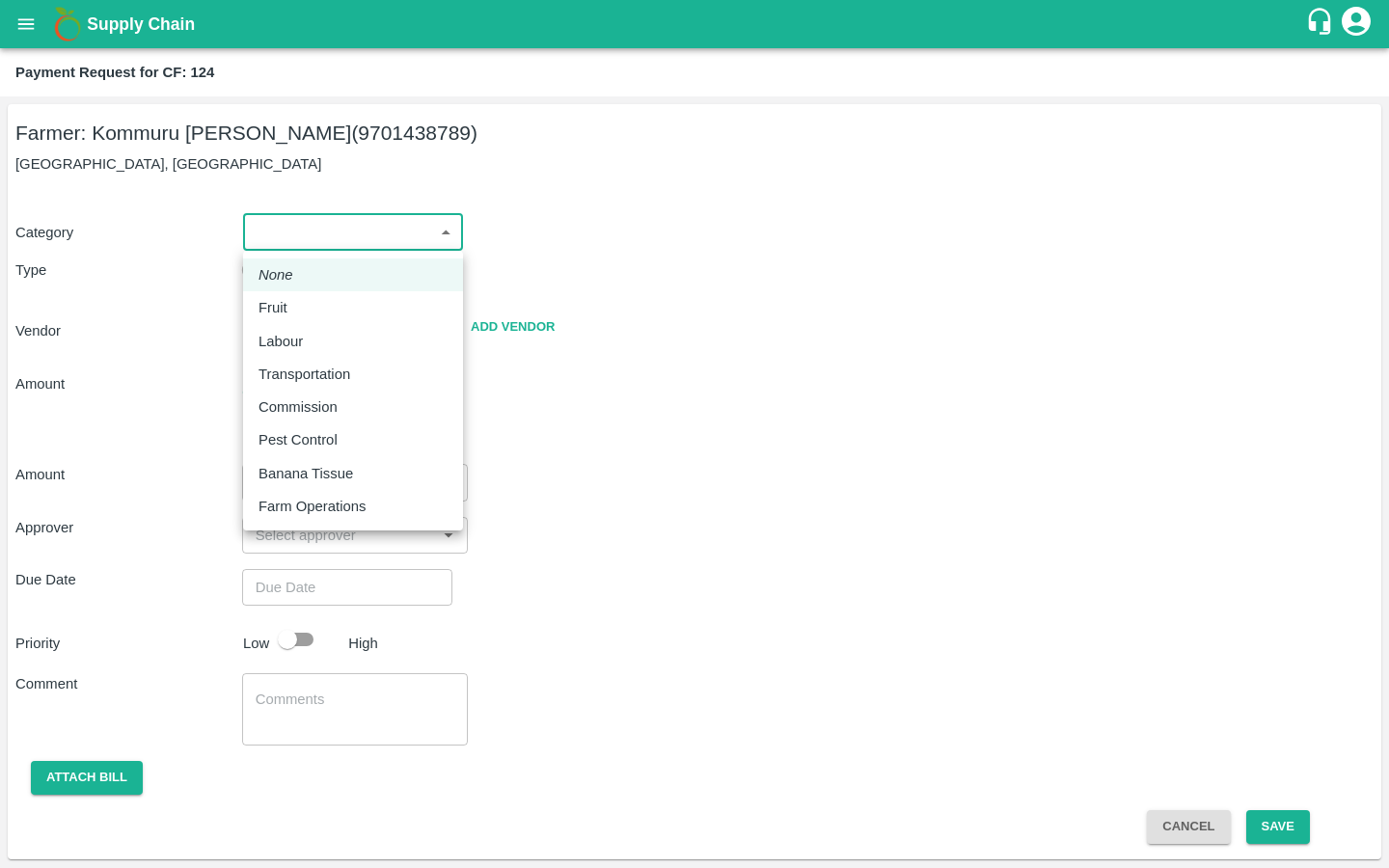 click on "Labour" at bounding box center [286, 341] 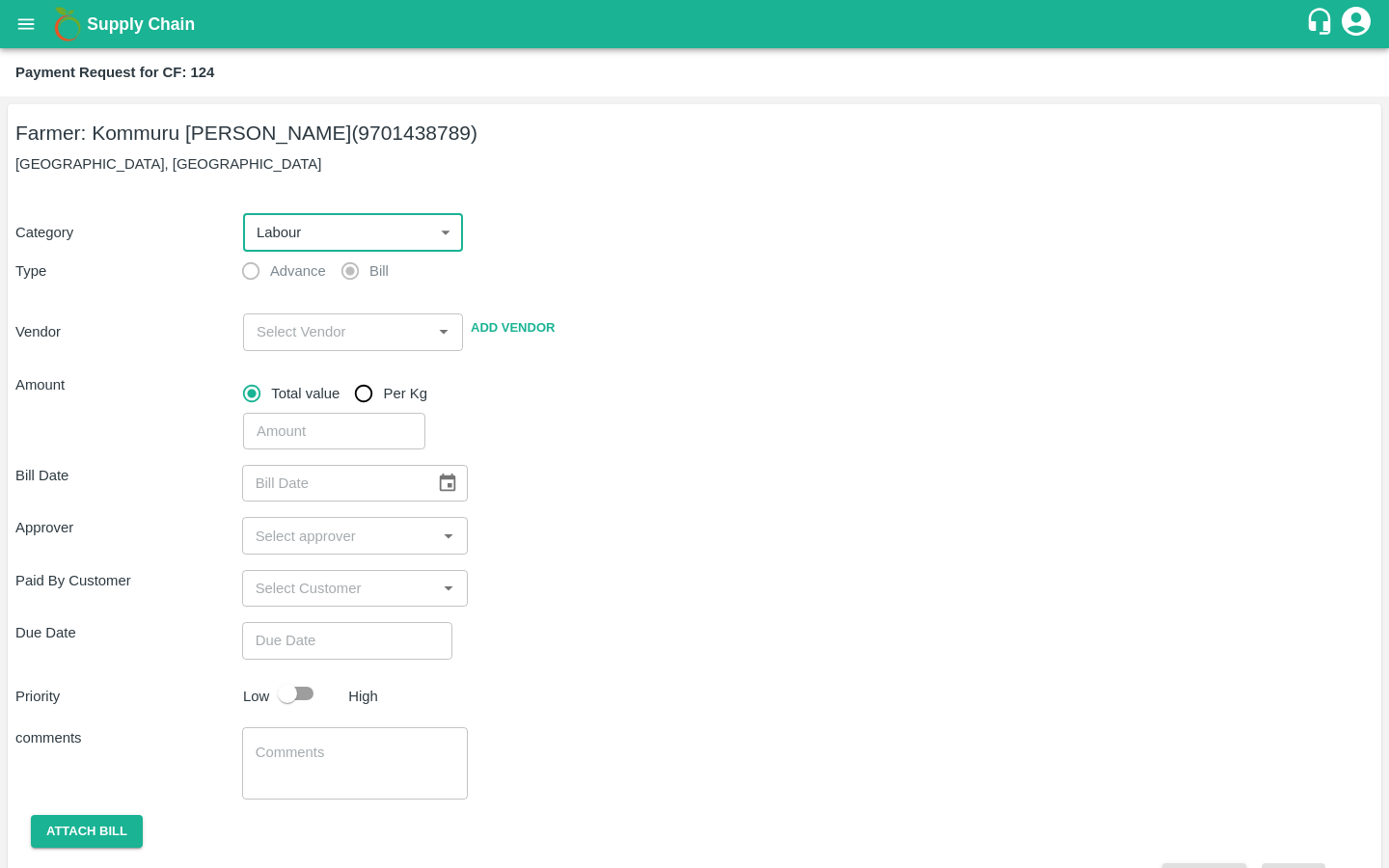 click at bounding box center [337, 332] 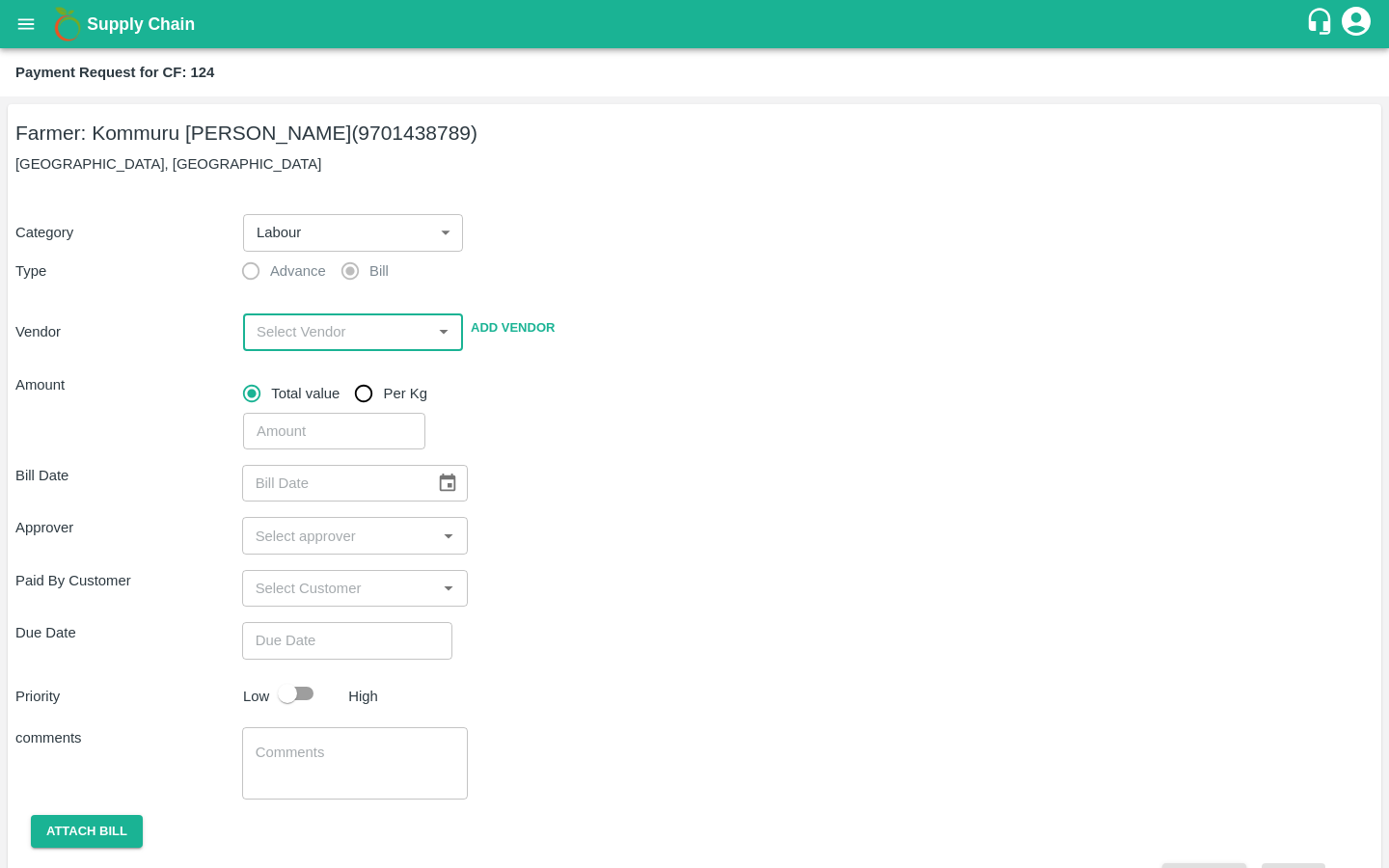paste on "[PERSON_NAME]" 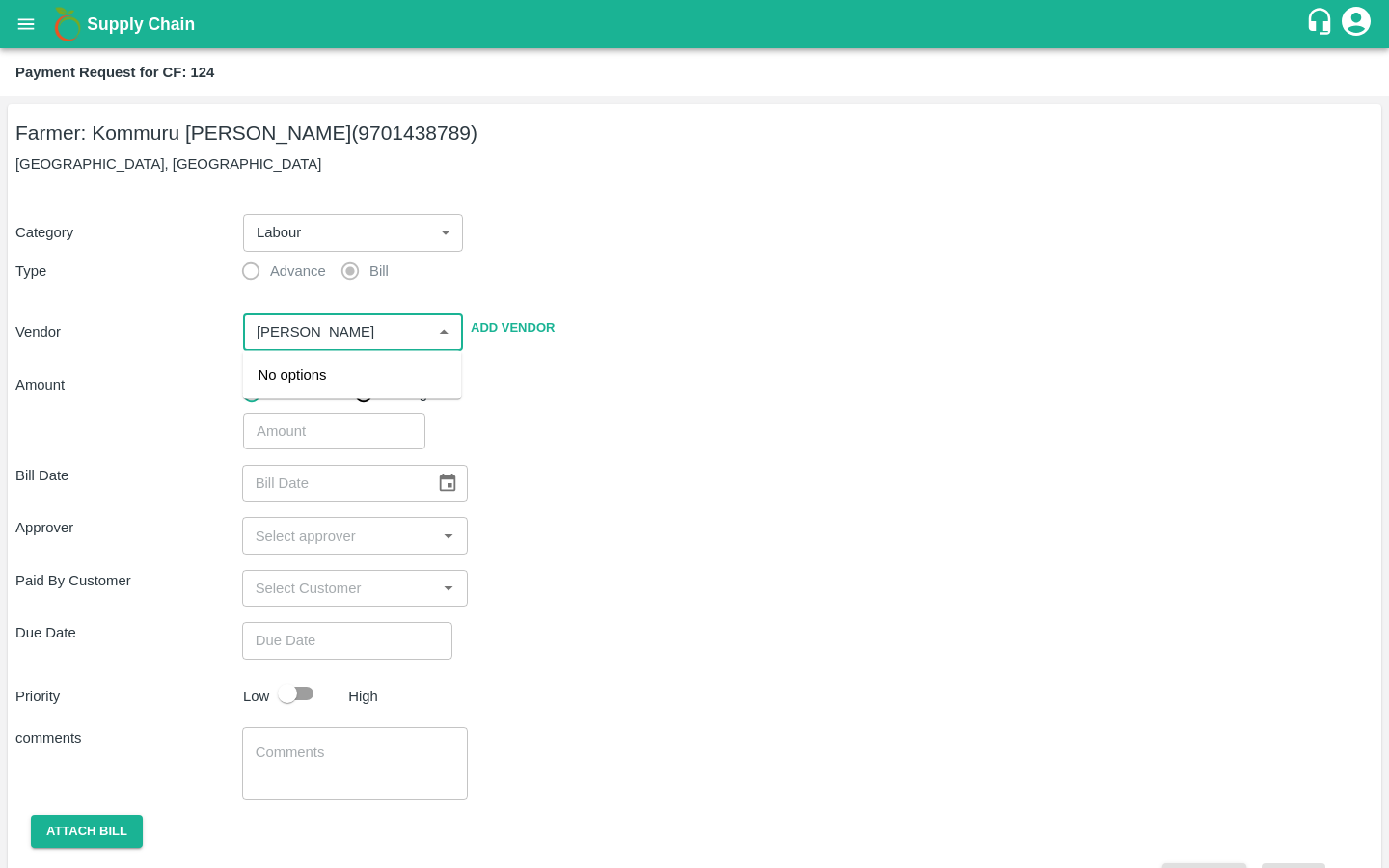 scroll, scrollTop: 0, scrollLeft: 23, axis: horizontal 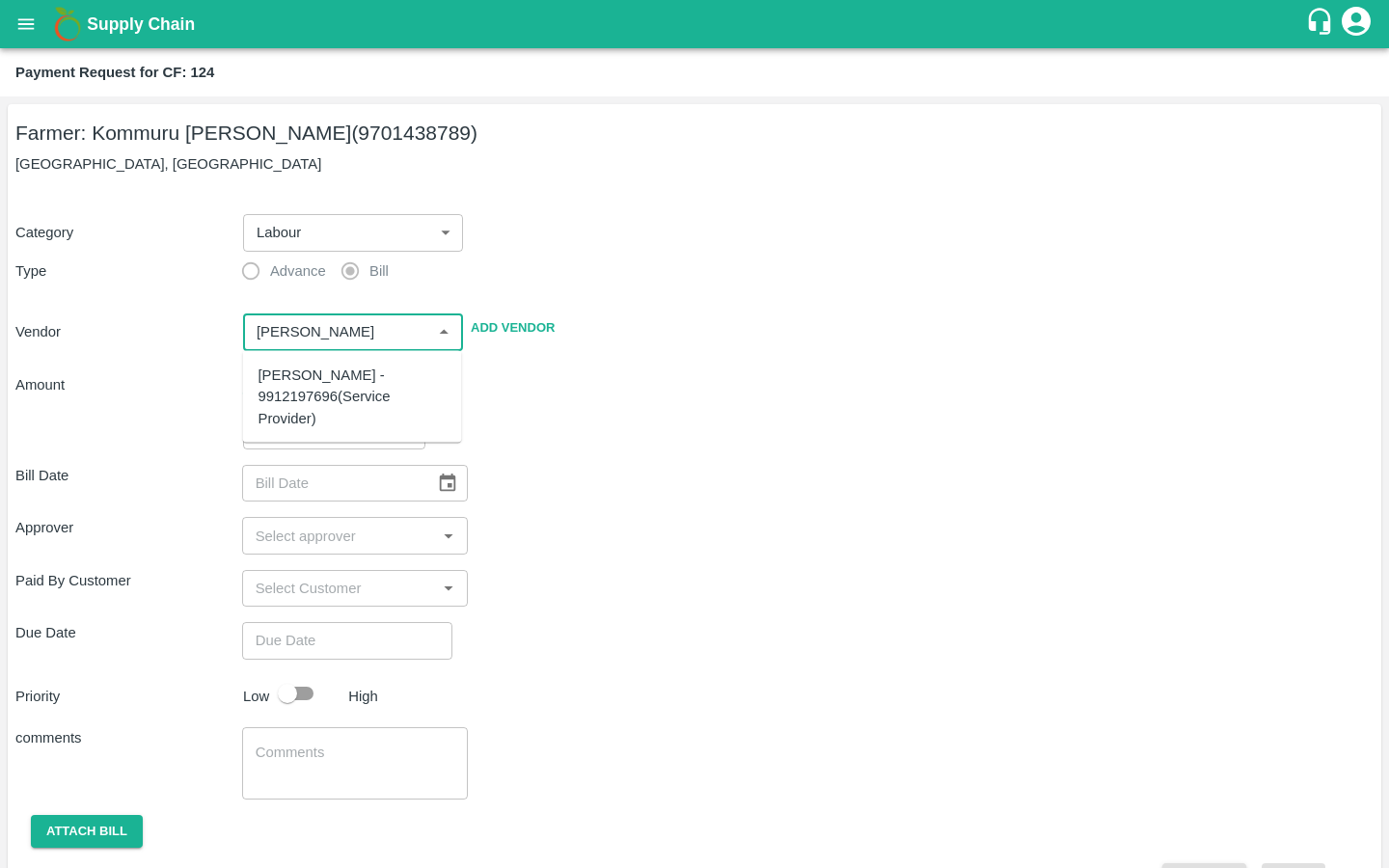 click on "MALYALA NAGABHUSHANA - 9912197696(Service Provider)" at bounding box center (352, 396) 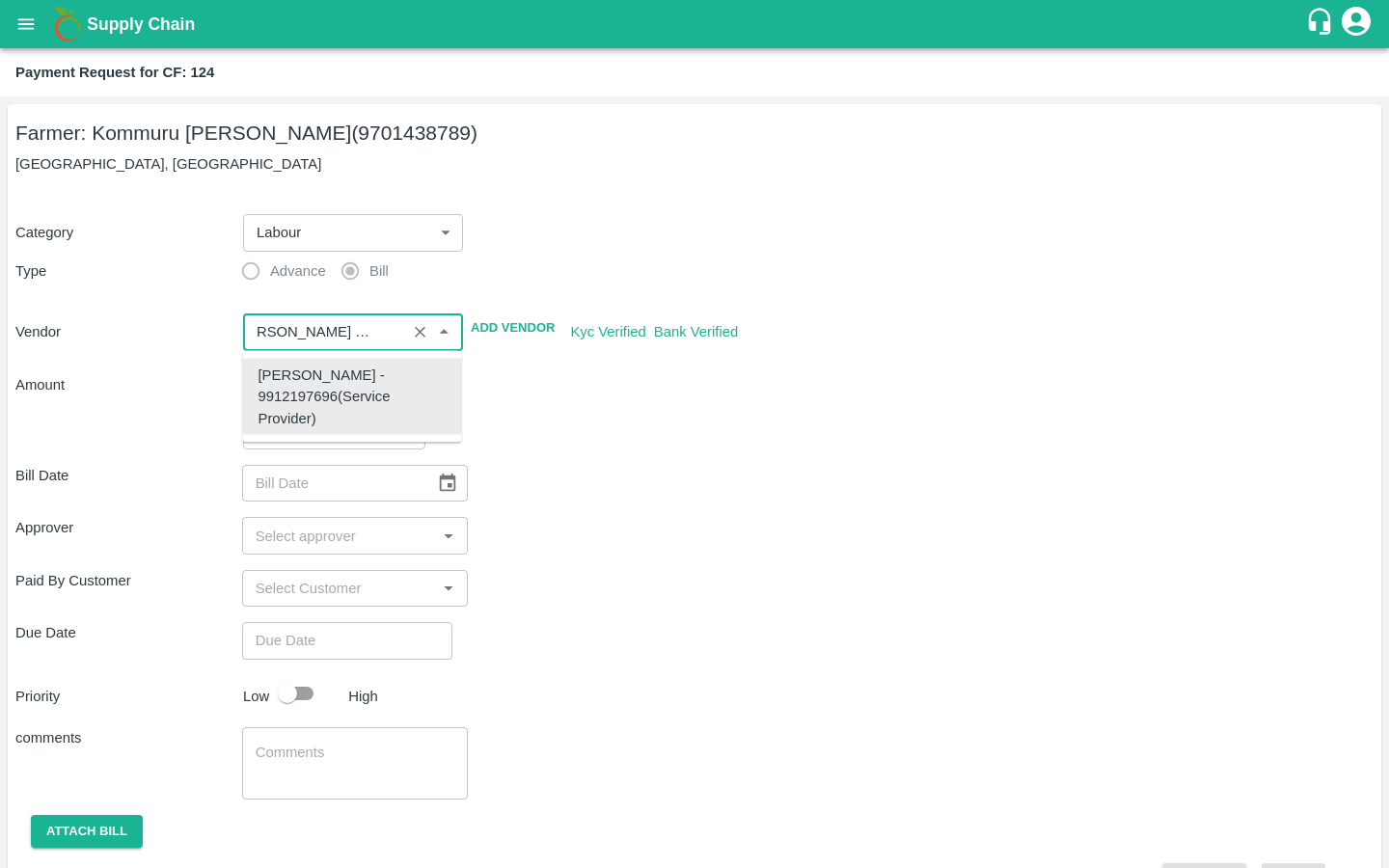 type on "MALYALA NAGABHUSHANA - 9912197696(Service Provider)" 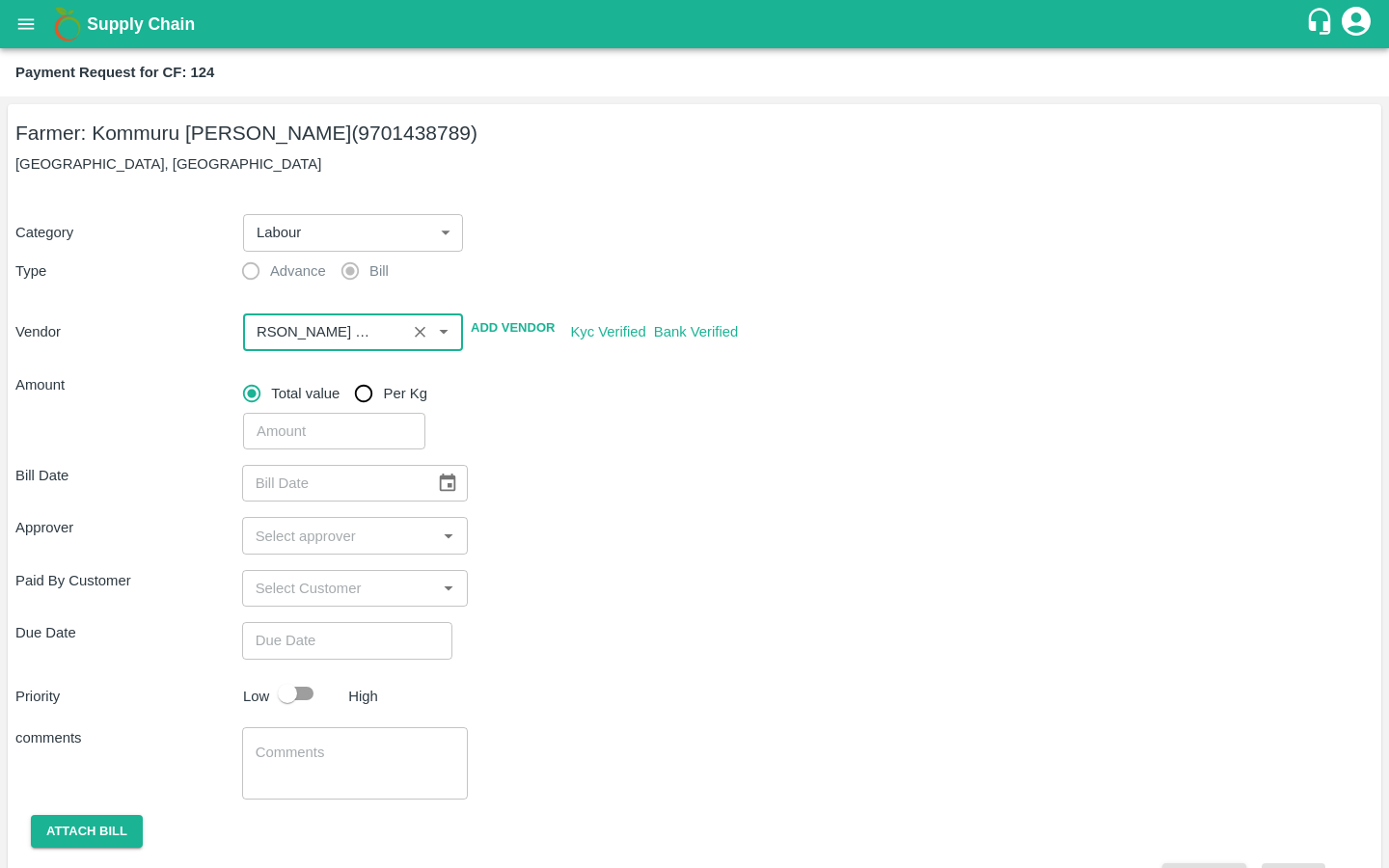 scroll, scrollTop: 0, scrollLeft: 0, axis: both 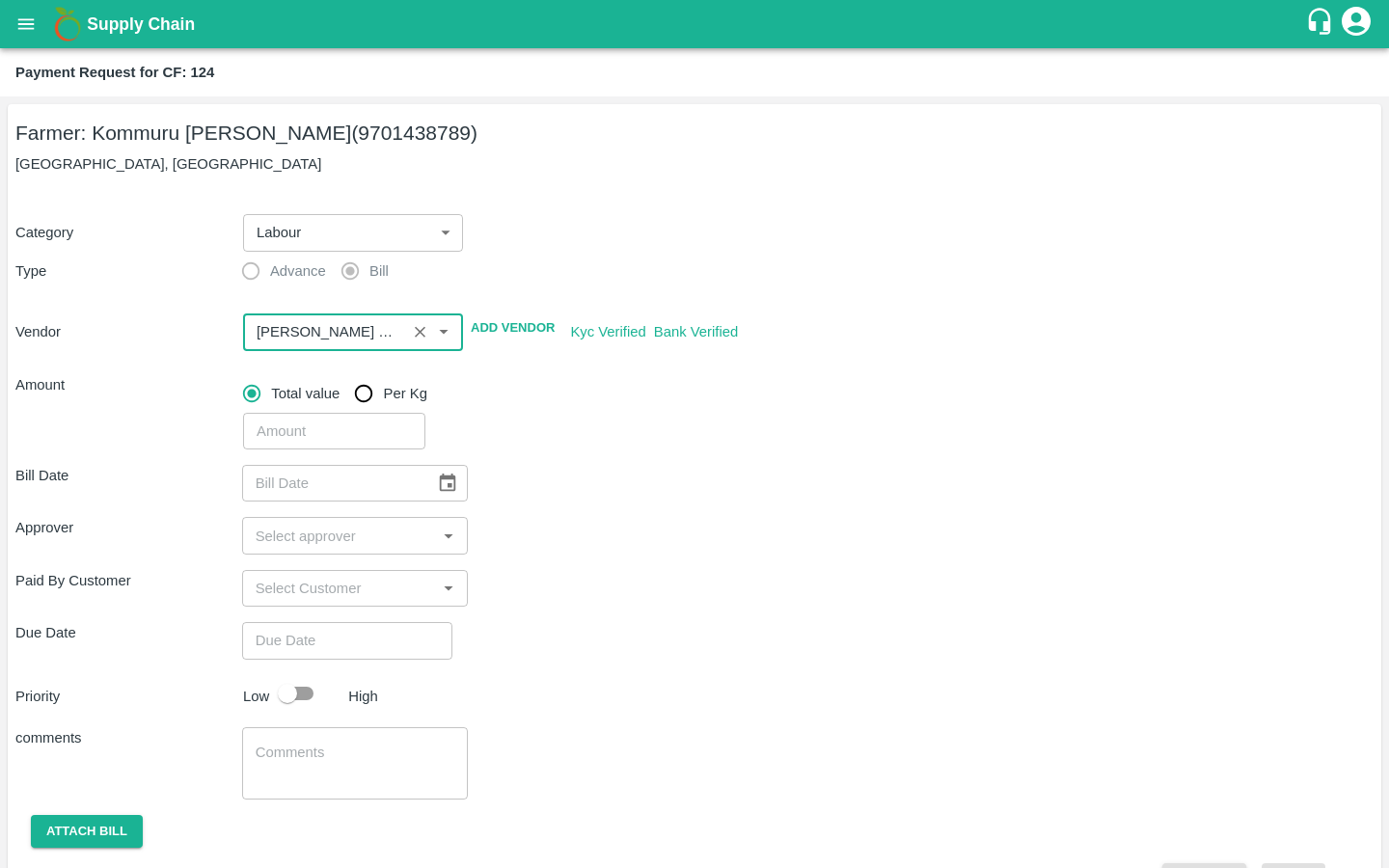 click at bounding box center [334, 431] 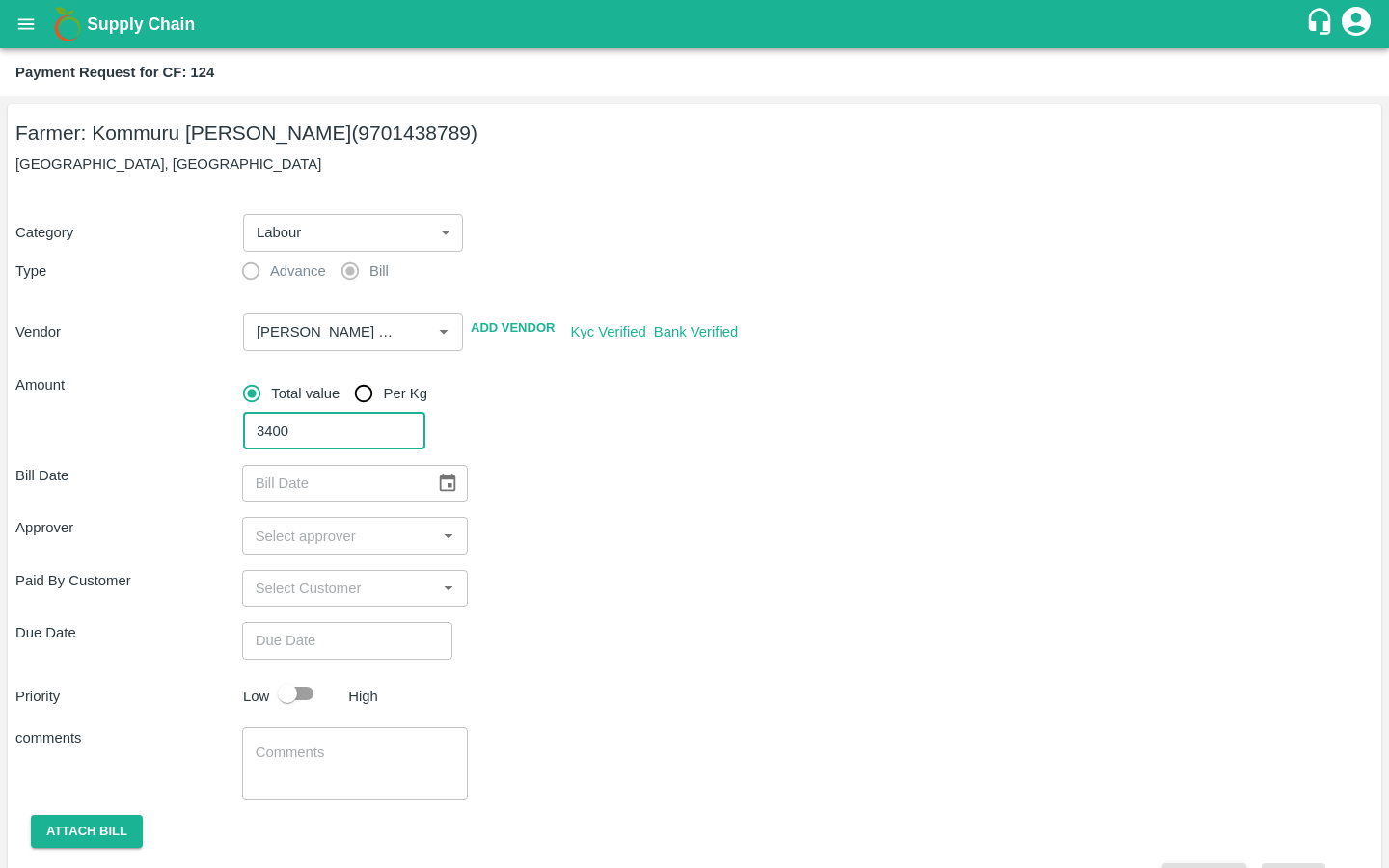 type on "3400" 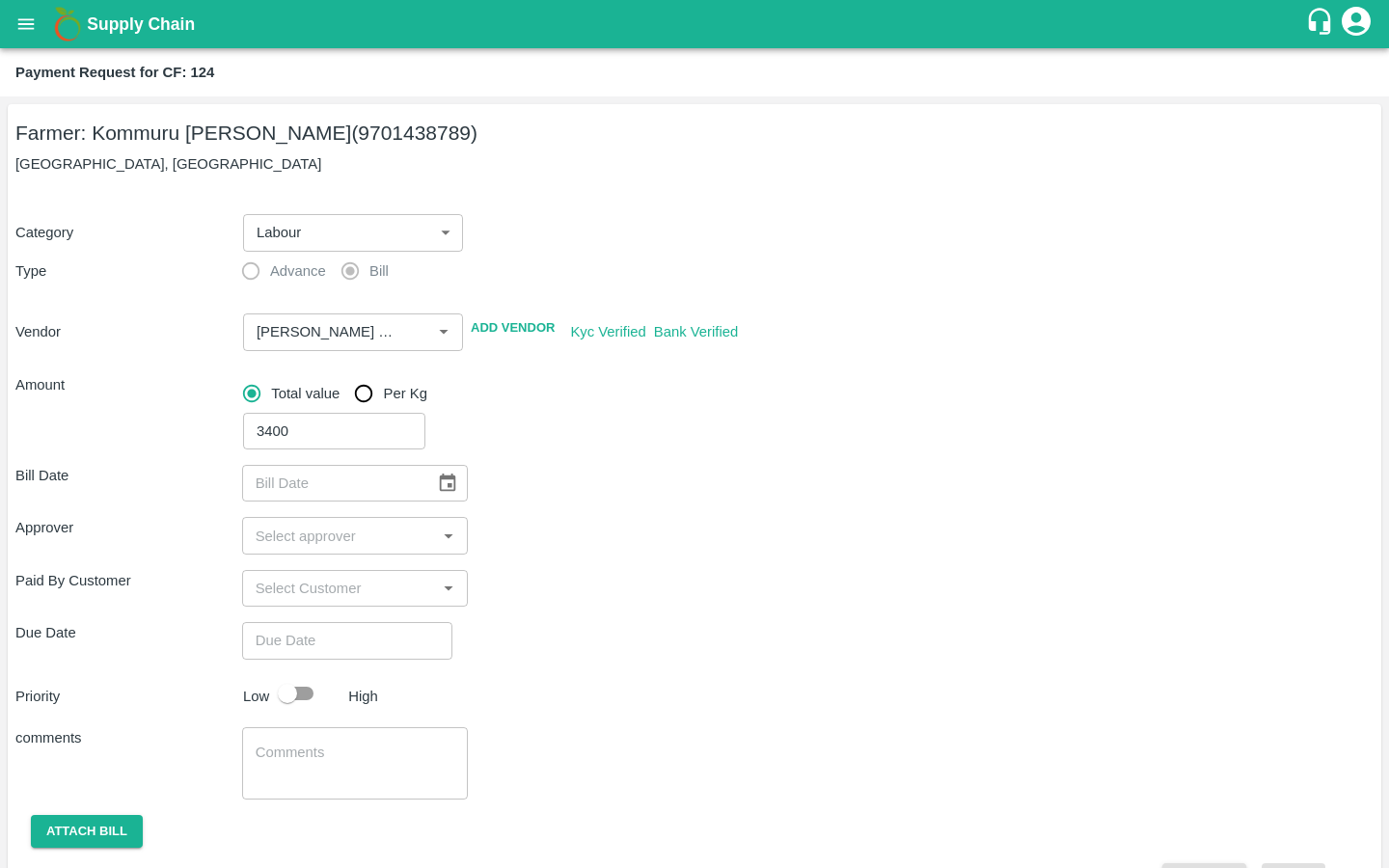 click on "Paid By Customer ​" at bounding box center (694, 588) 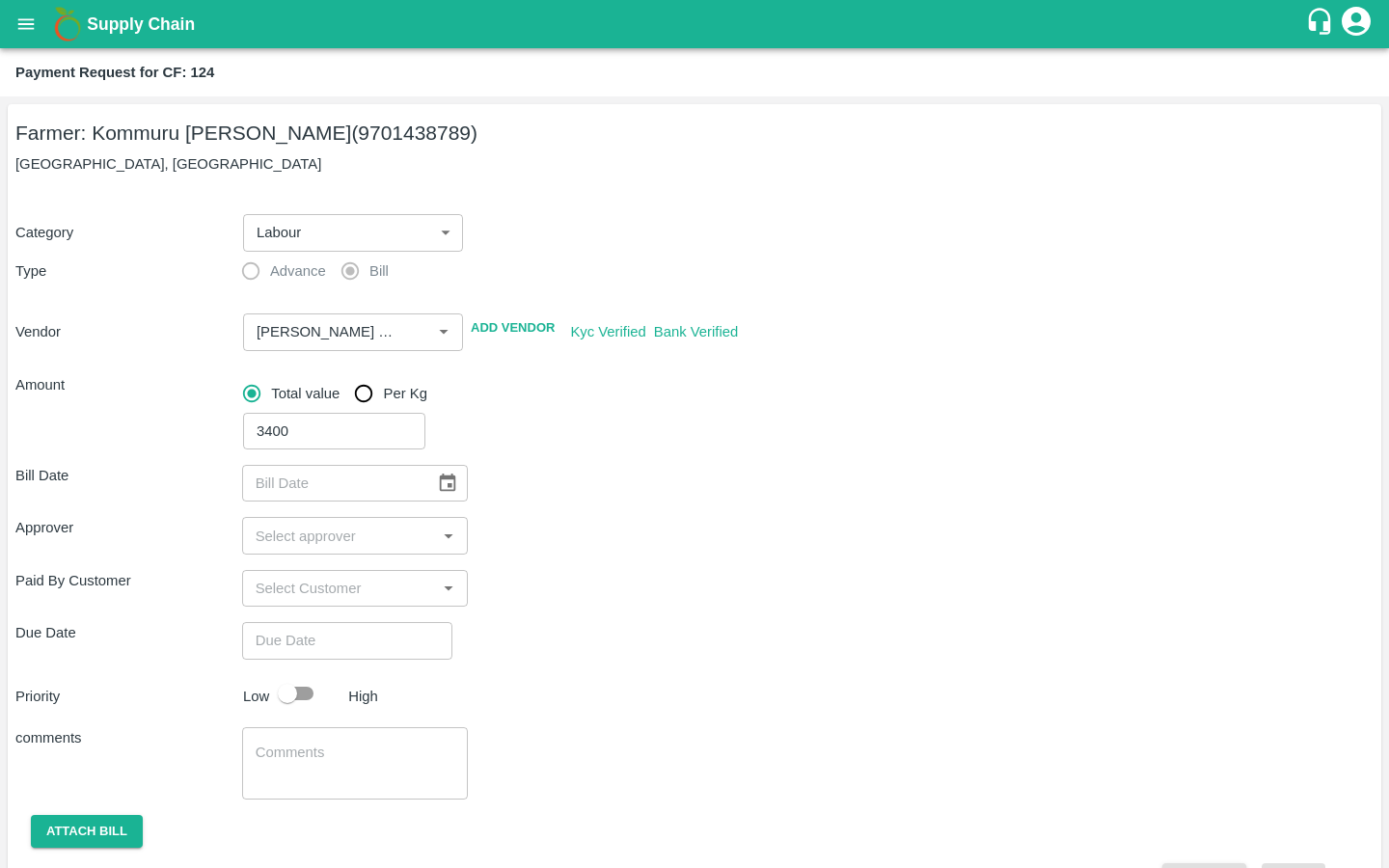 click 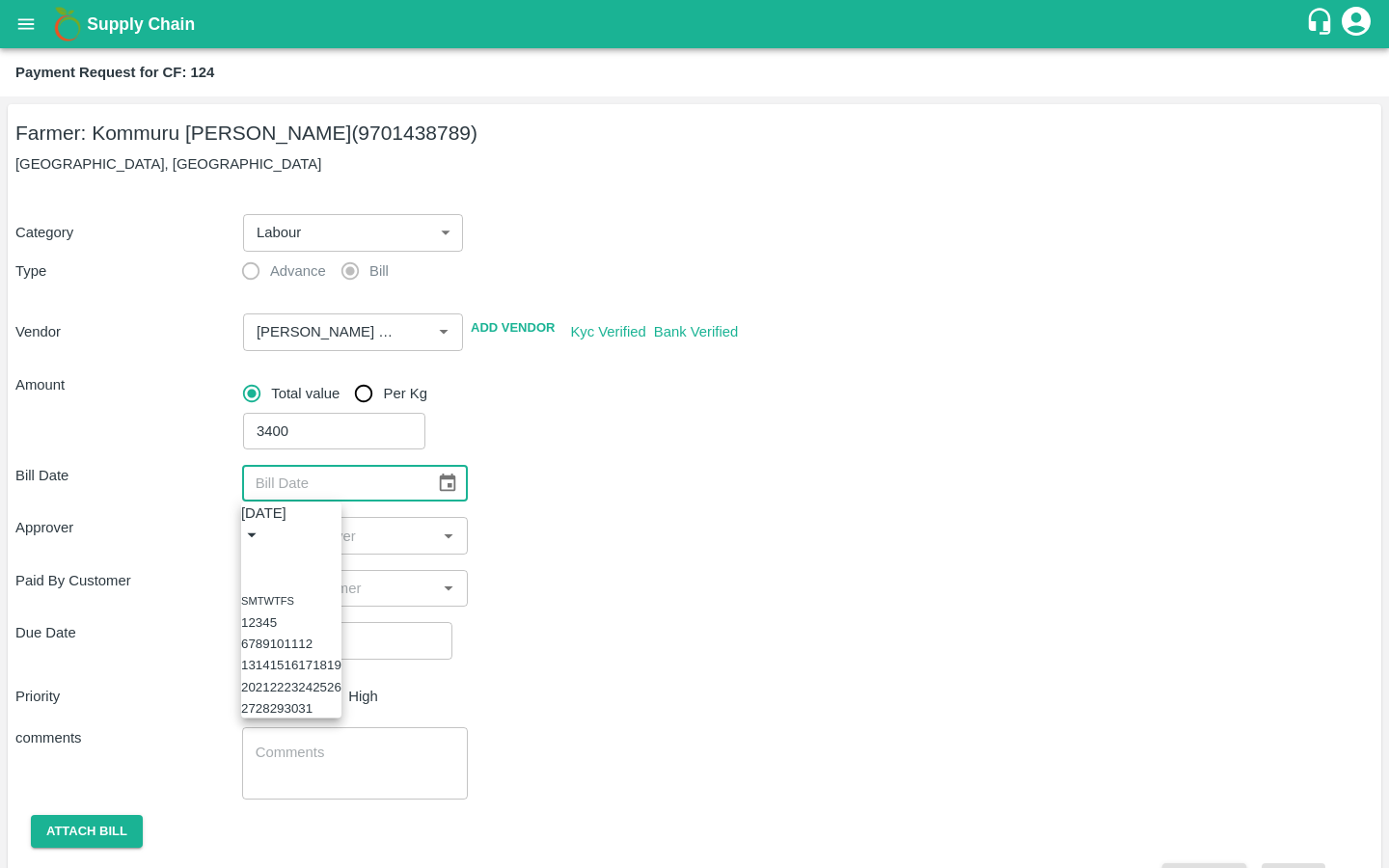 click on "6" at bounding box center (244, 643) 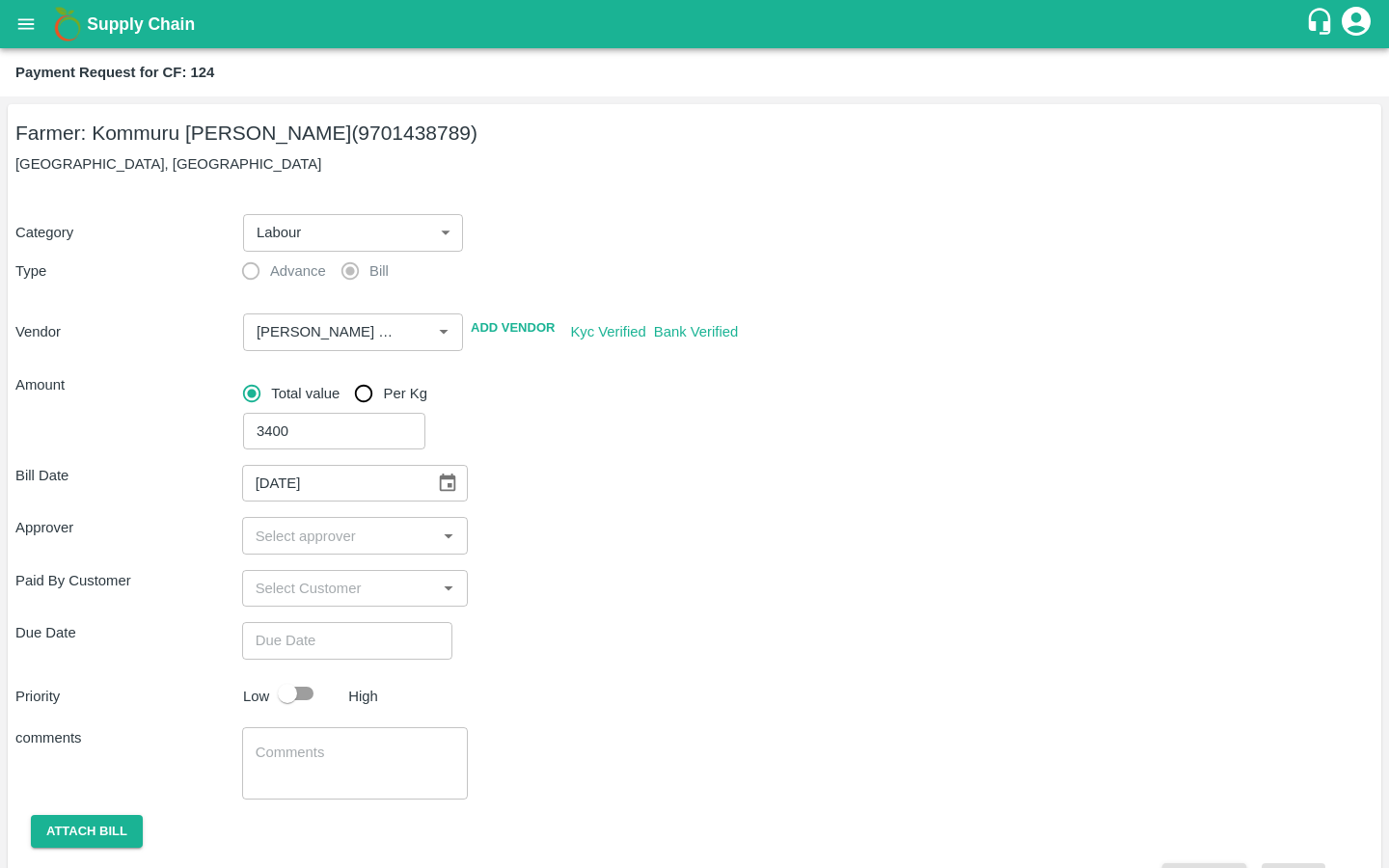 click on "Bill Date 06/07/2025 ​ Approver ​ Paid By Customer ​ Due Date ​  Priority  Low  High comments x ​ Attach bill Cancel Save" at bounding box center (694, 673) 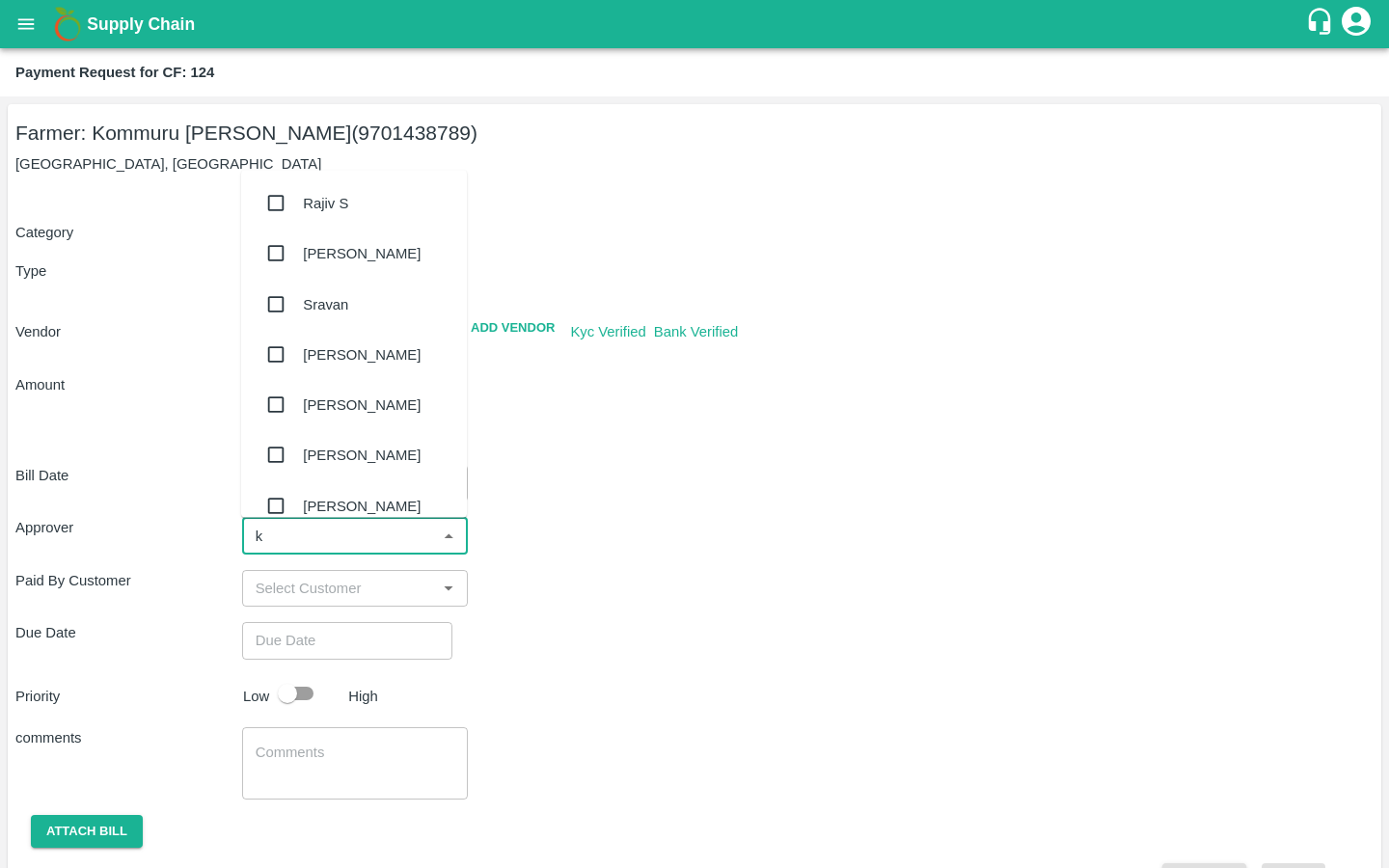type on "ki" 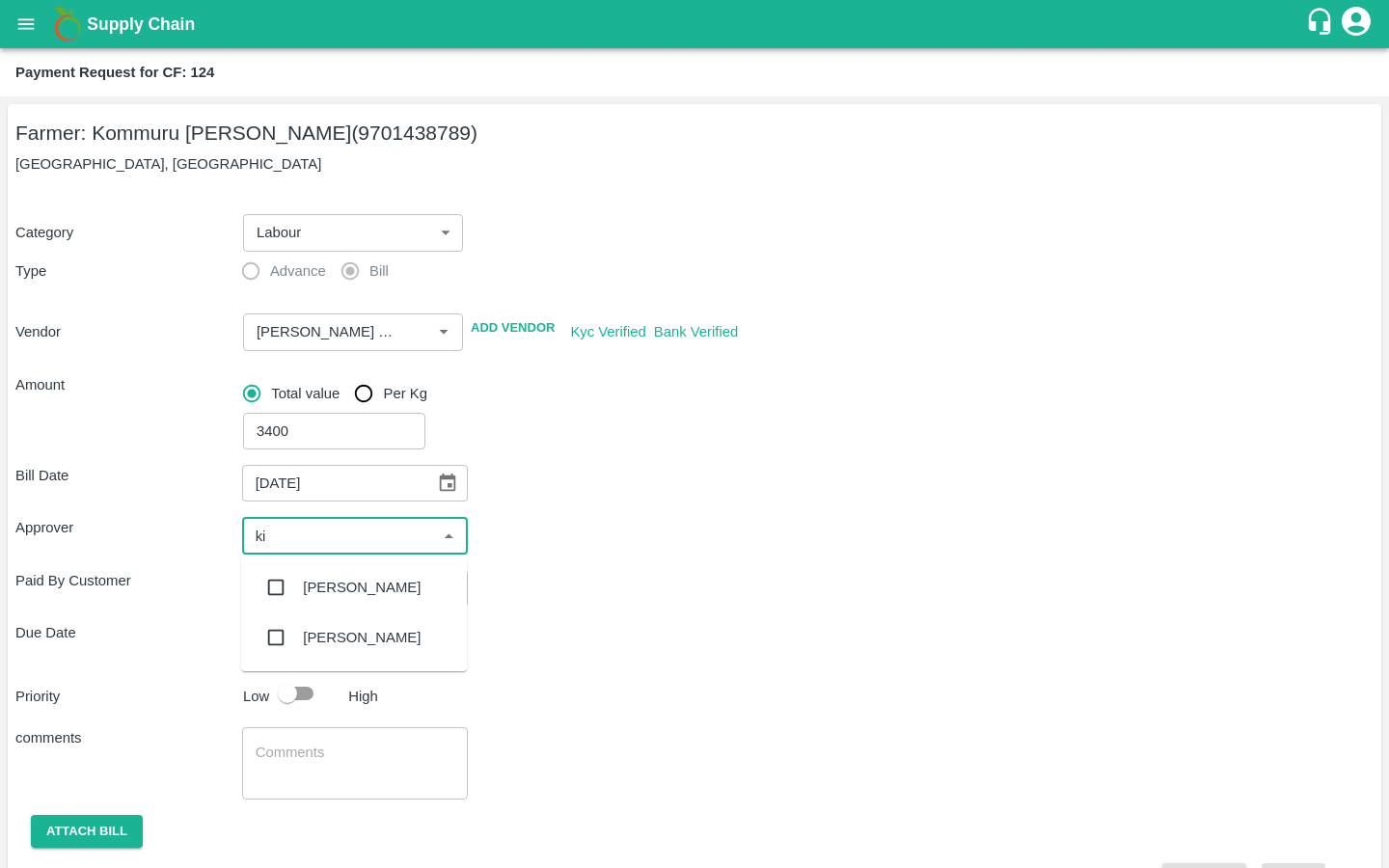 click at bounding box center [276, 587] 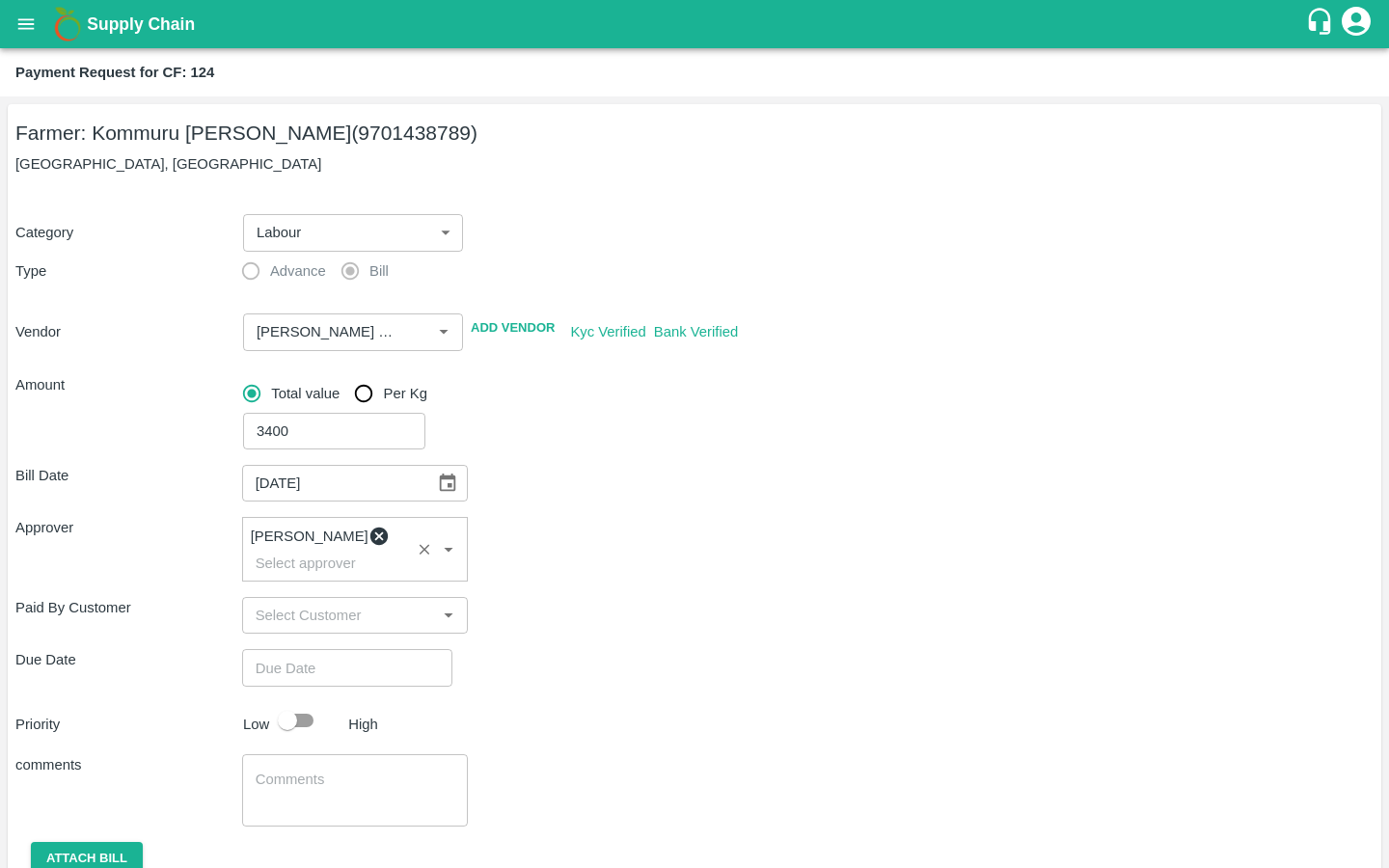 click at bounding box center [340, 667] 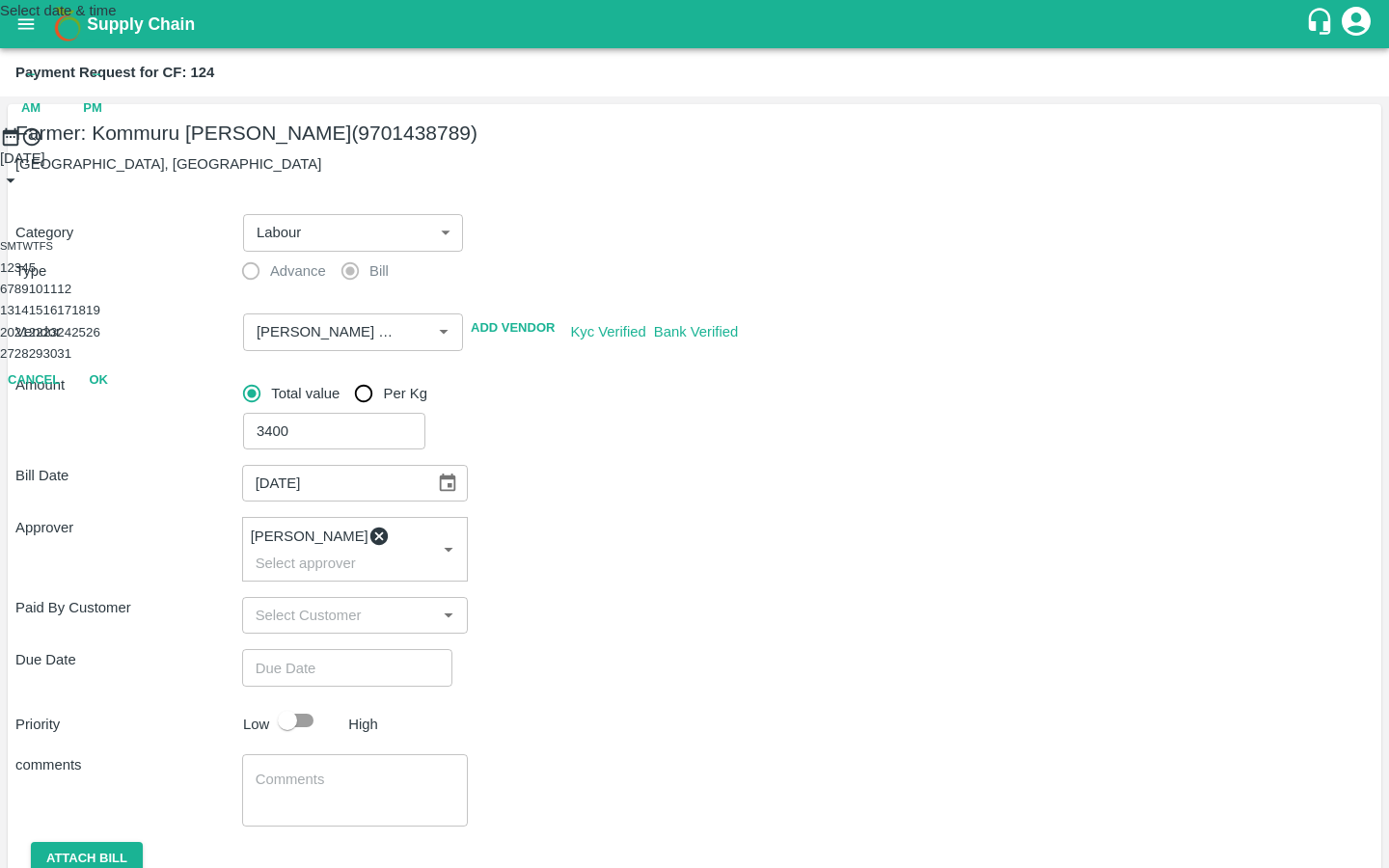 click on "11" at bounding box center (50, 288) 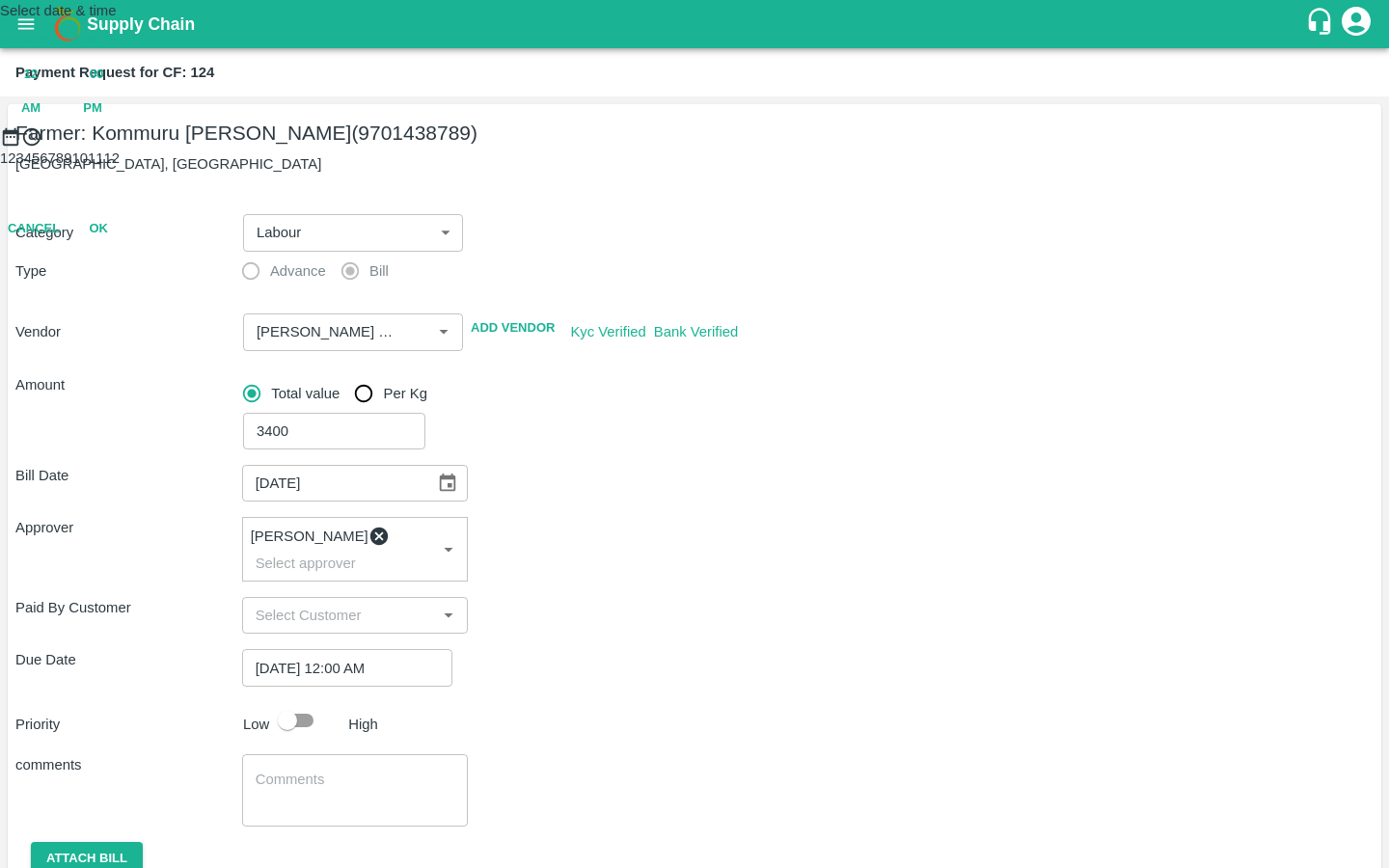 click on "PM" at bounding box center [93, 108] 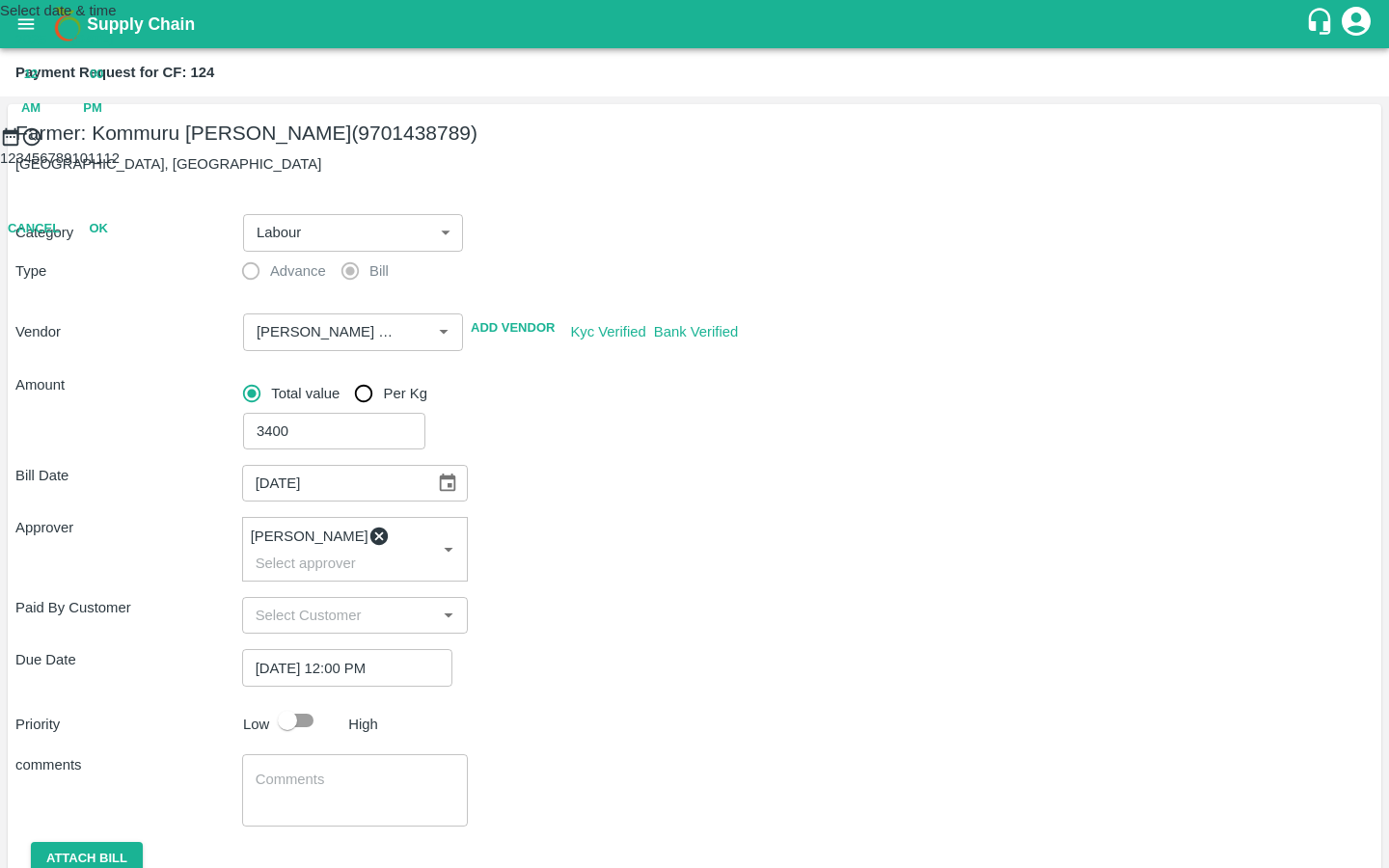 click at bounding box center (694, 148) 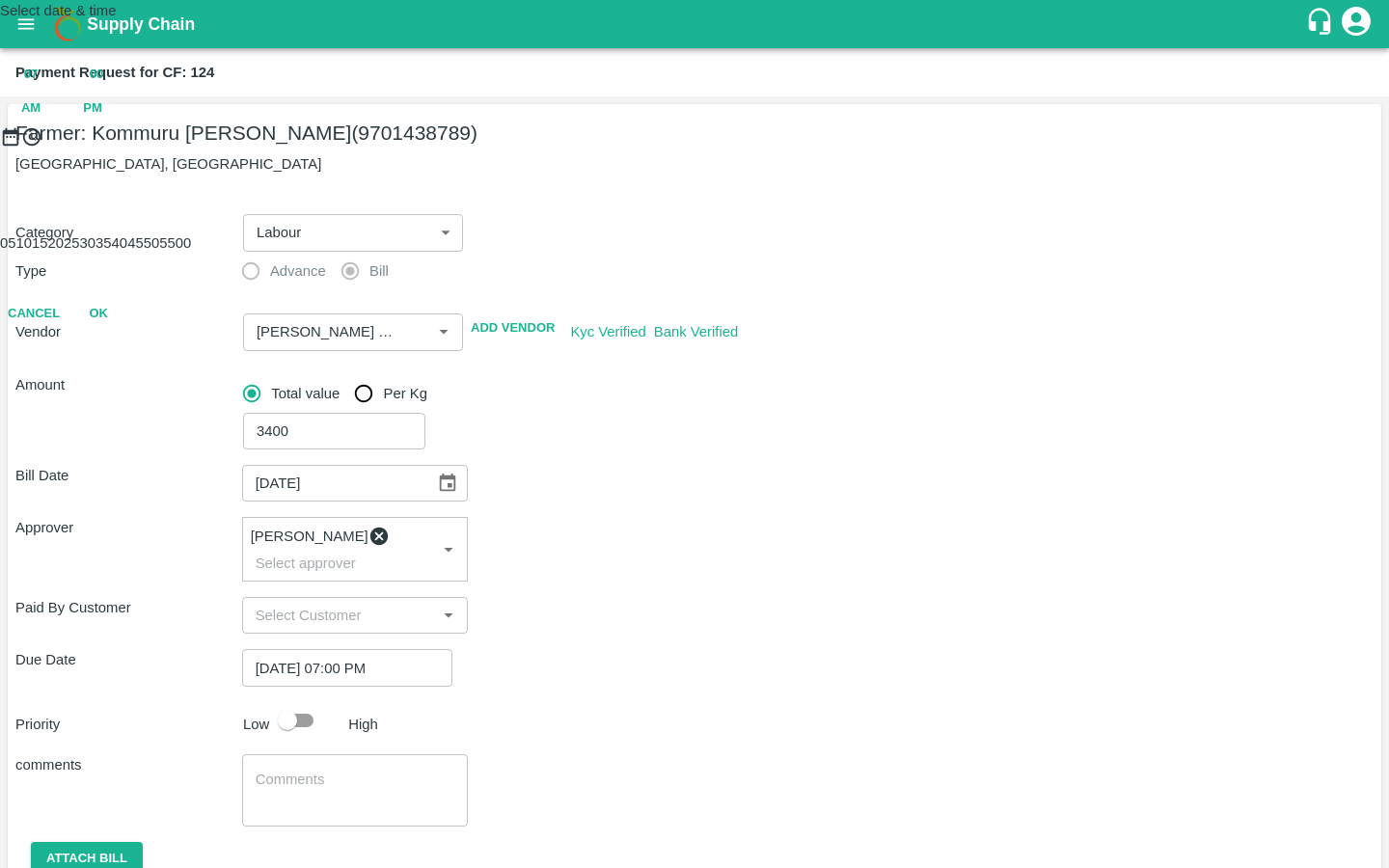 click on "OK" at bounding box center [98, 313] 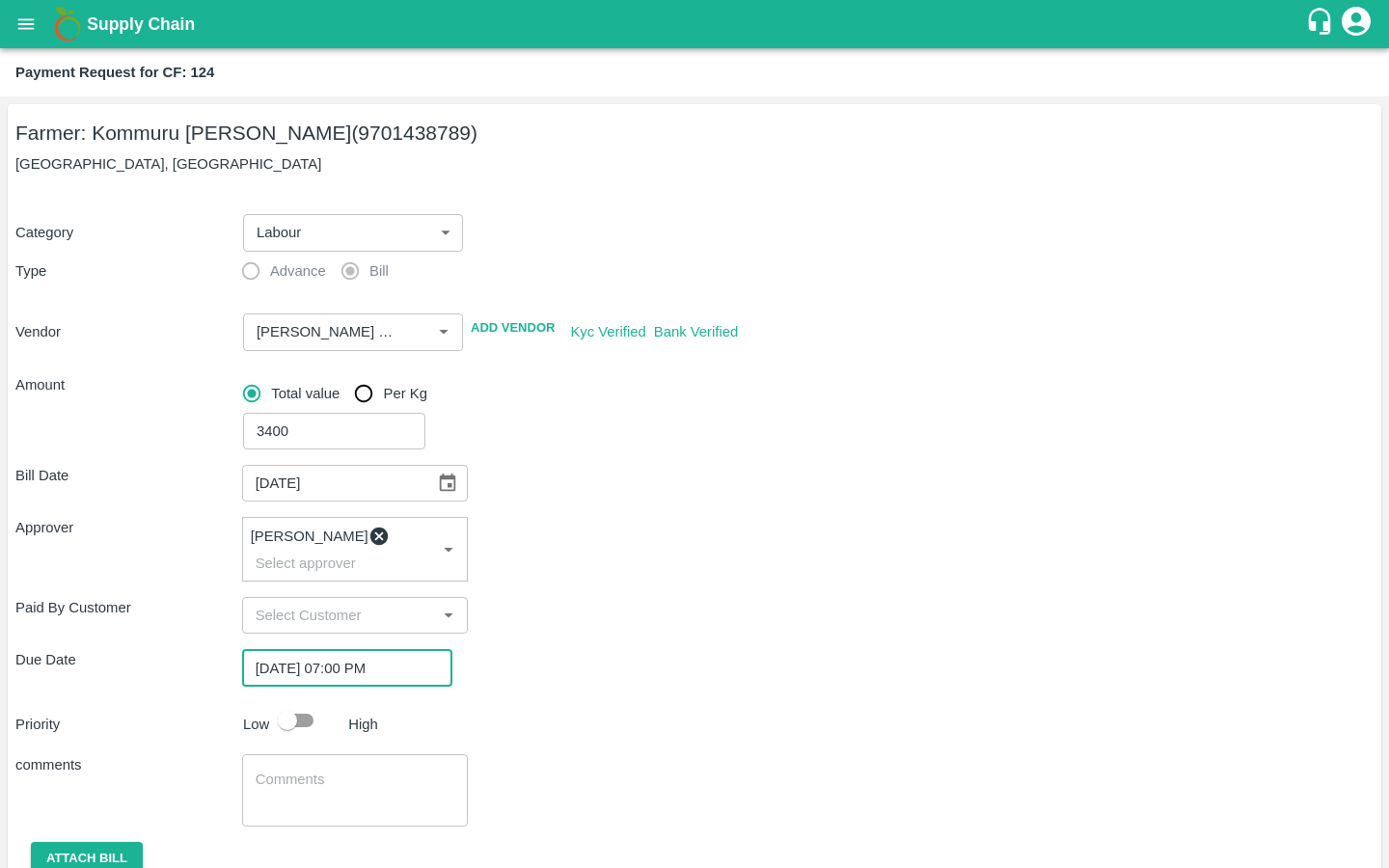 click at bounding box center (287, 720) 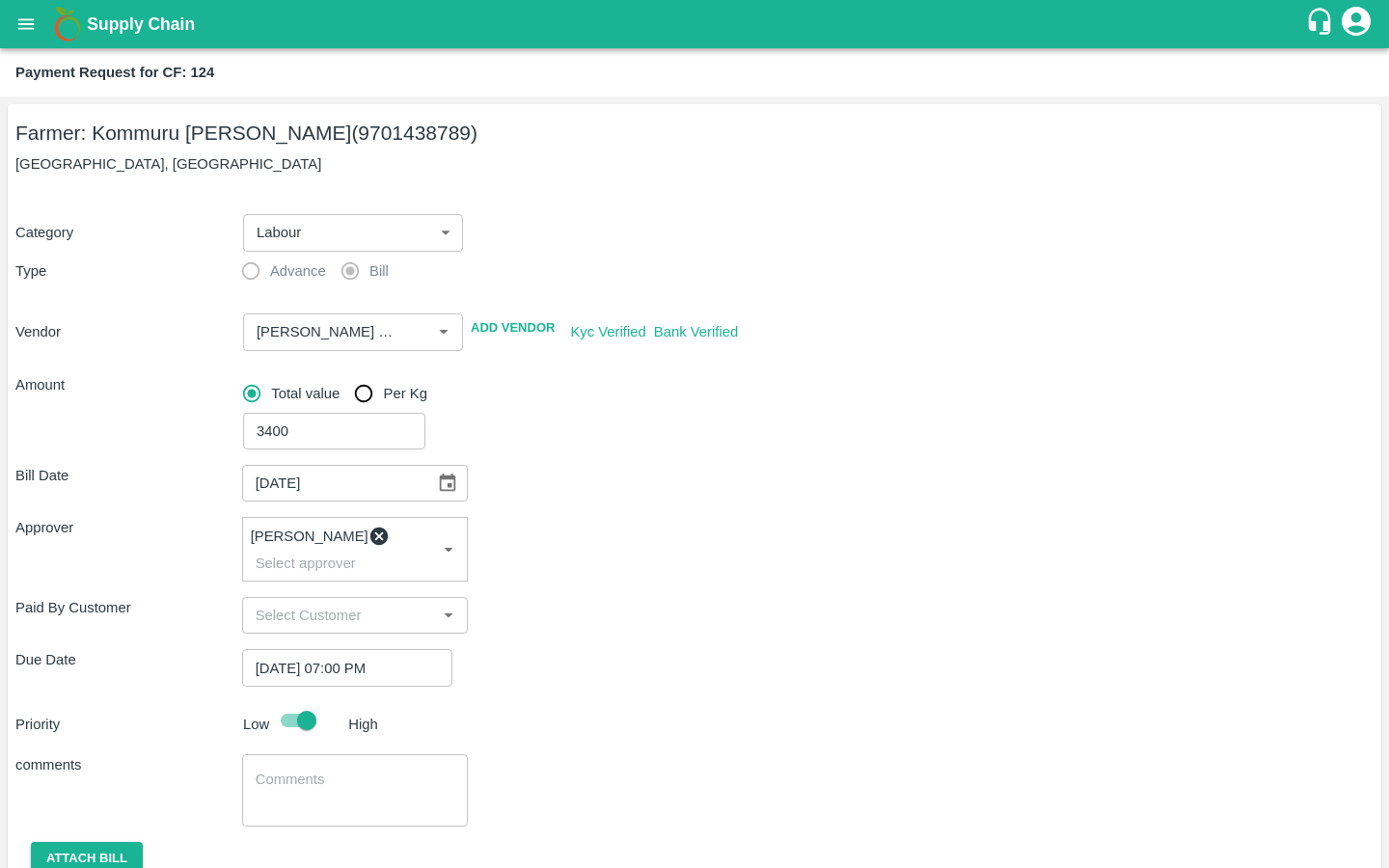 scroll, scrollTop: 63, scrollLeft: 0, axis: vertical 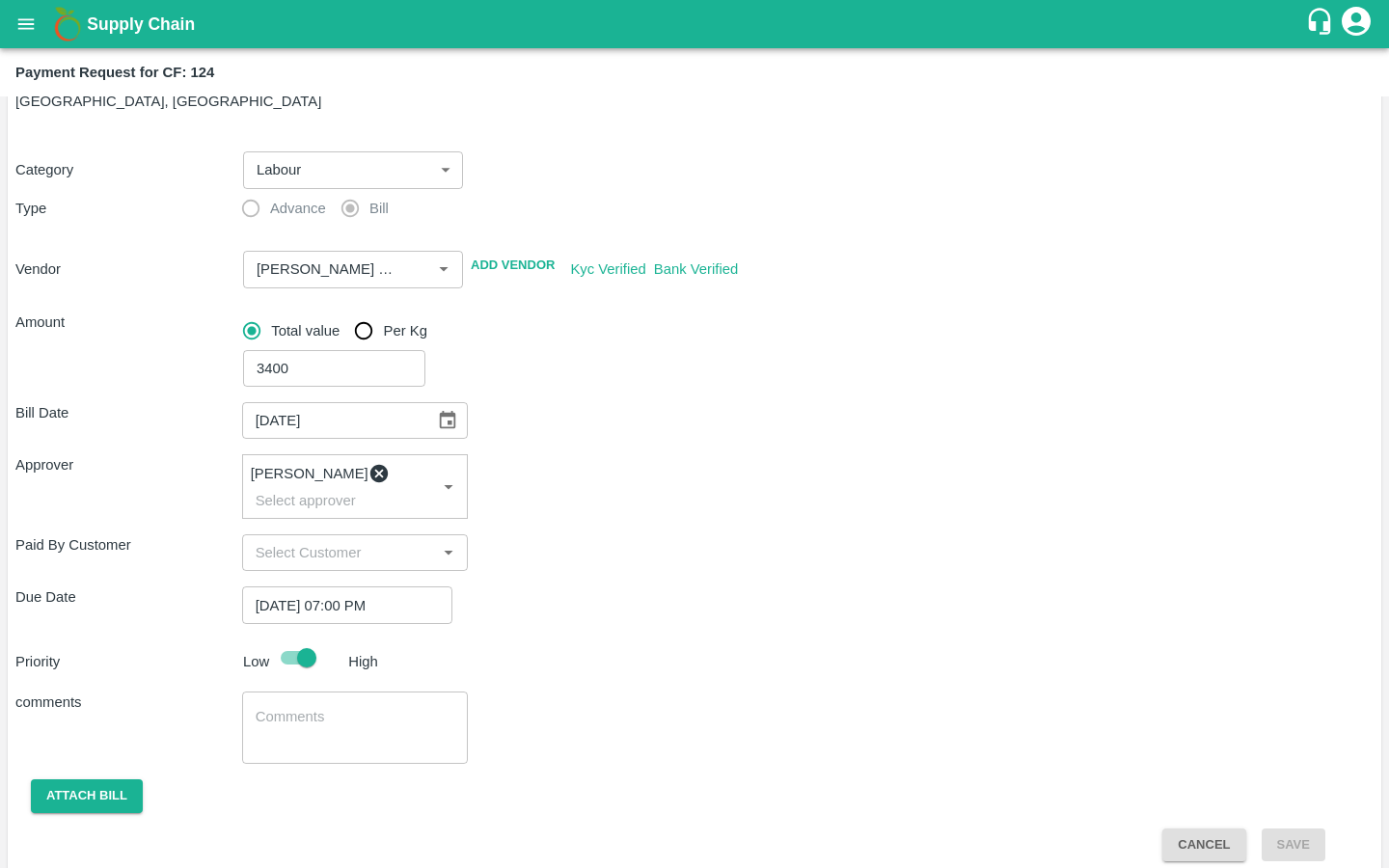 click on "x ​" at bounding box center [355, 727] 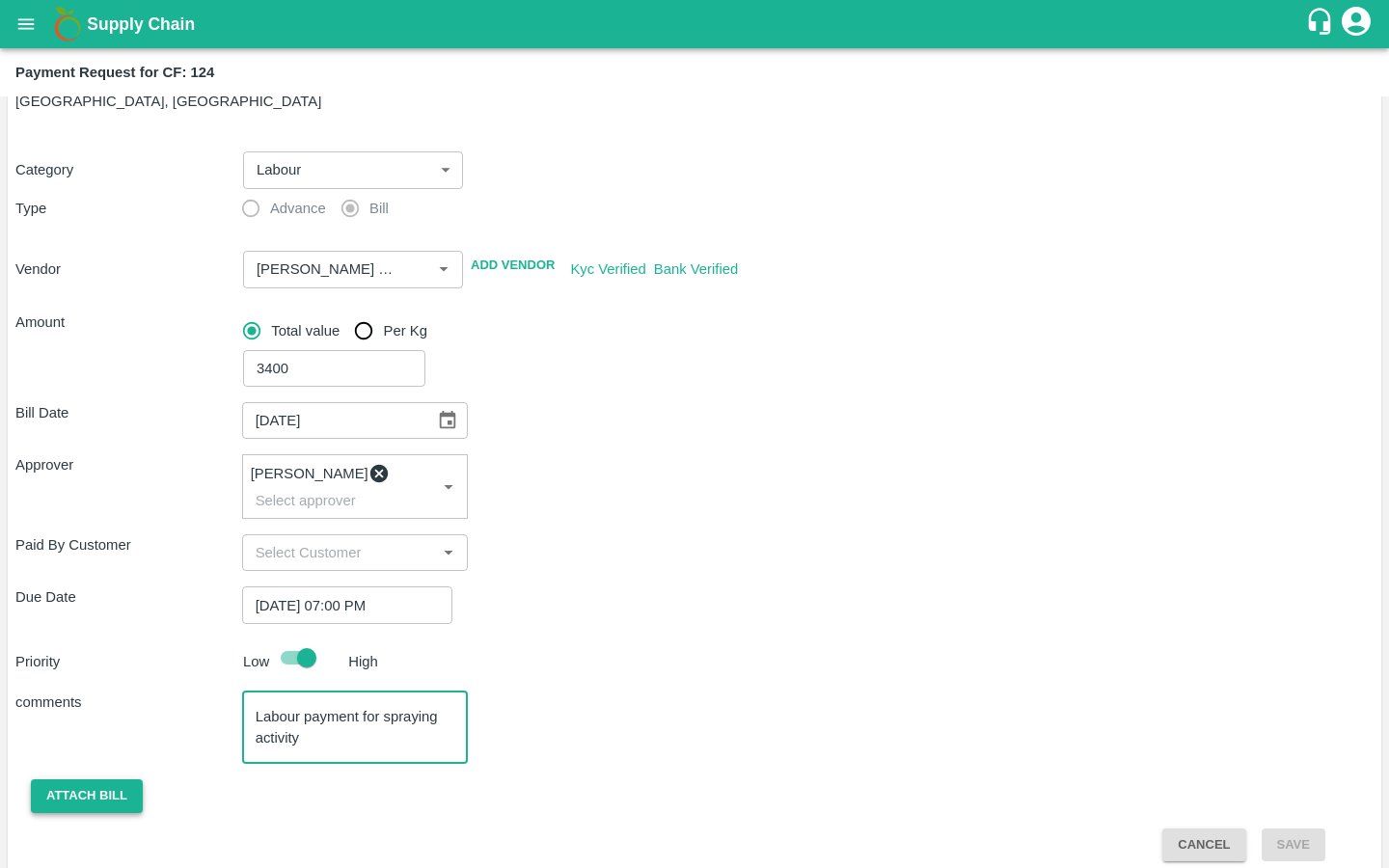 type on "Labour payment for spraying activity" 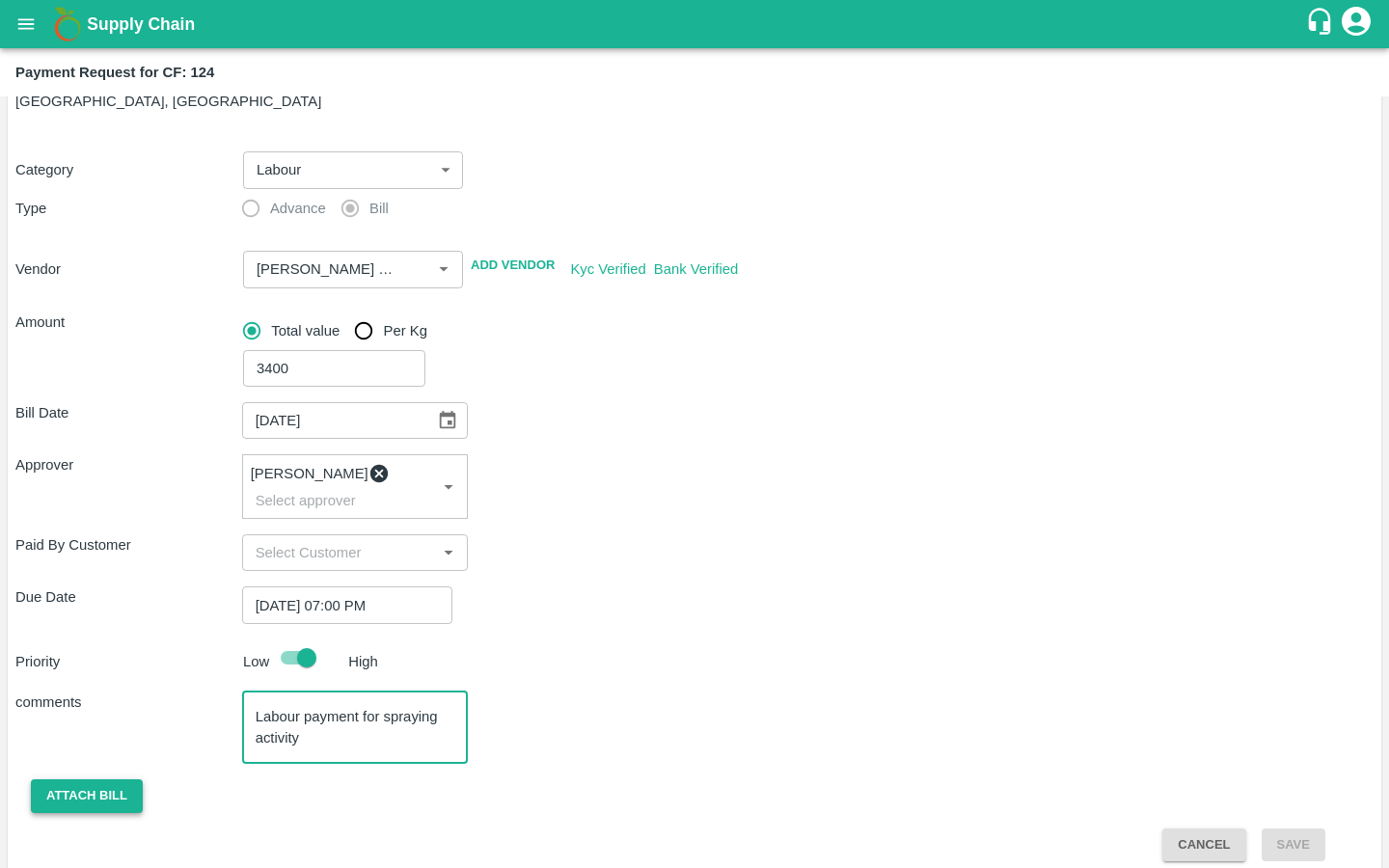 click on "Attach bill" at bounding box center (87, 796) 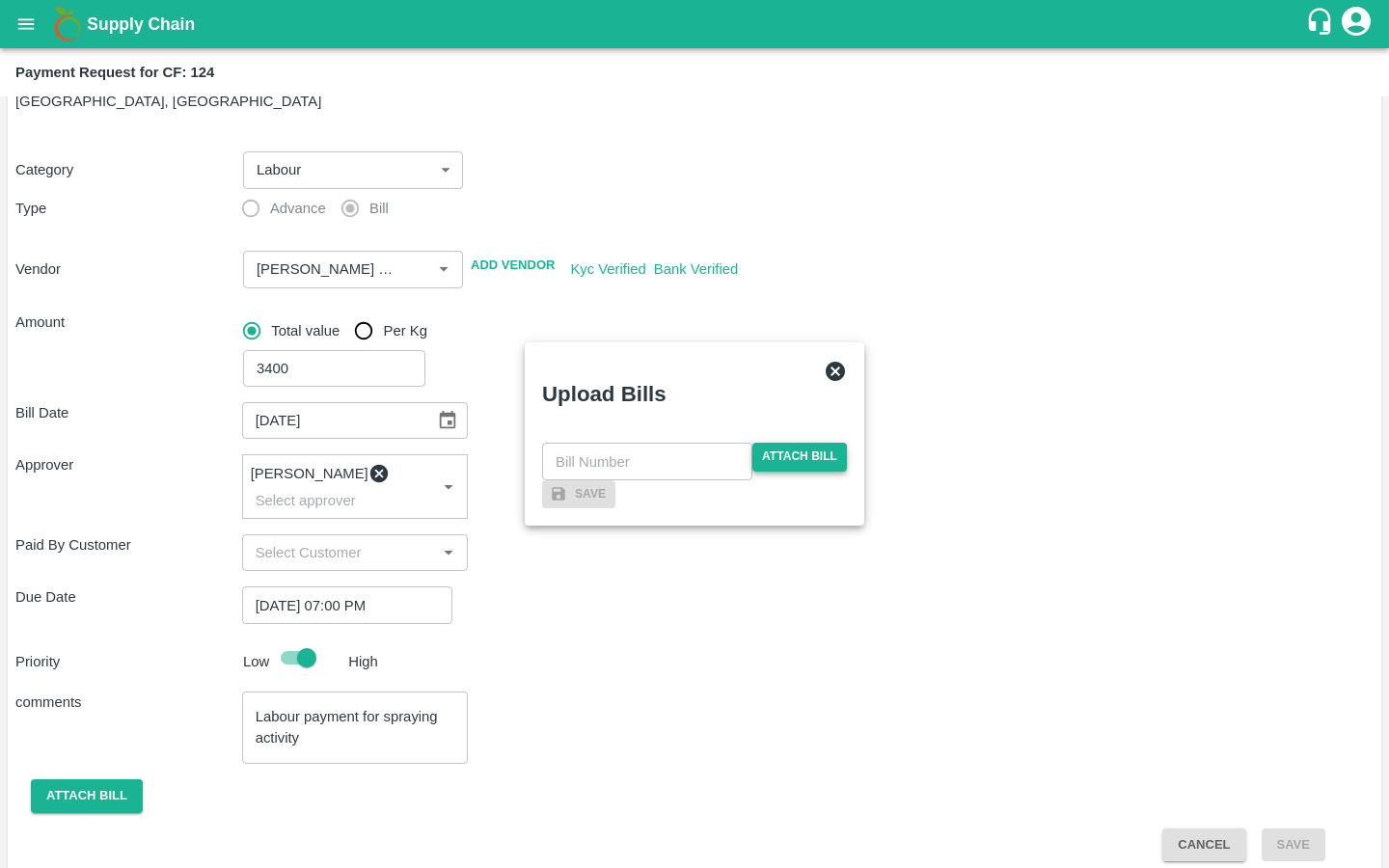 click on "Attach bill" at bounding box center [800, 456] 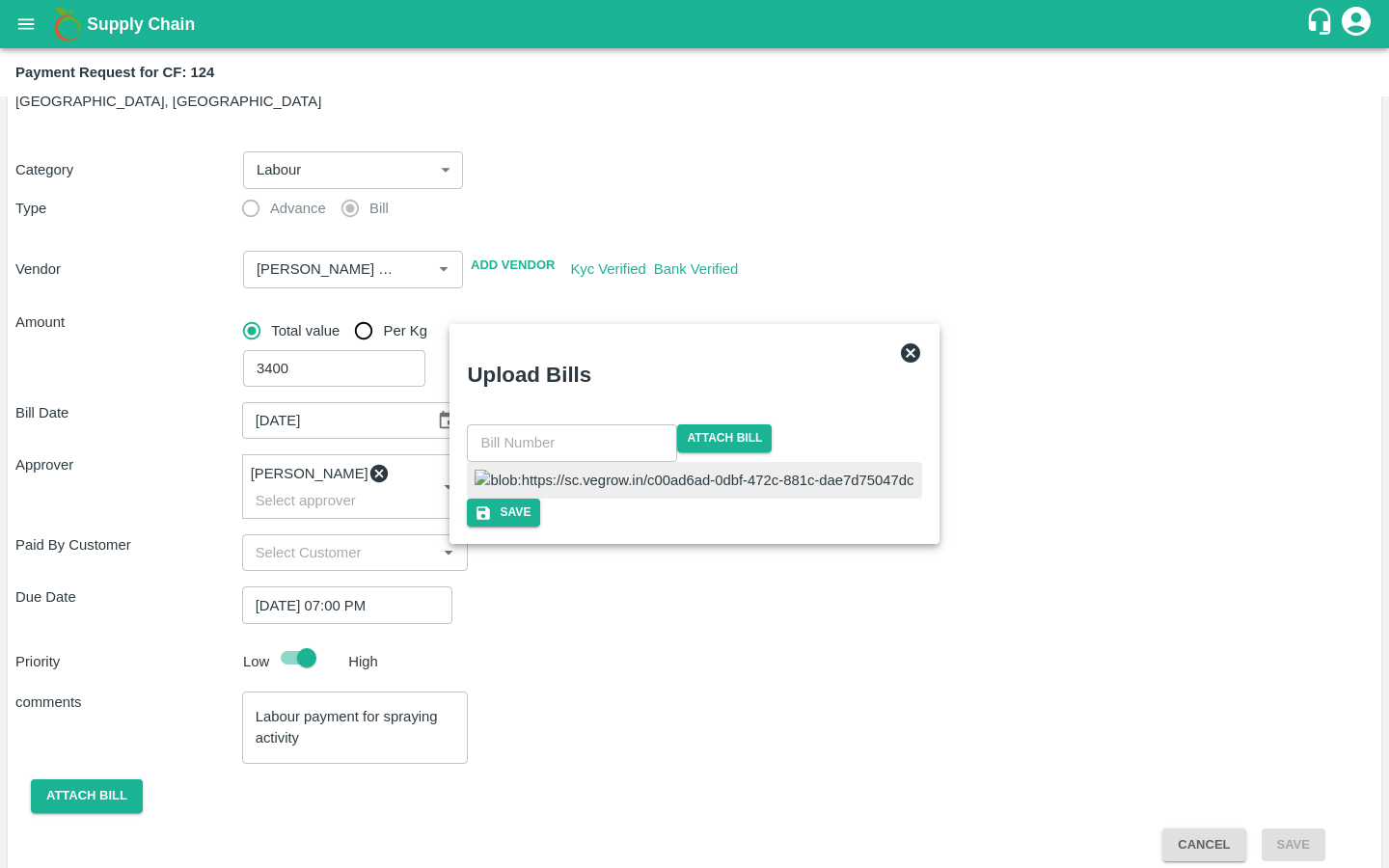 click at bounding box center [694, 480] 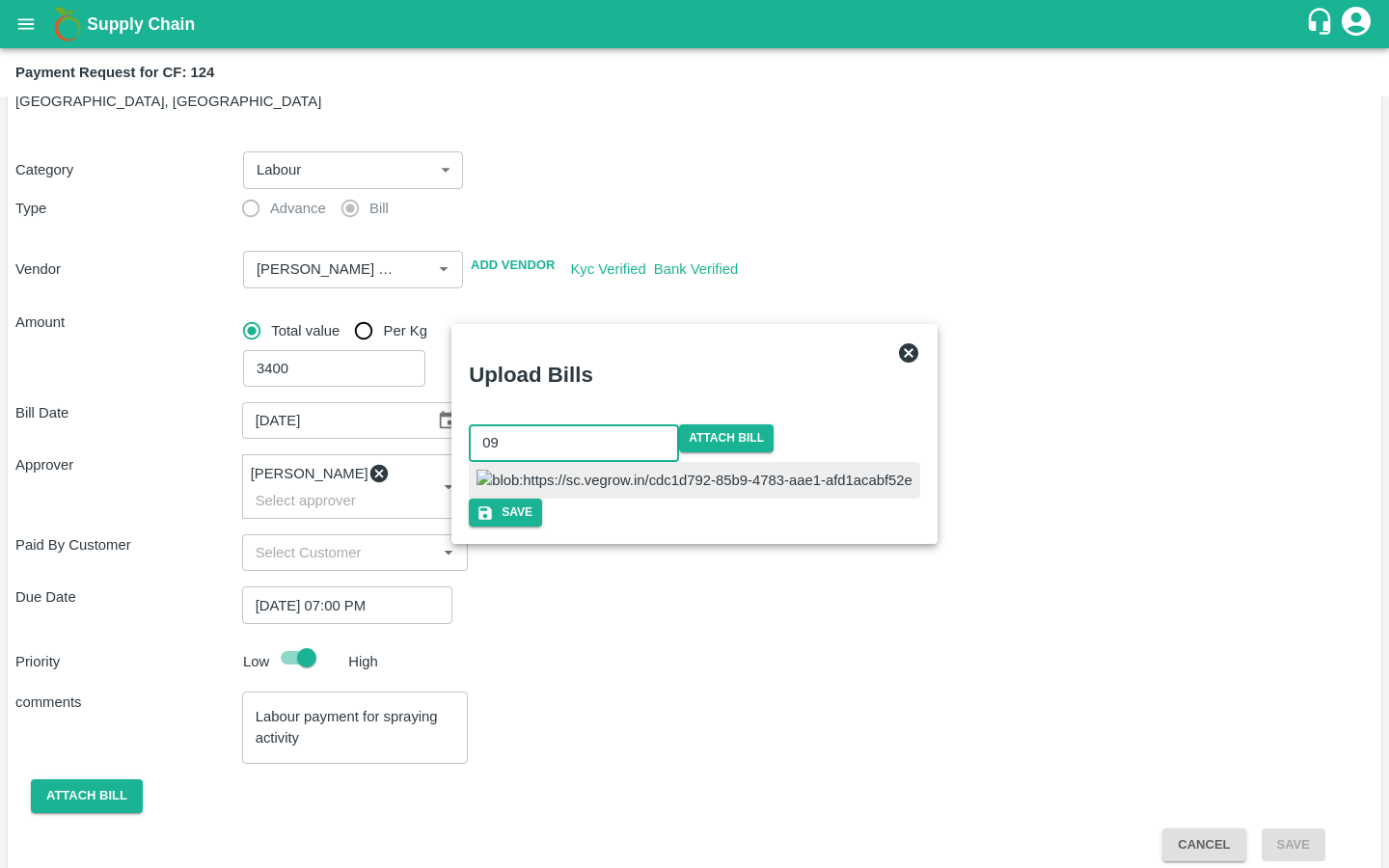 type on "09" 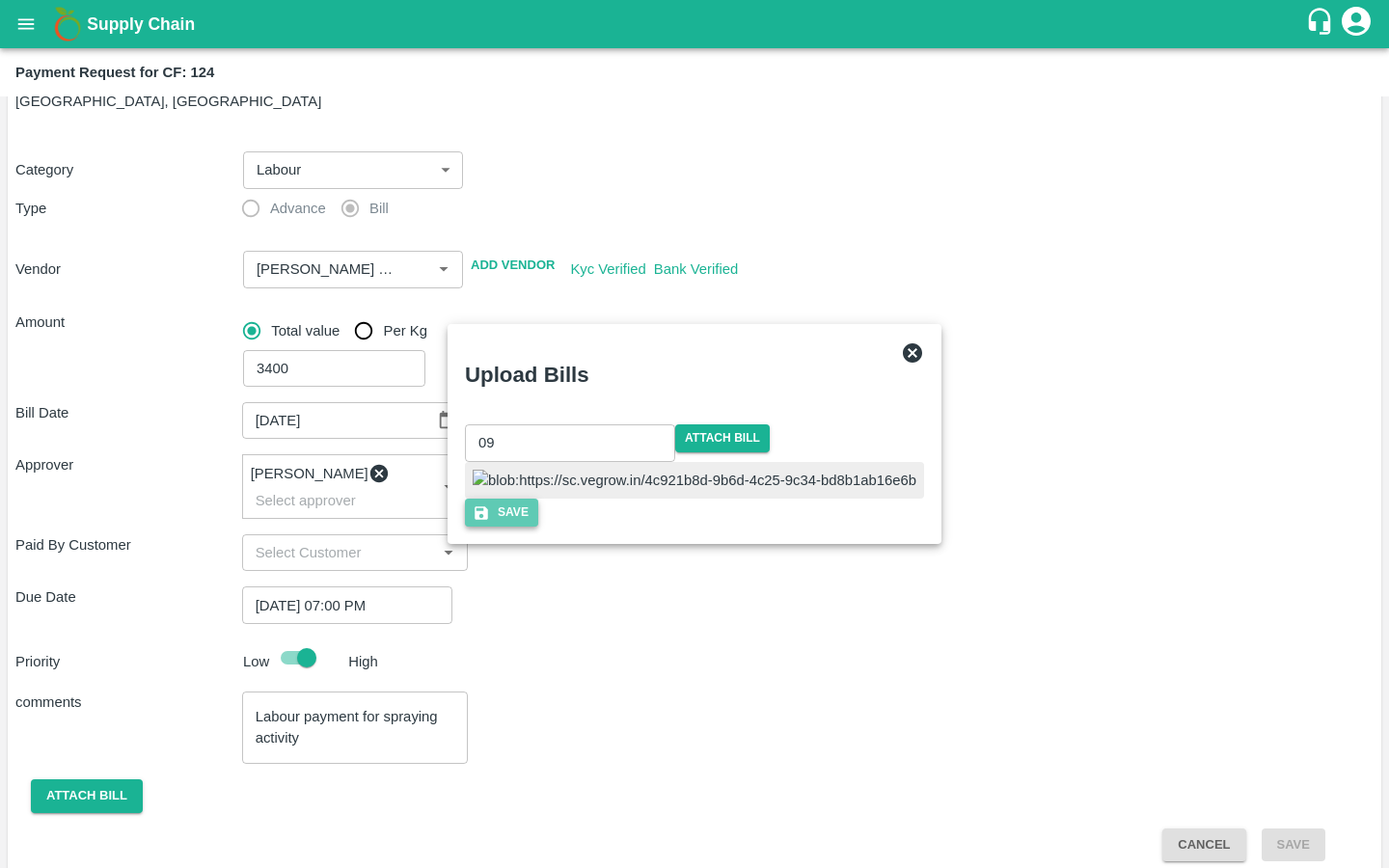 click on "Save" at bounding box center (502, 512) 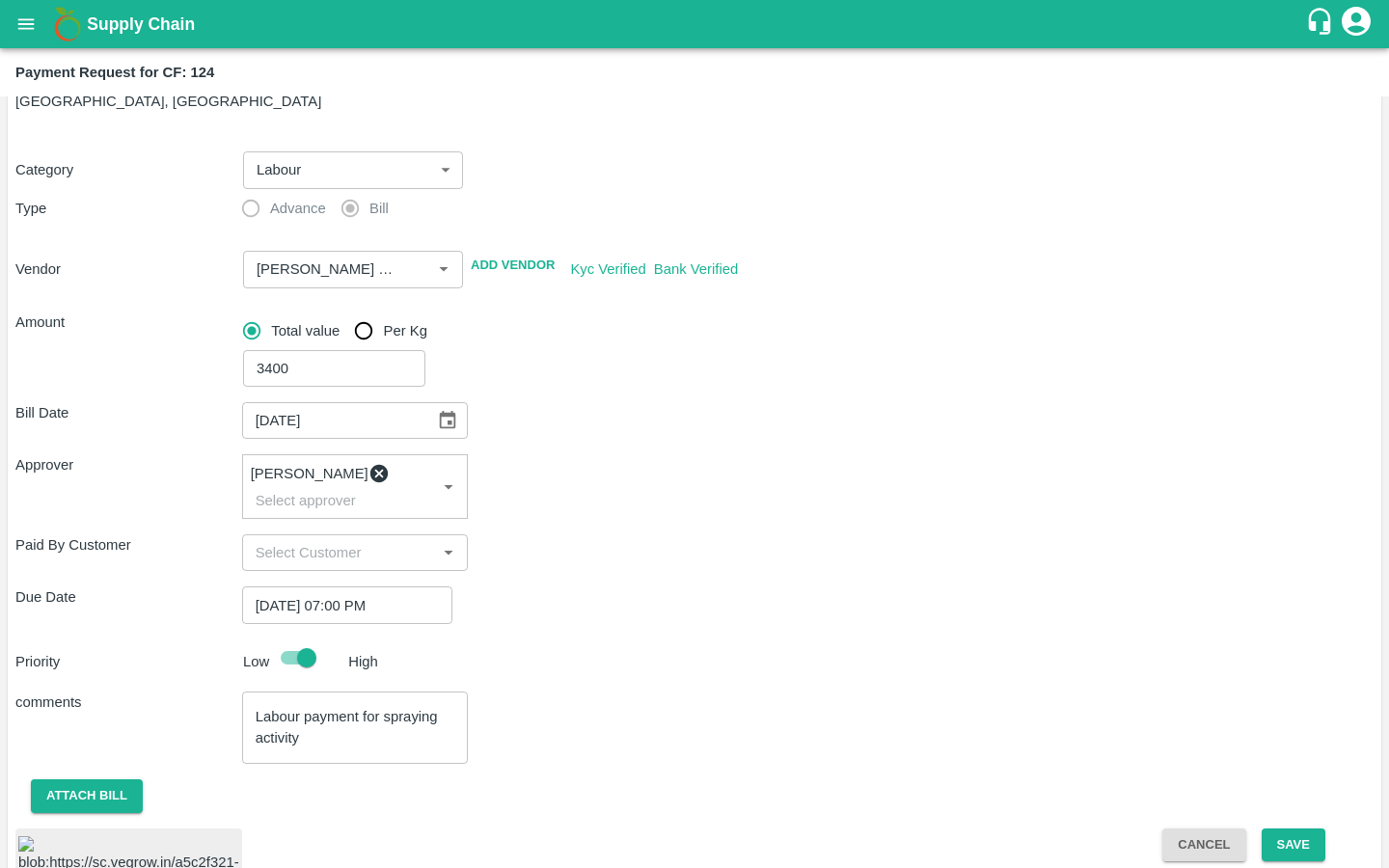 scroll, scrollTop: 278, scrollLeft: 0, axis: vertical 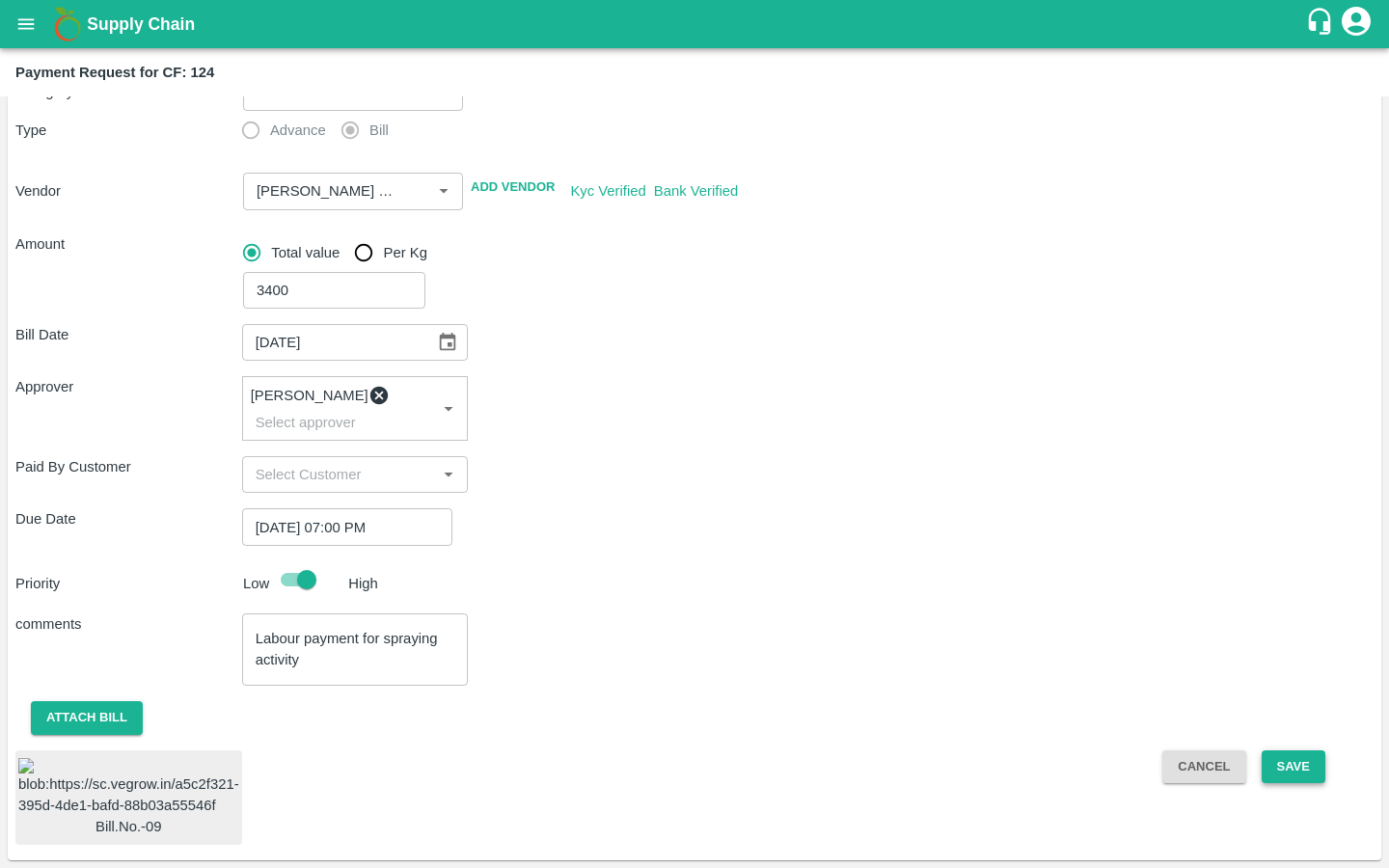 click on "Save" at bounding box center [1294, 767] 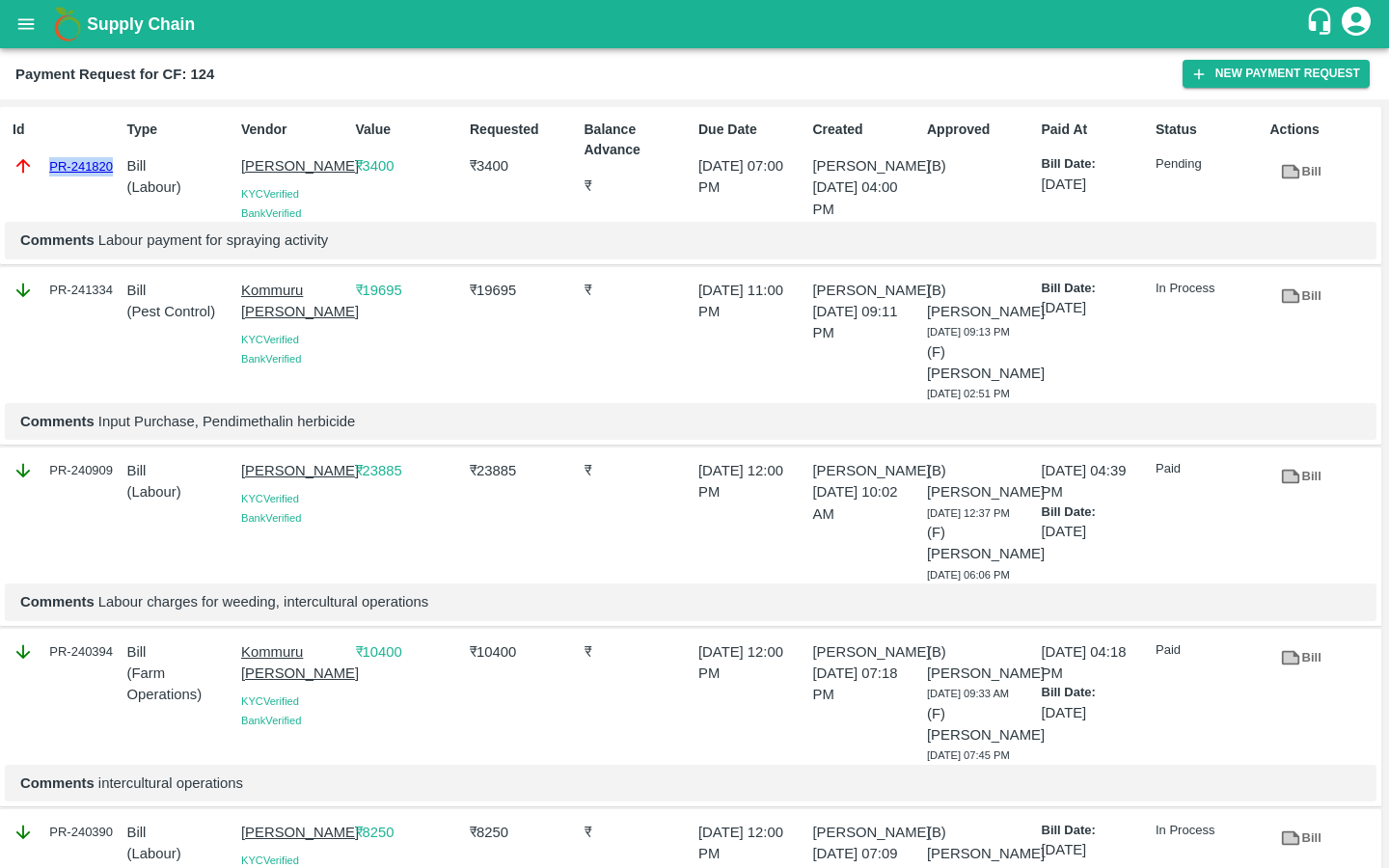 drag, startPoint x: 45, startPoint y: 166, endPoint x: 112, endPoint y: 166, distance: 67 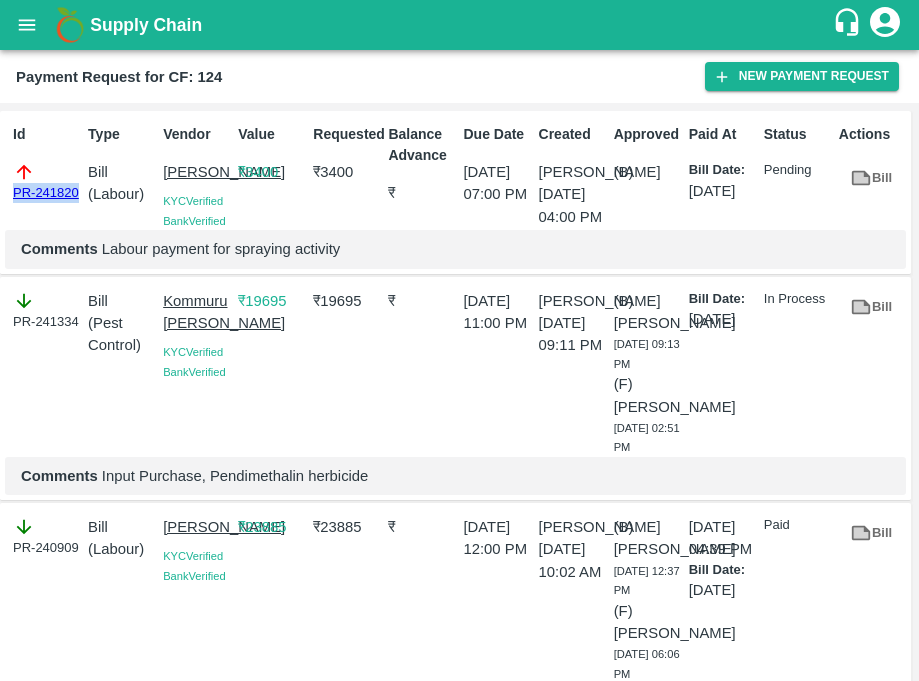 click 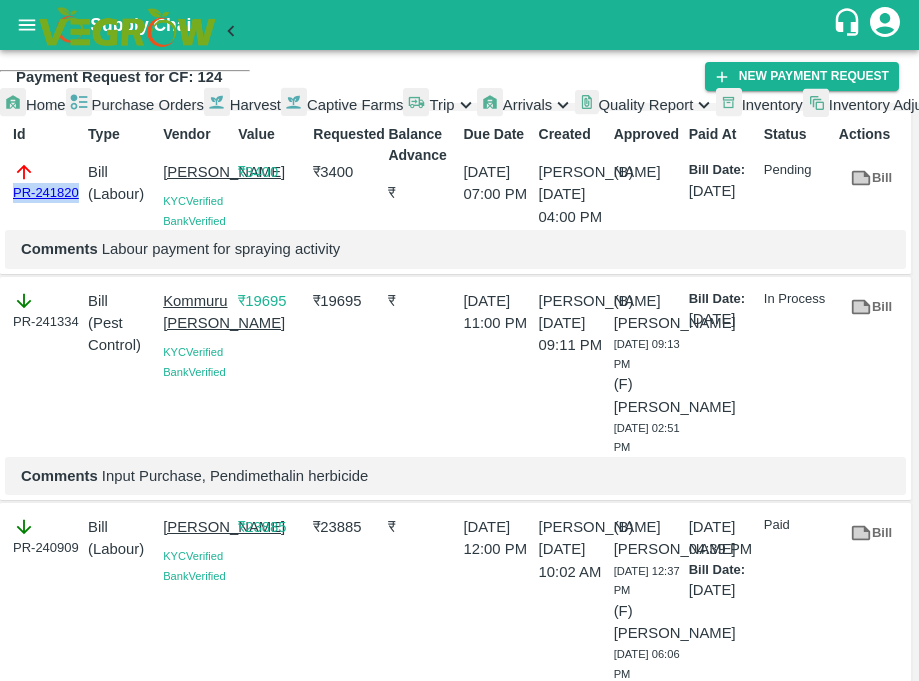 click on "Captive Farms" at bounding box center [355, 105] 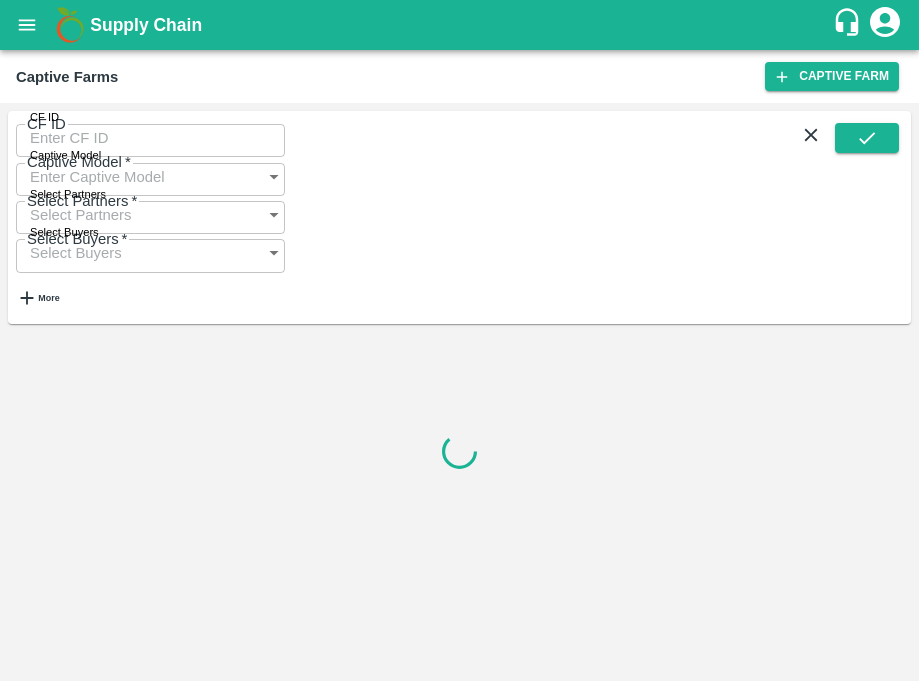 click on "CF ID" at bounding box center [150, 138] 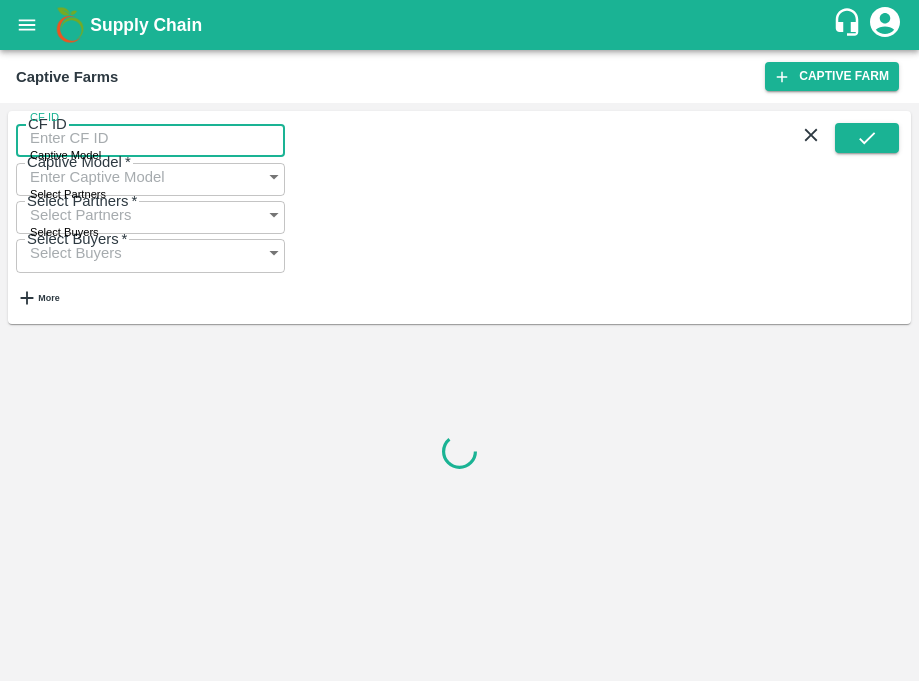 paste on "126" 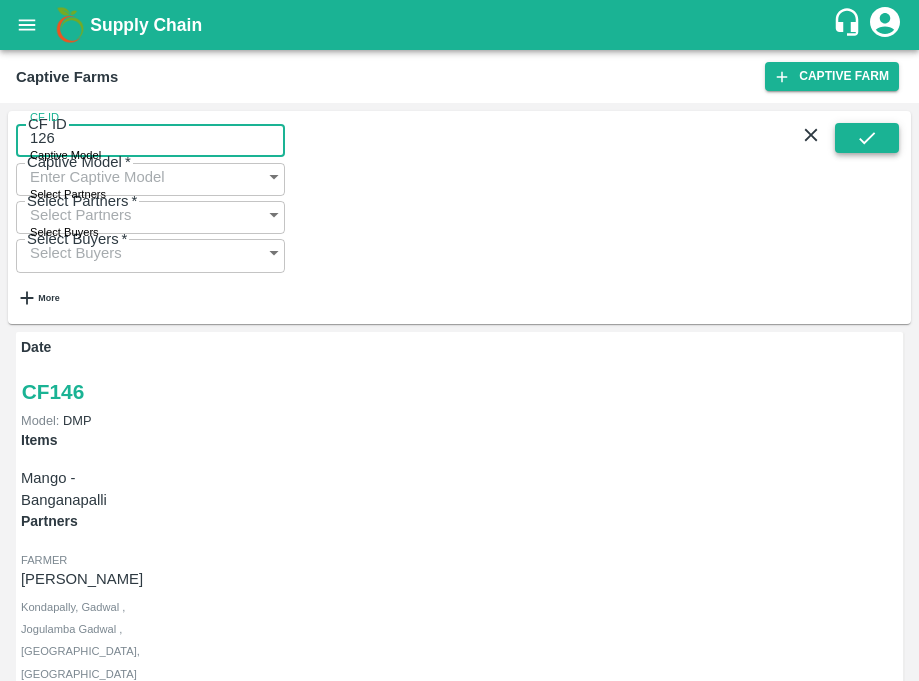 type on "126" 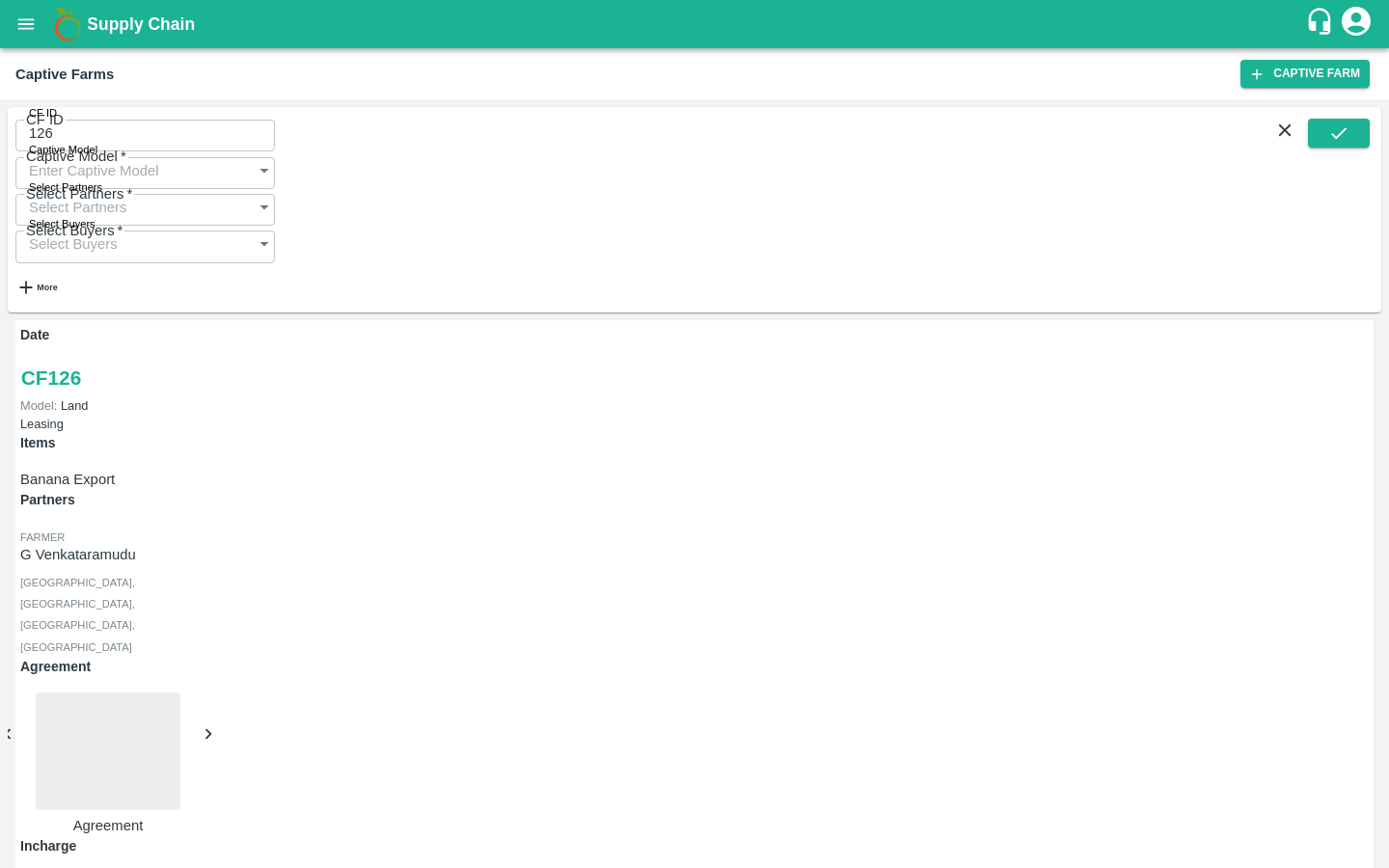click on "Payment Requests   (10)" at bounding box center (95, 1042) 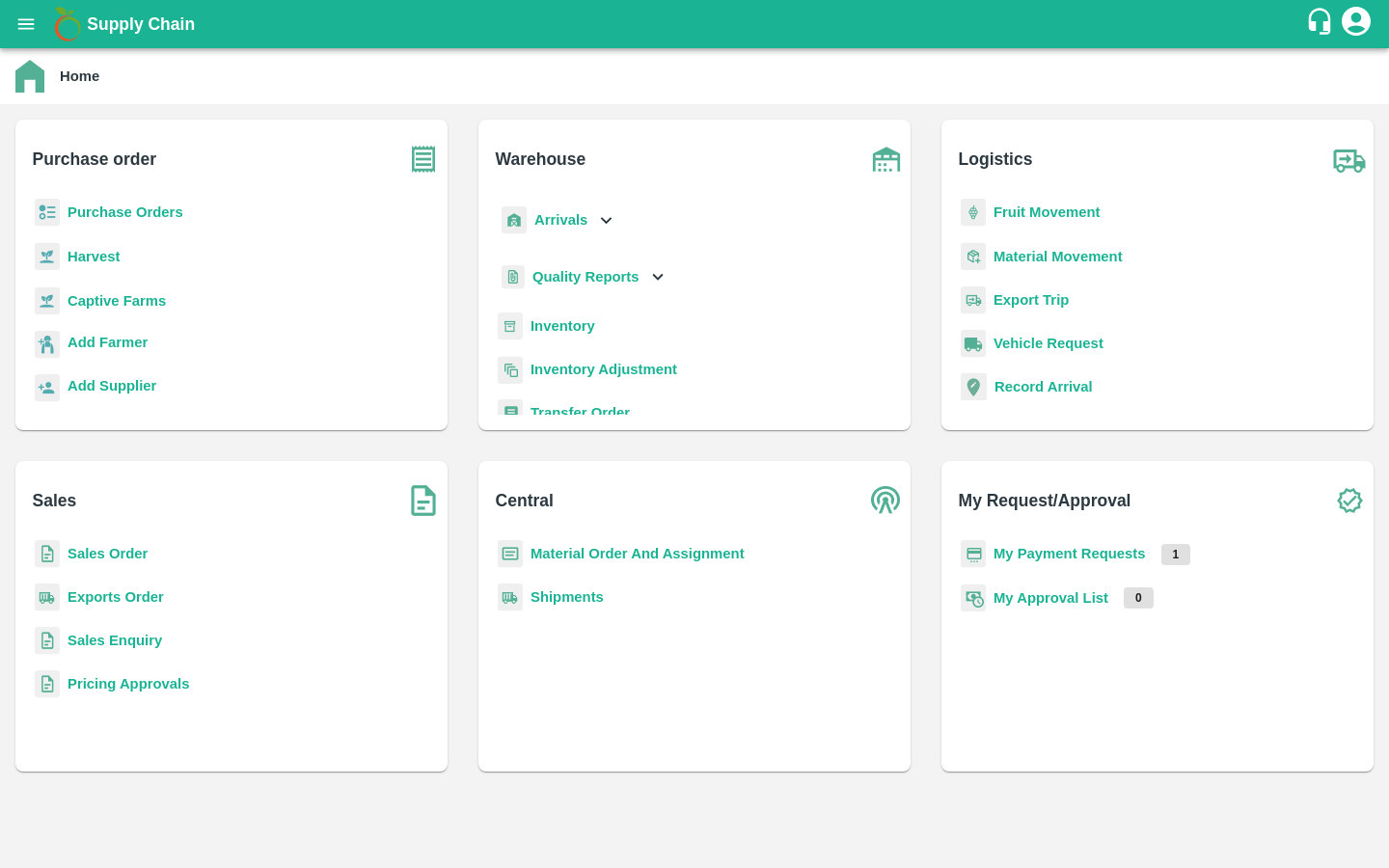 scroll, scrollTop: 0, scrollLeft: 0, axis: both 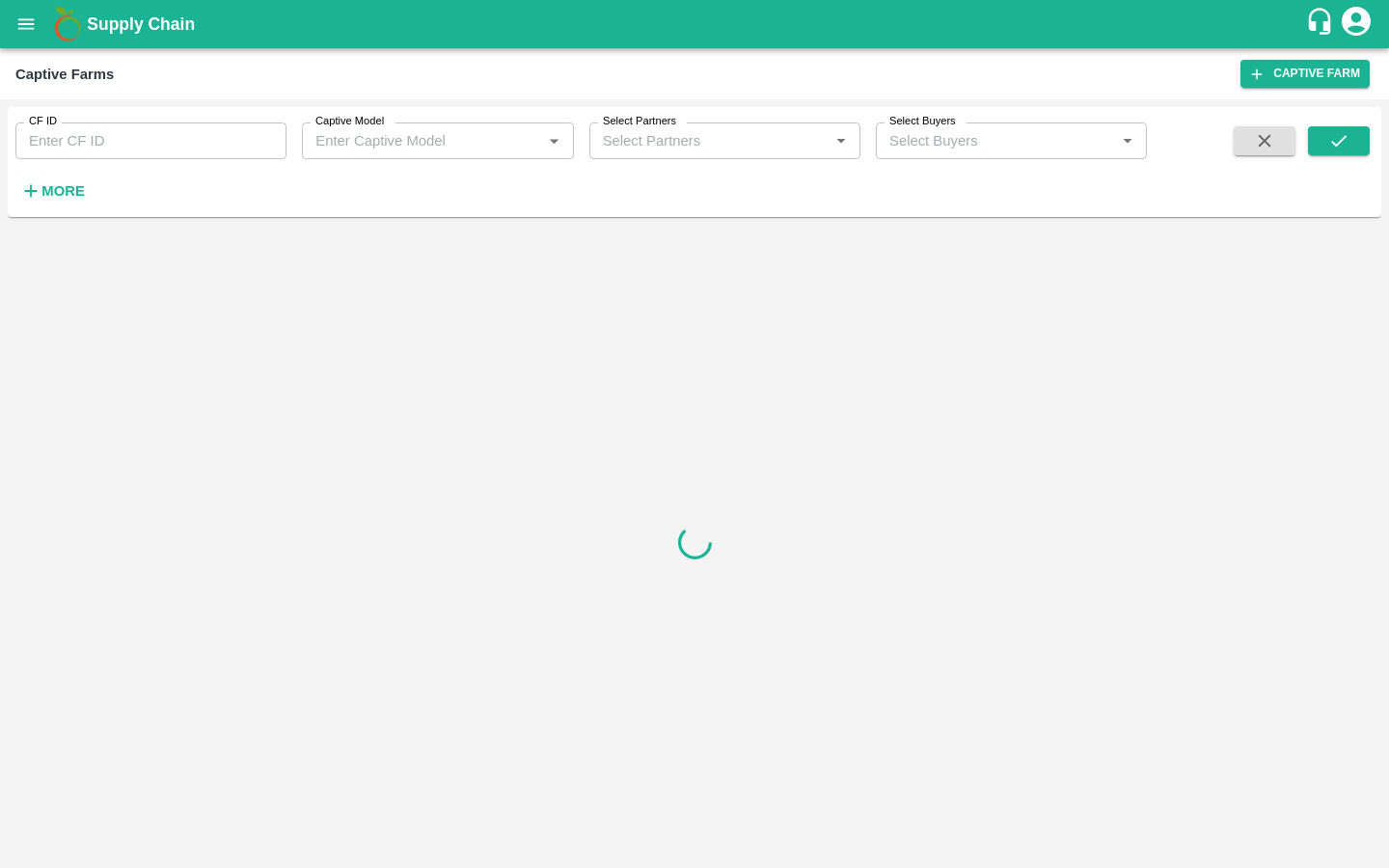 click on "CF ID" at bounding box center [150, 141] 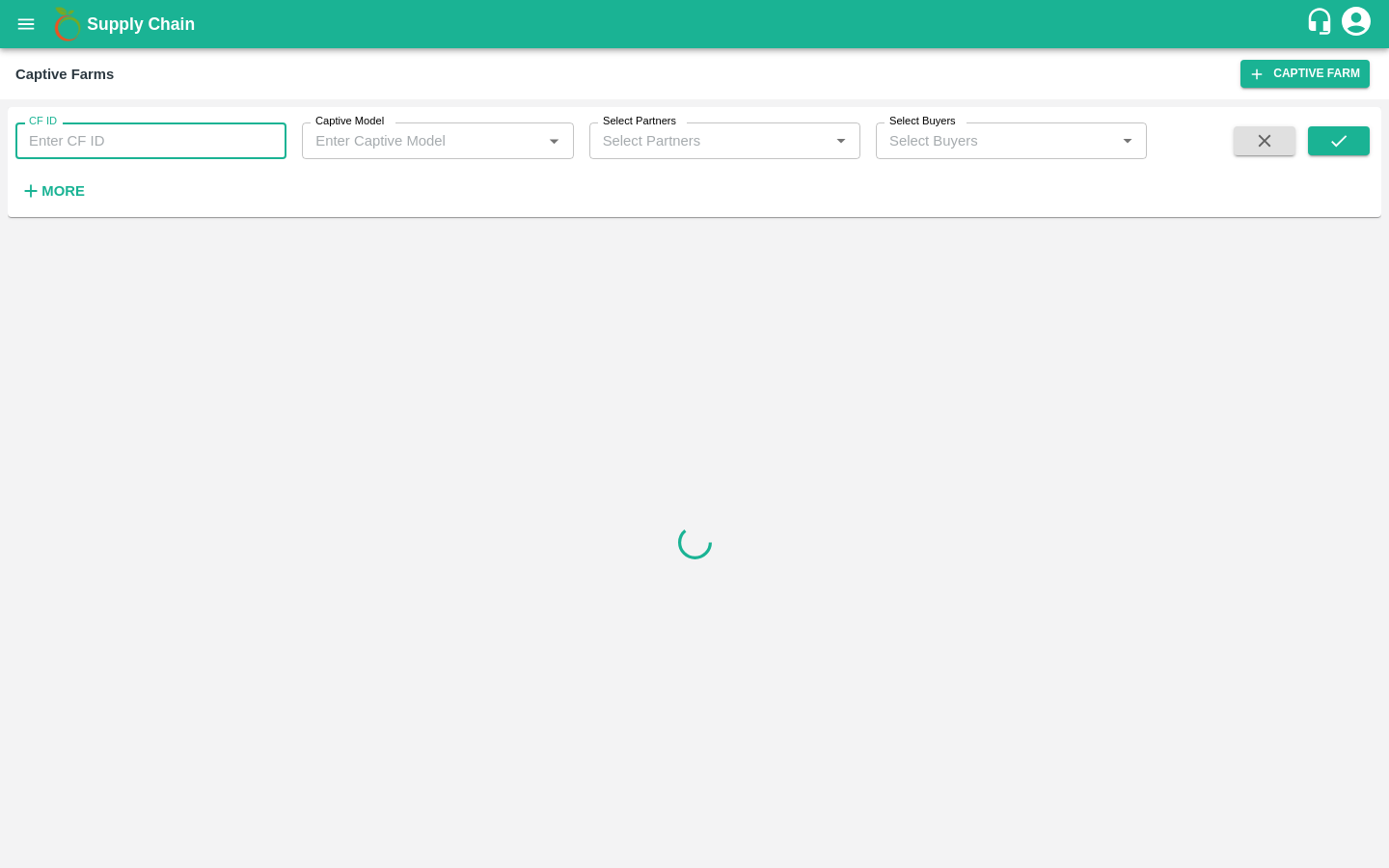 paste on "89" 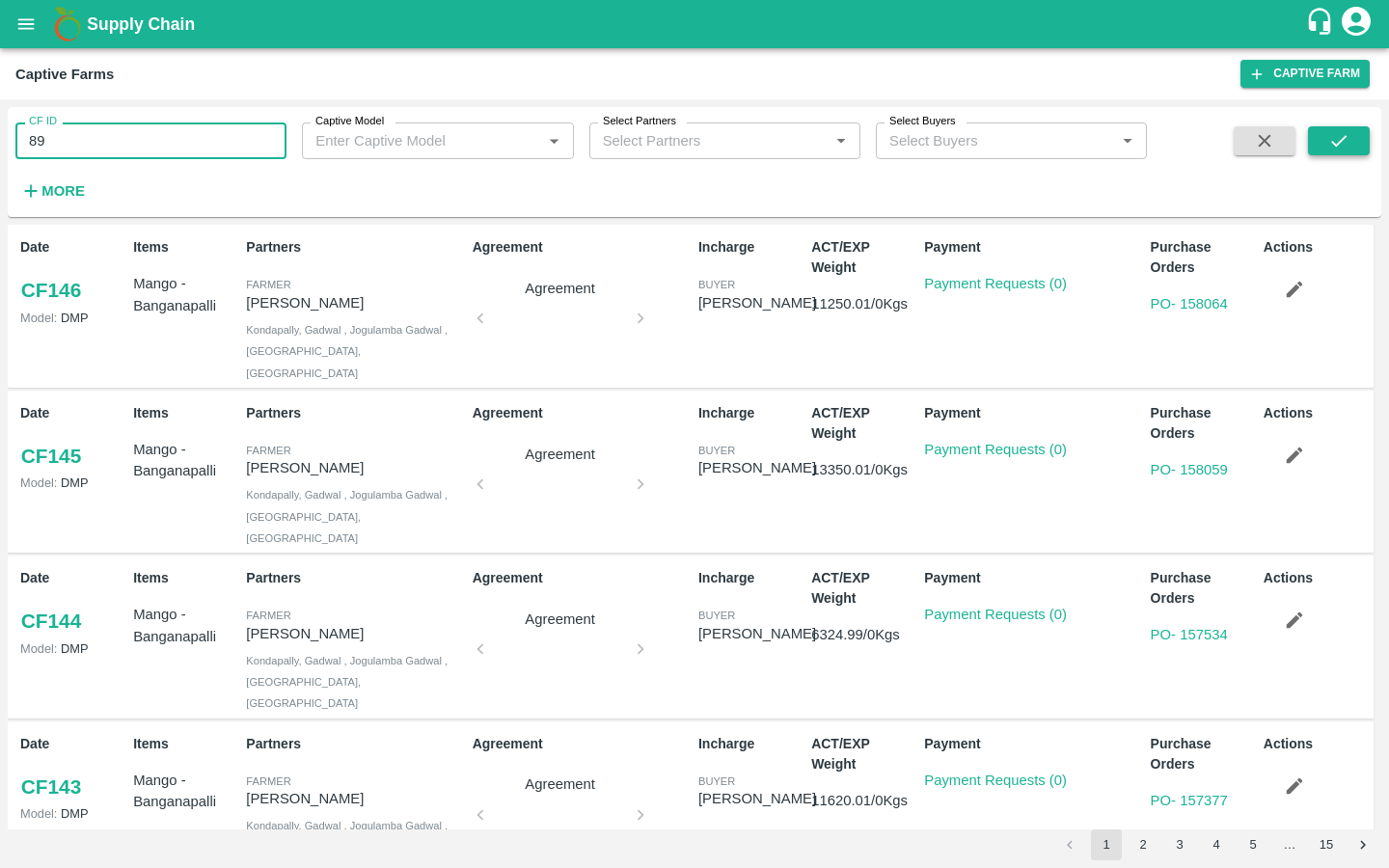 type on "89" 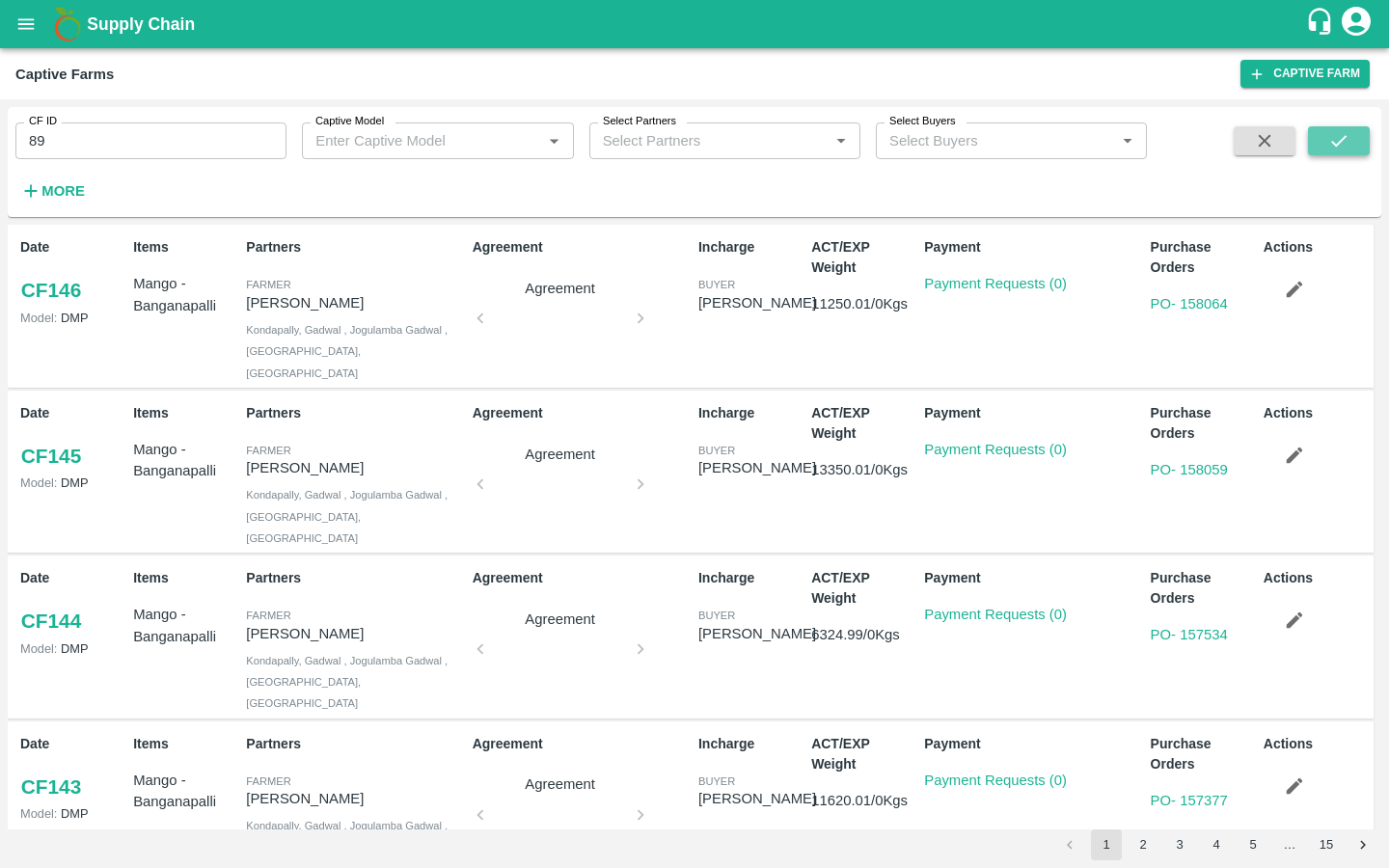 click at bounding box center [1339, 141] 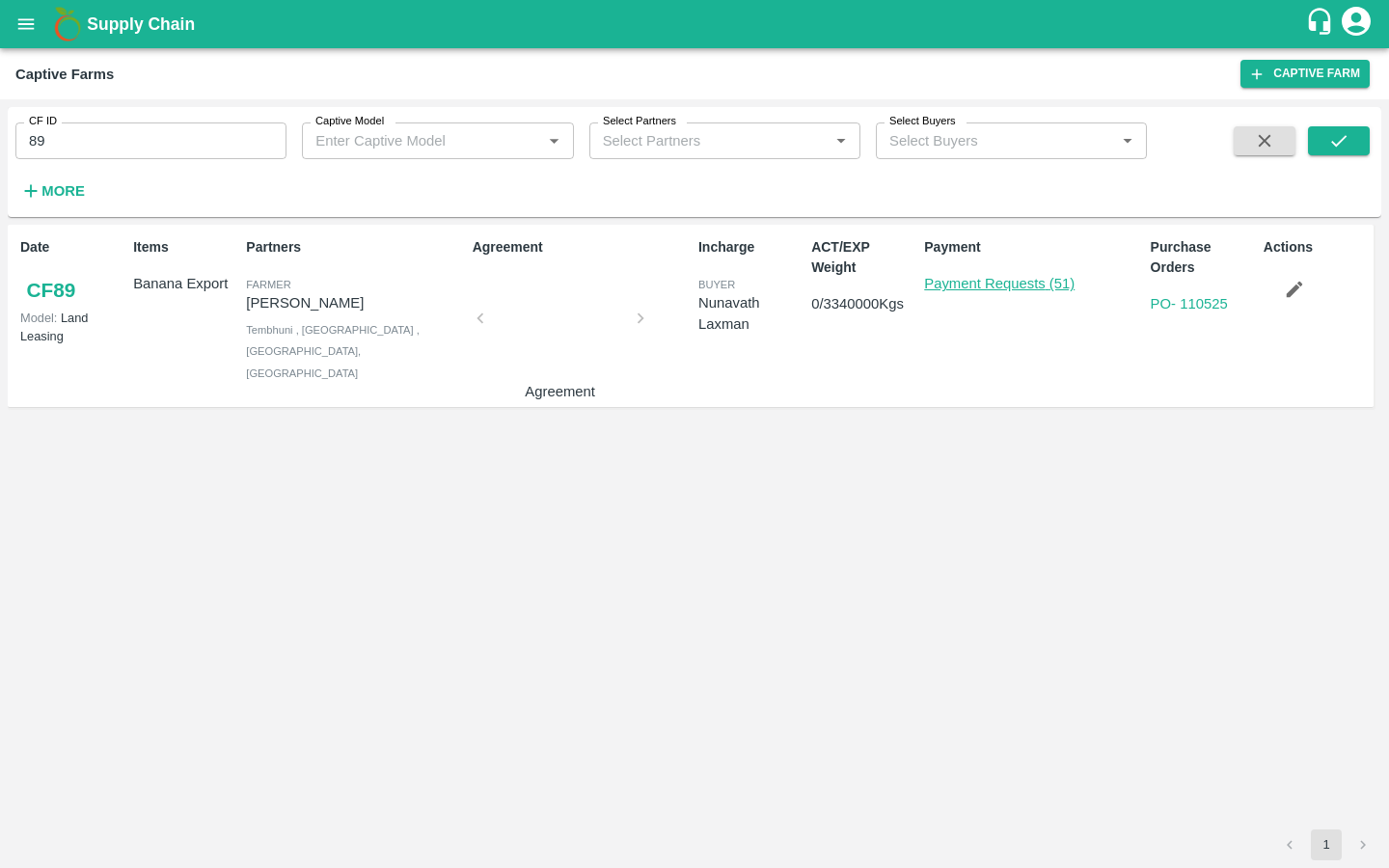 click on "Payment Requests   (51)" at bounding box center [999, 284] 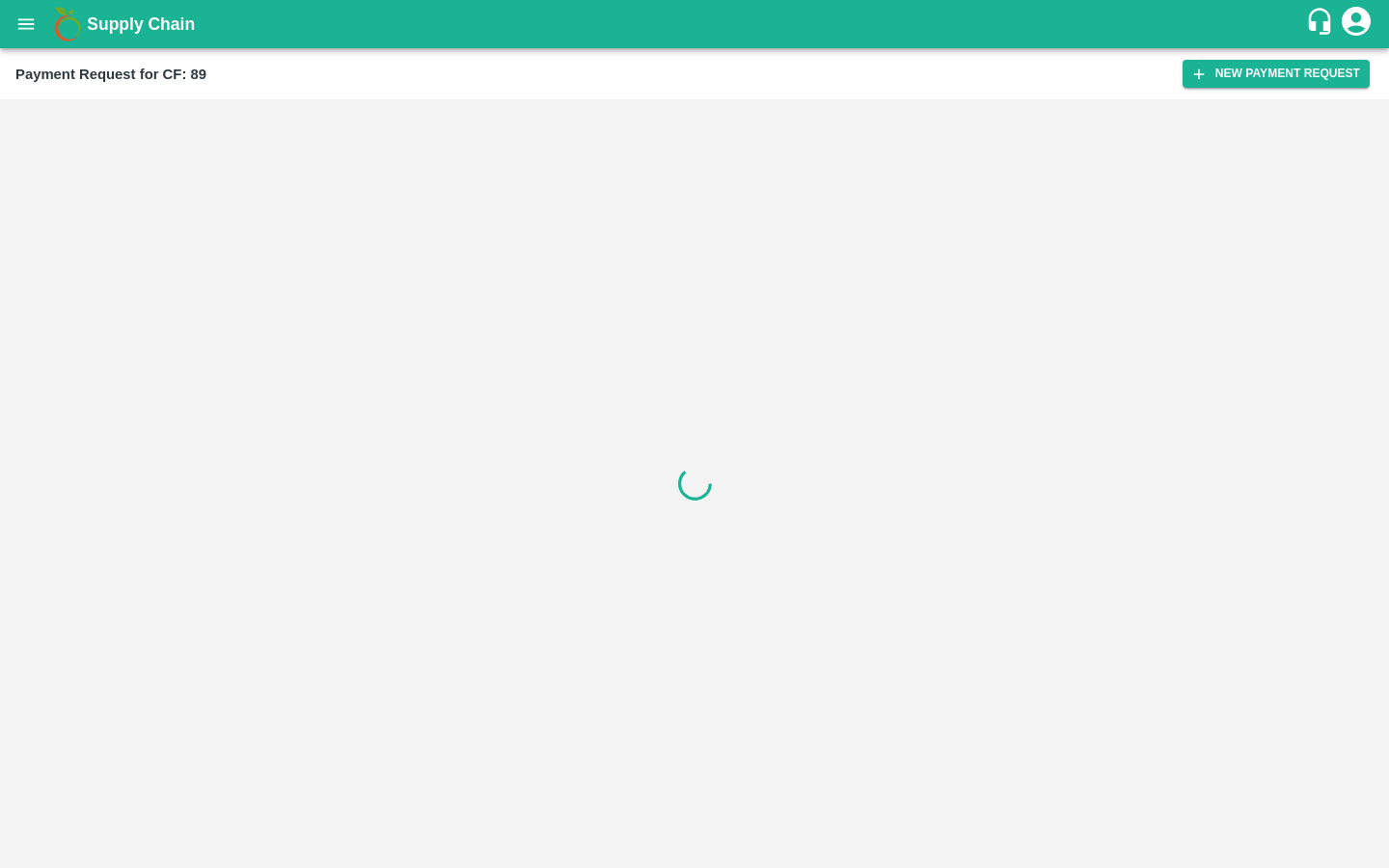 scroll, scrollTop: 0, scrollLeft: 0, axis: both 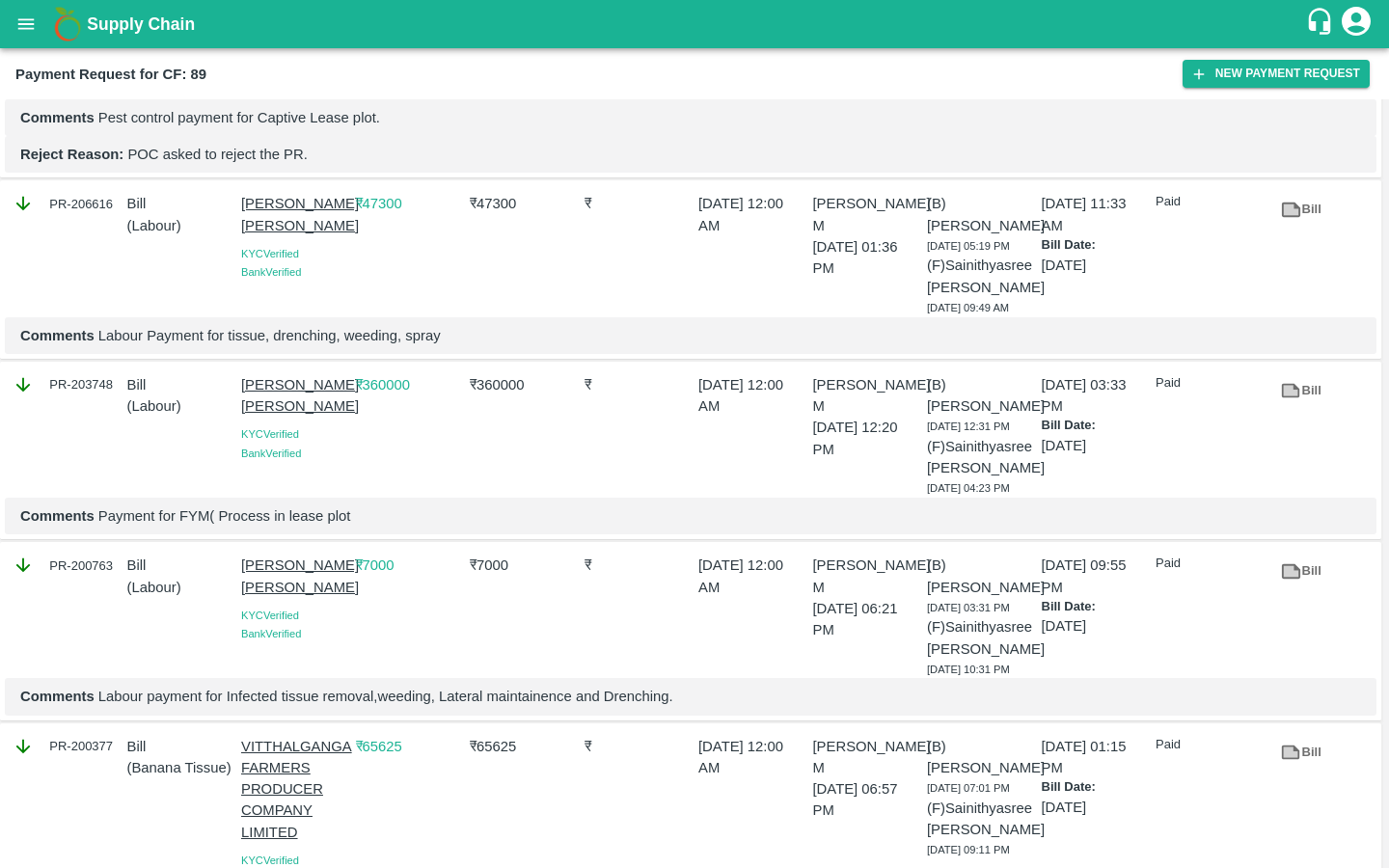 click 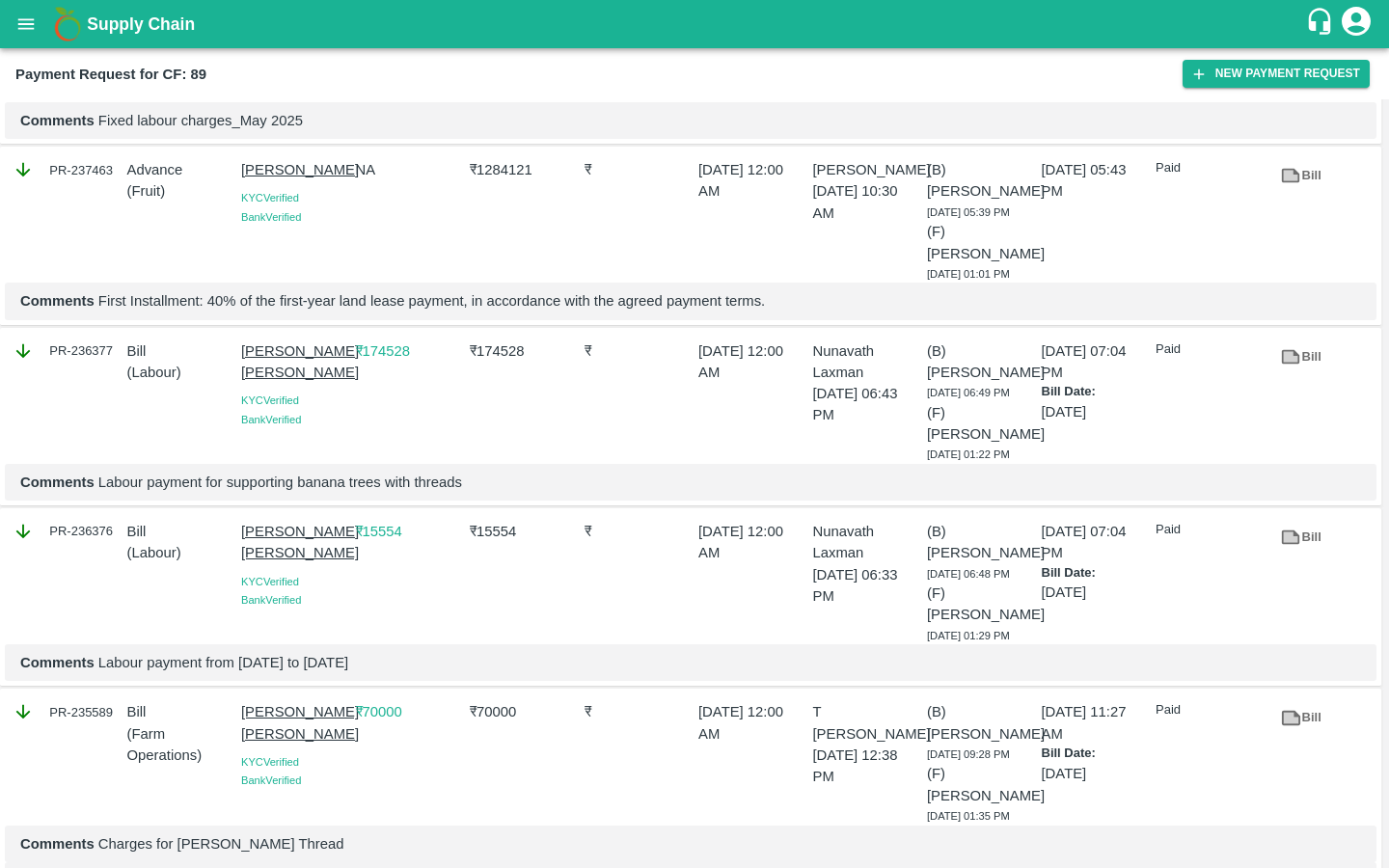scroll, scrollTop: 0, scrollLeft: 0, axis: both 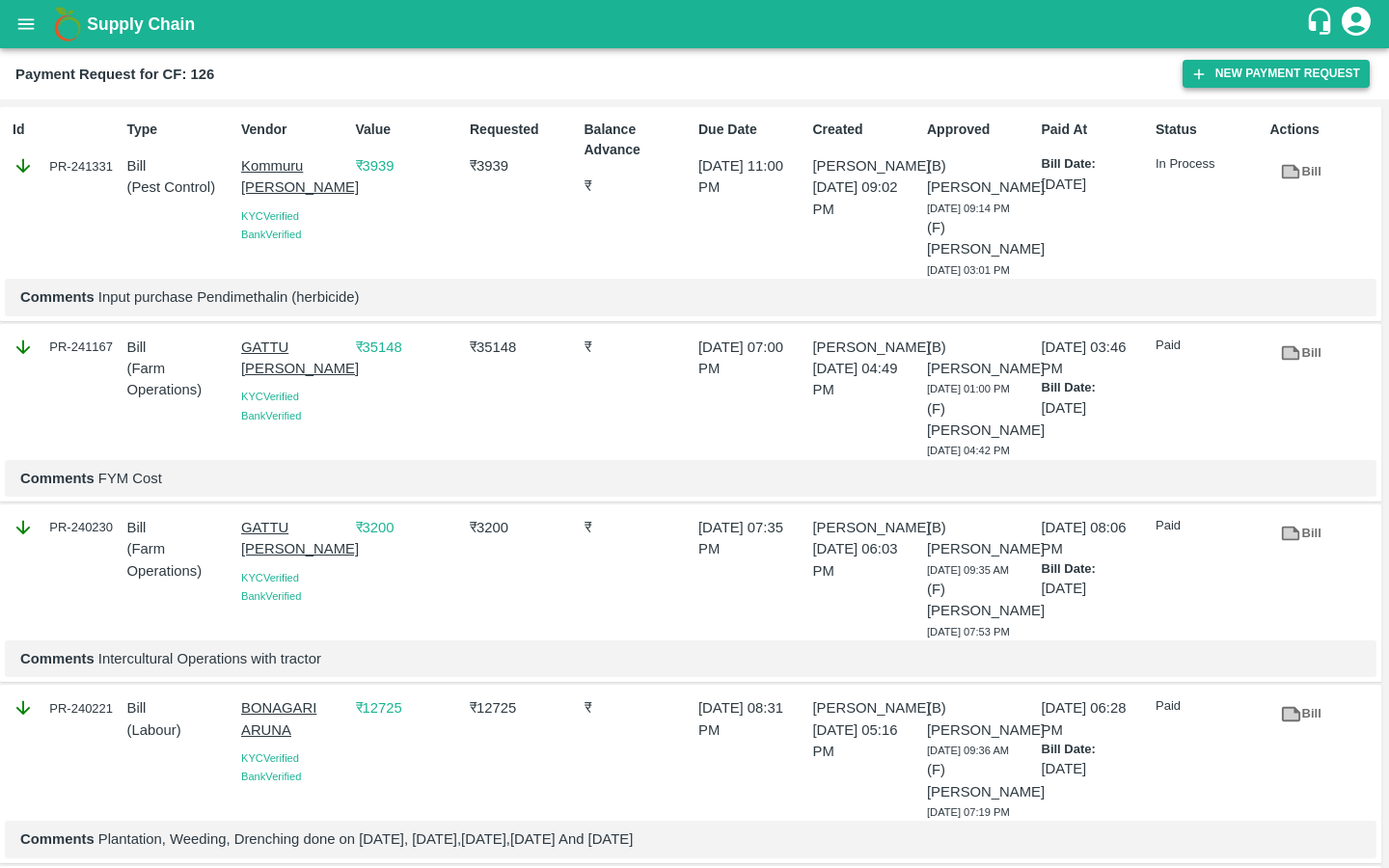 click on "New Payment Request" at bounding box center [1276, 73] 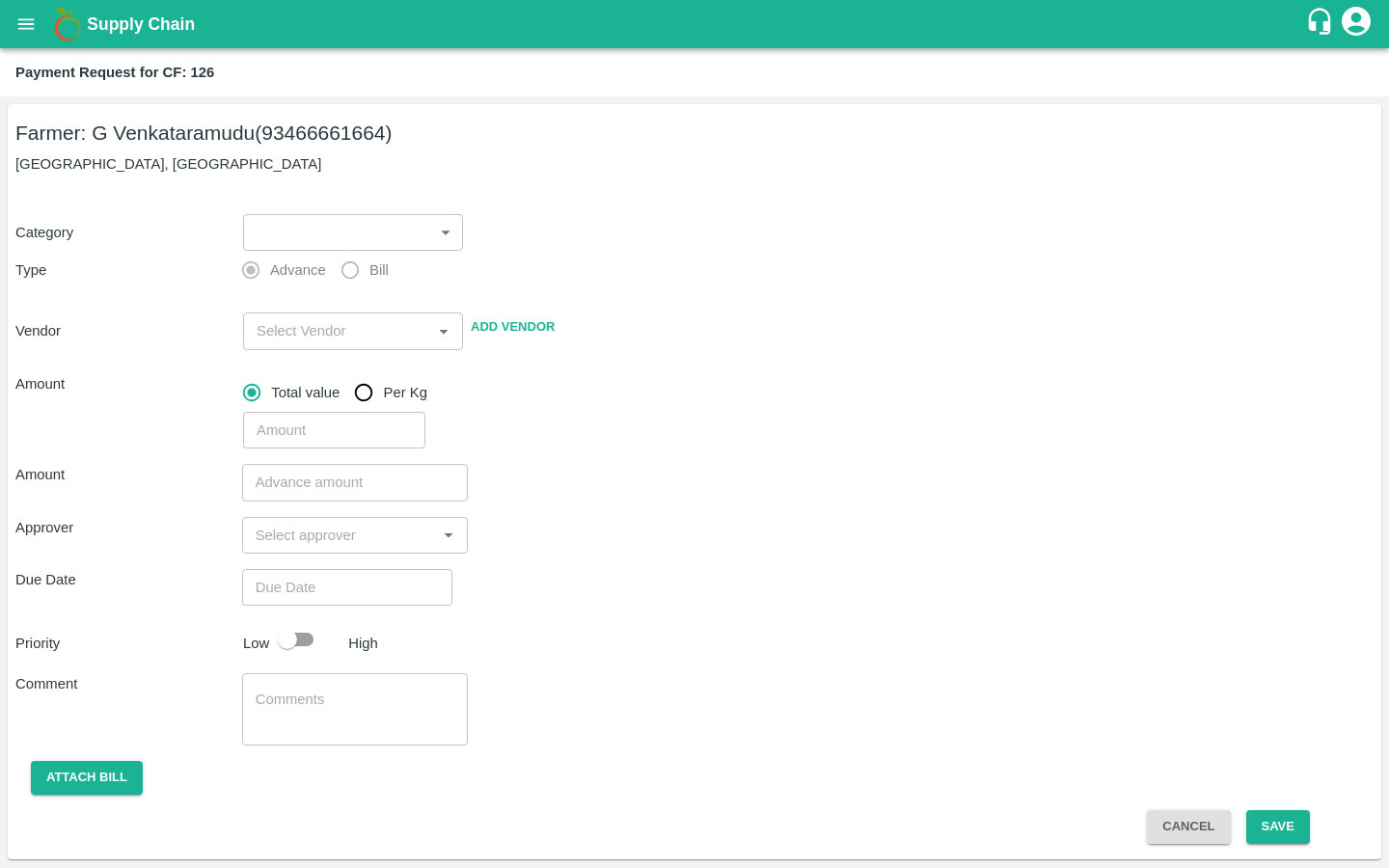 click on "Supply Chain Payment Request for CF: 126 Farmer:    G Venkataramudu  (93466661664) OC Colony, anantapur Category ​ ​ Type Advance Bill Vendor ​ Add Vendor Amount Total value Per Kg ​ Amount ​ Approver ​ Due Date ​  Priority  Low  High Comment x ​ Attach bill Cancel Save Bangalore DC Direct Customer Hyderabad DC B2R Bangalore  Tembhurni Virtual Captive PH Ananthapur Virtual Captive PH Kothakota Virtual Captive PH Chittoor Virtual Captive PH Vavilala Himalekya Logout" at bounding box center [694, 434] 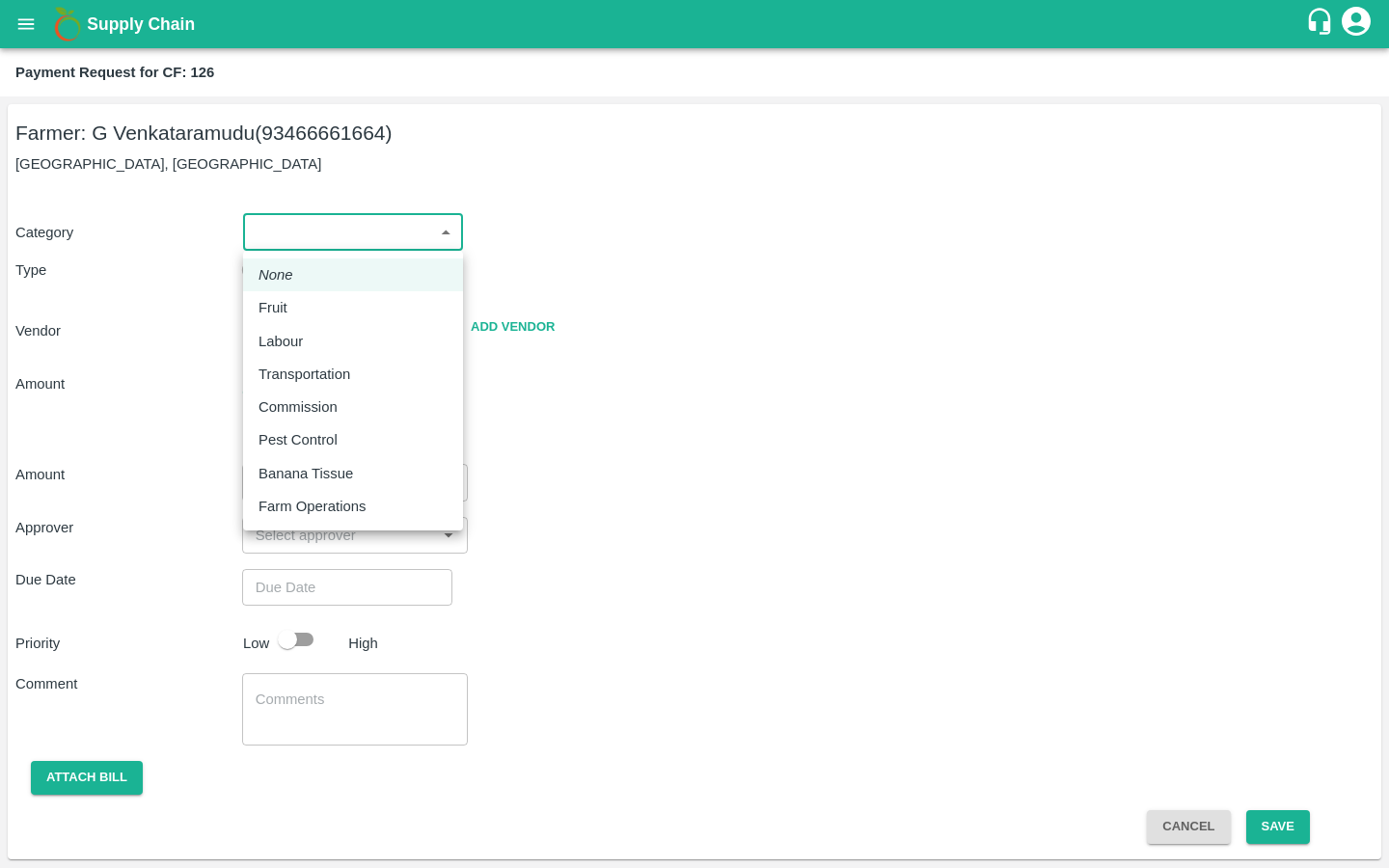 click on "Labour" at bounding box center [286, 341] 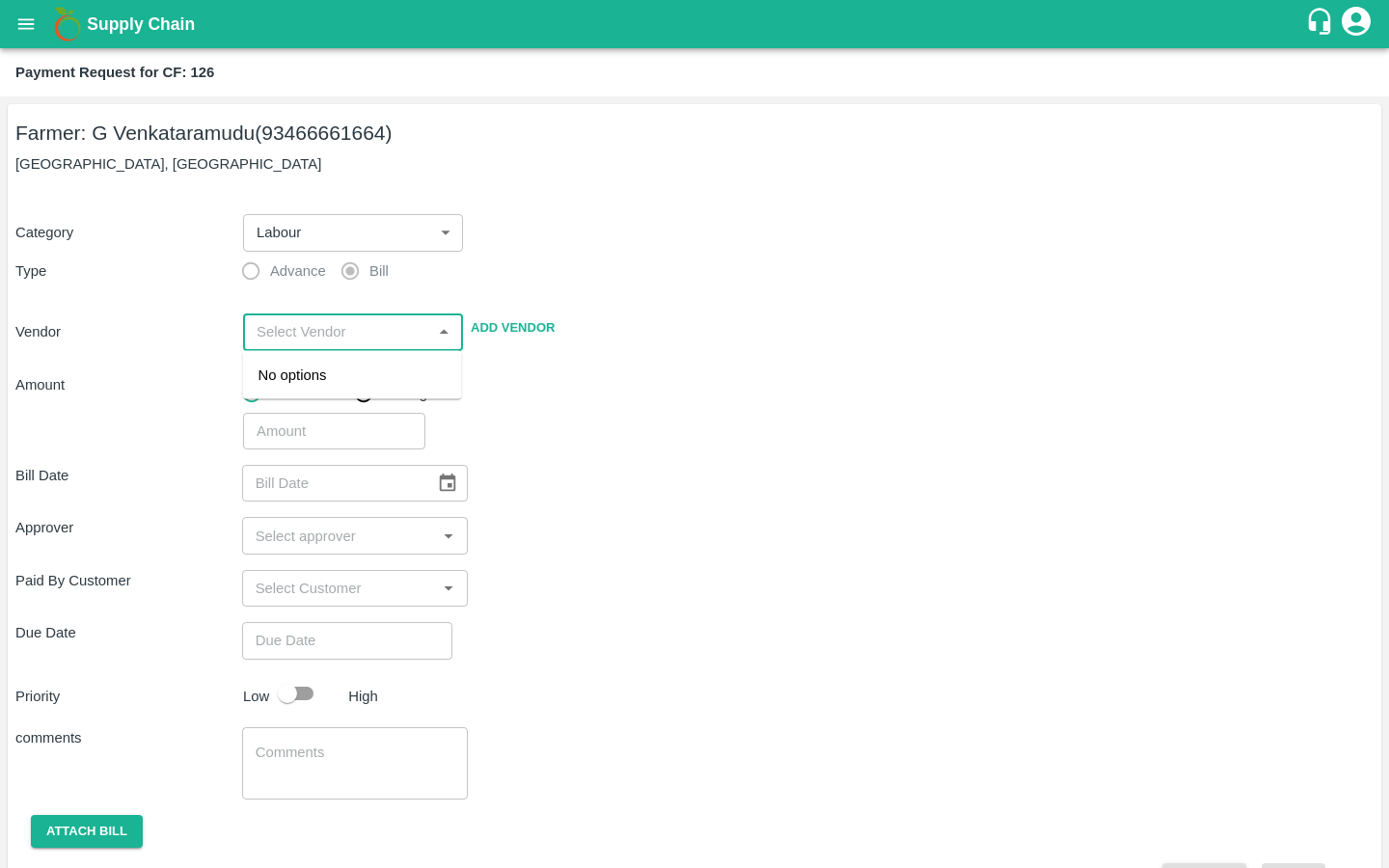 click at bounding box center (337, 332) 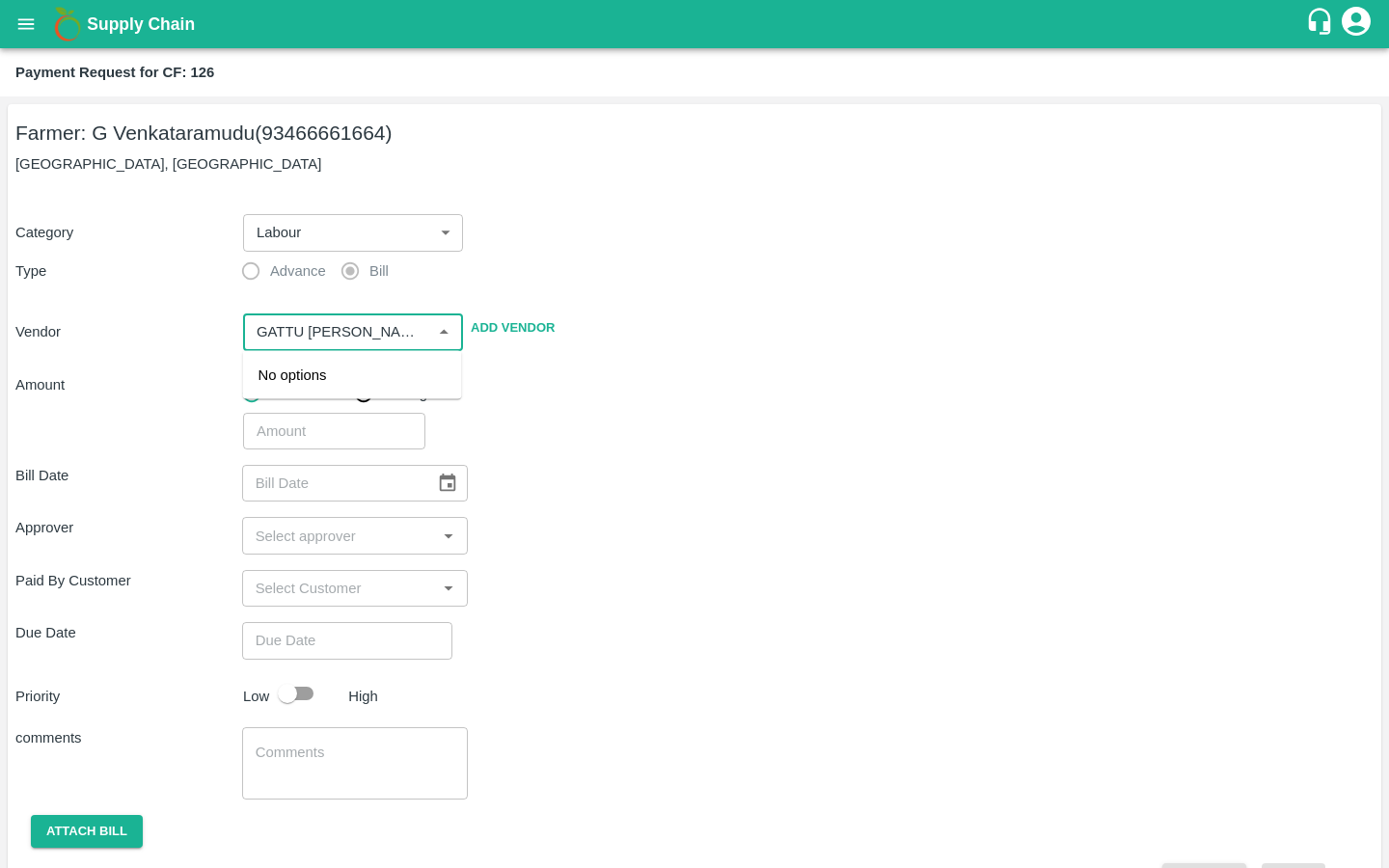 scroll, scrollTop: 0, scrollLeft: 18, axis: horizontal 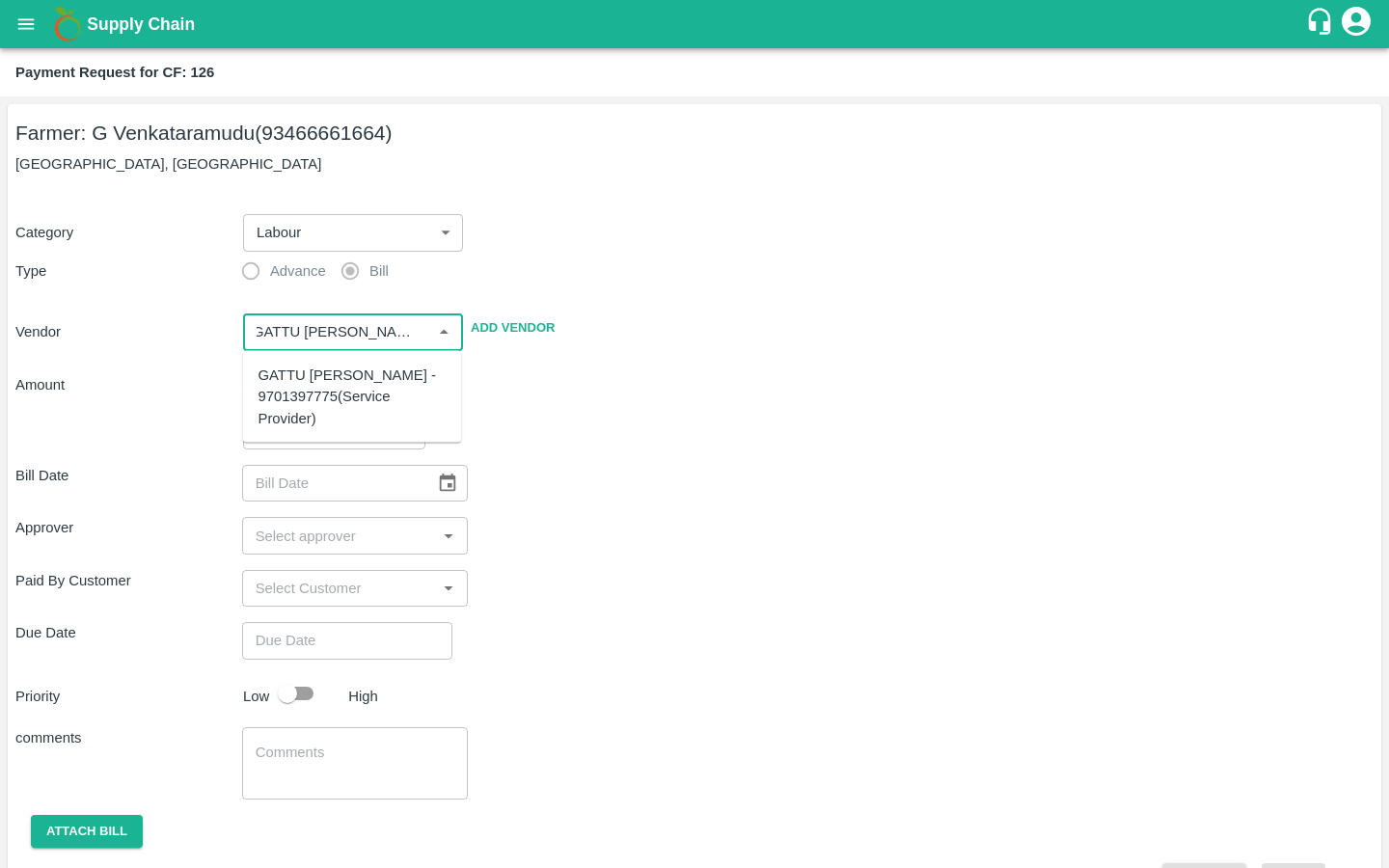 click on "GATTU BHASKARA REDDY - 9701397775(Service Provider)" at bounding box center [352, 396] 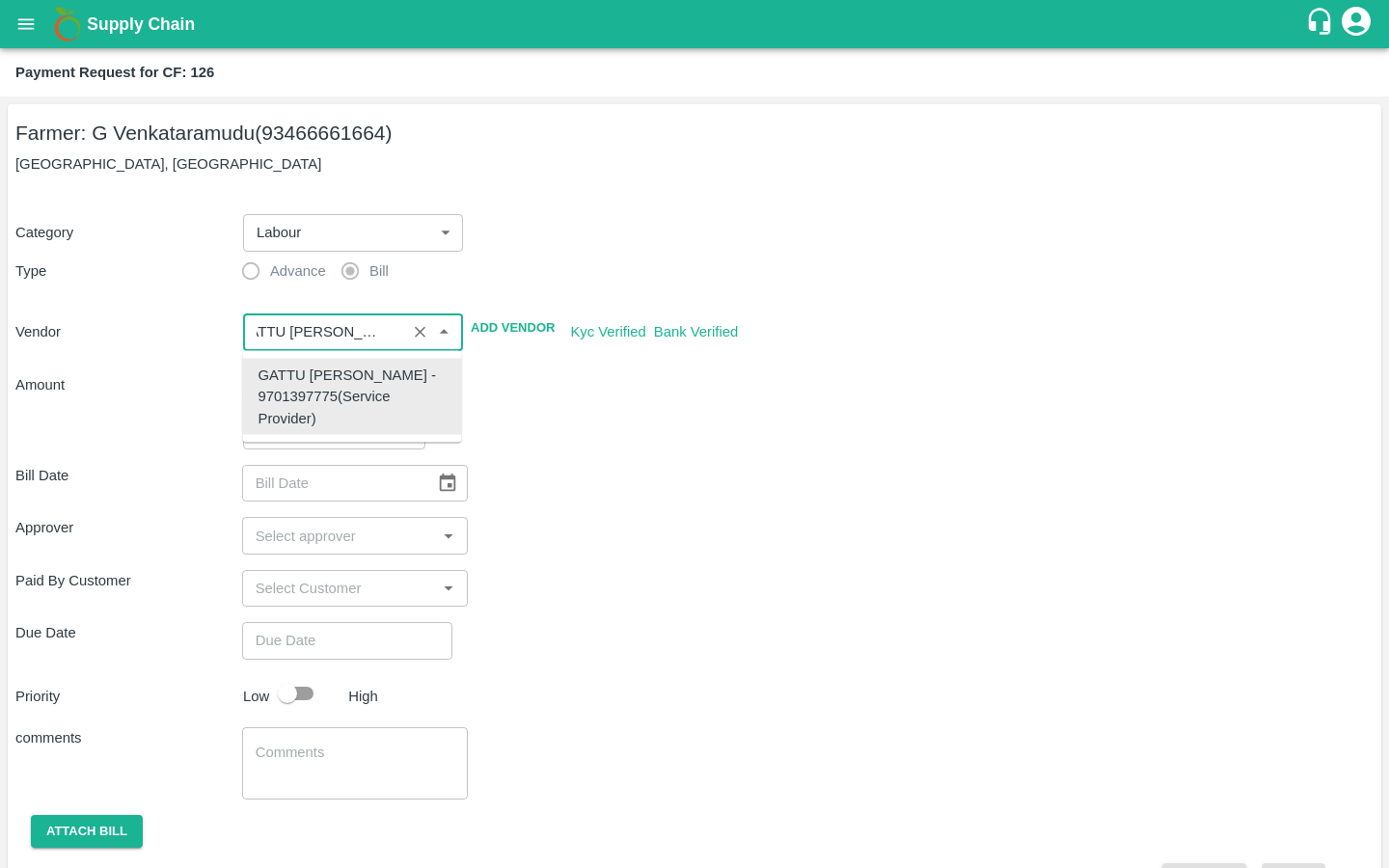 type on "GATTU BHASKARA REDDY - 9701397775(Service Provider)" 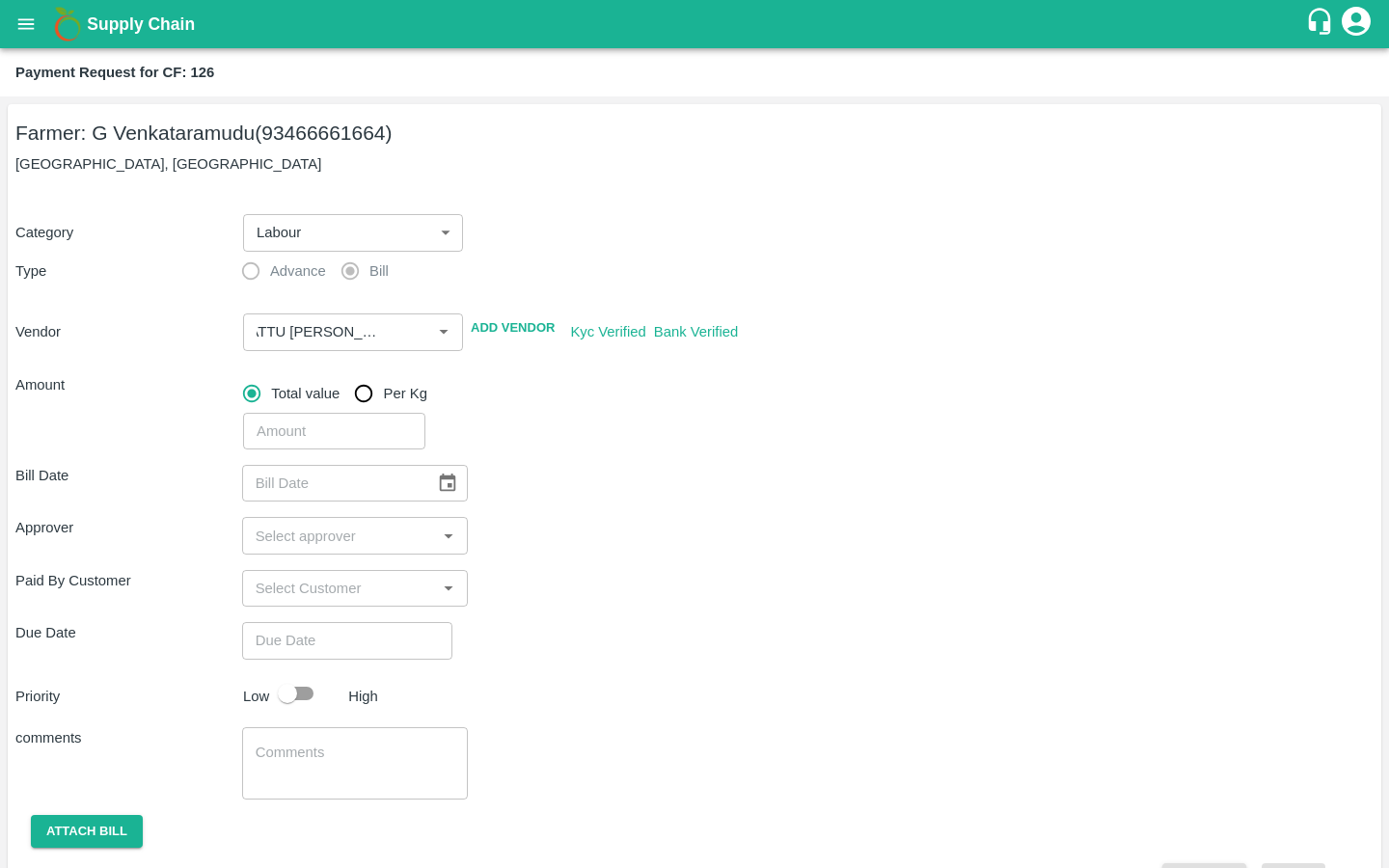 scroll, scrollTop: 0, scrollLeft: 0, axis: both 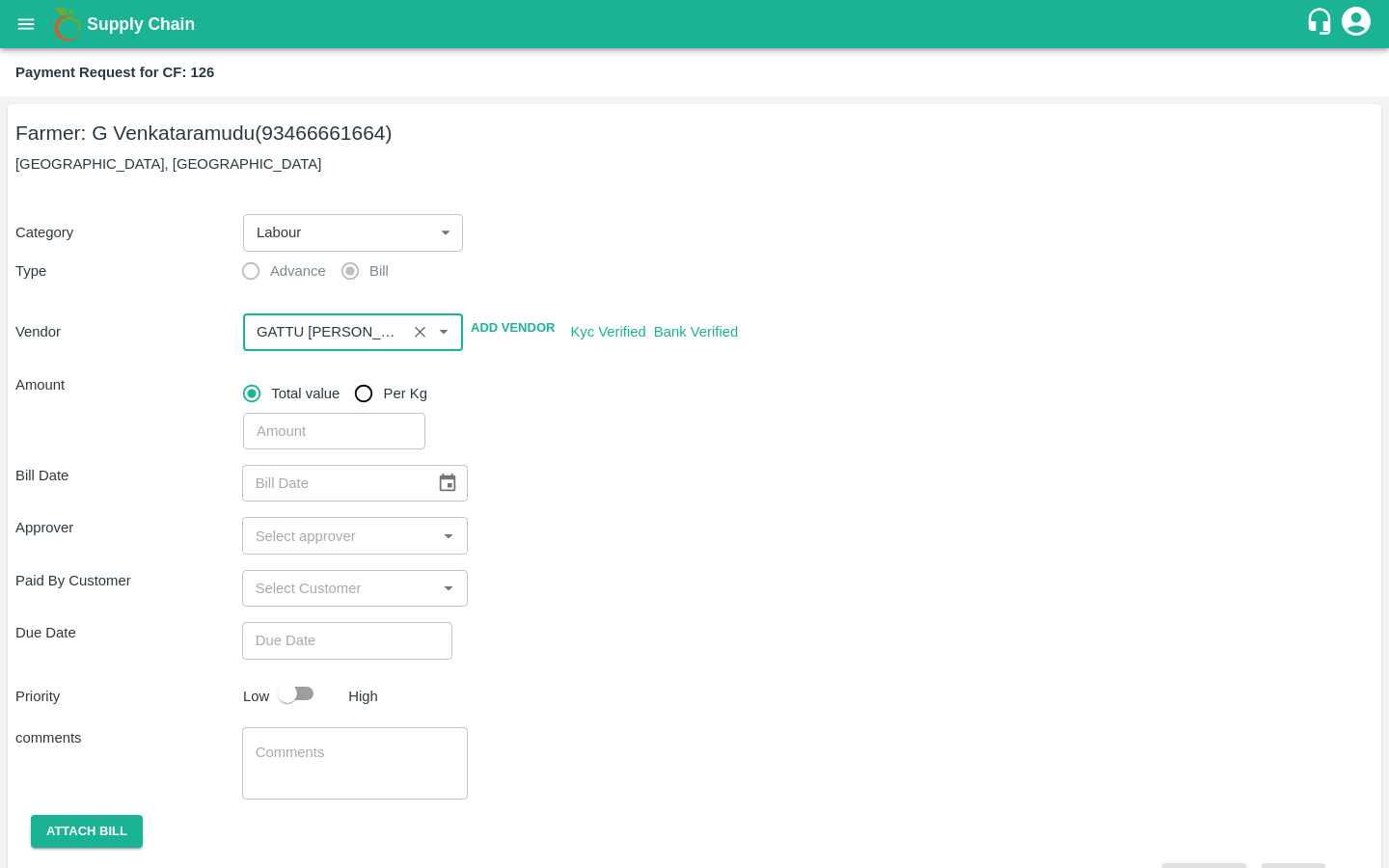 click at bounding box center [324, 332] 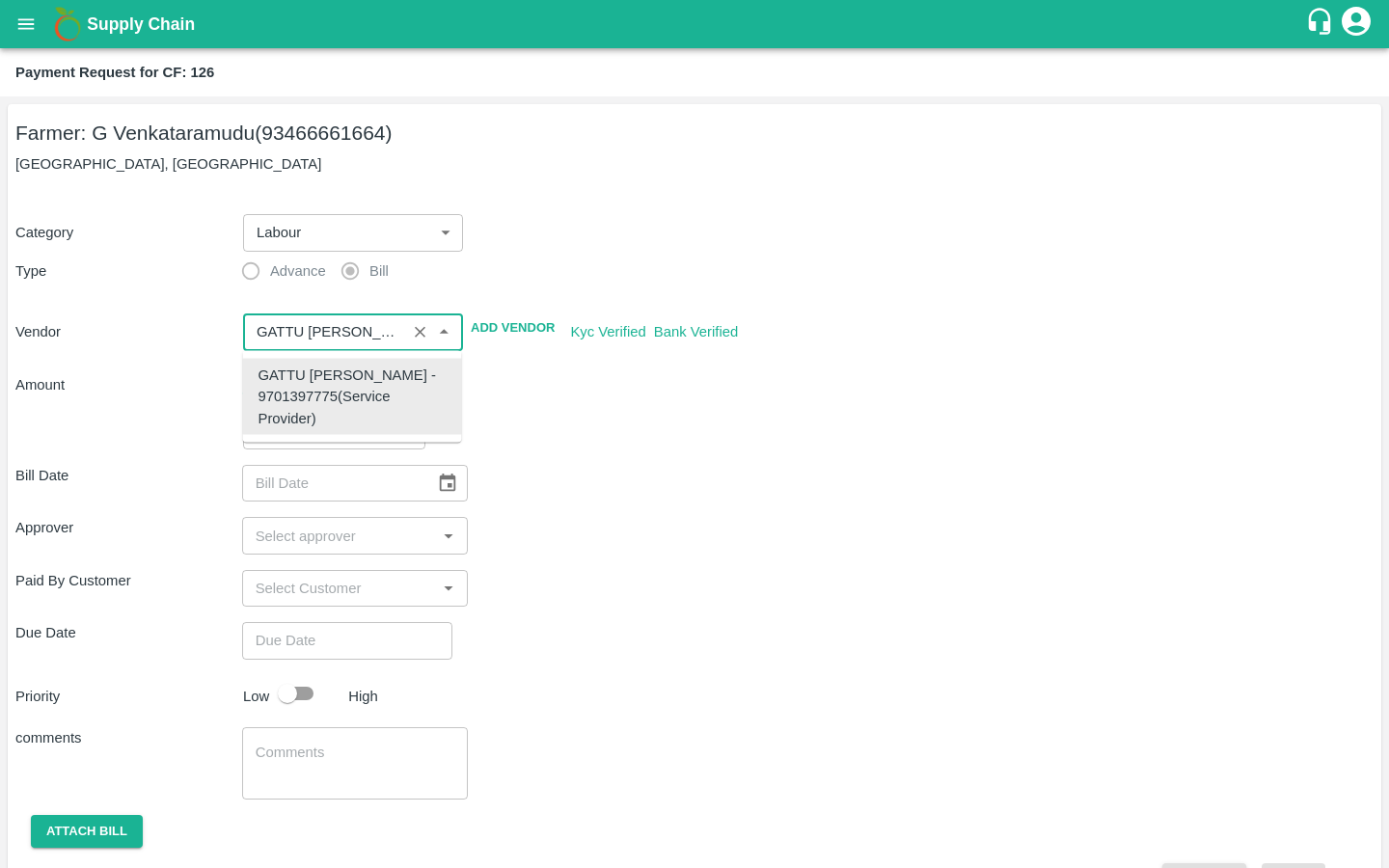 click on "Bill Date ​ Approver ​ Paid By Customer ​ Due Date ​  Priority  Low  High comments x ​ Attach bill Cancel Save" at bounding box center (694, 673) 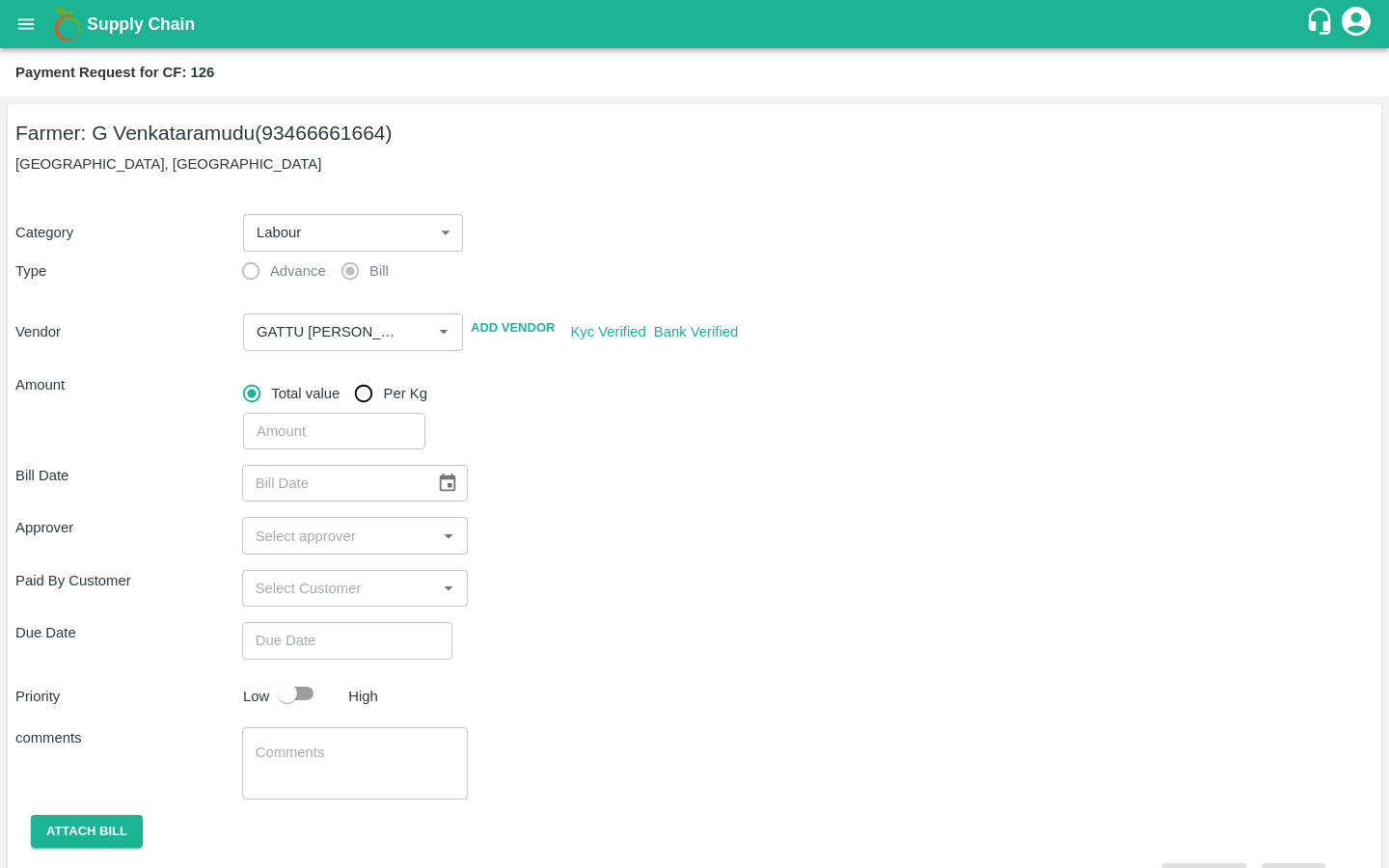 click at bounding box center [334, 431] 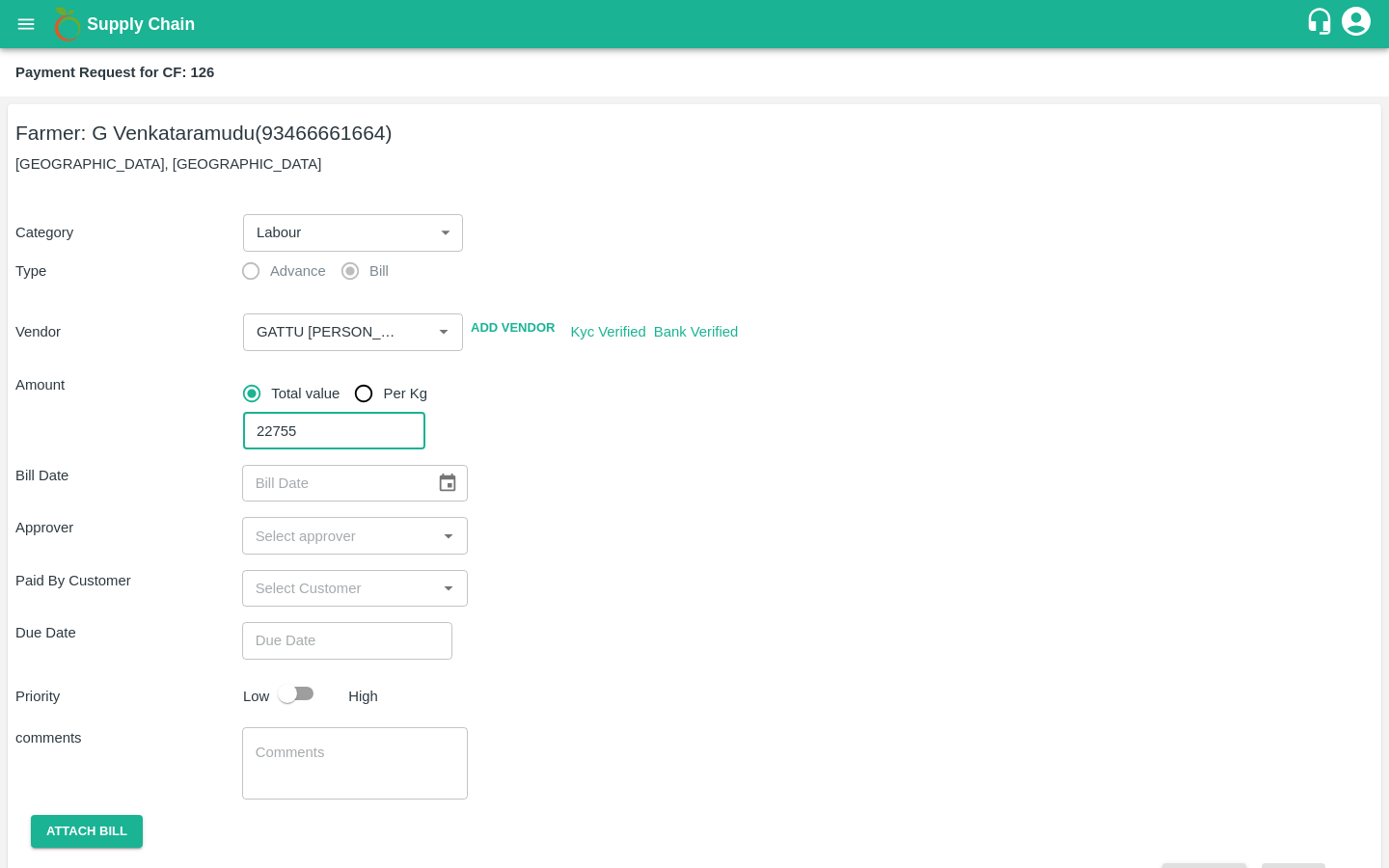 type on "22755" 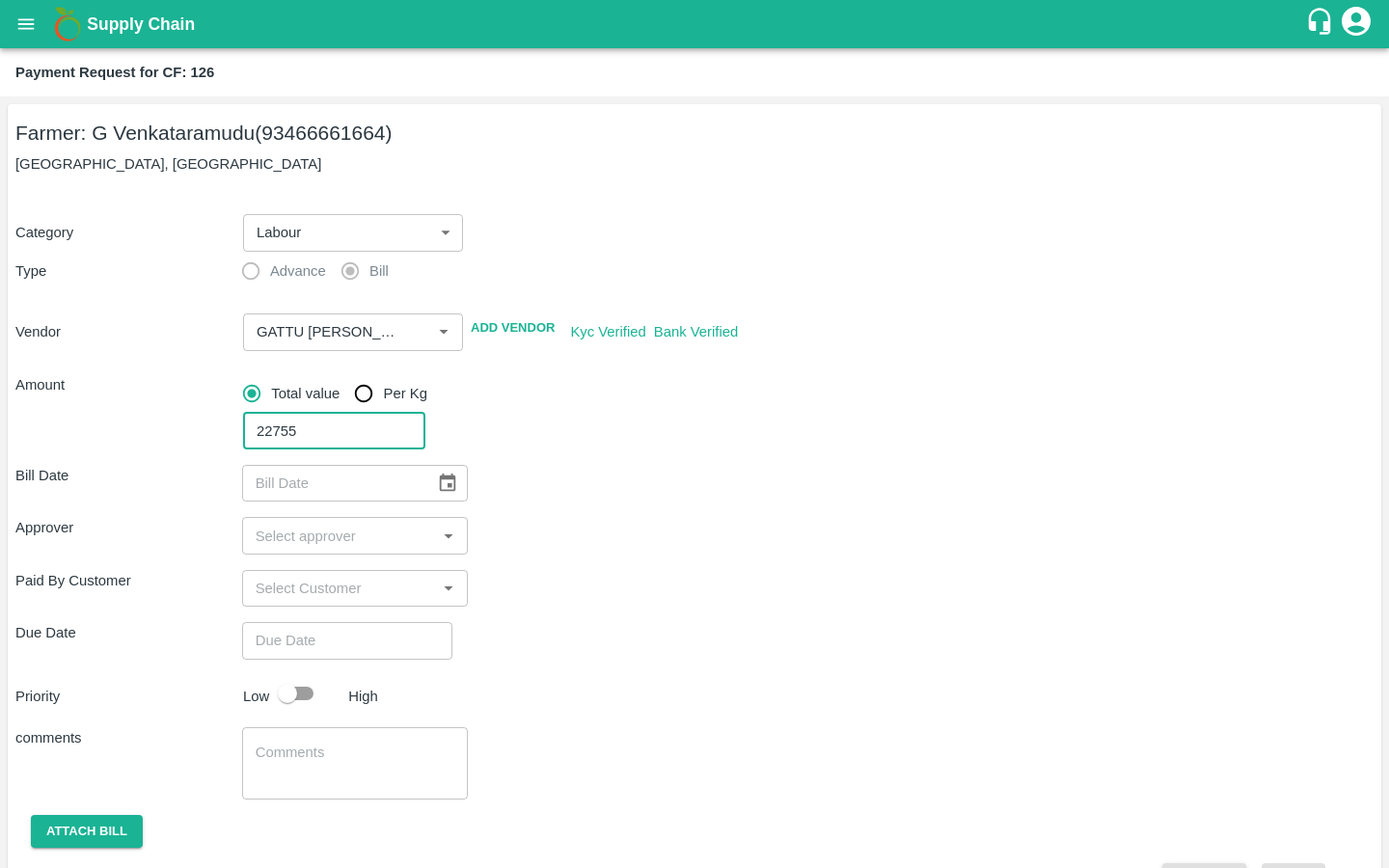 click 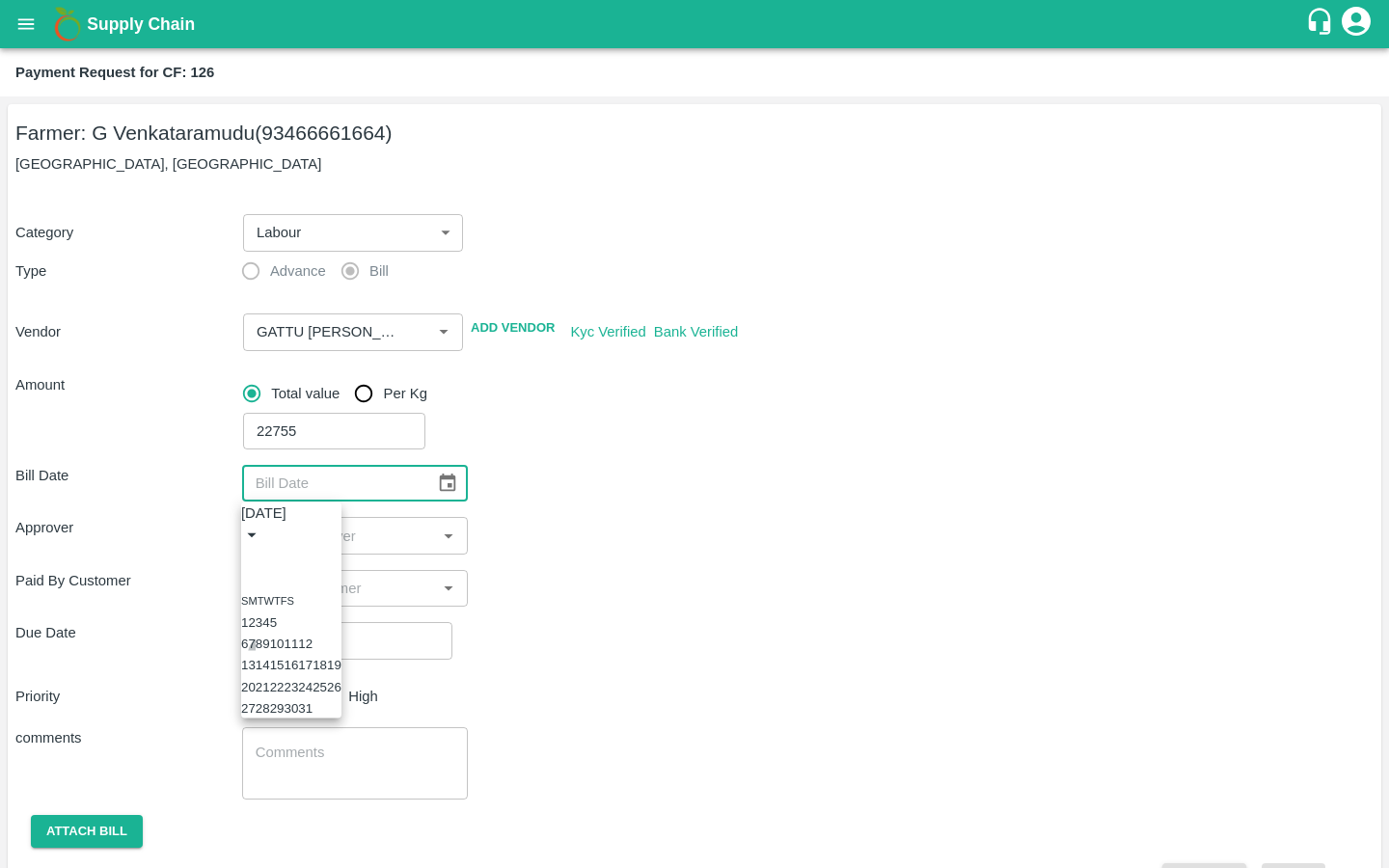 click on "7" at bounding box center (251, 643) 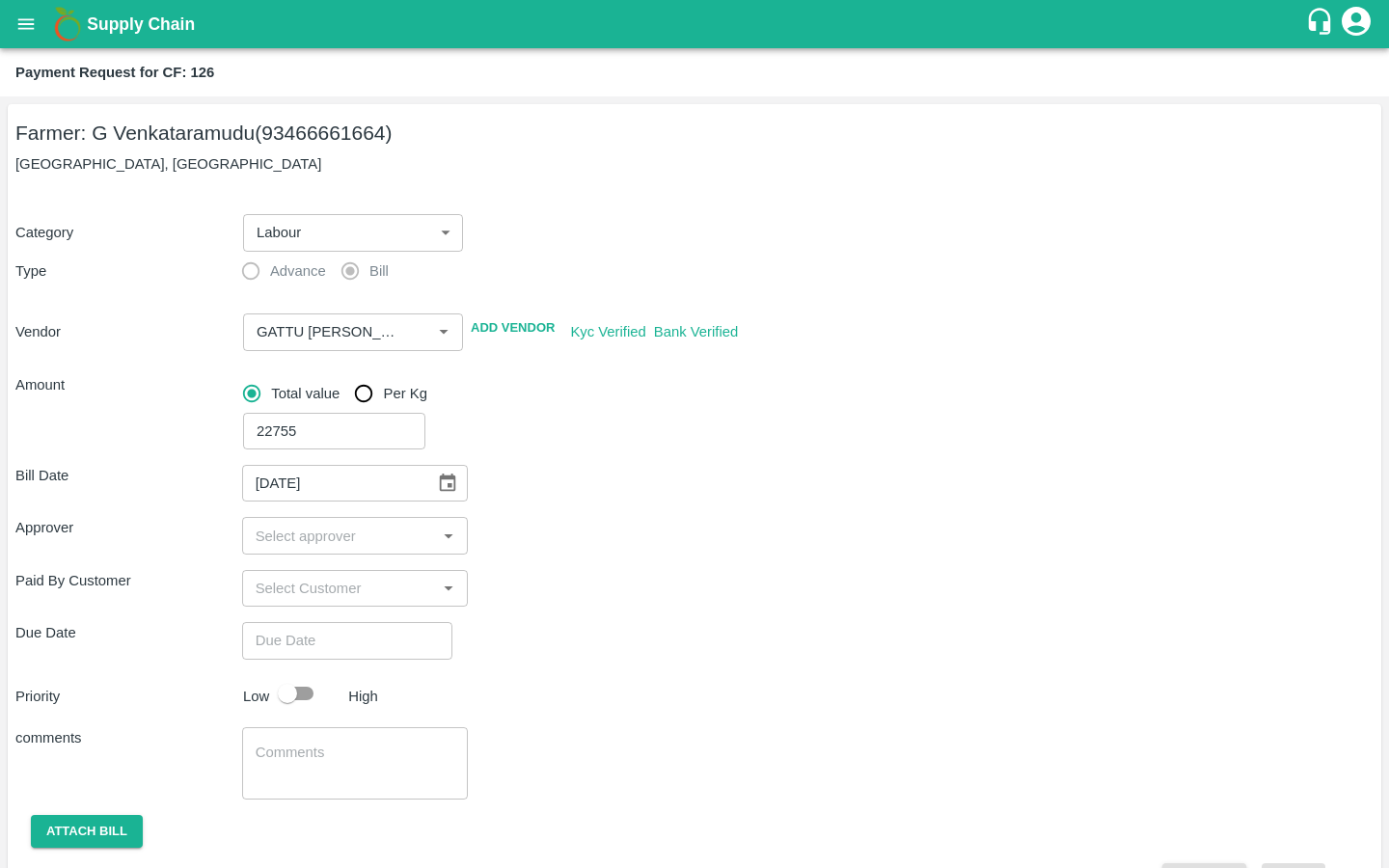 click at bounding box center [340, 535] 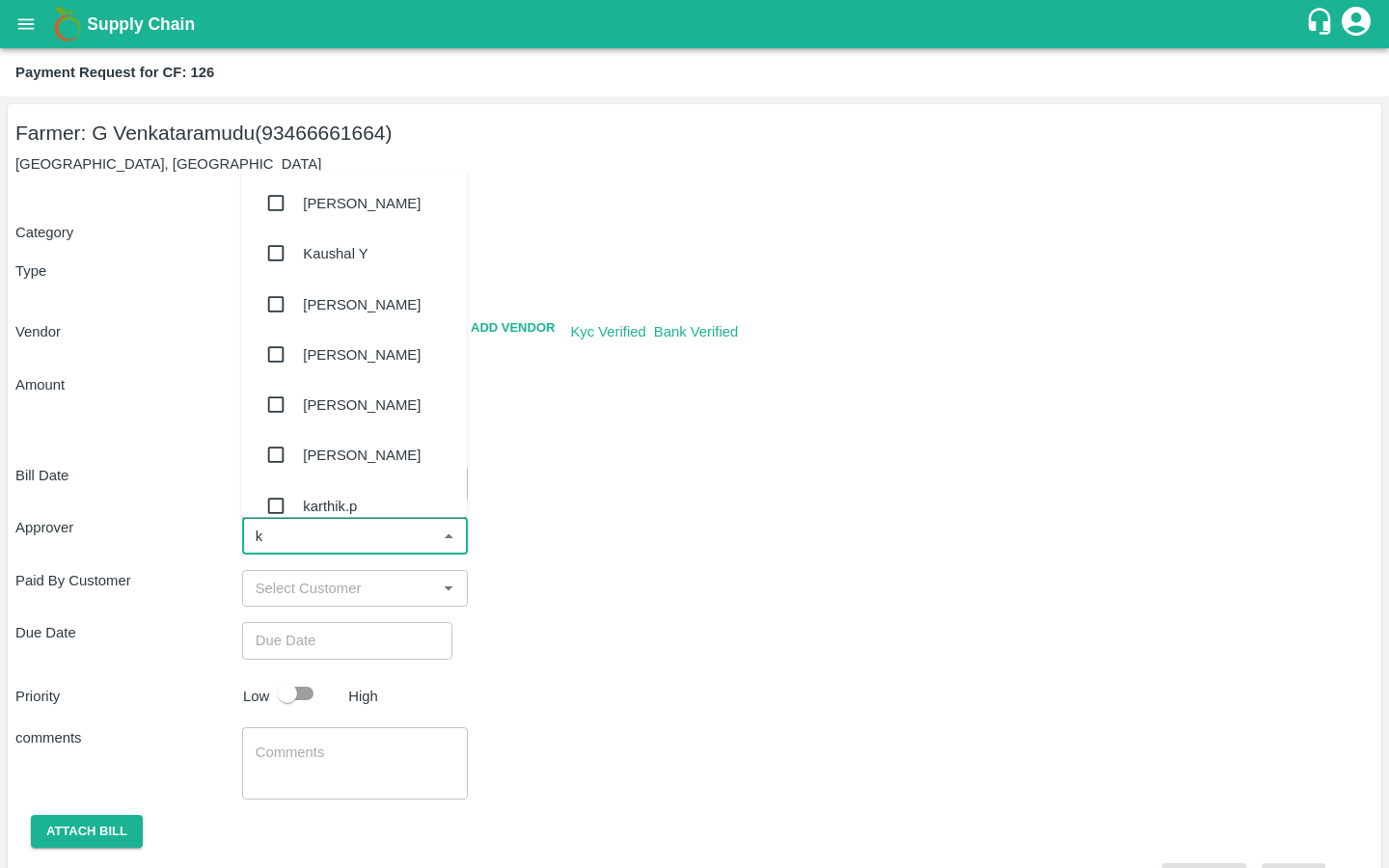 type on "ki" 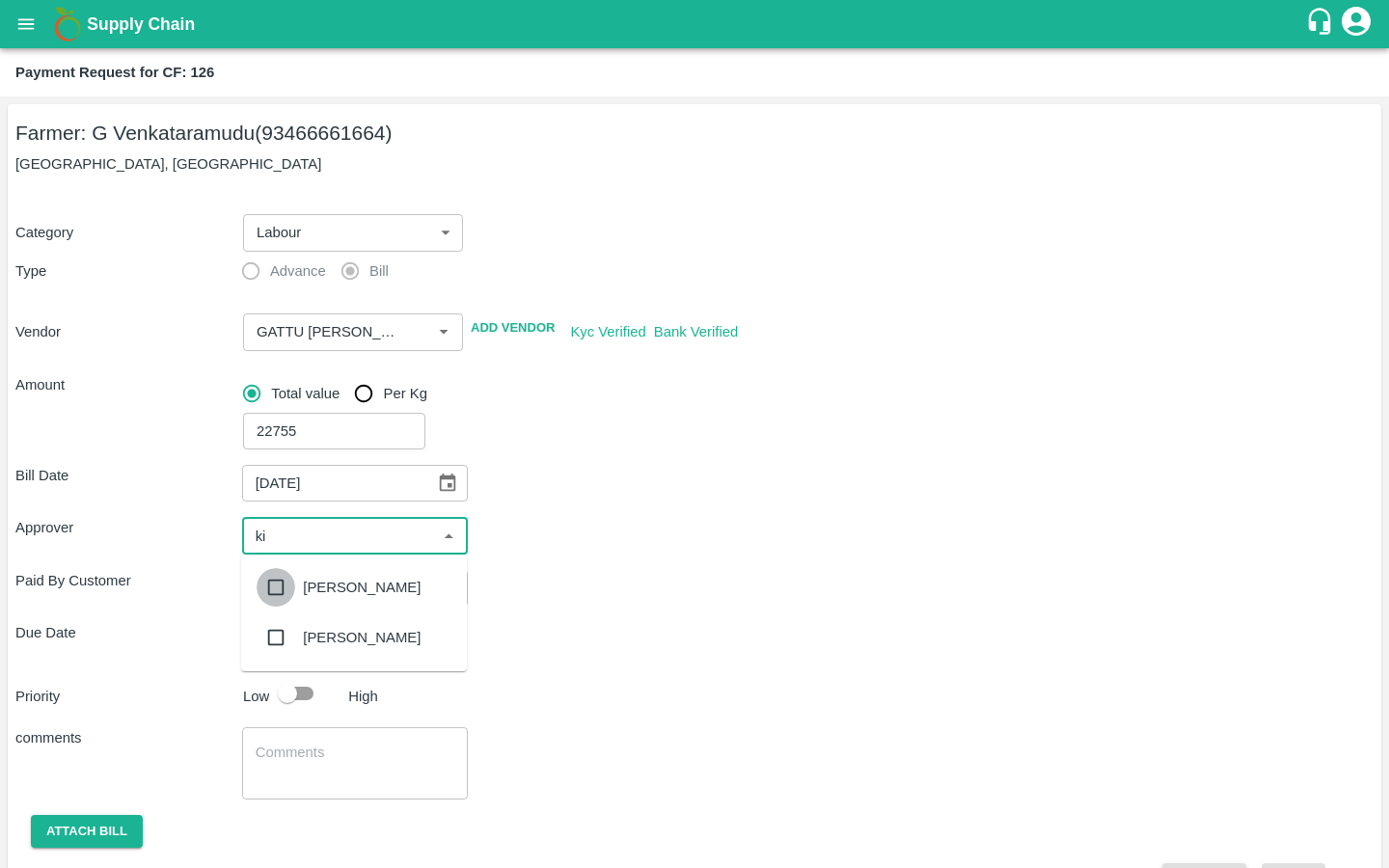 click at bounding box center (276, 587) 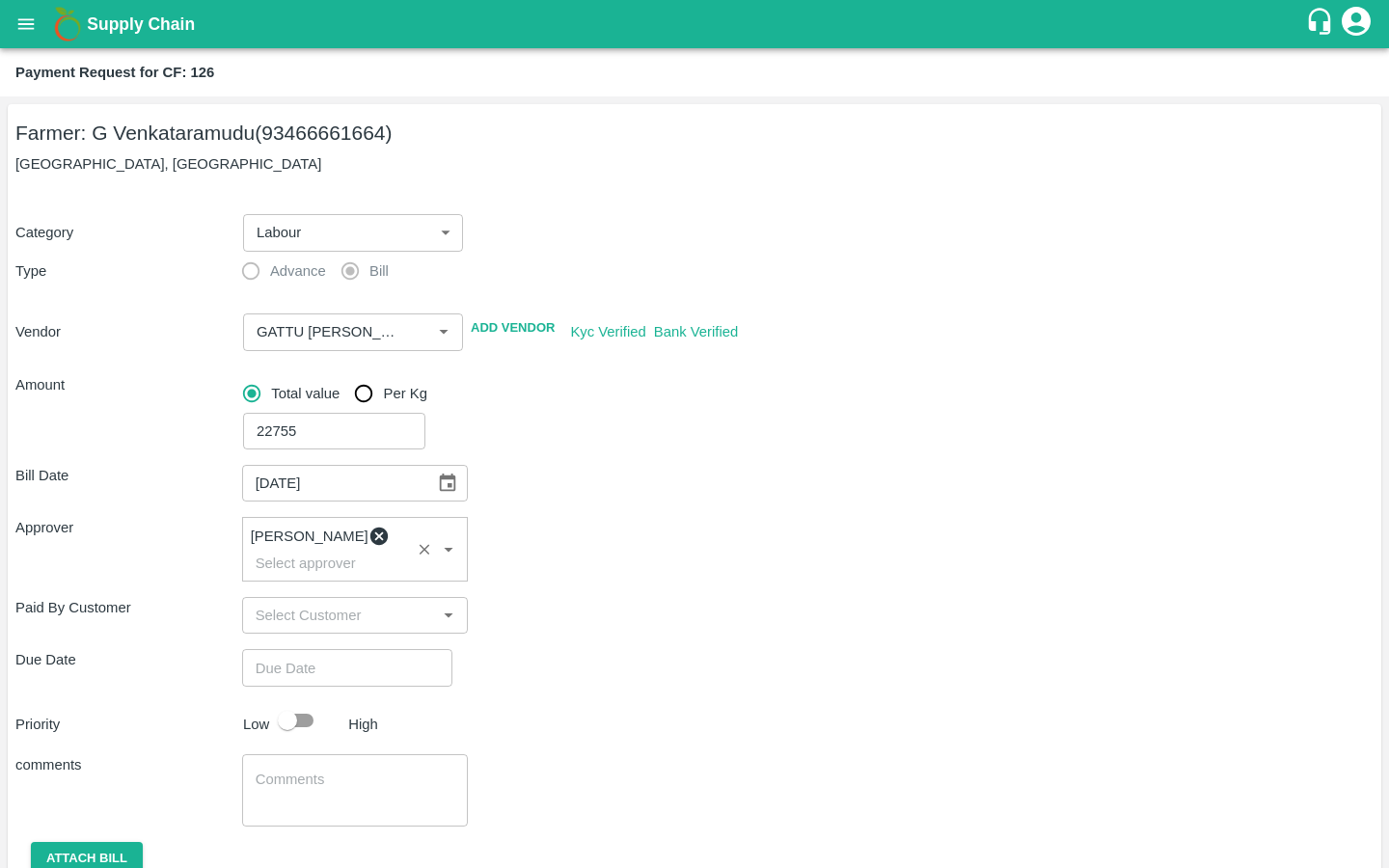 type on "DD/MM/YYYY hh:mm aa" 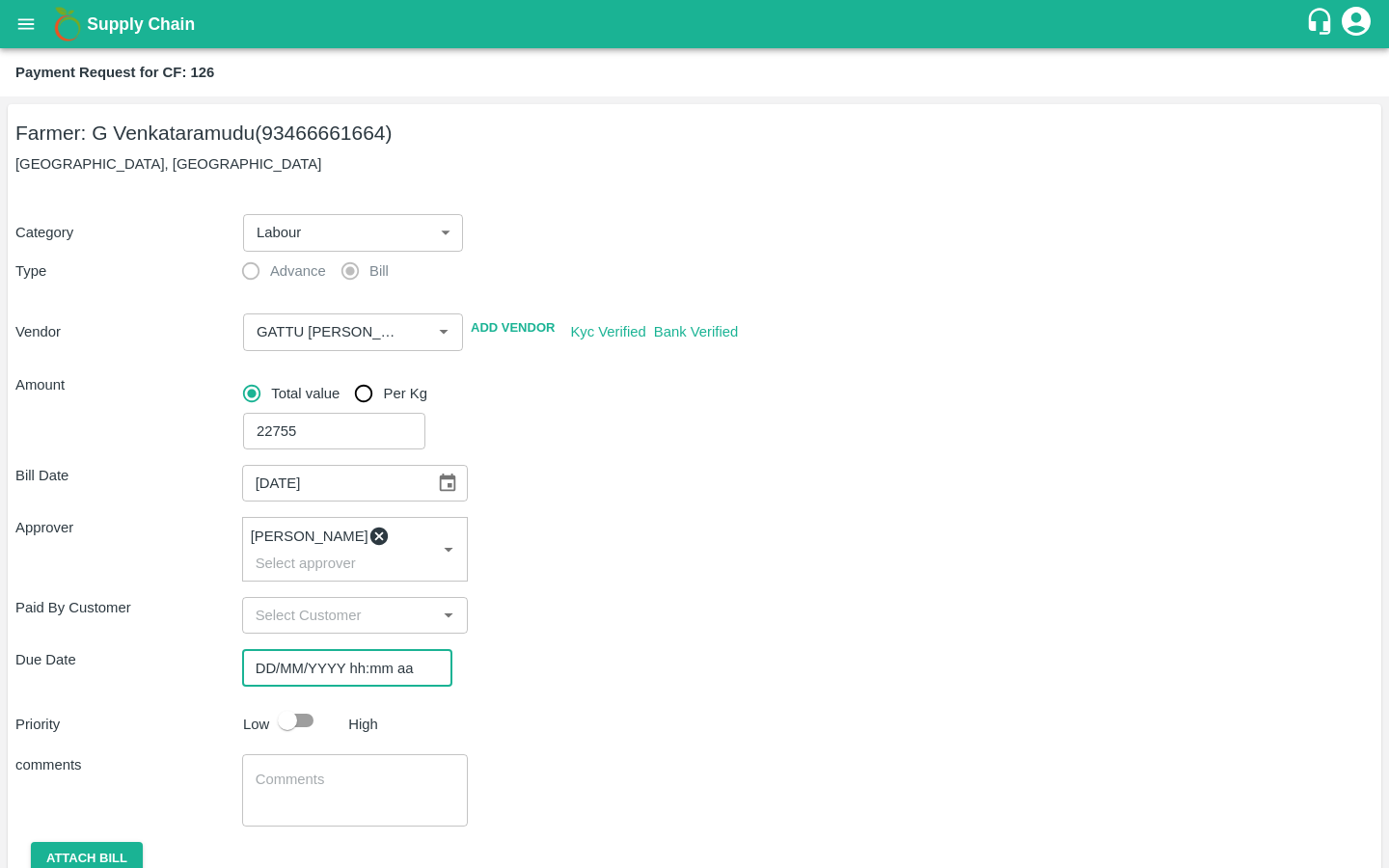 click on "DD/MM/YYYY hh:mm aa" at bounding box center (340, 667) 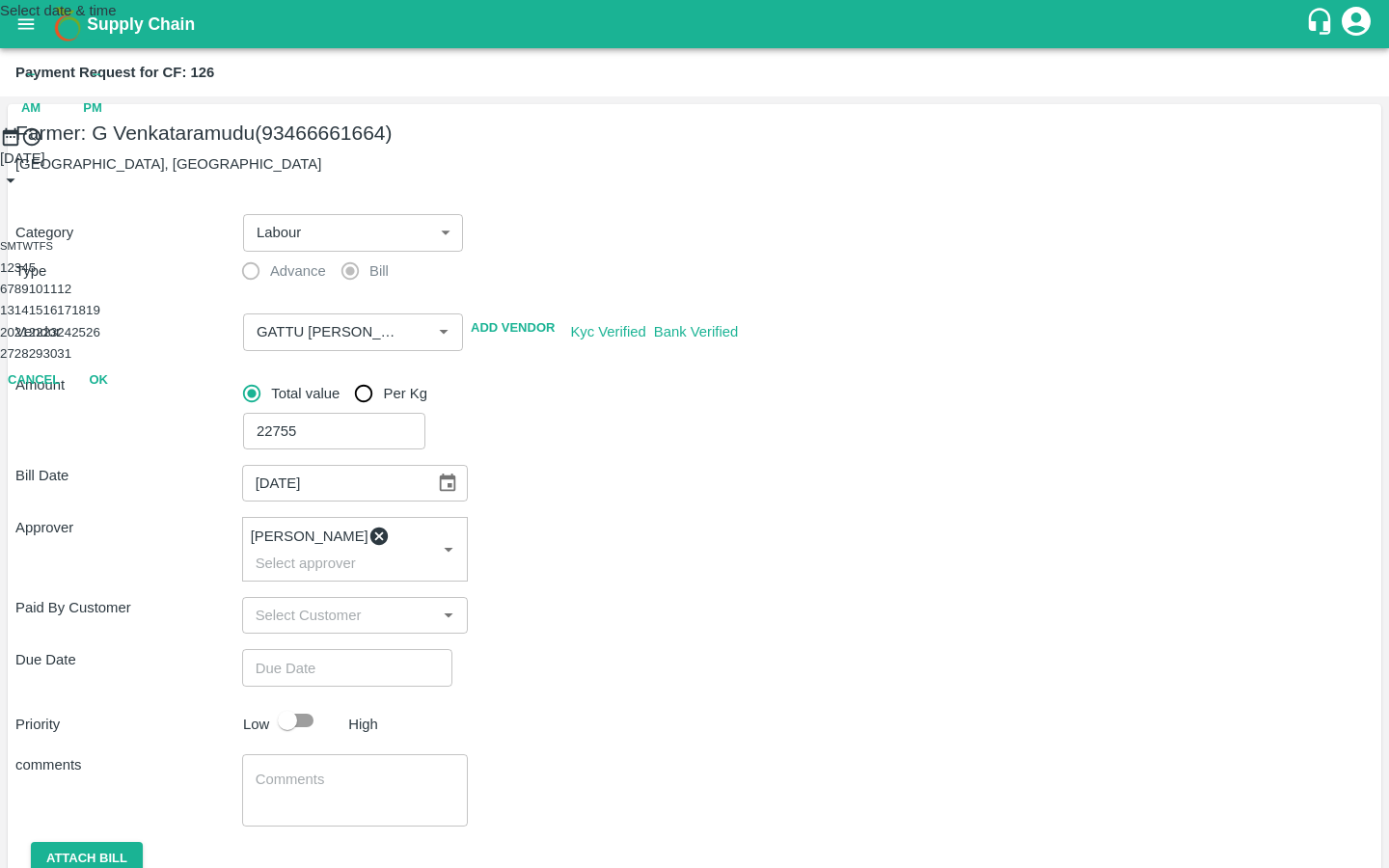 click on "11" at bounding box center [50, 288] 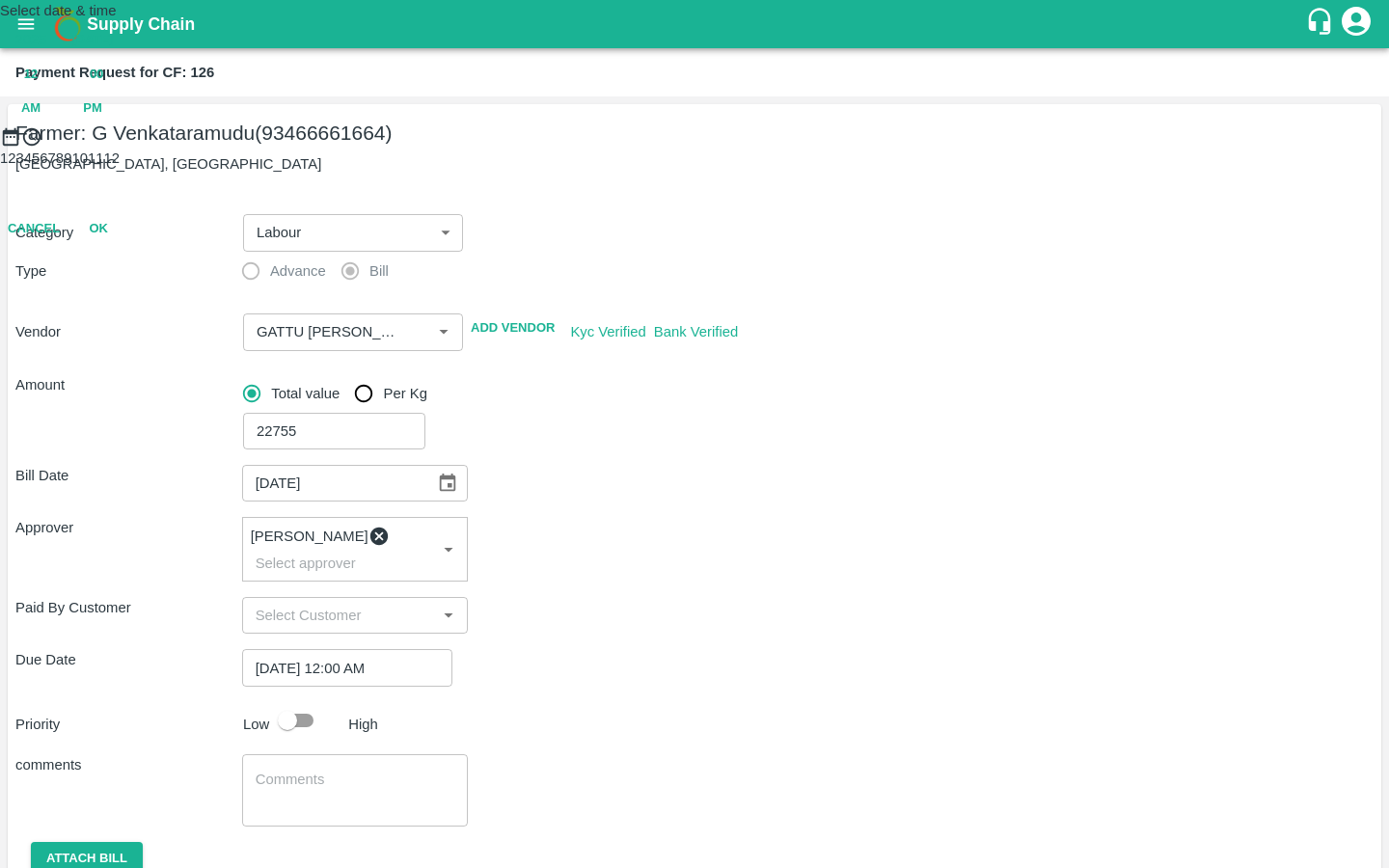 click on "PM" at bounding box center [93, 108] 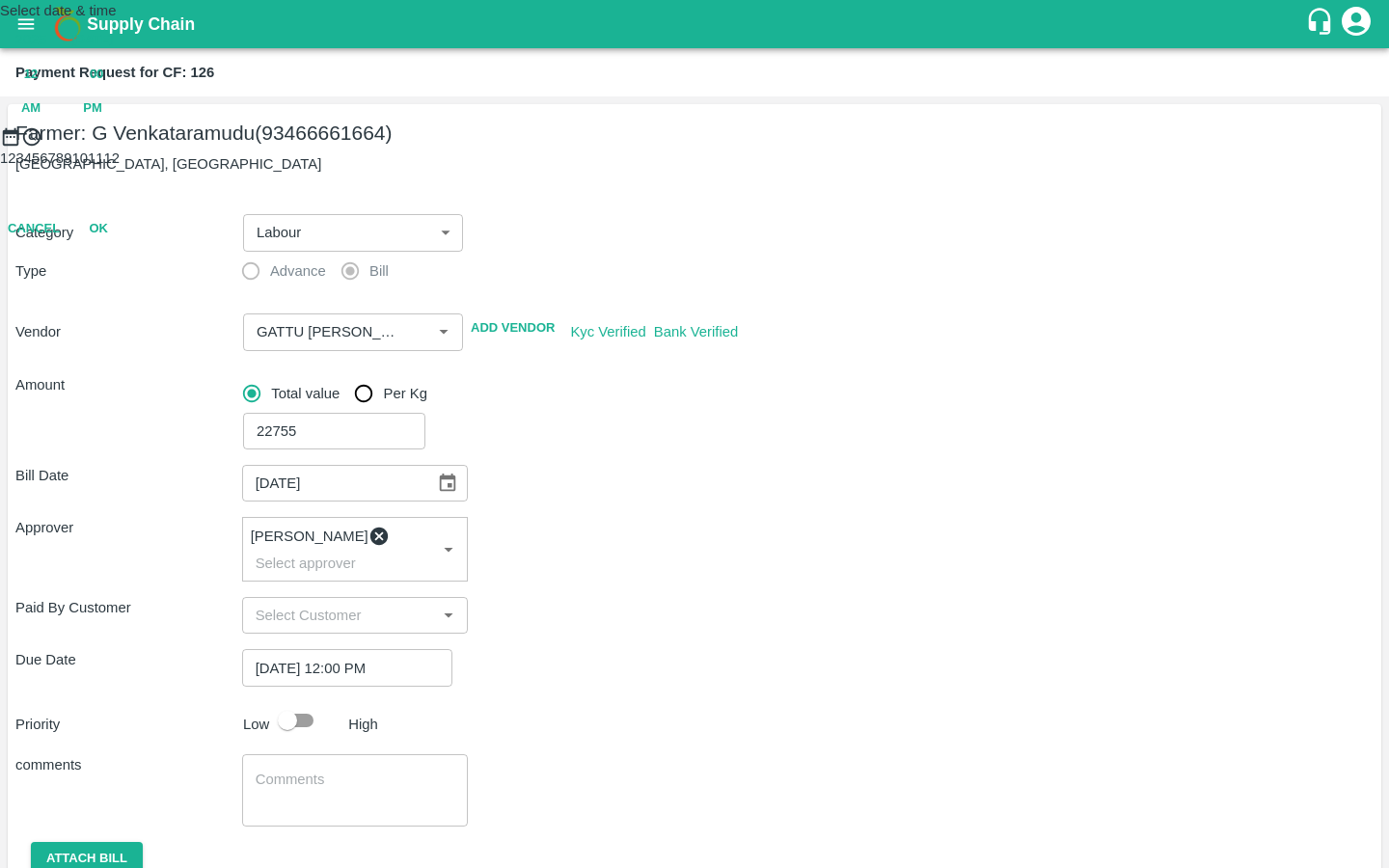 click at bounding box center (694, 148) 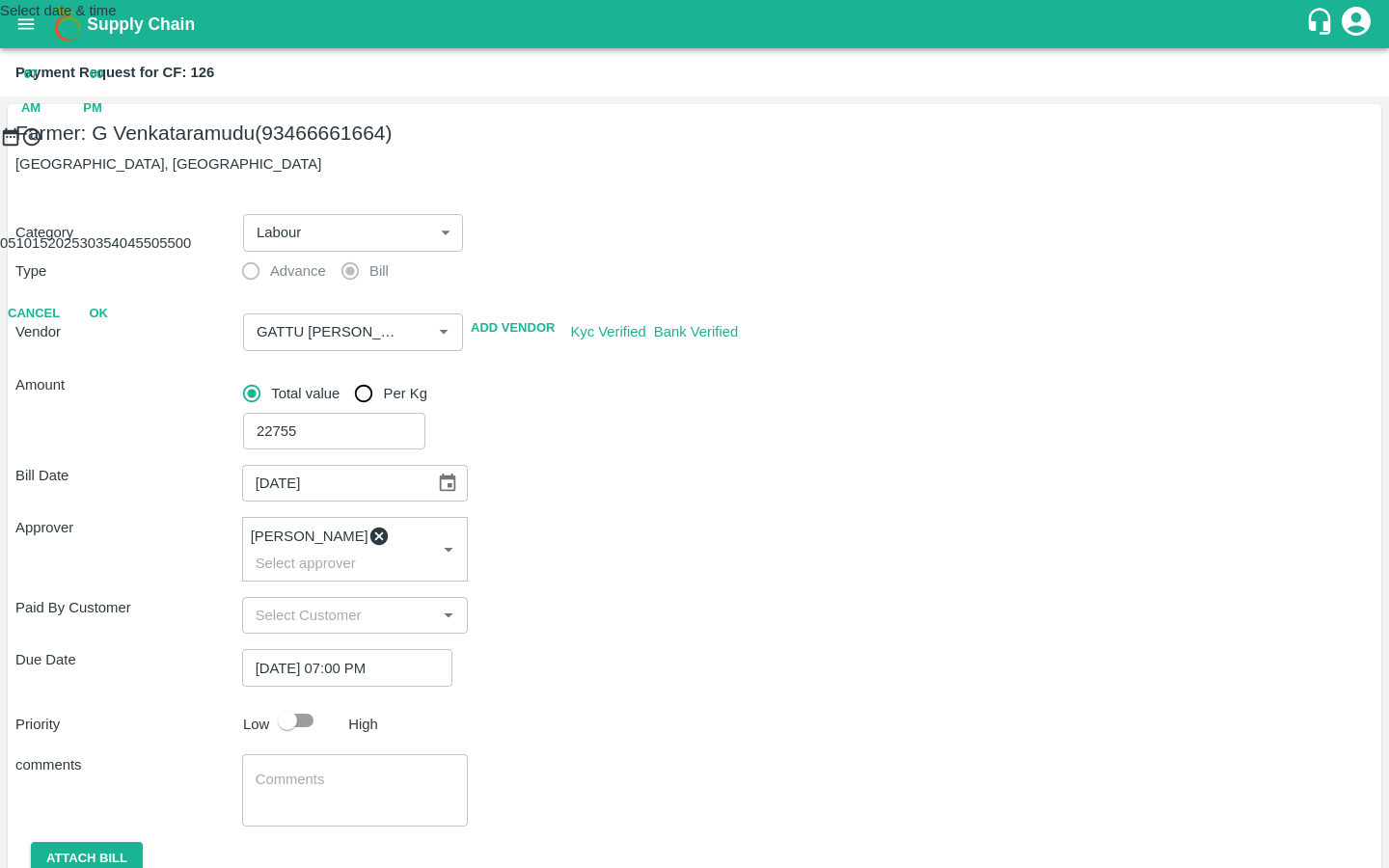 click on "OK" at bounding box center (98, 313) 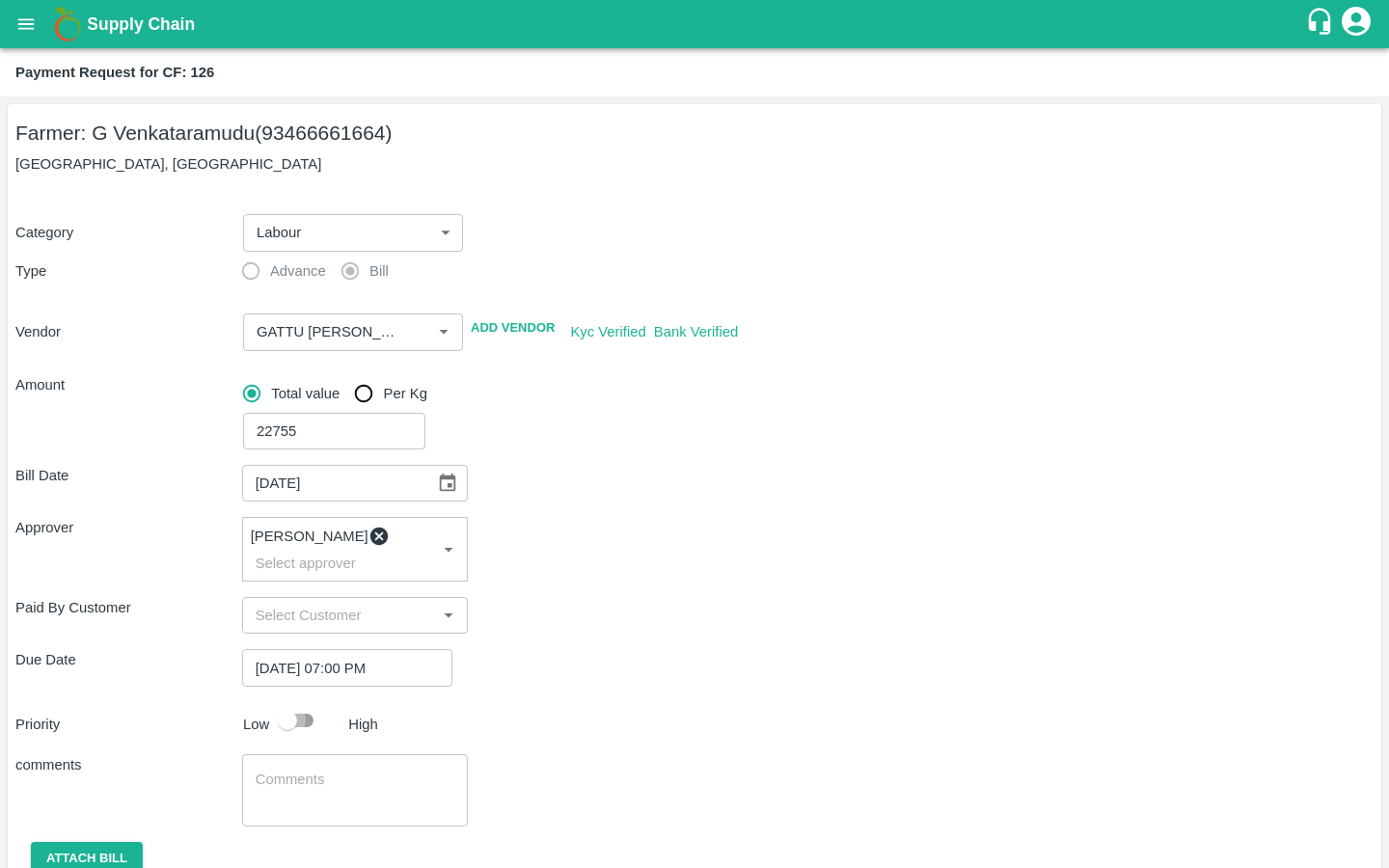 click at bounding box center [287, 720] 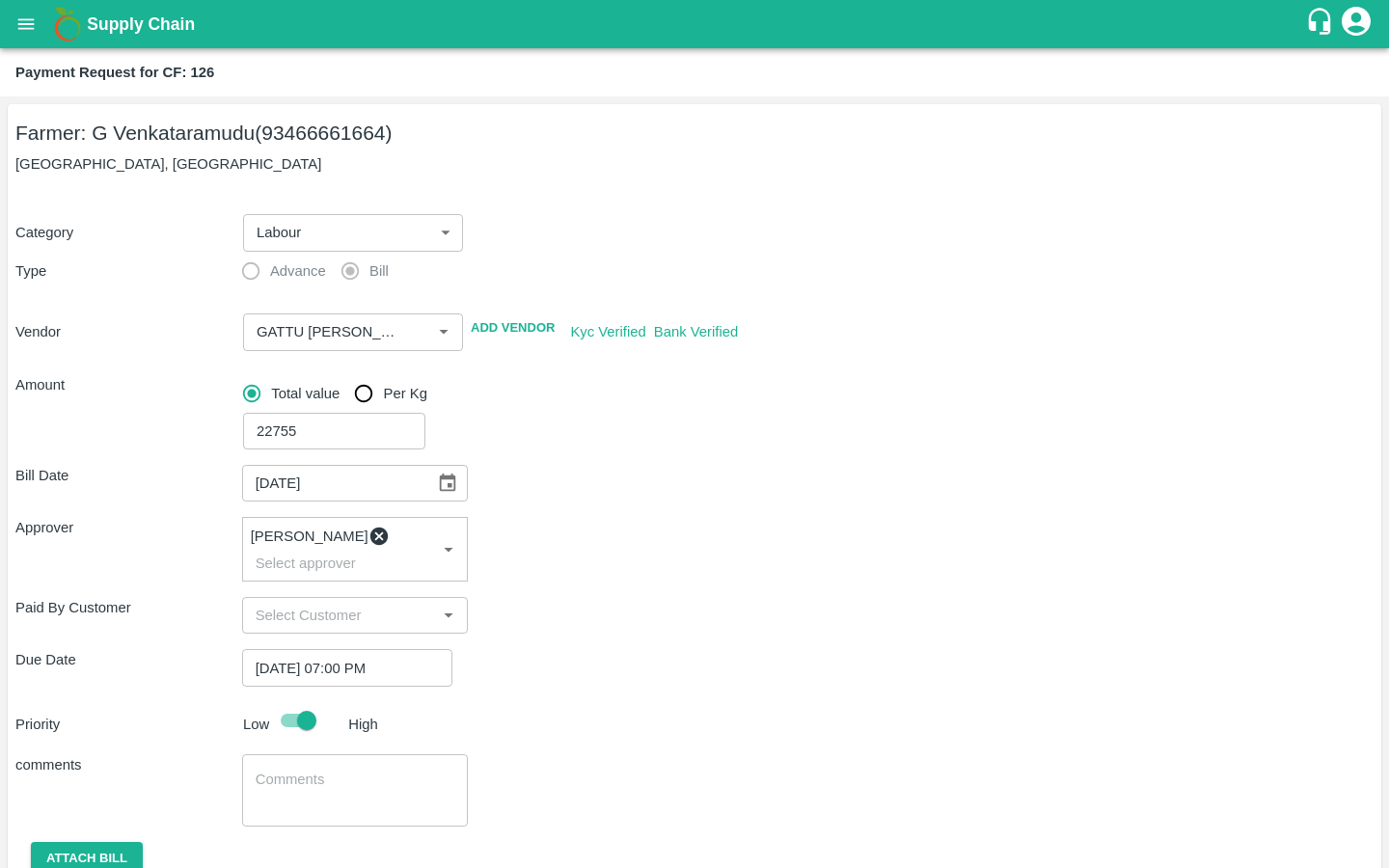 scroll, scrollTop: 63, scrollLeft: 0, axis: vertical 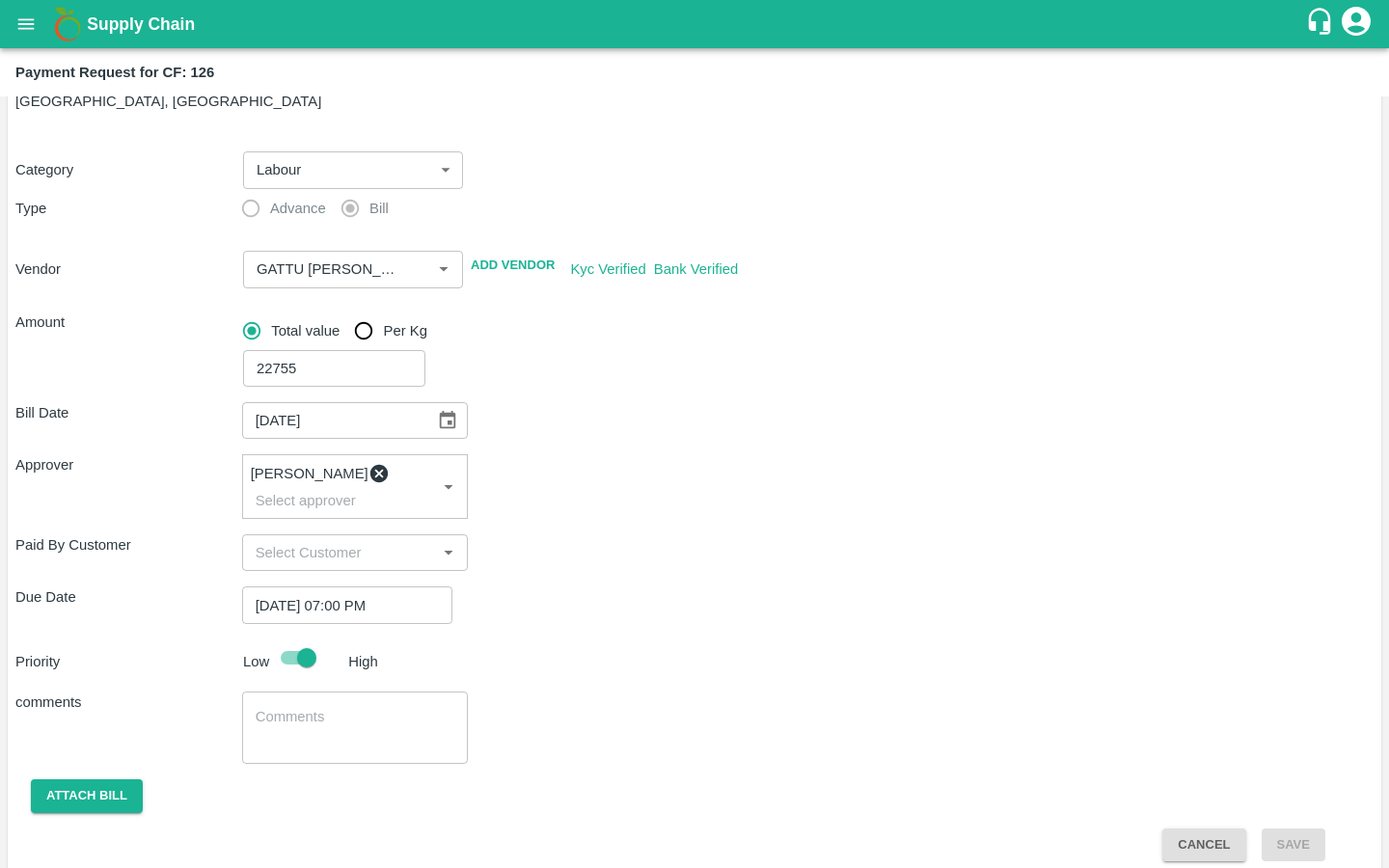 click at bounding box center (355, 727) 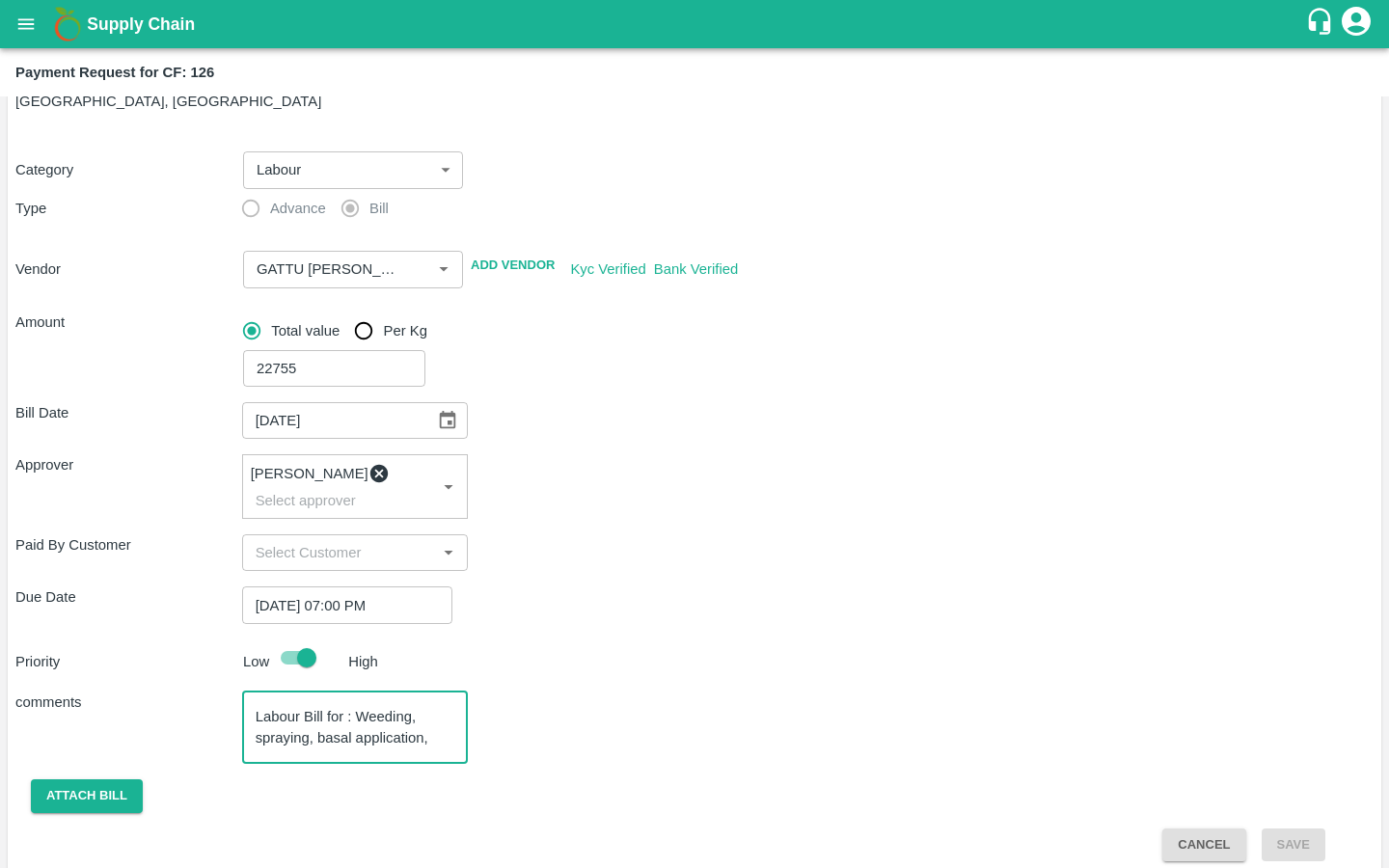 scroll, scrollTop: 19, scrollLeft: 0, axis: vertical 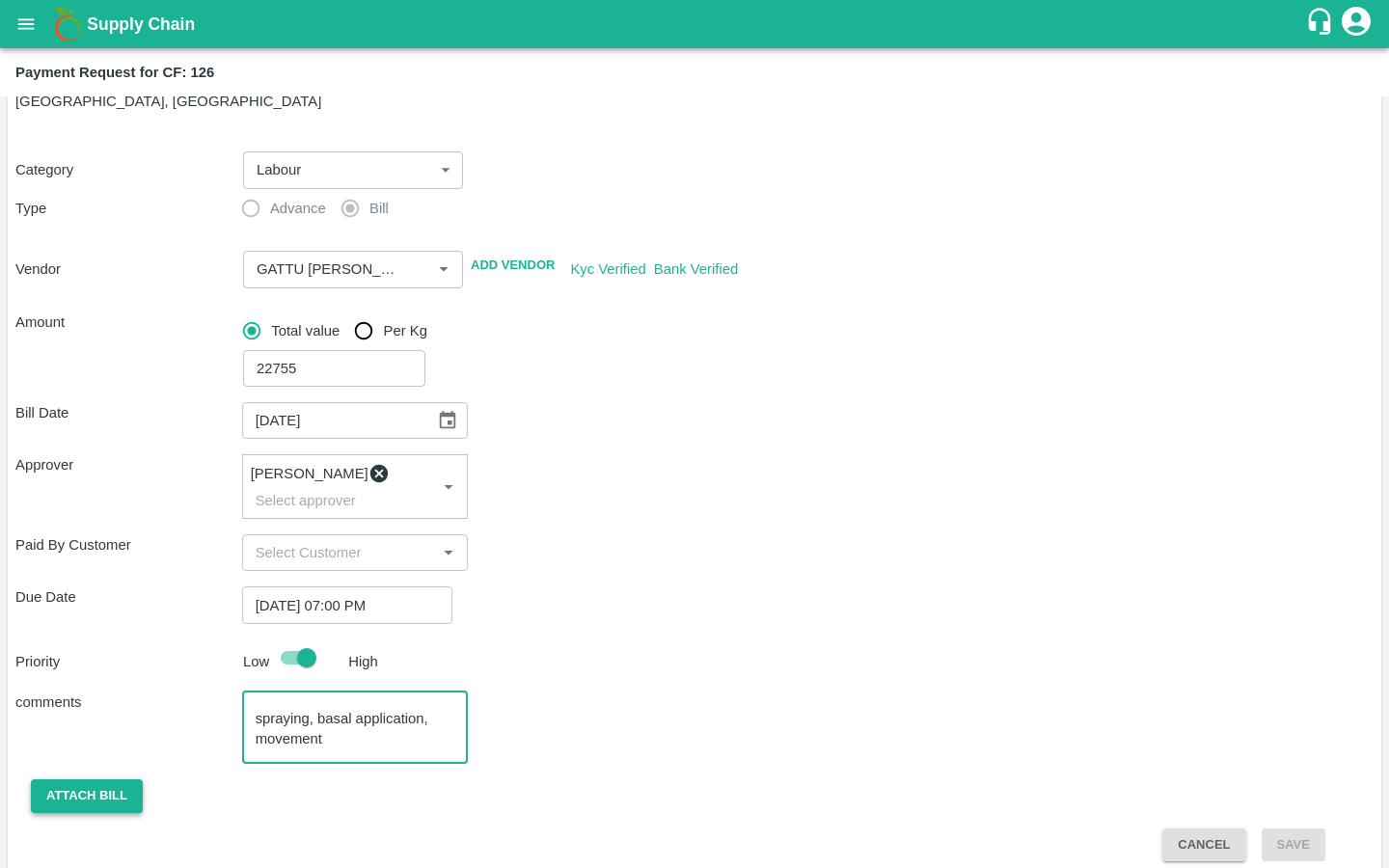click on "Attach bill" at bounding box center [87, 796] 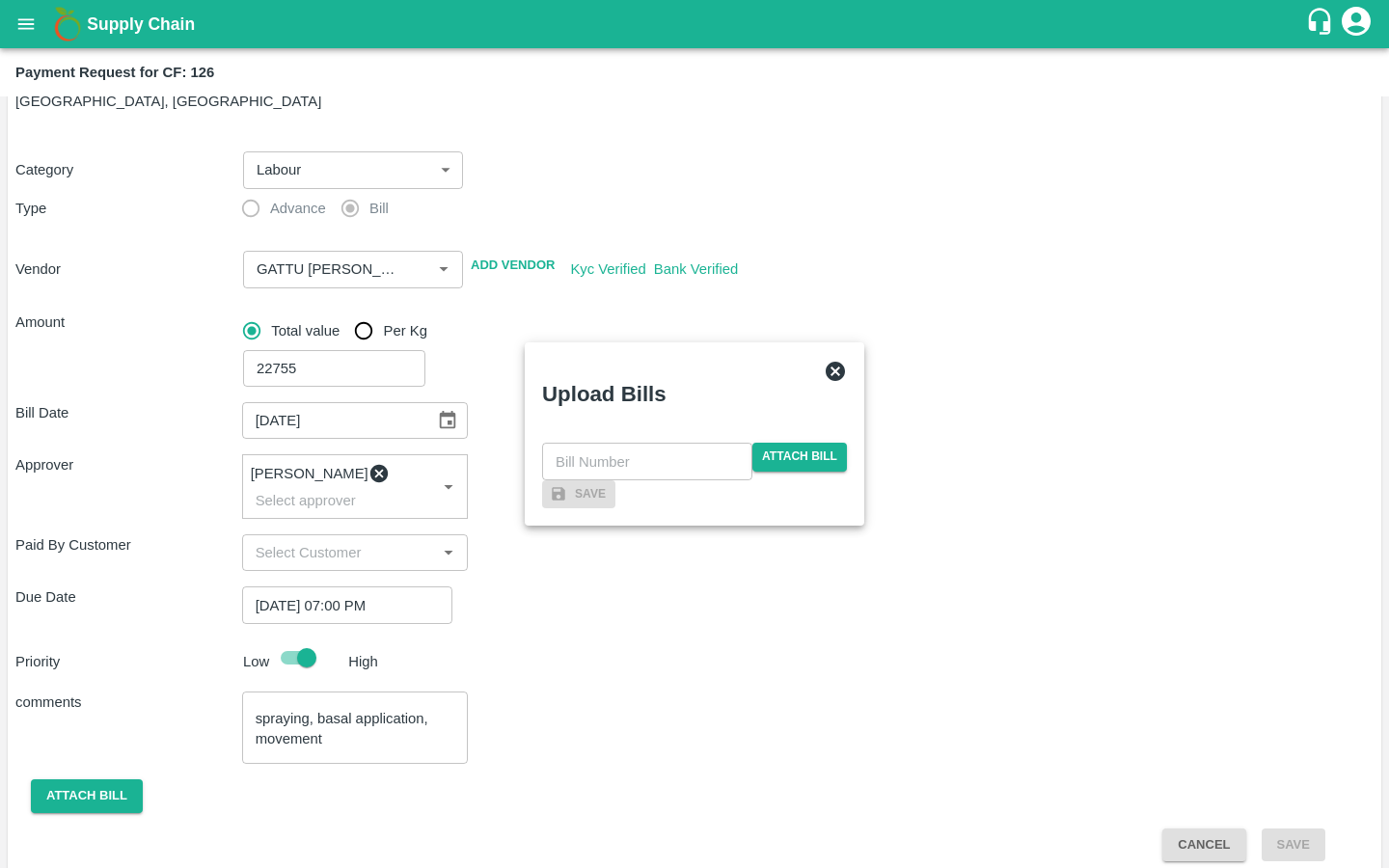 click 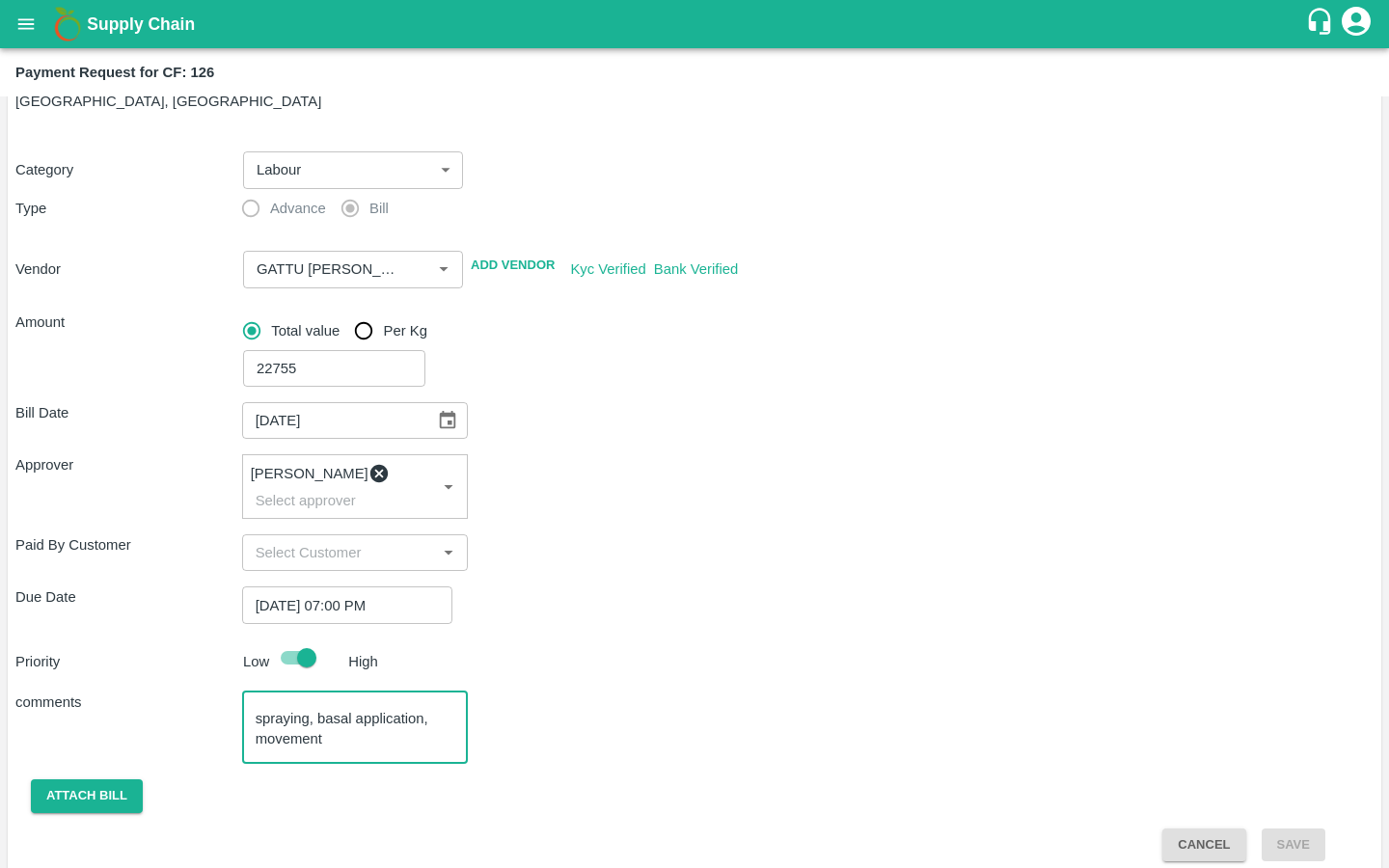 scroll, scrollTop: 21, scrollLeft: 0, axis: vertical 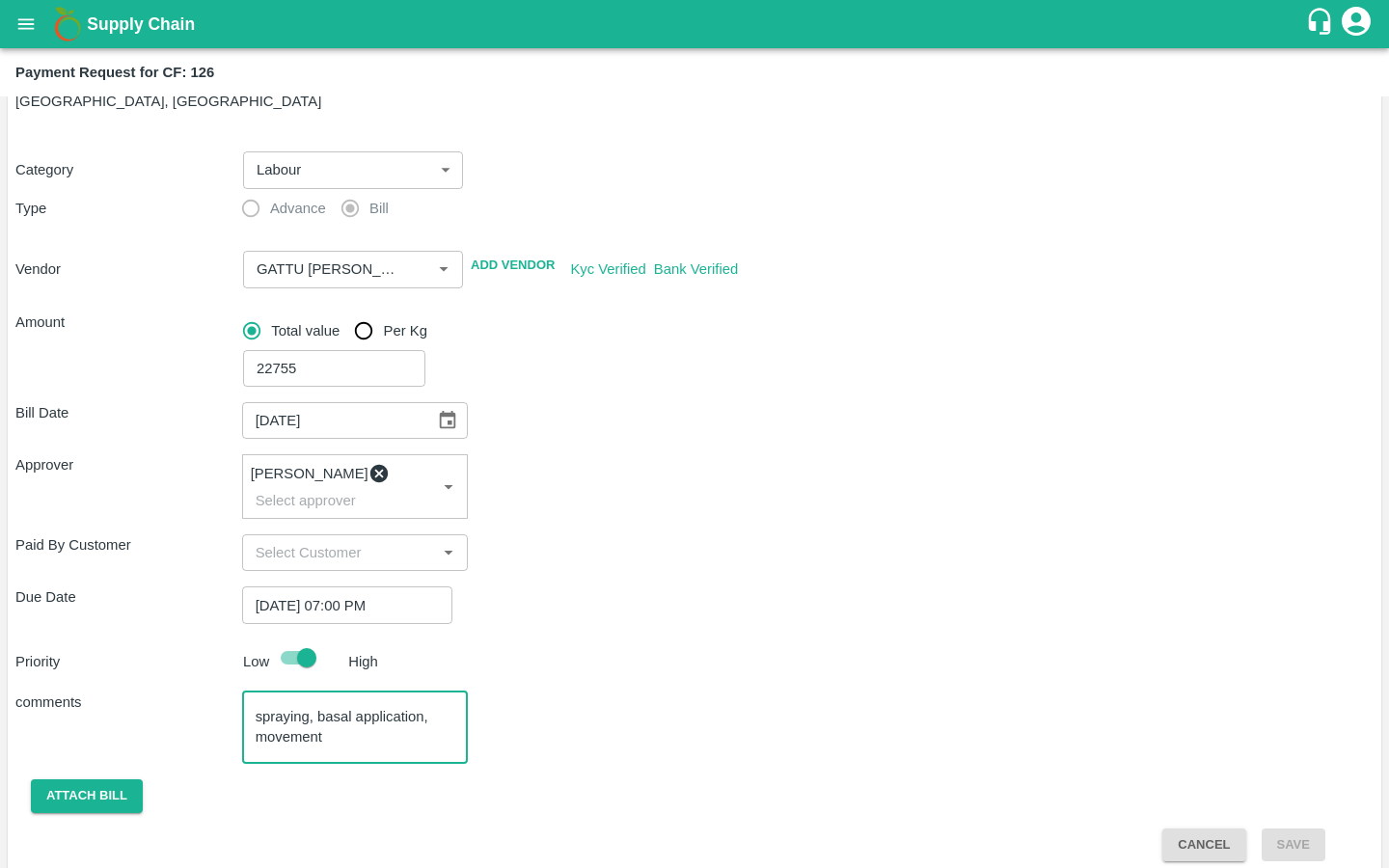 drag, startPoint x: 339, startPoint y: 724, endPoint x: 172, endPoint y: 724, distance: 167 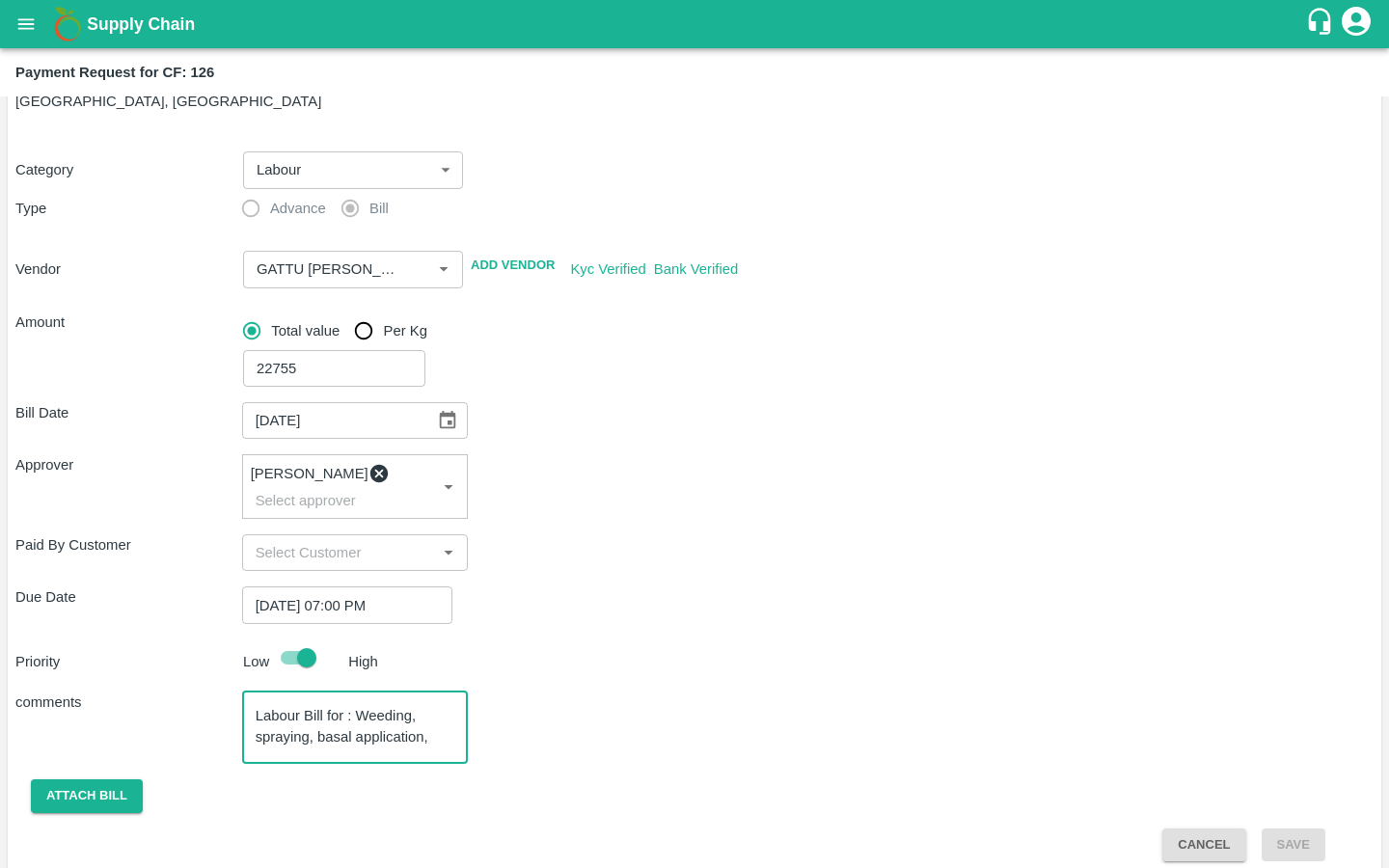 scroll, scrollTop: 0, scrollLeft: 0, axis: both 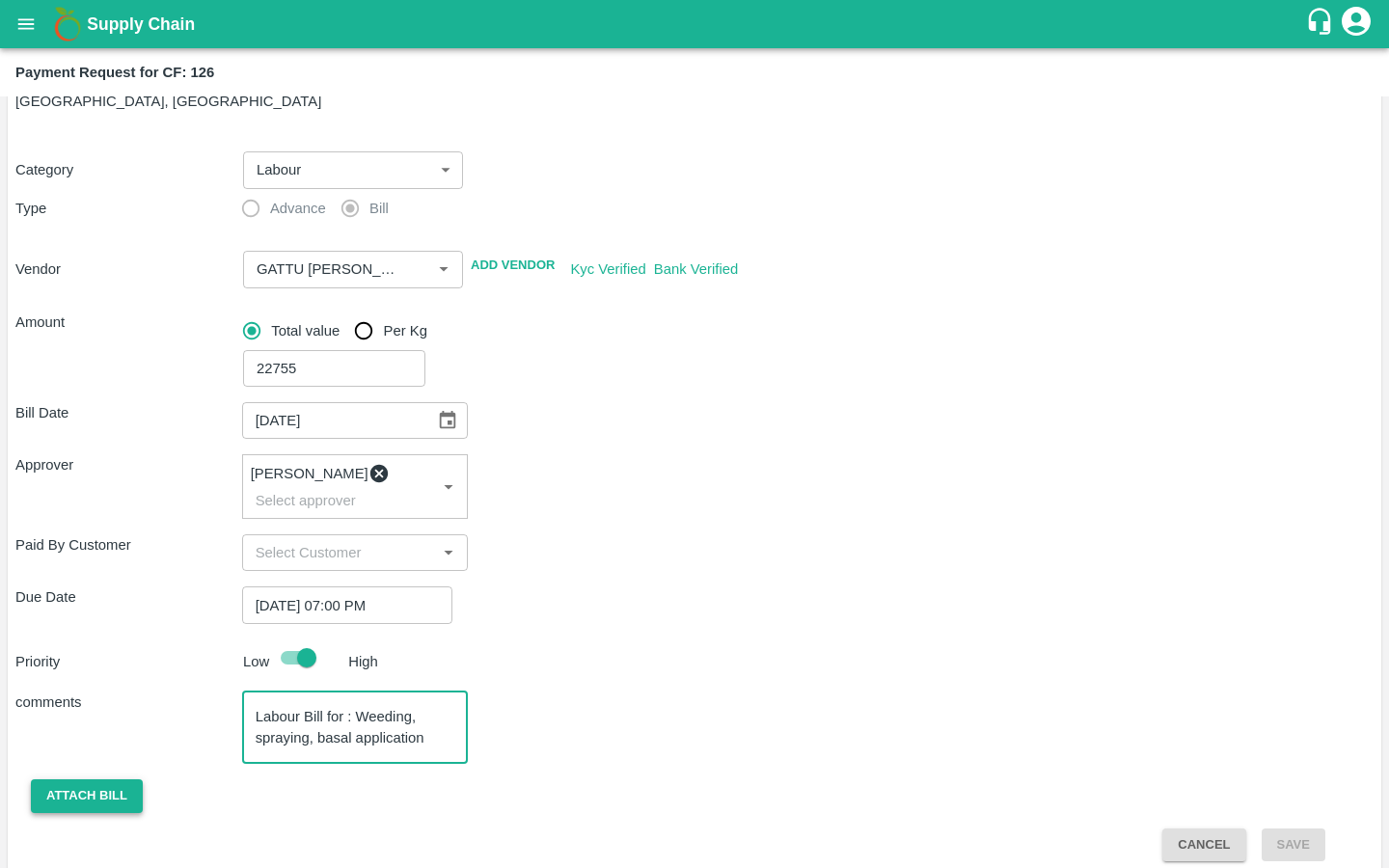 type on "Labour Bill for : Weeding, spraying, basal application" 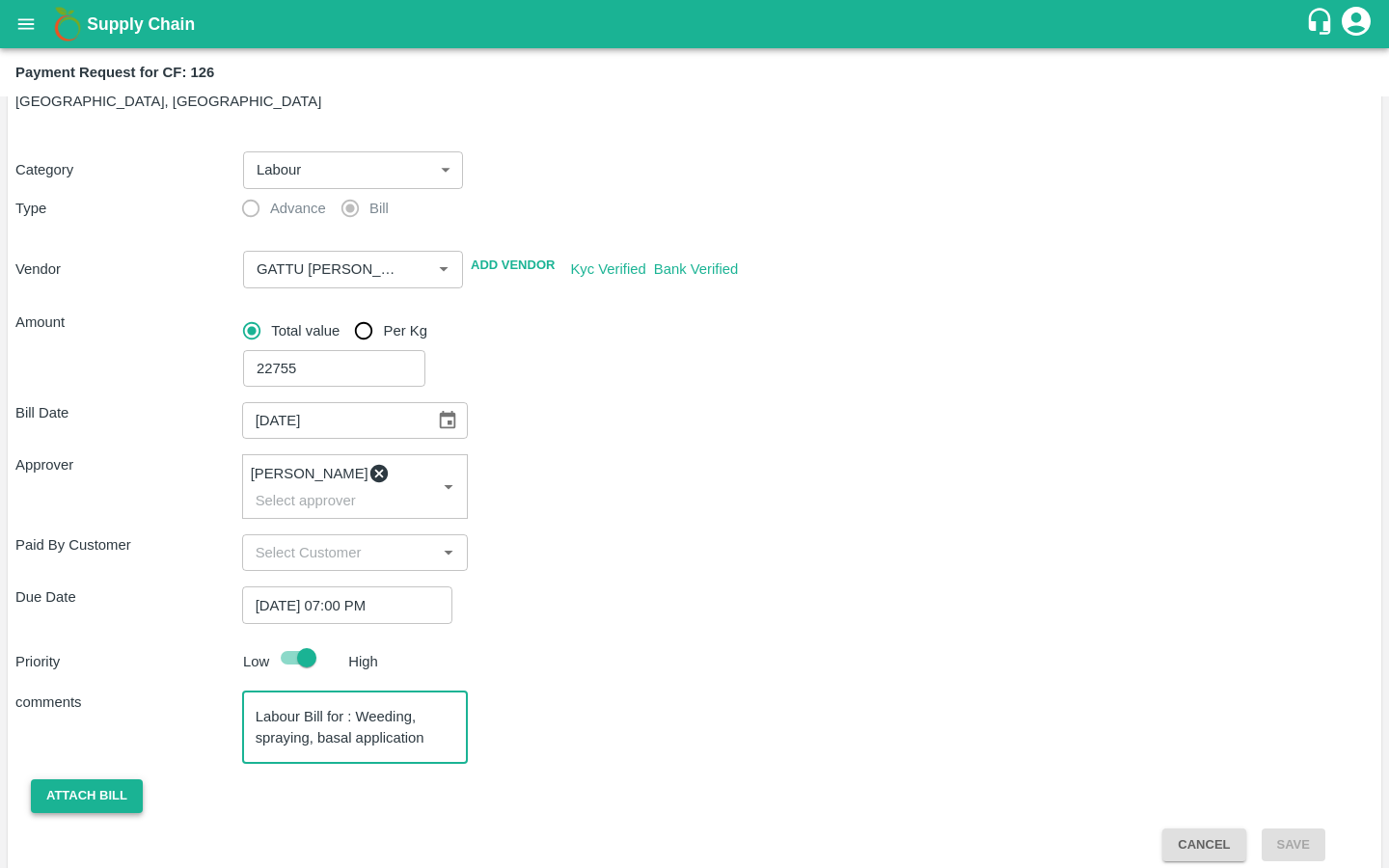 click on "Attach bill" at bounding box center (87, 796) 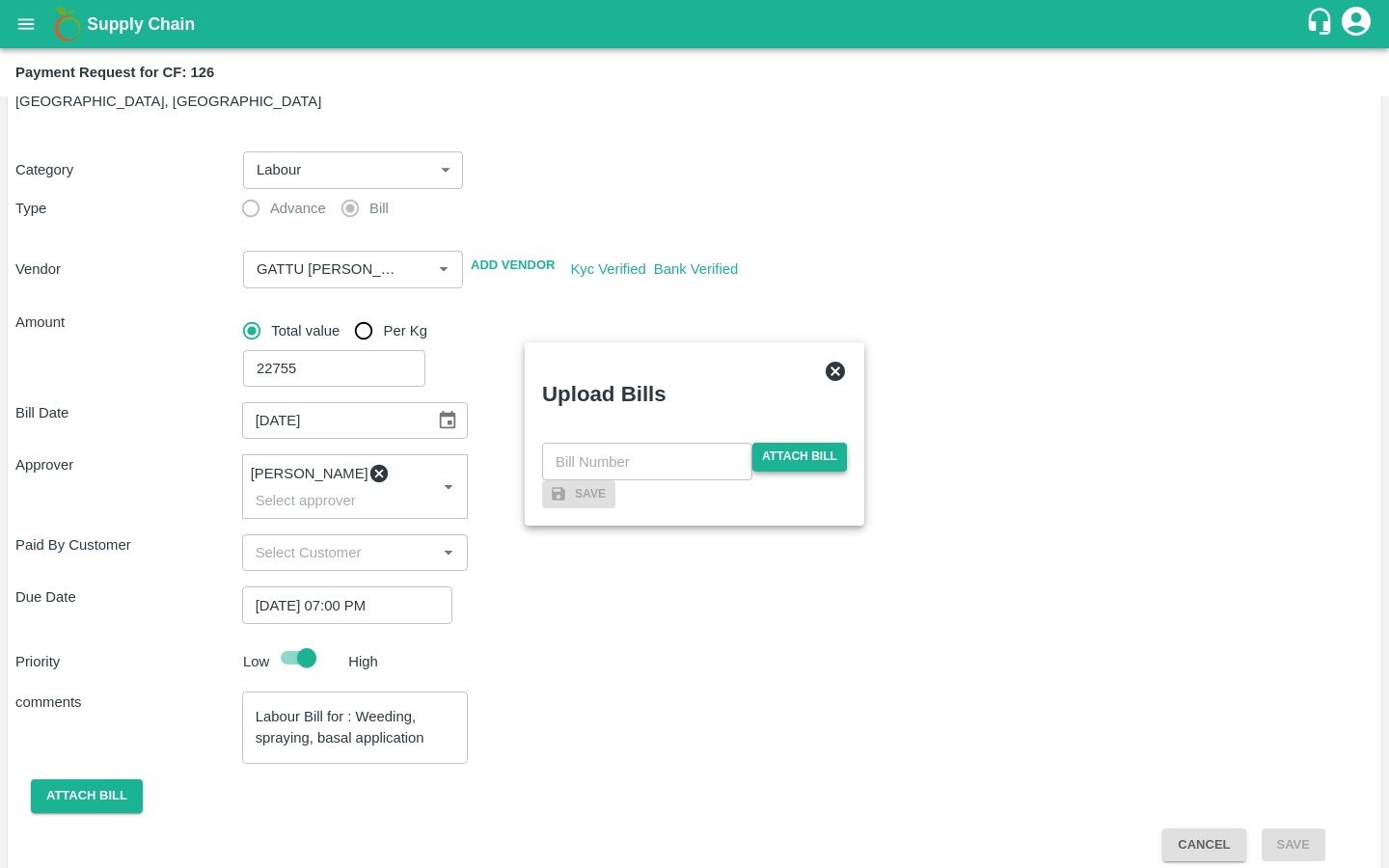 click on "Attach bill" at bounding box center (800, 456) 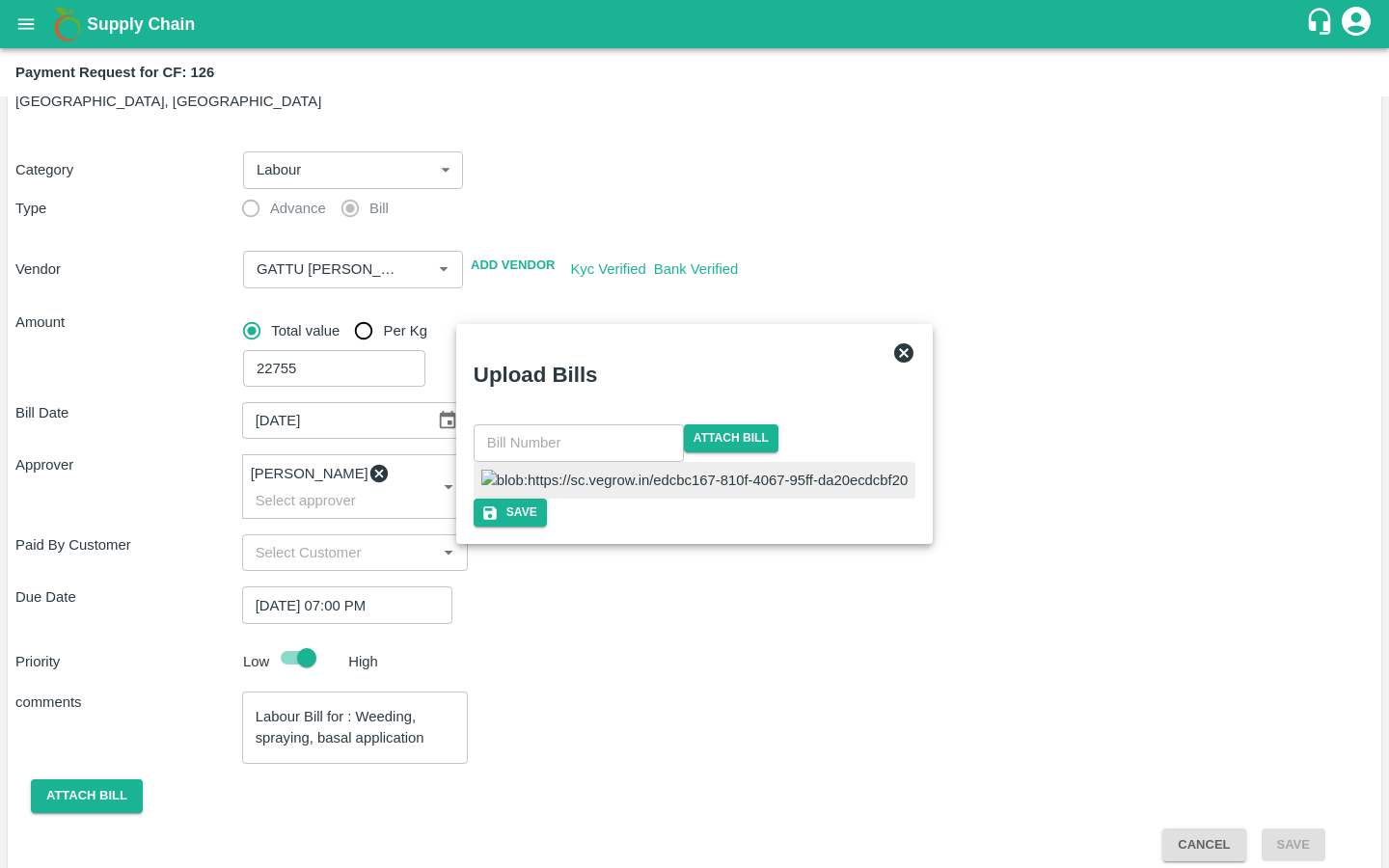 click at bounding box center [694, 480] 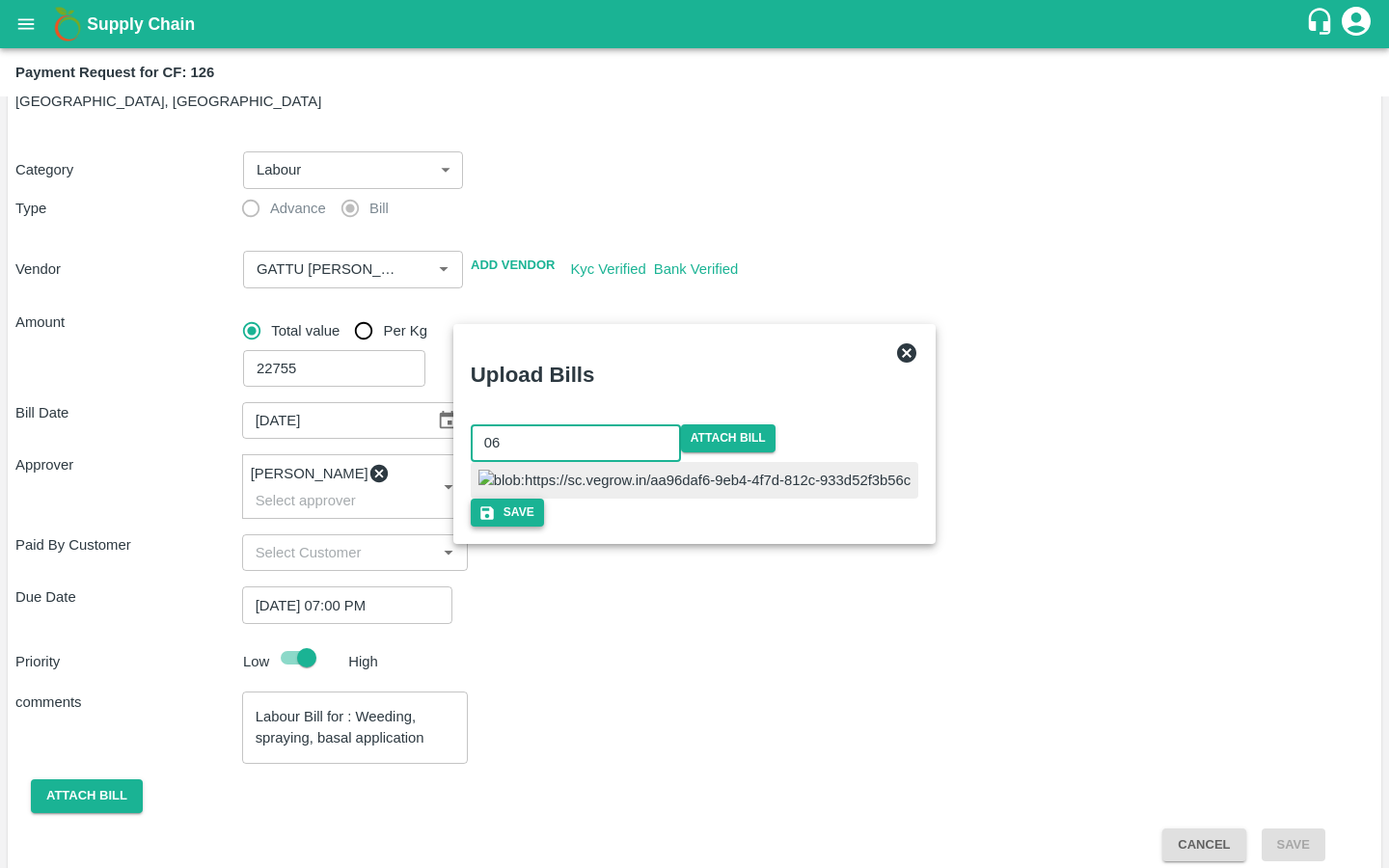 type on "06" 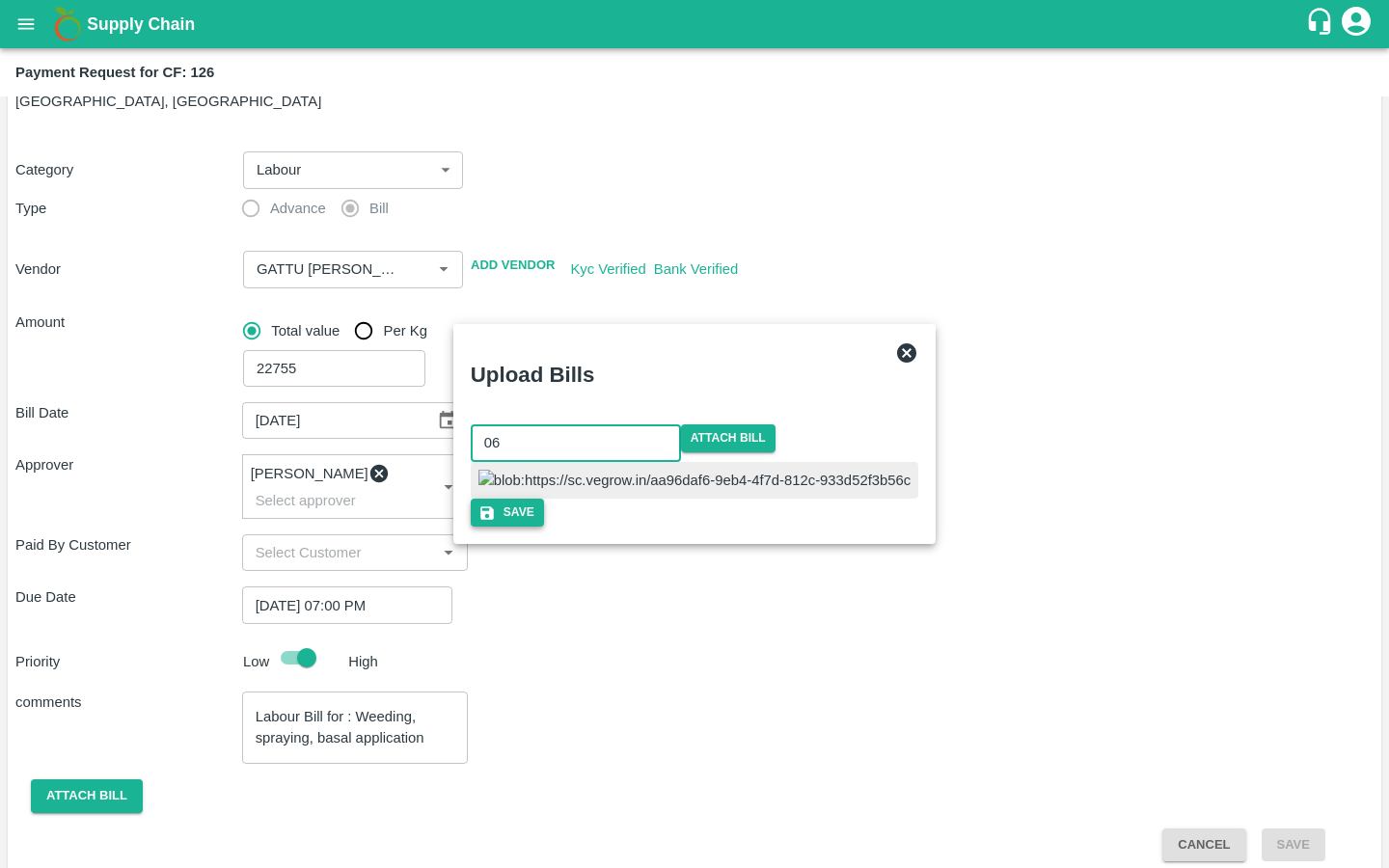 click on "Save" at bounding box center [507, 512] 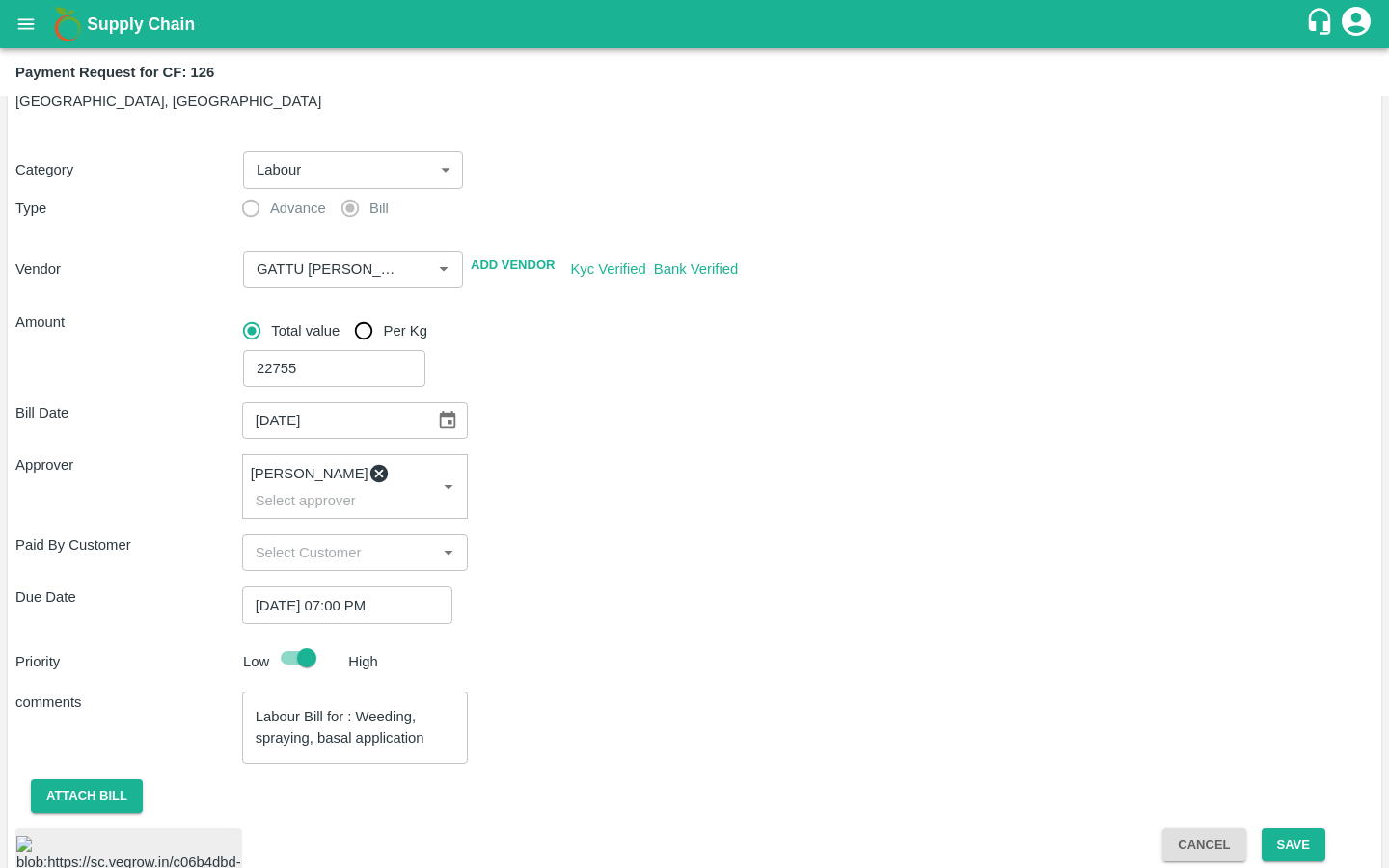 scroll, scrollTop: 192, scrollLeft: 0, axis: vertical 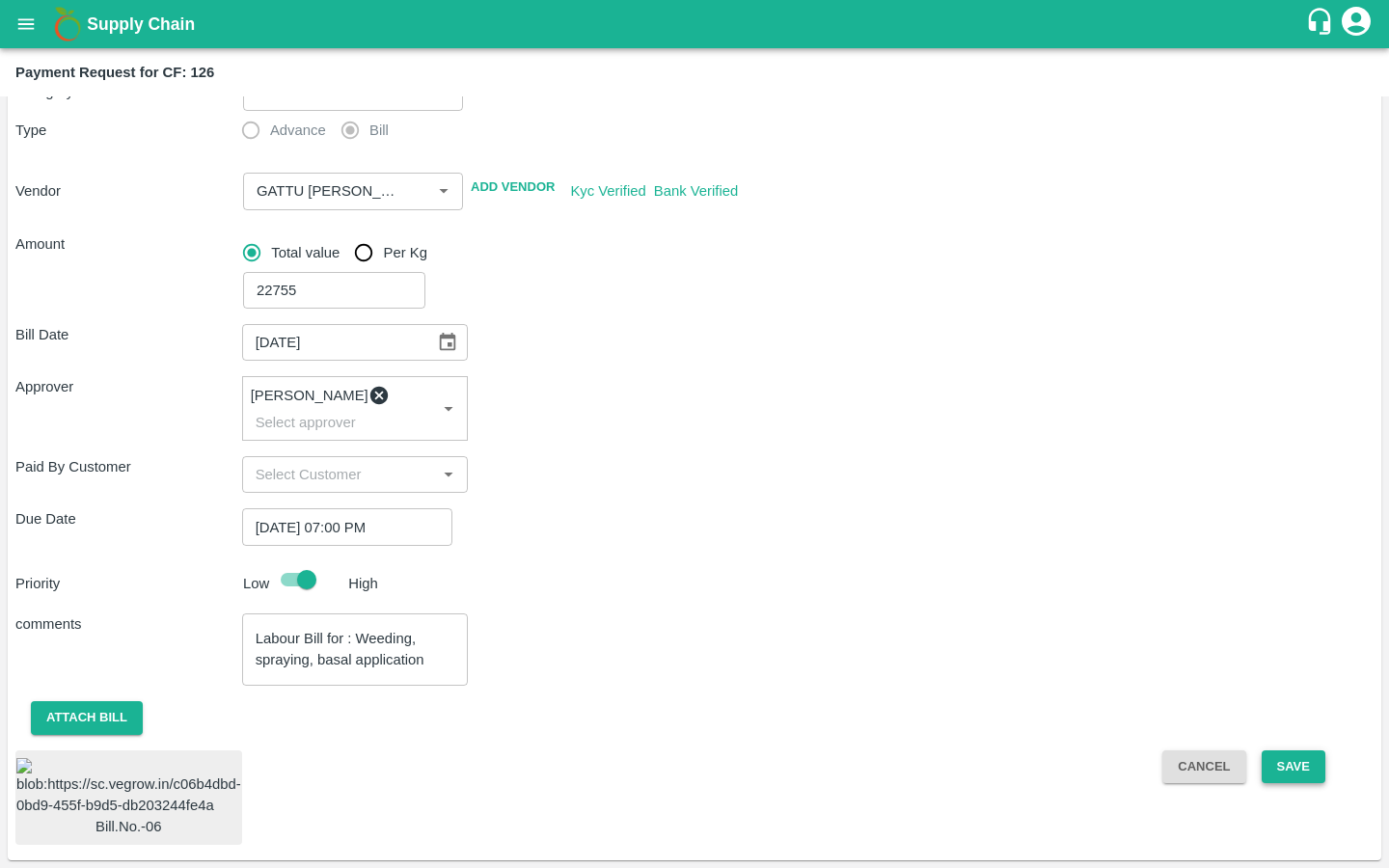 click on "Save" at bounding box center (1294, 767) 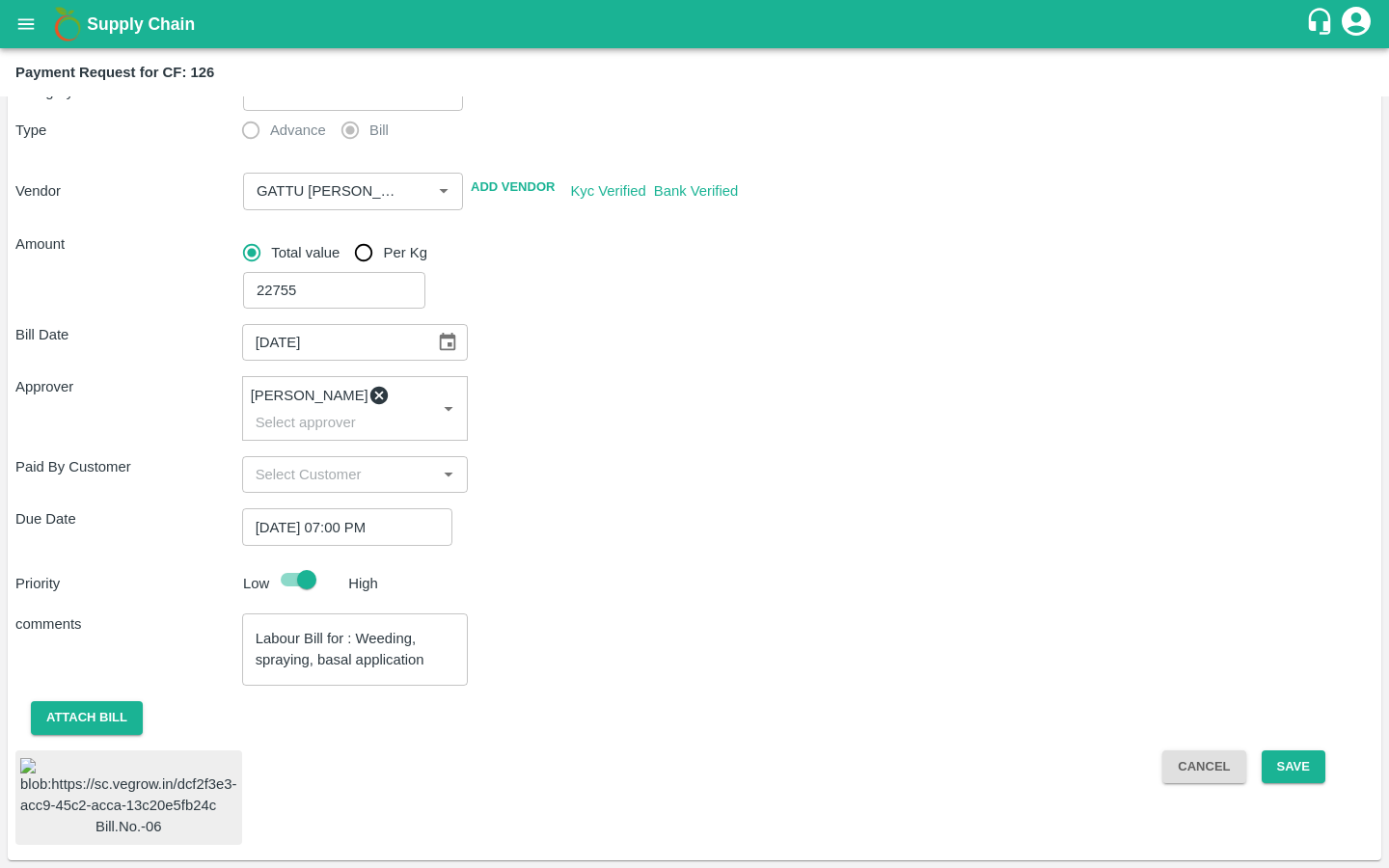 click at bounding box center [128, 787] 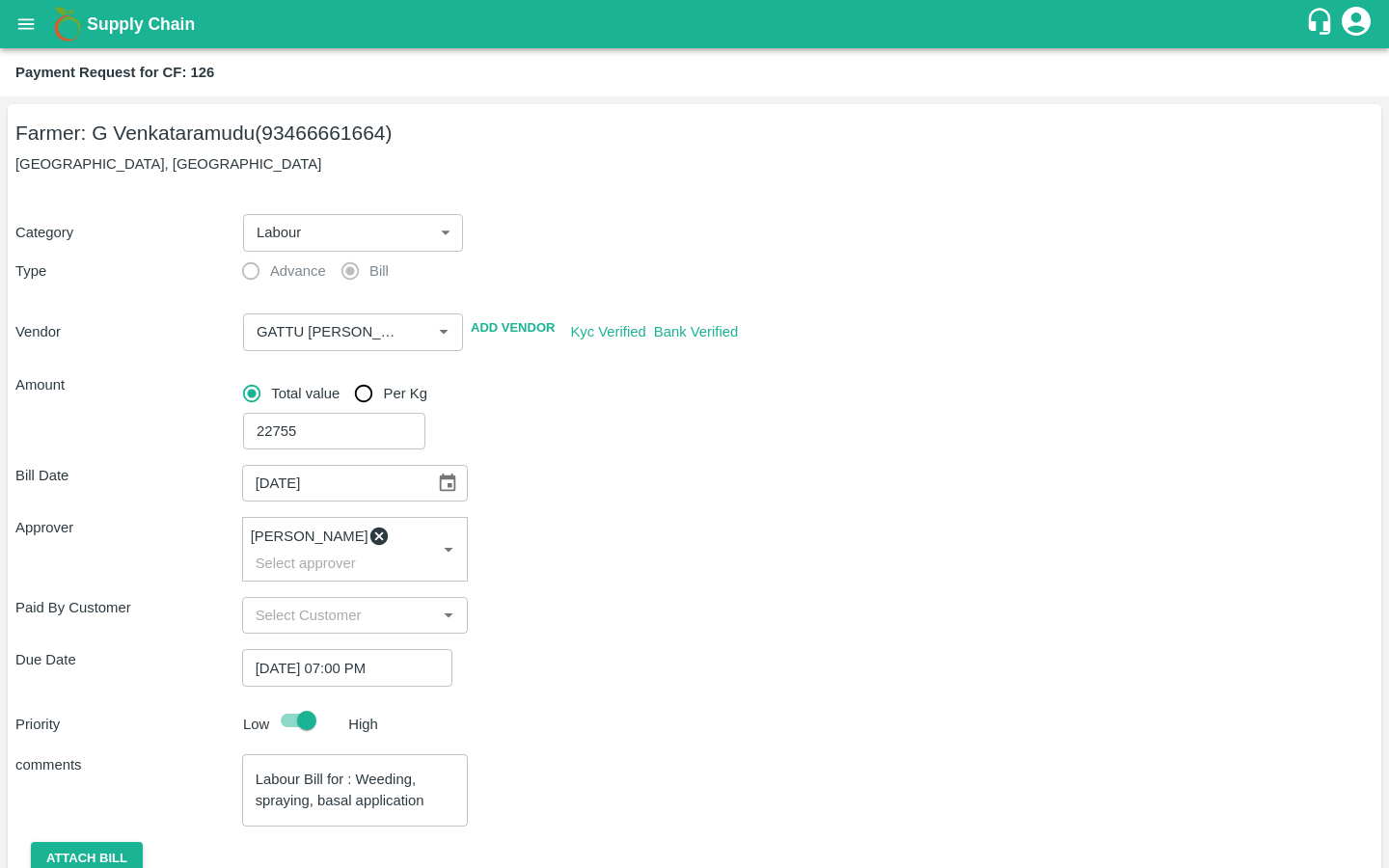 scroll, scrollTop: 192, scrollLeft: 0, axis: vertical 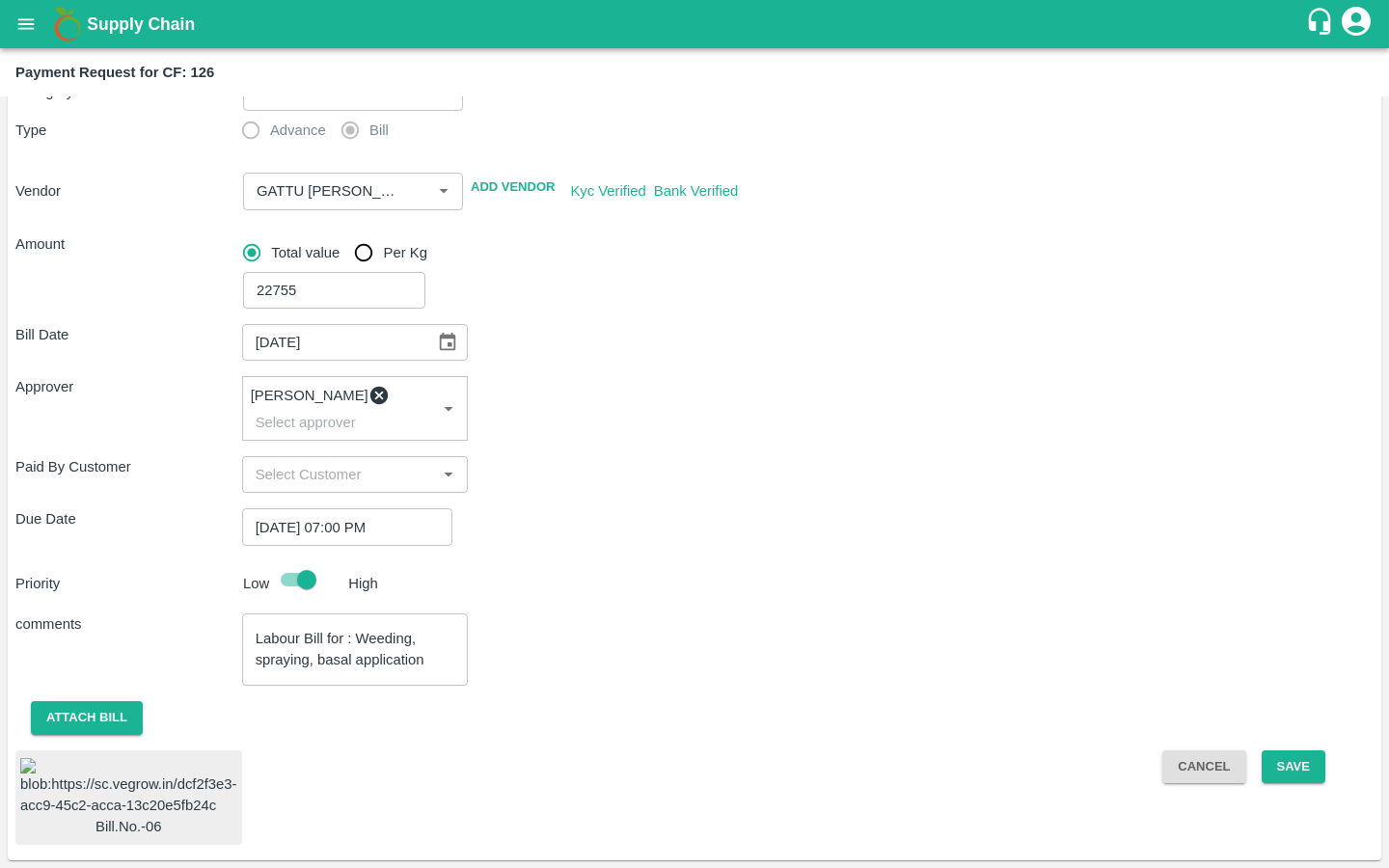 click on "Cancel" at bounding box center [1204, 767] 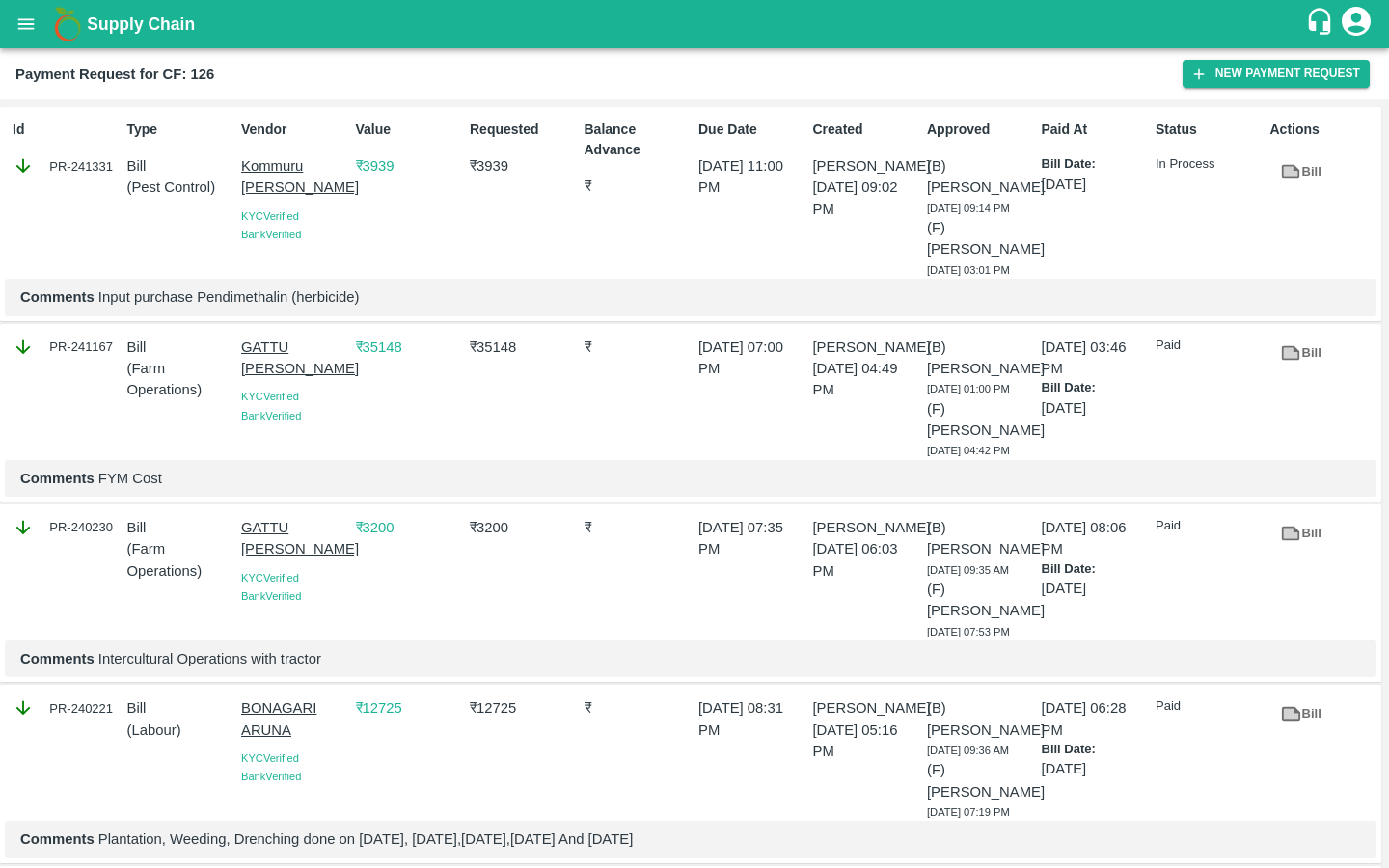click 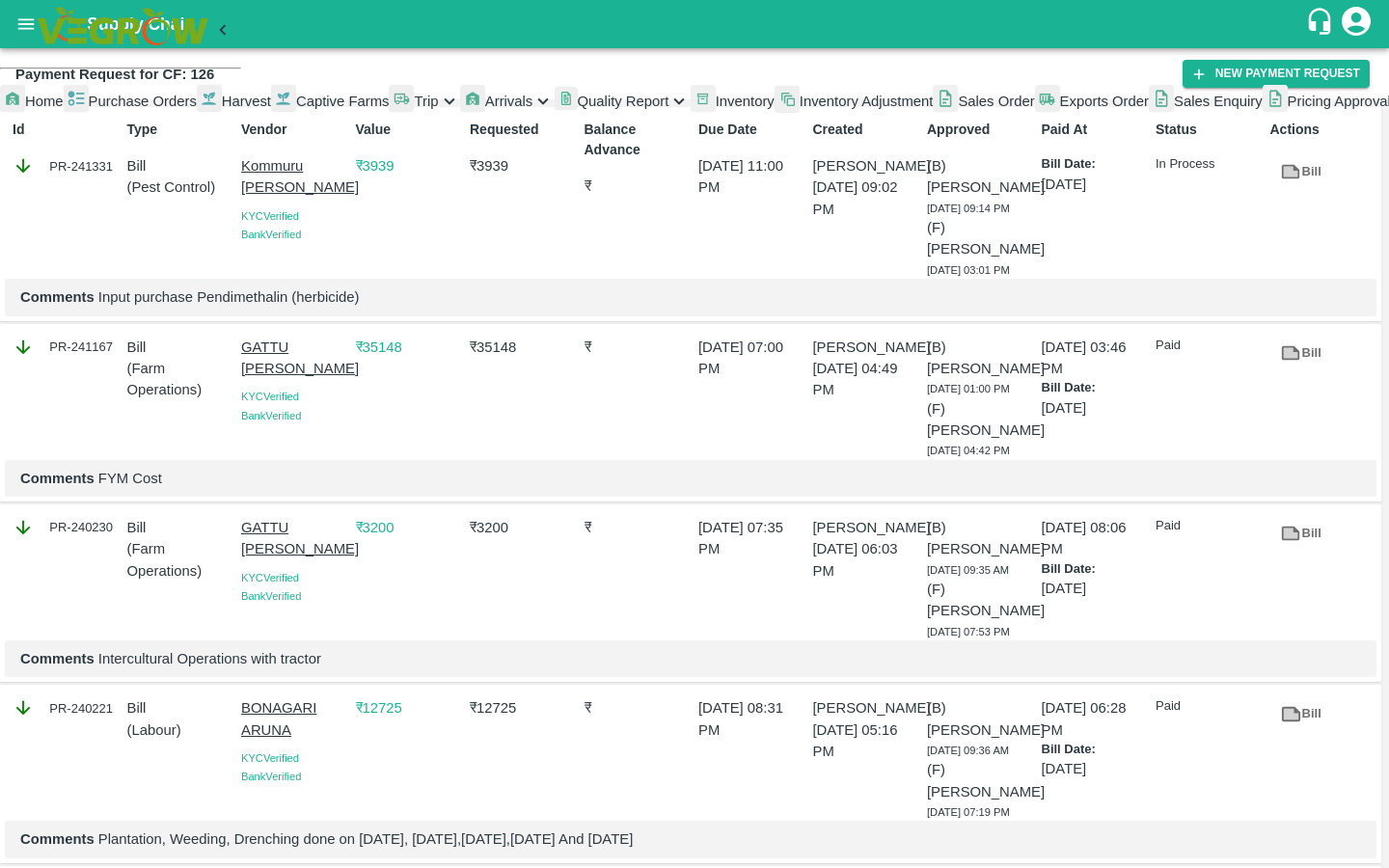 click on "Captive Farms" at bounding box center [342, 101] 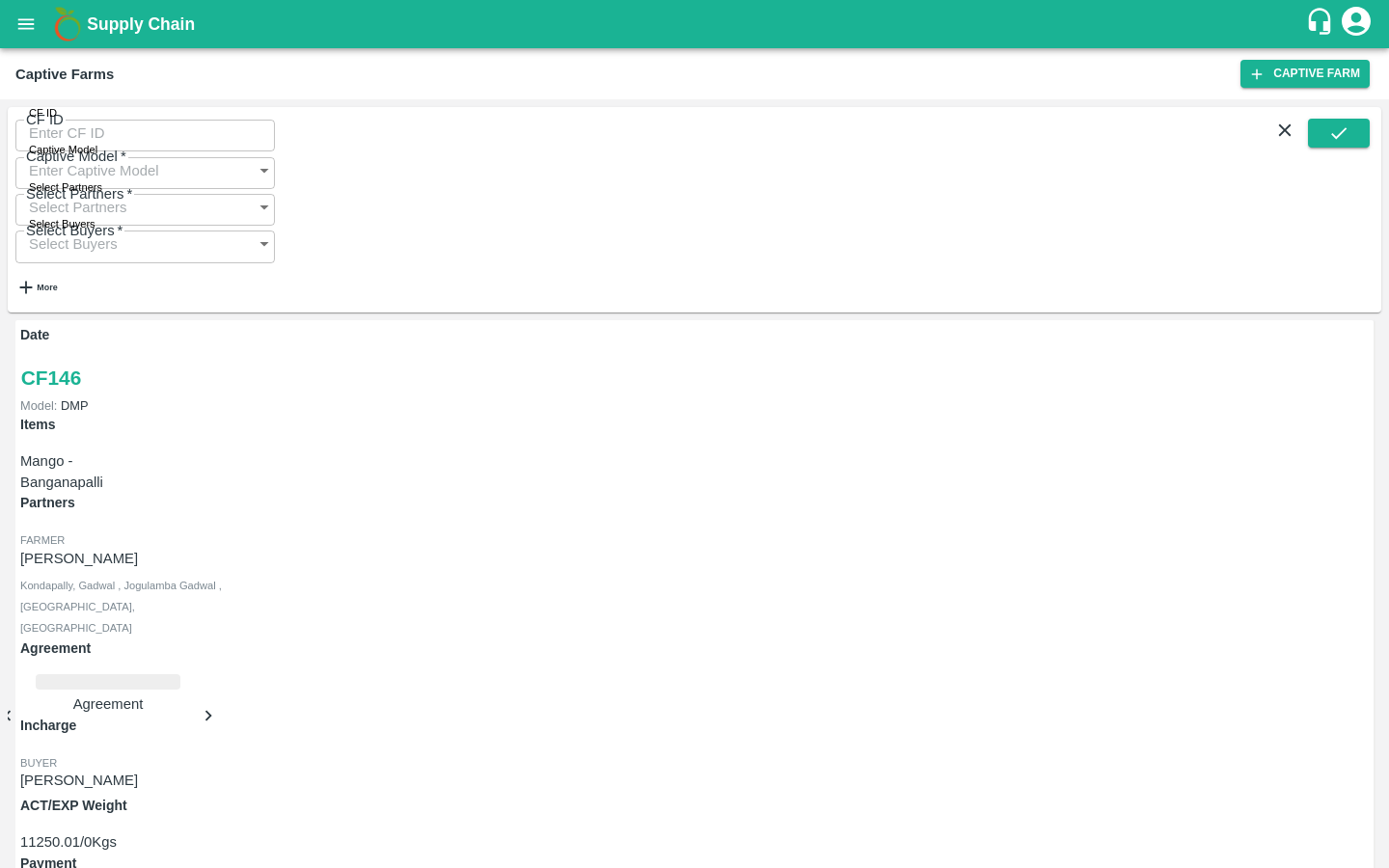click on "CF ID" at bounding box center (145, 133) 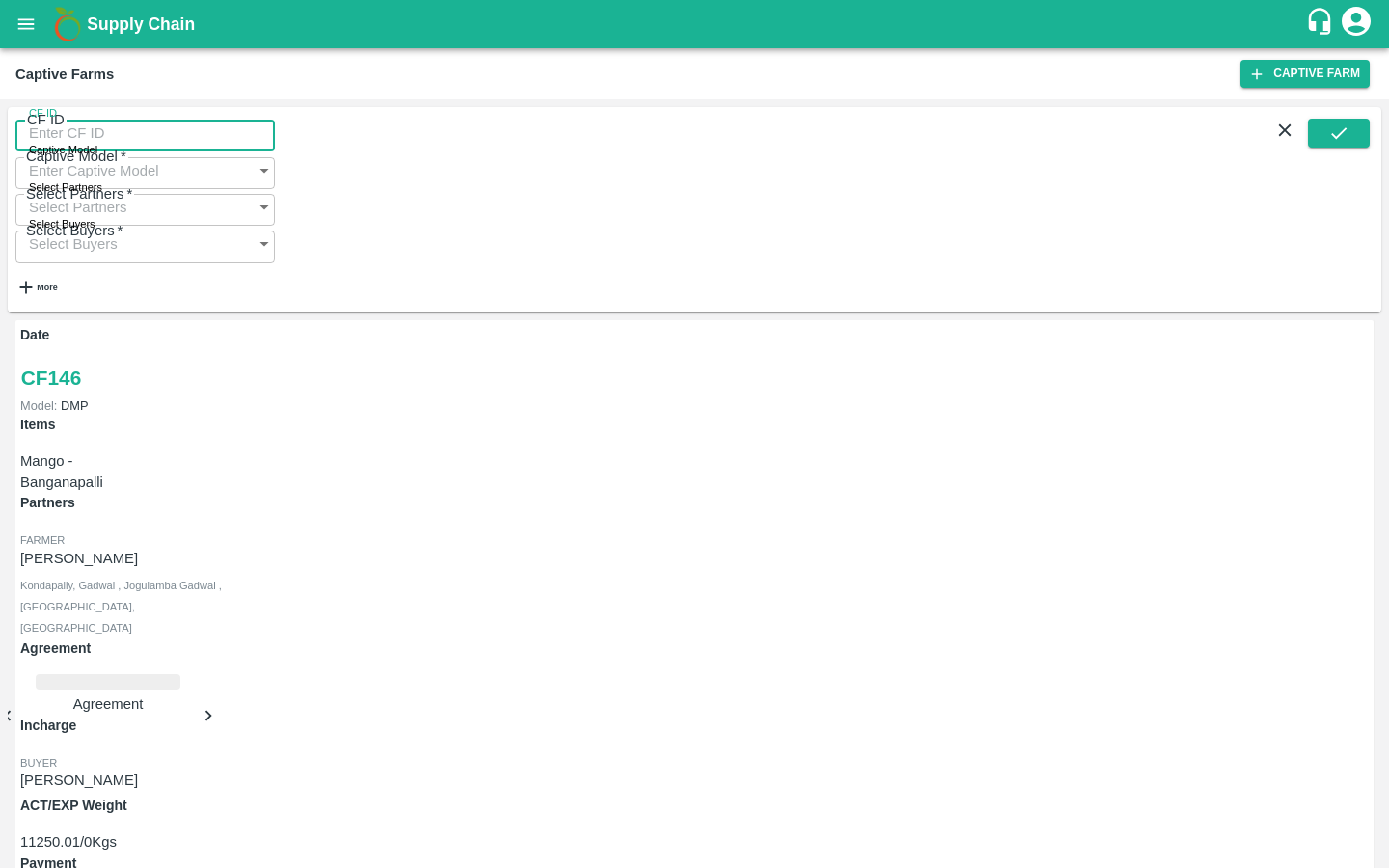 paste on "125" 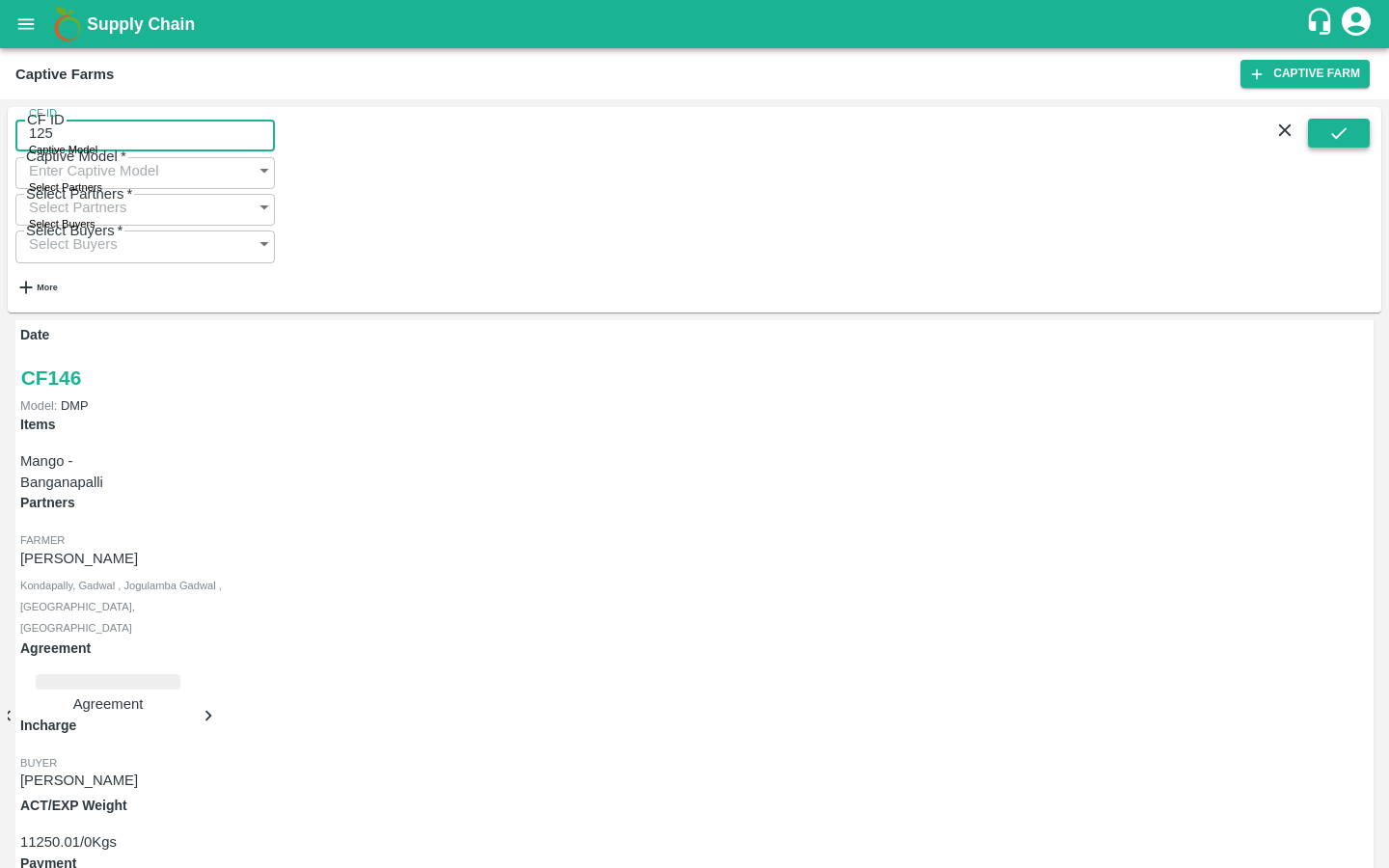 type on "125" 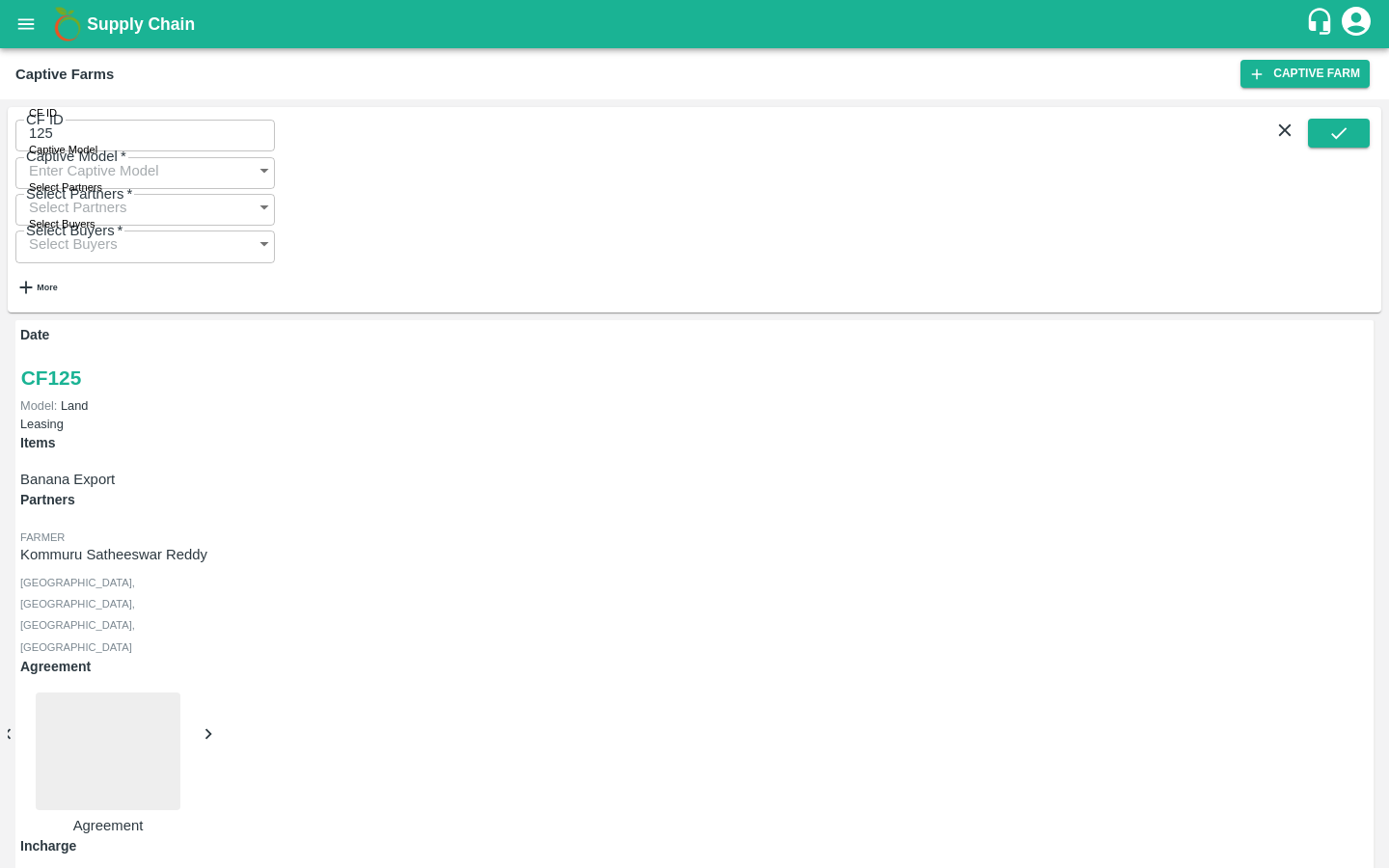click on "Payment Requests   (49)" at bounding box center [95, 1042] 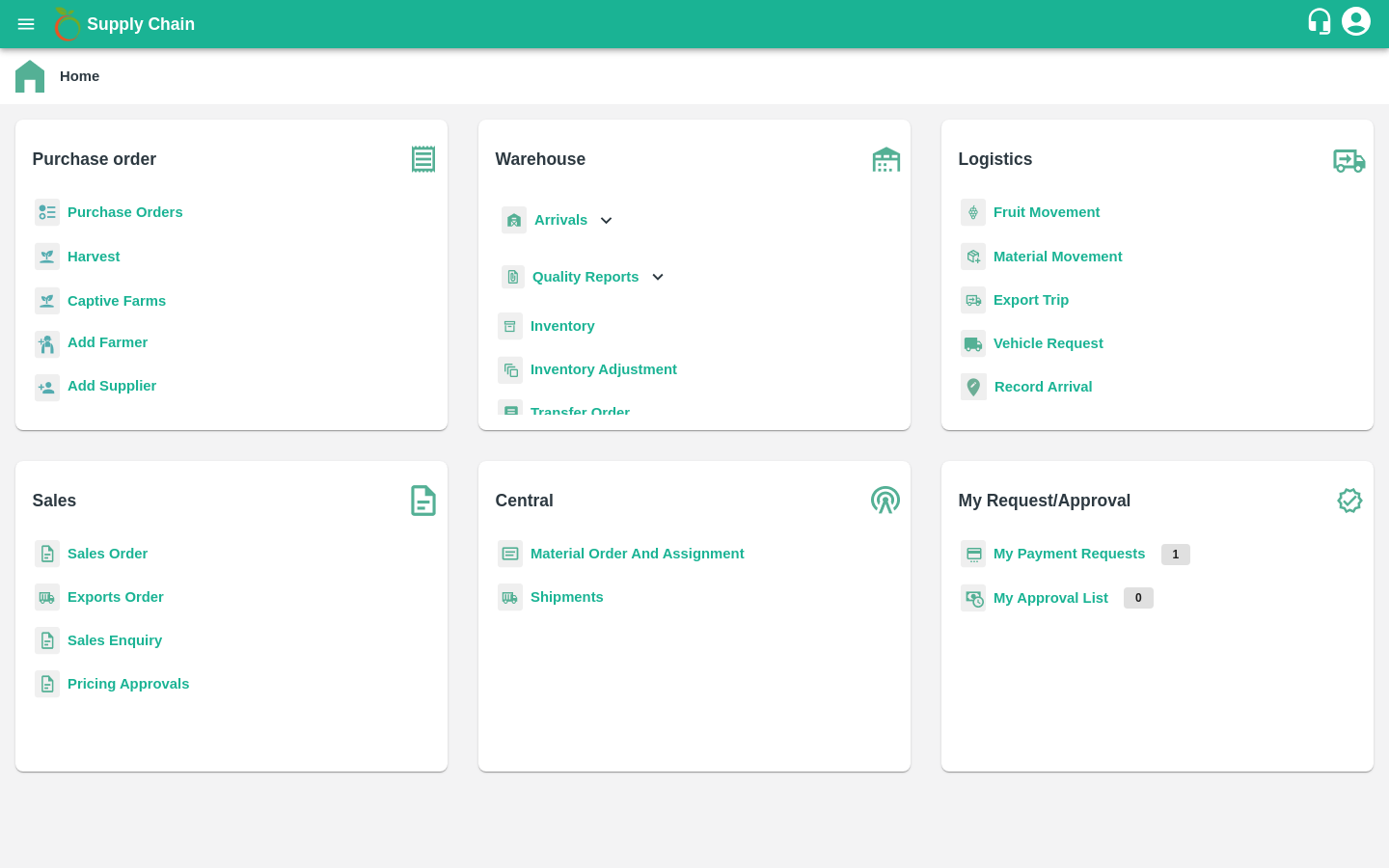 scroll, scrollTop: 0, scrollLeft: 0, axis: both 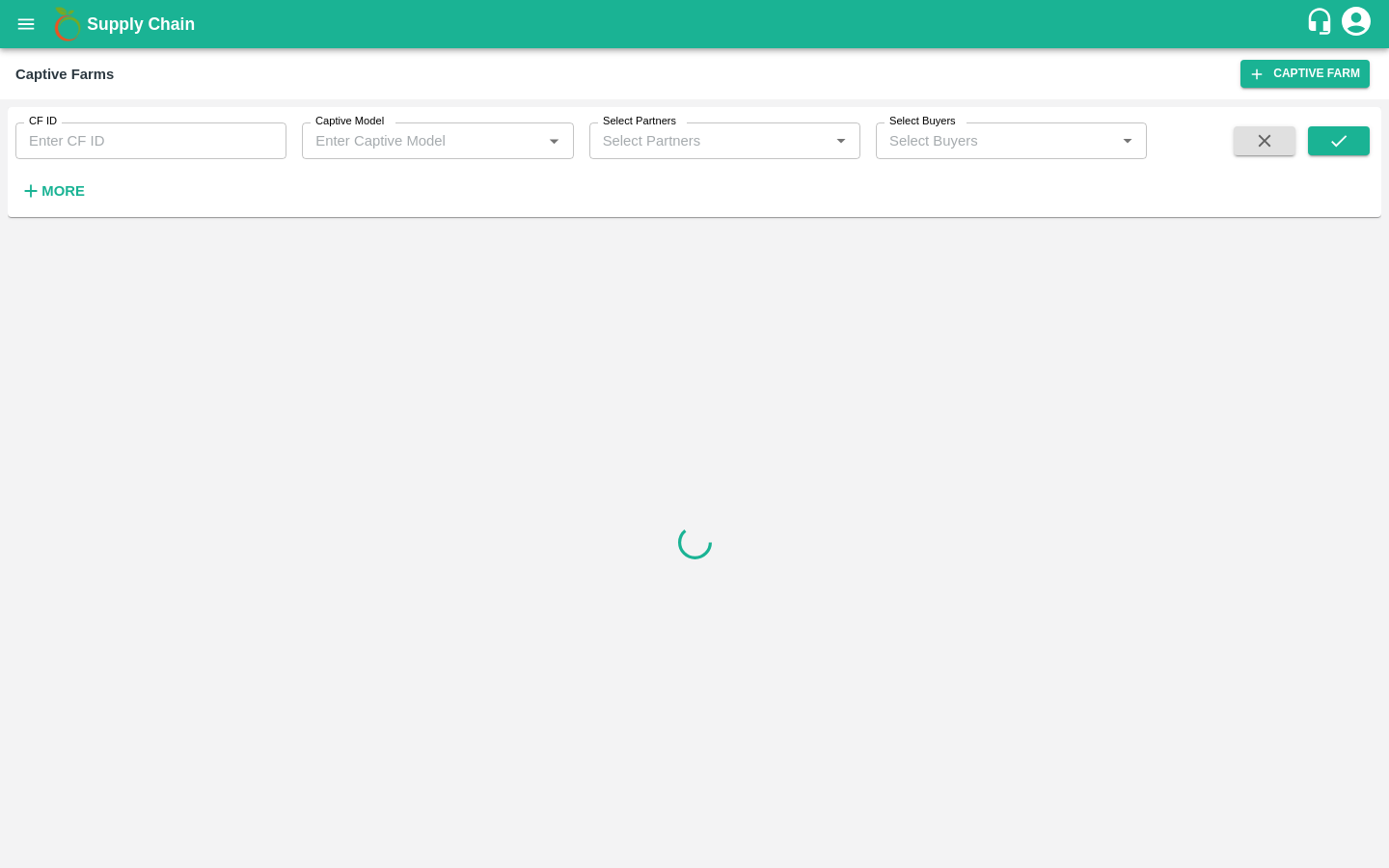 click on "CF ID" at bounding box center (150, 141) 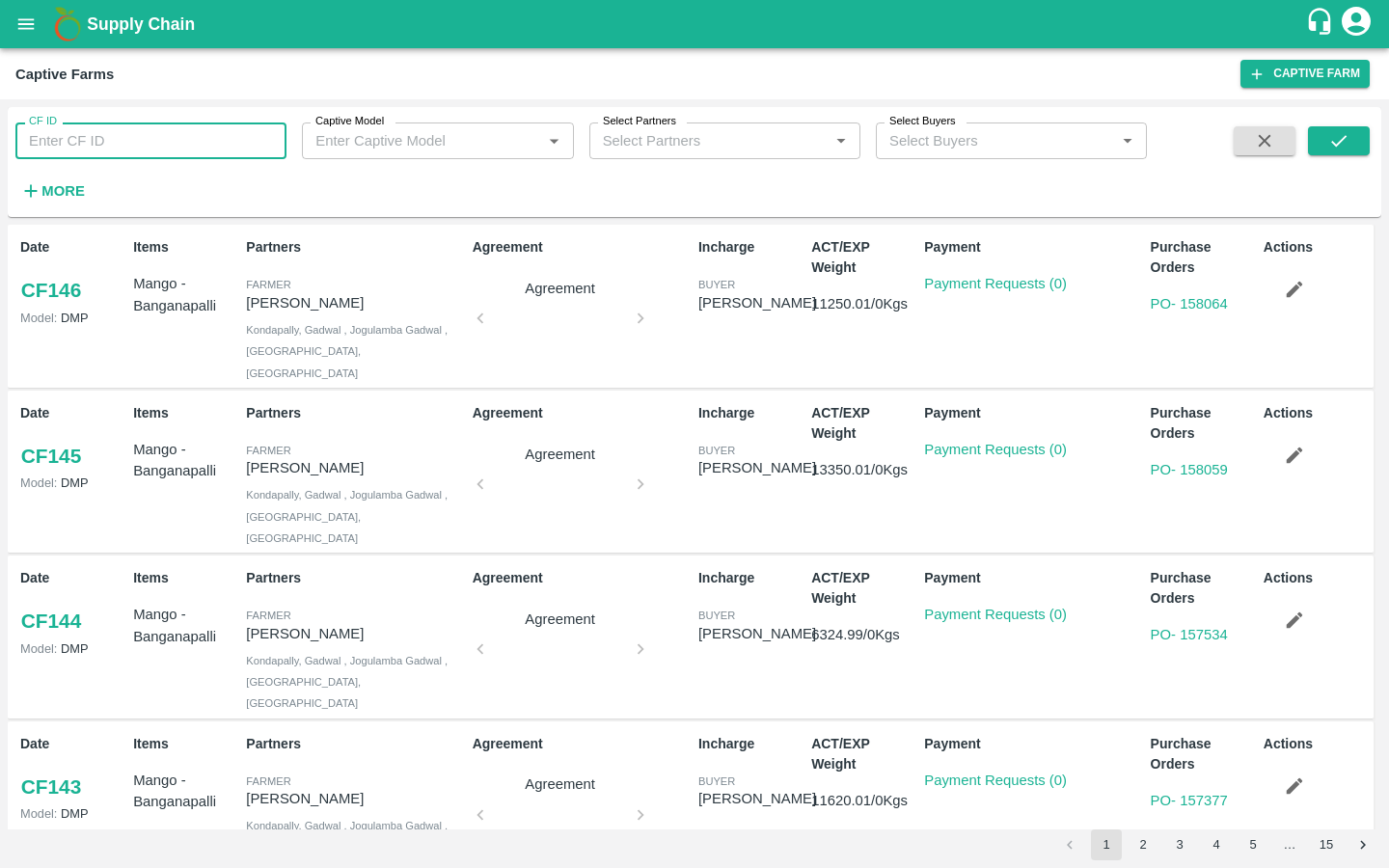 paste on "128" 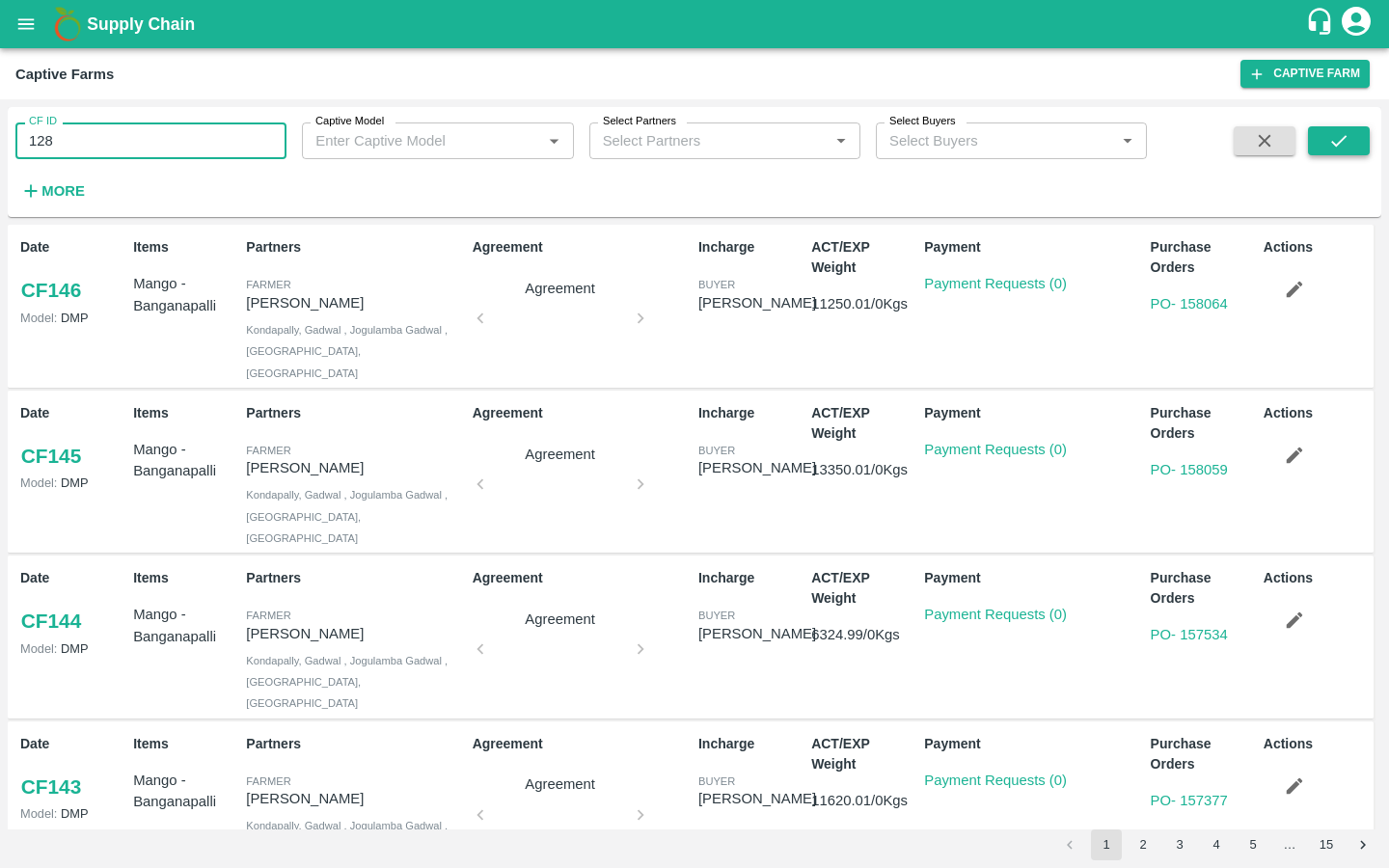 type on "128" 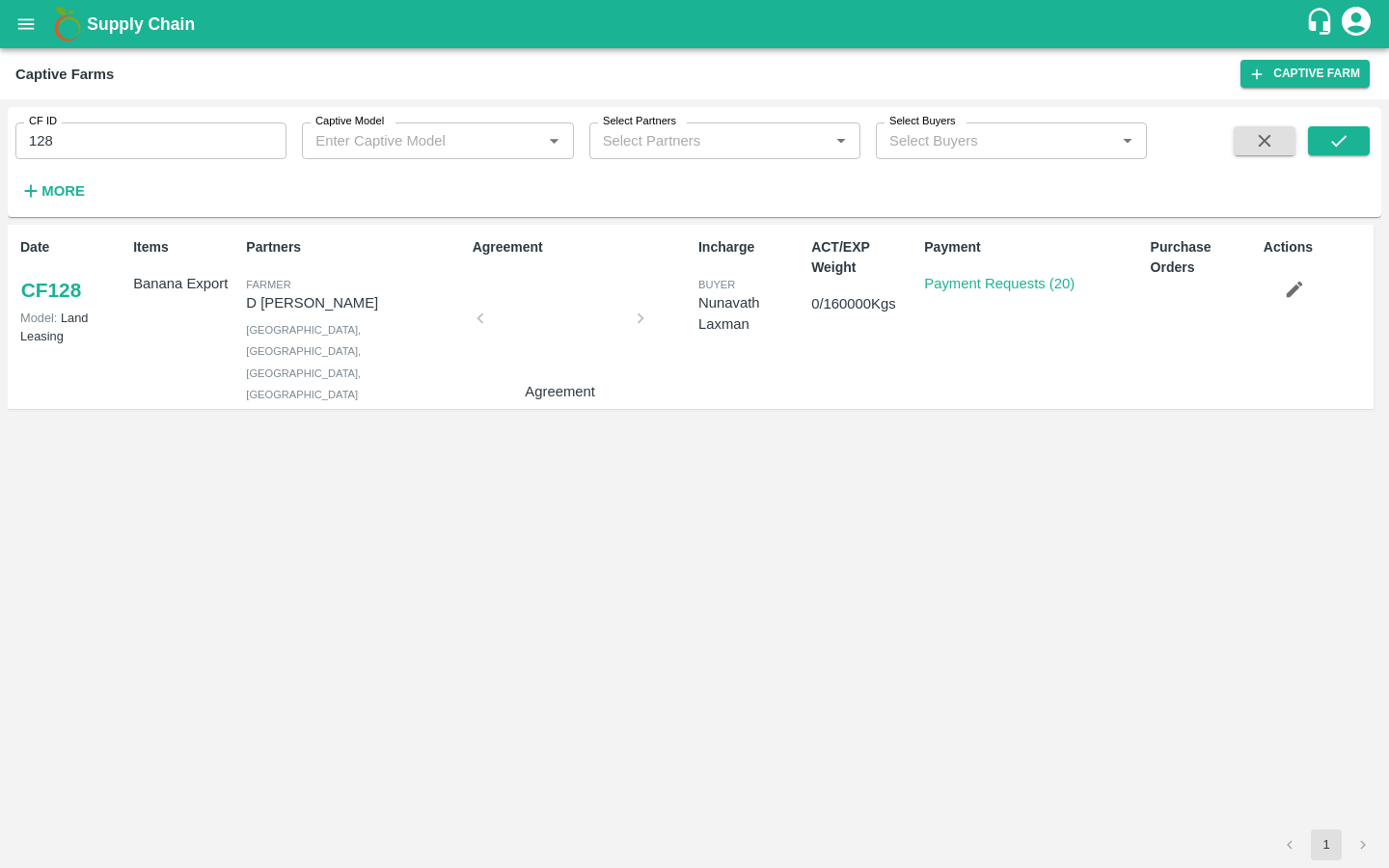 click on "Payment Requests   (20)" at bounding box center [999, 284] 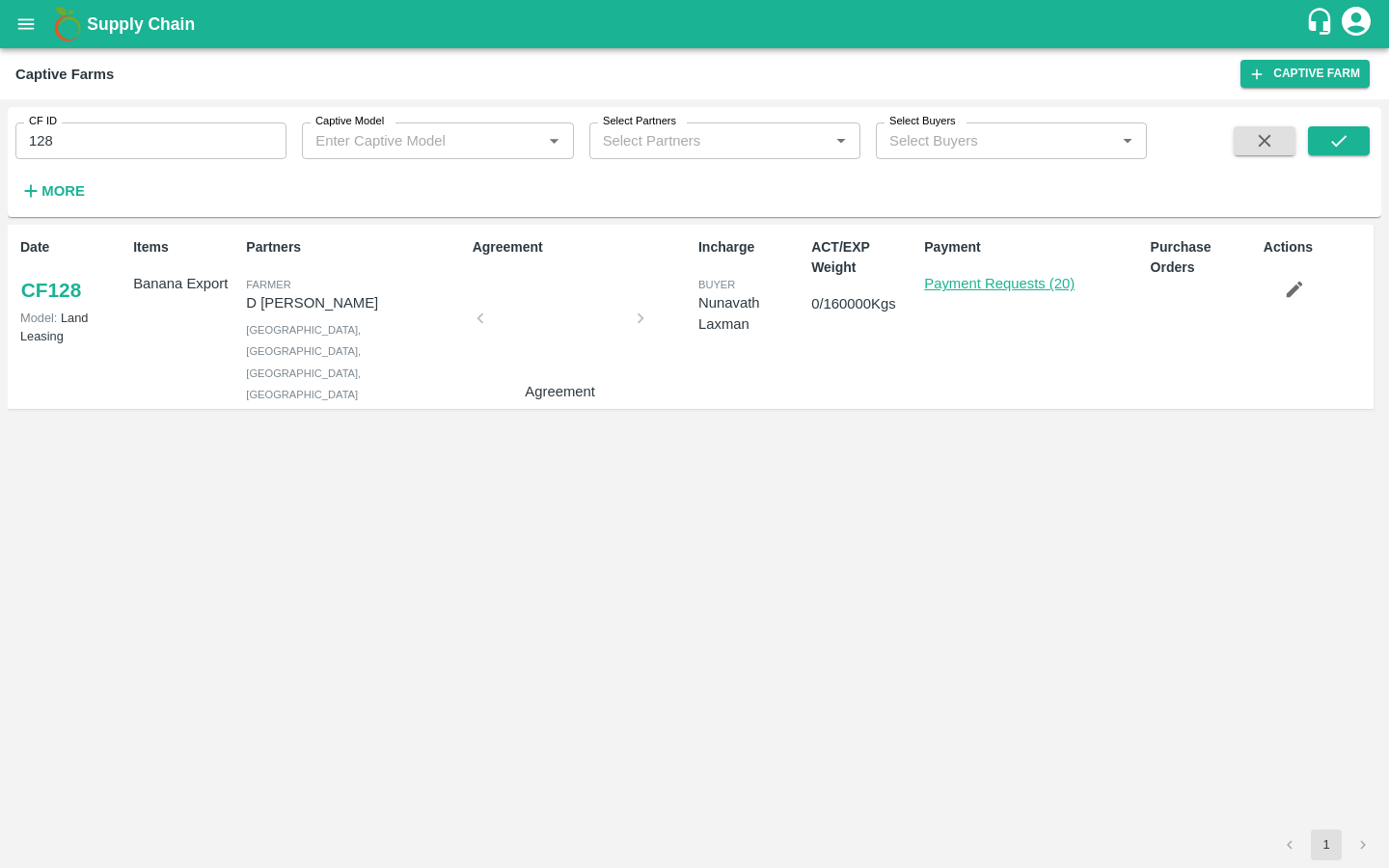 click on "Payment Requests   (20)" at bounding box center (999, 284) 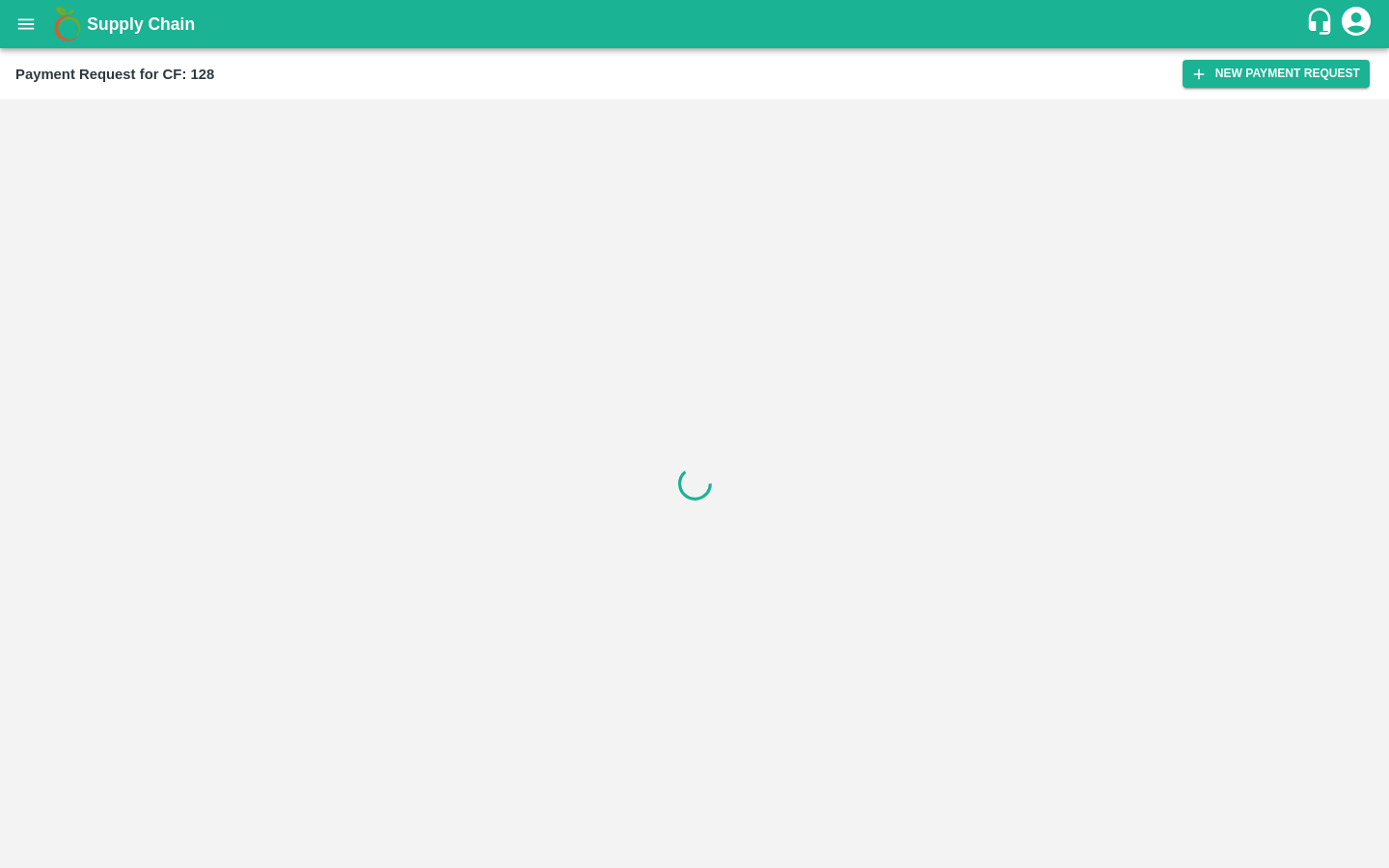 scroll, scrollTop: 0, scrollLeft: 0, axis: both 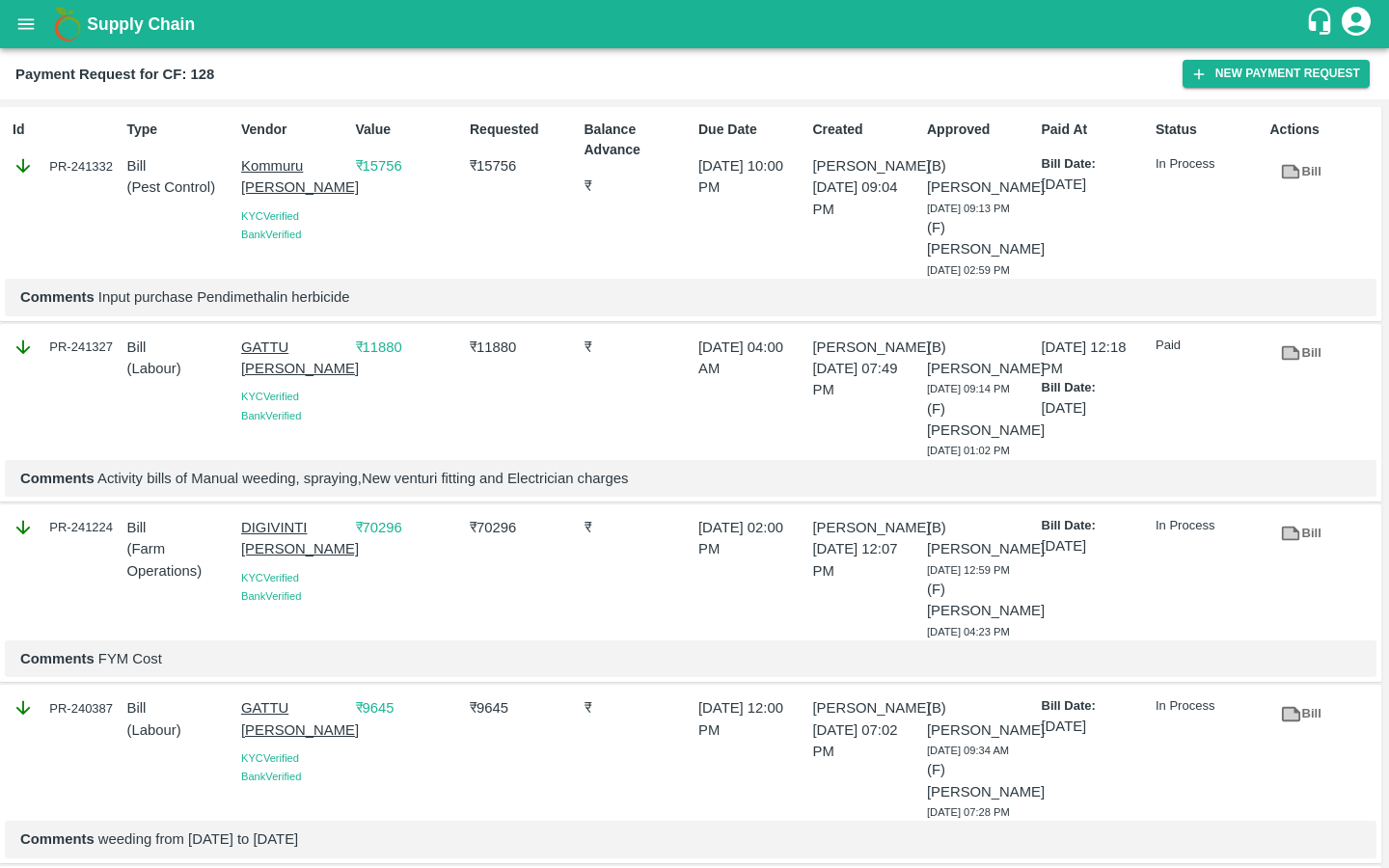 click on "Bill" at bounding box center [1301, 353] 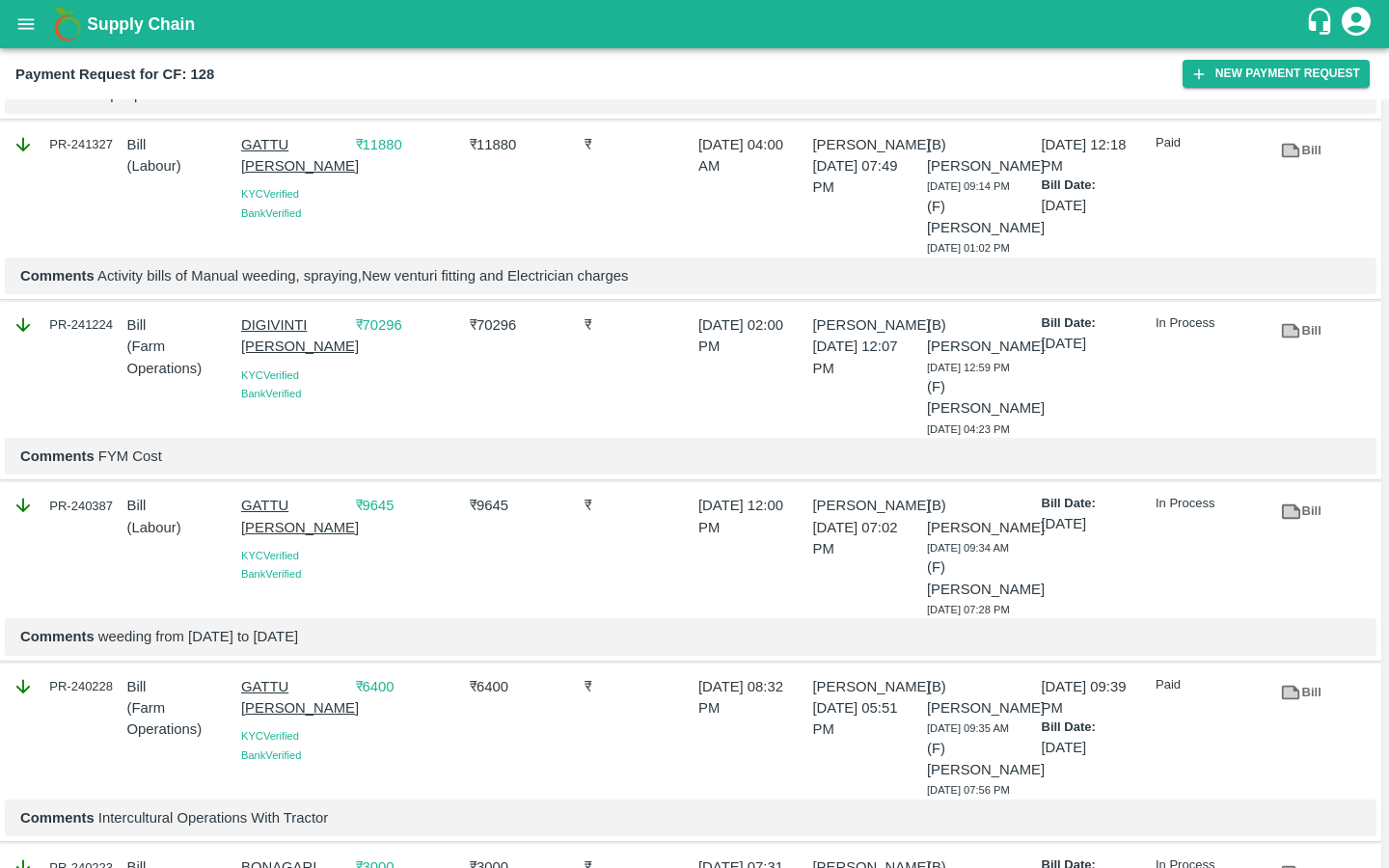 click 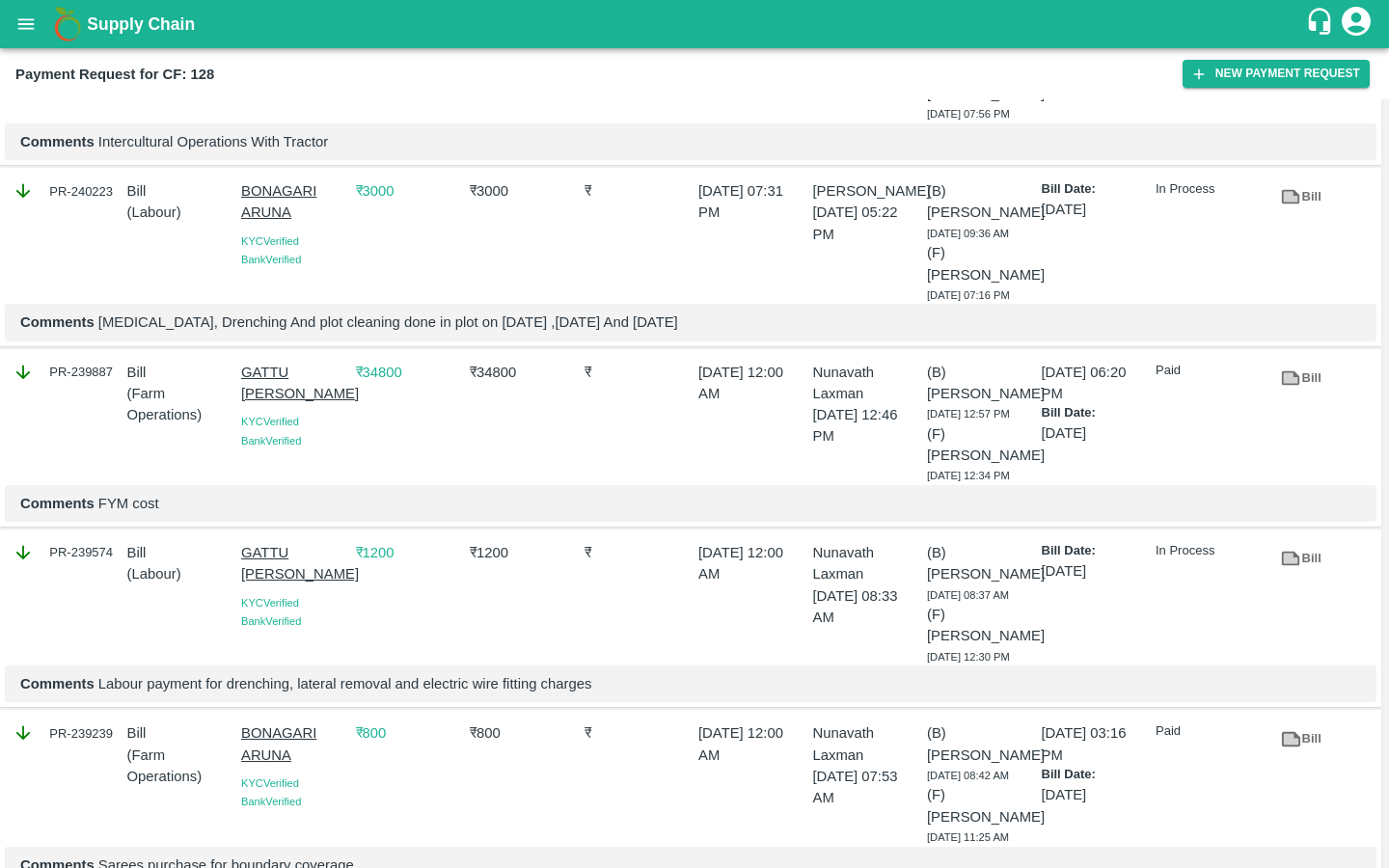 scroll, scrollTop: 883, scrollLeft: 0, axis: vertical 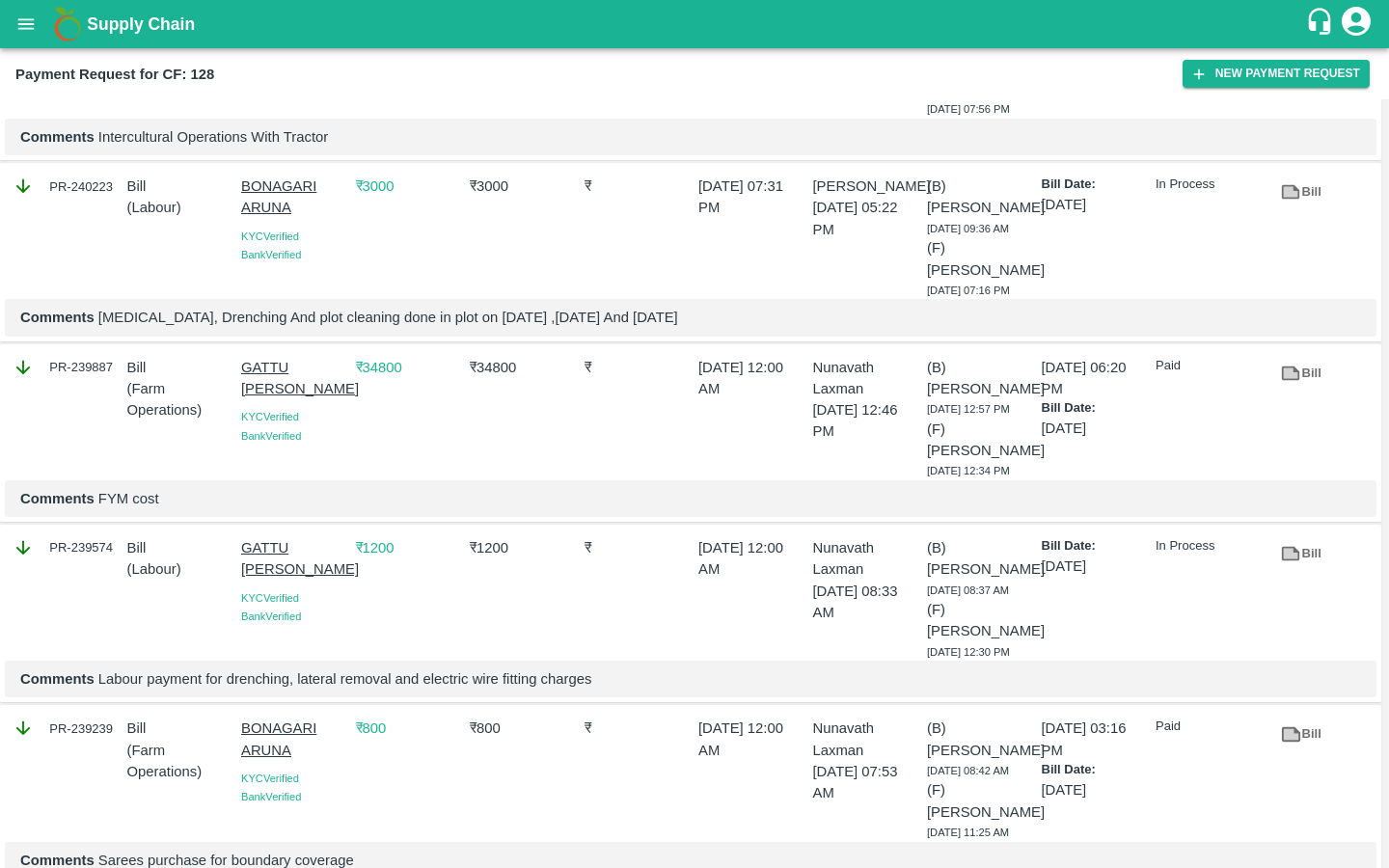 click 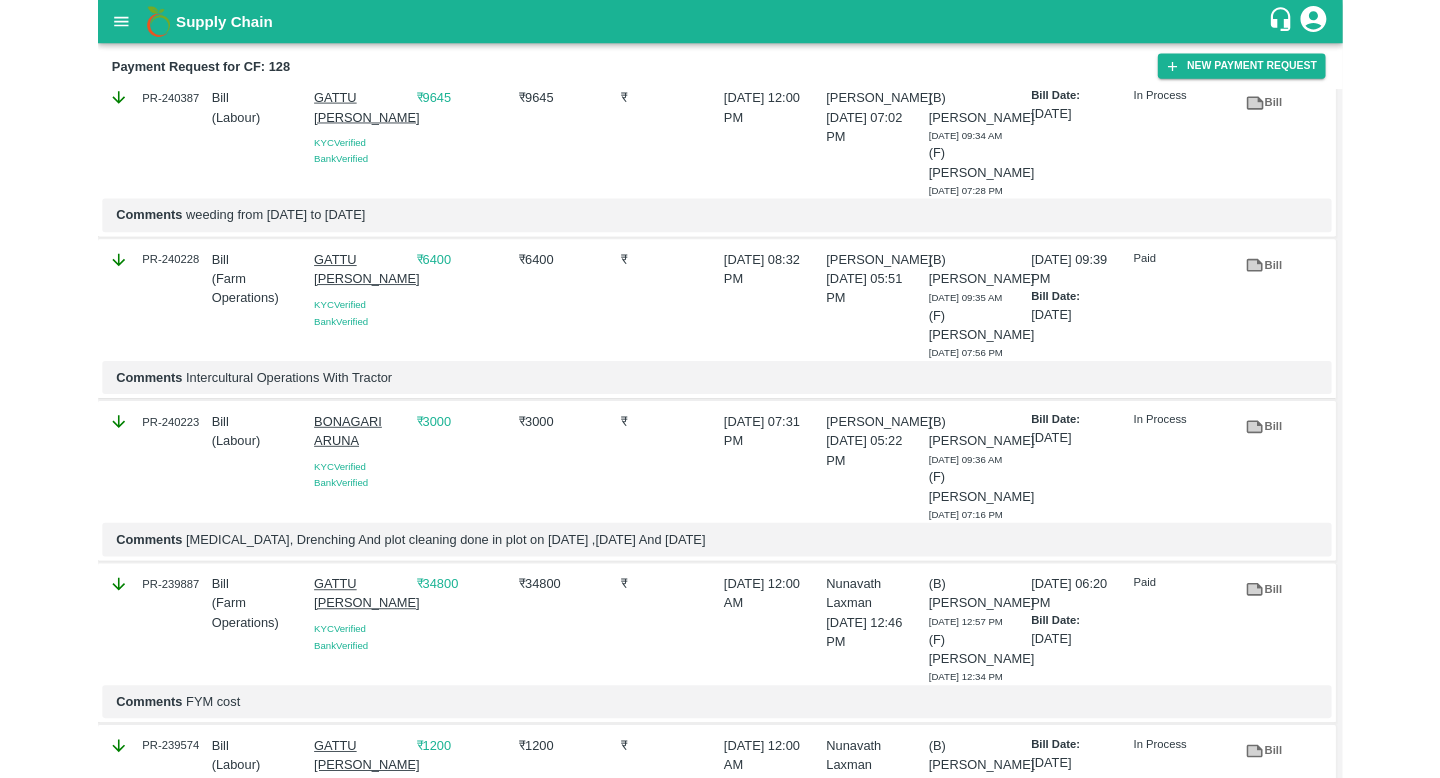 scroll, scrollTop: 385, scrollLeft: 0, axis: vertical 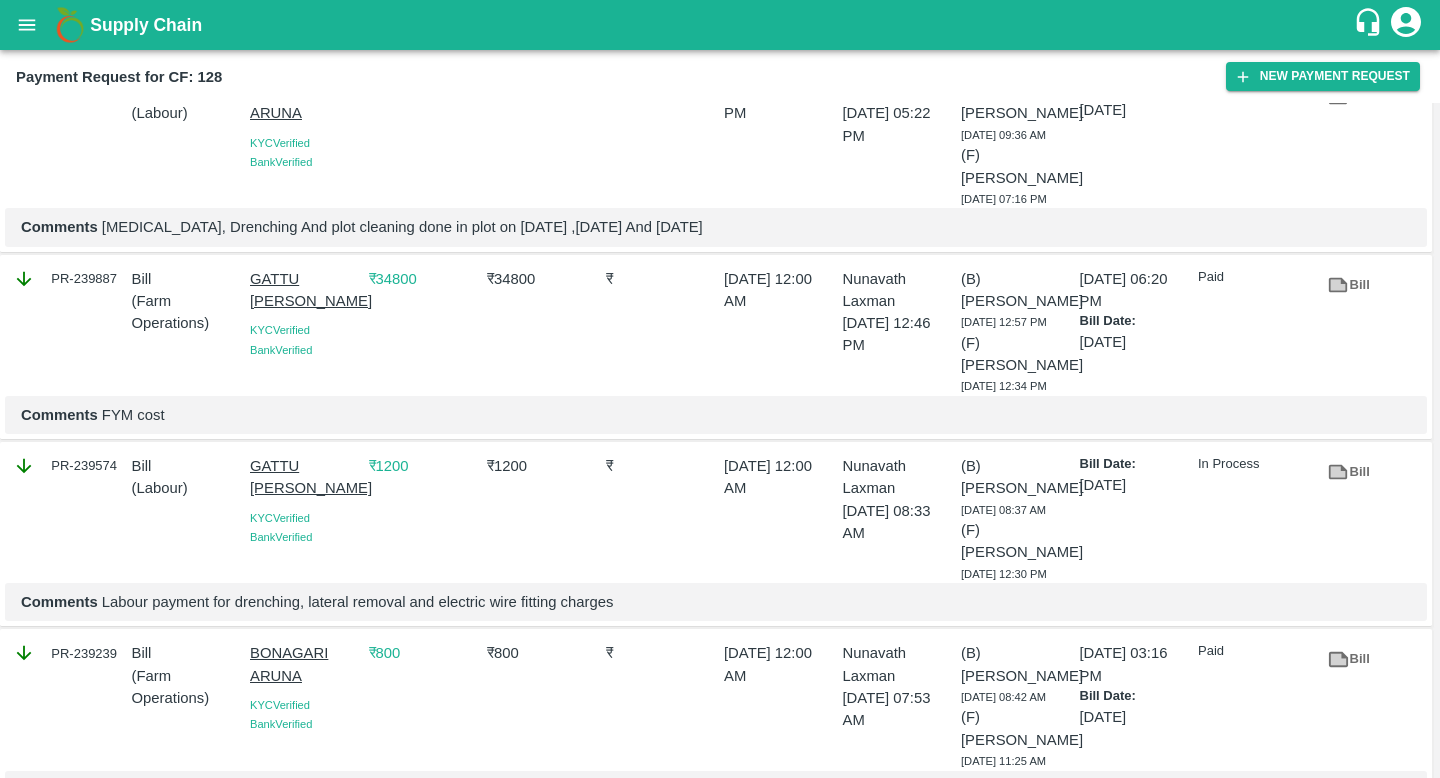click 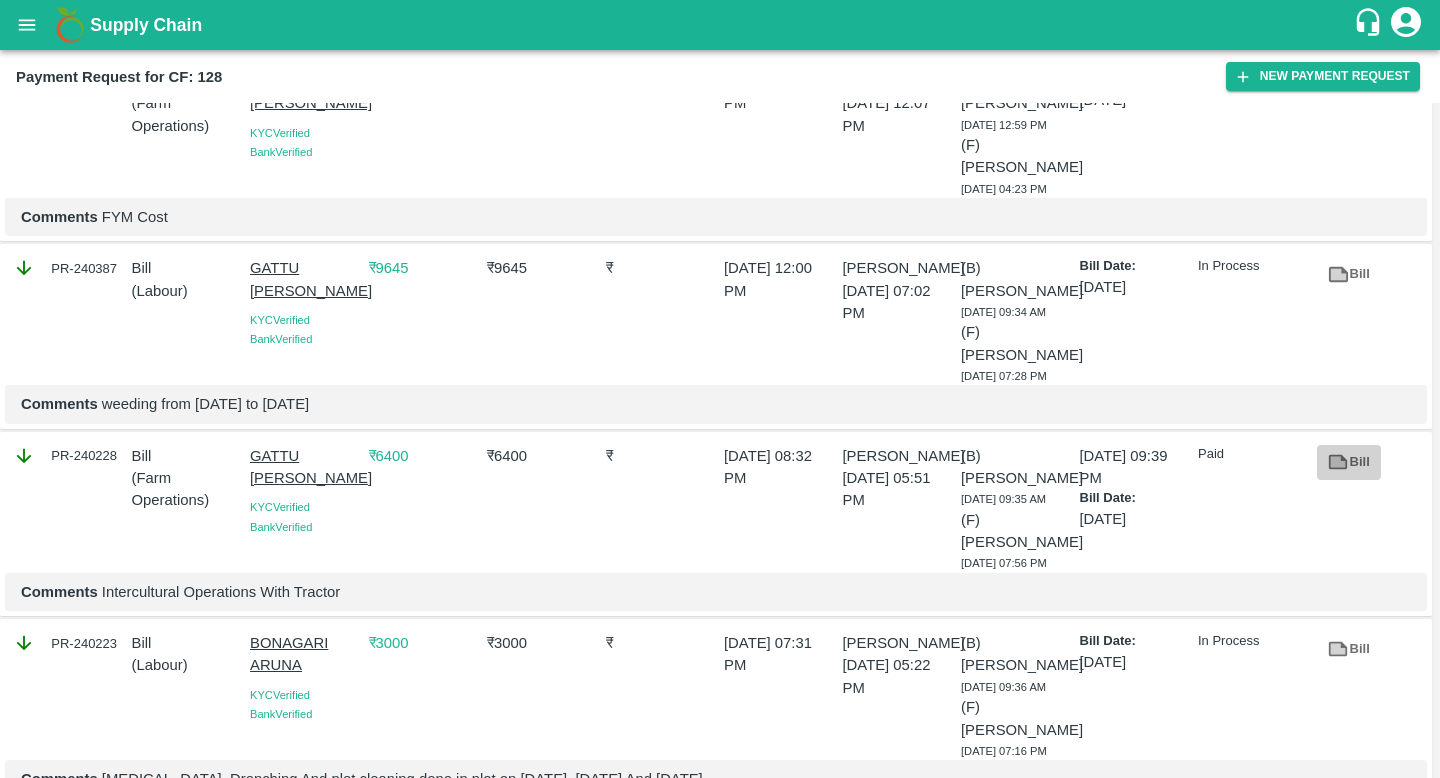 click on "Bill" at bounding box center [1349, 462] 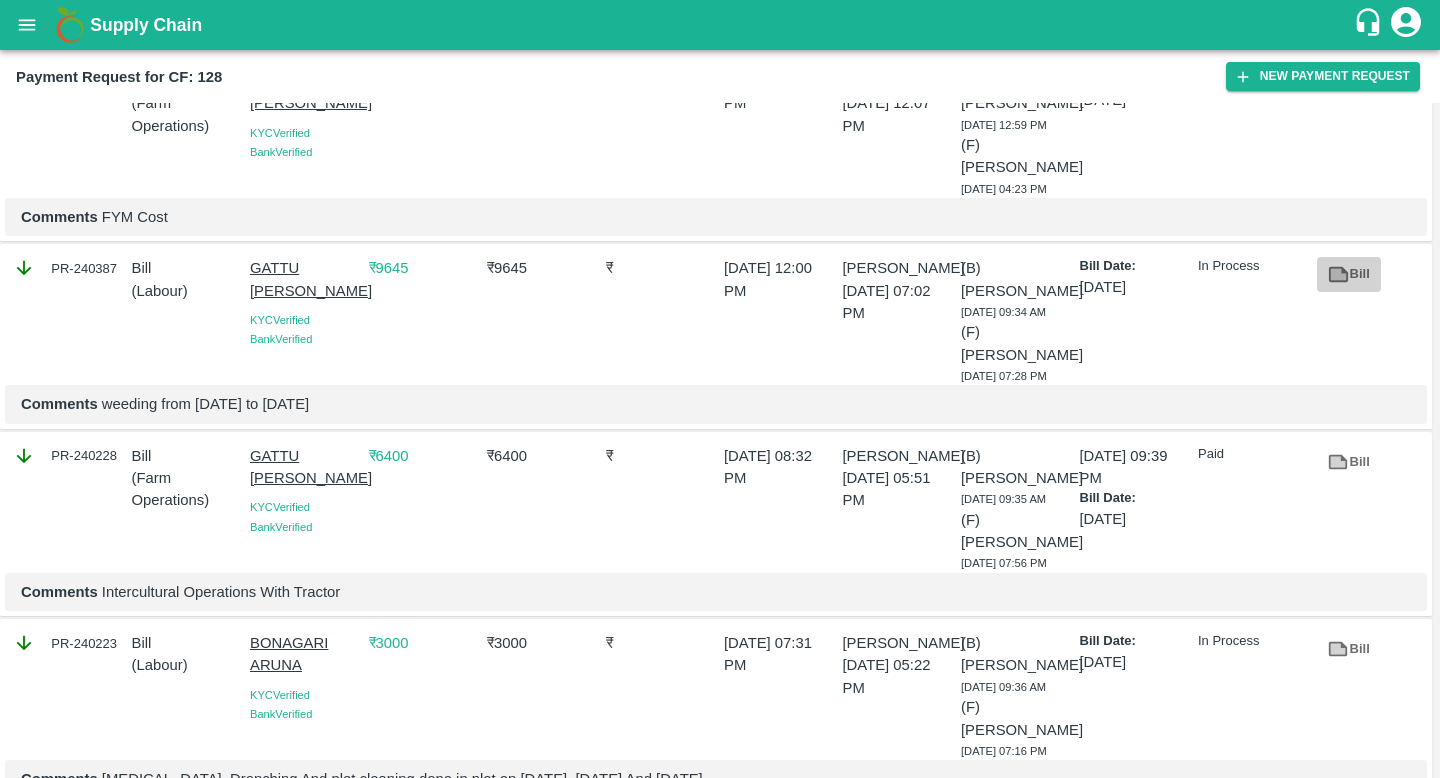 click 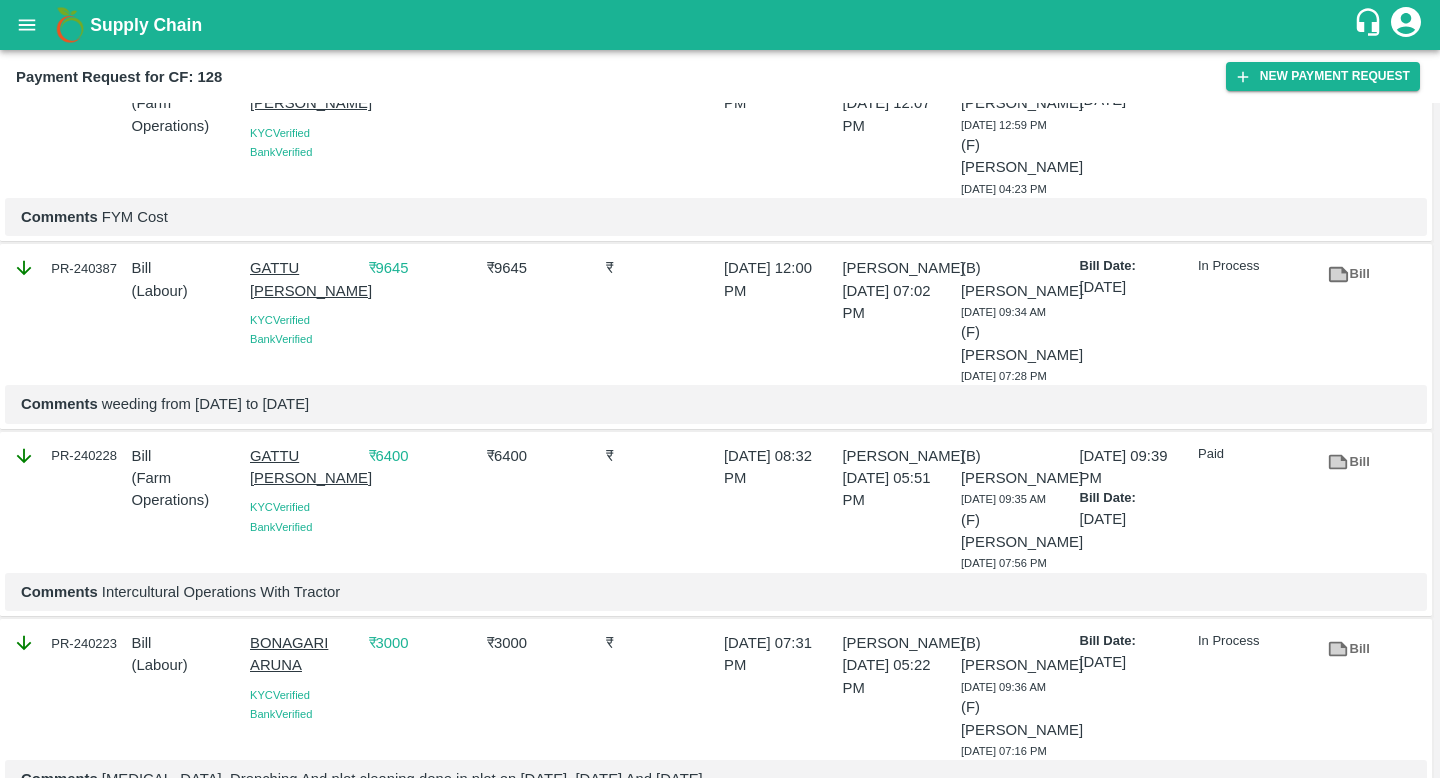 scroll, scrollTop: 0, scrollLeft: 0, axis: both 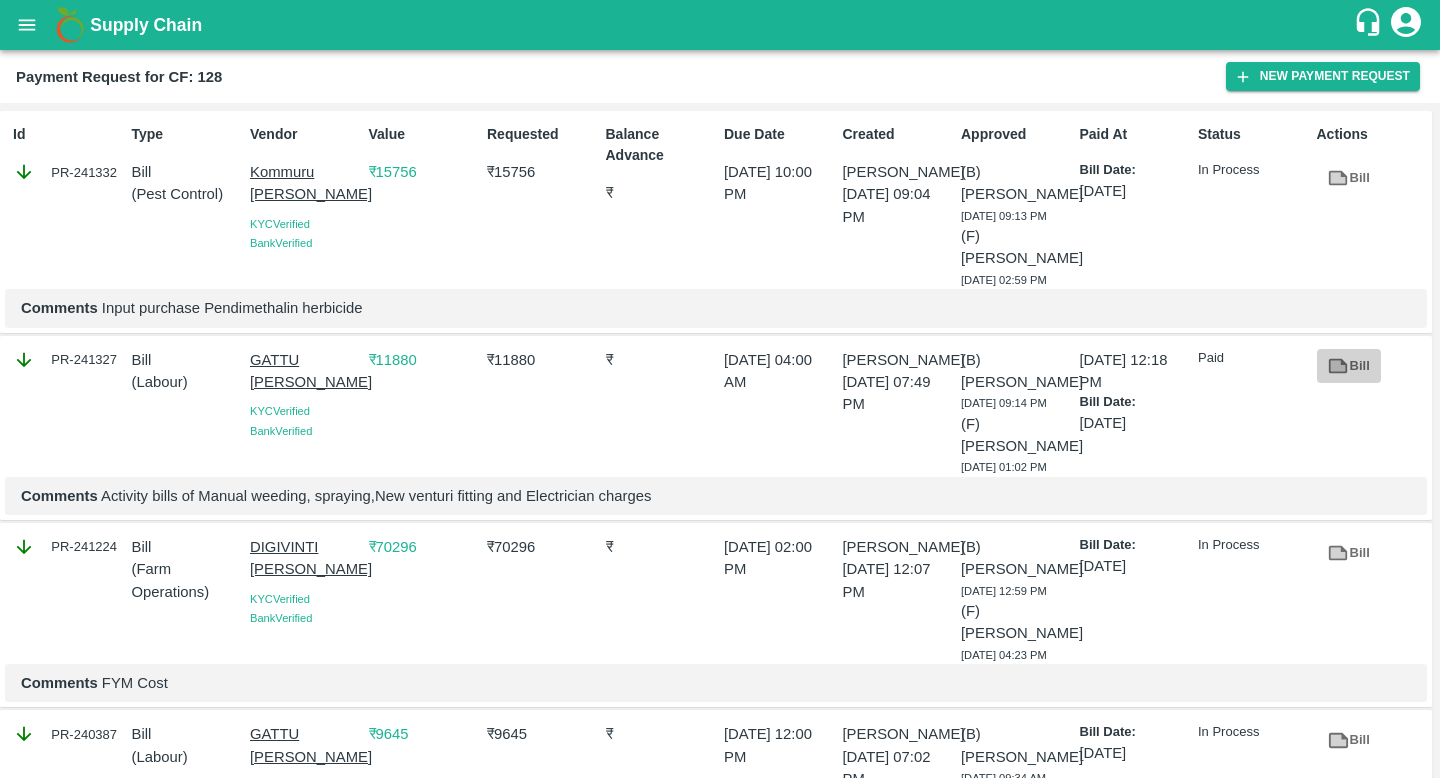 click on "Bill" at bounding box center [1349, 366] 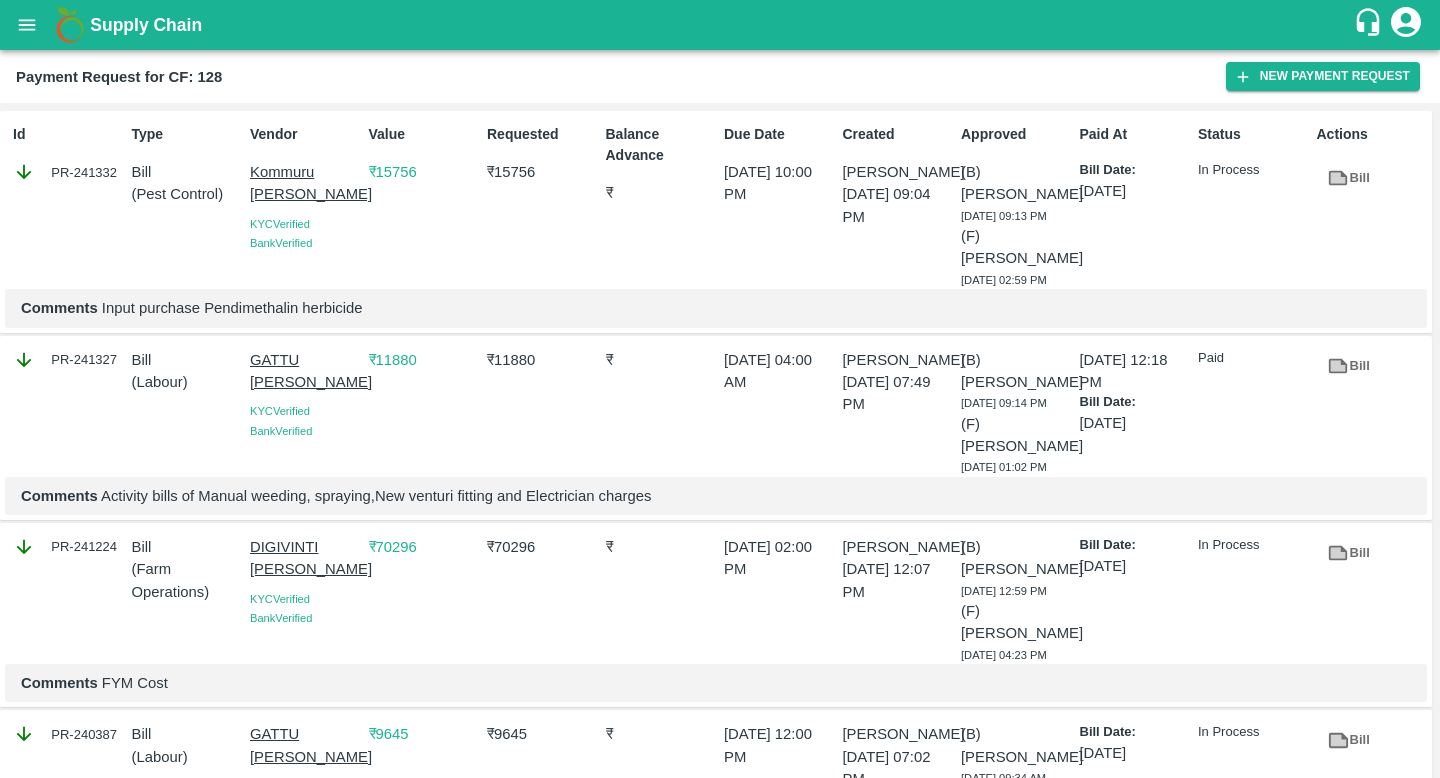 click 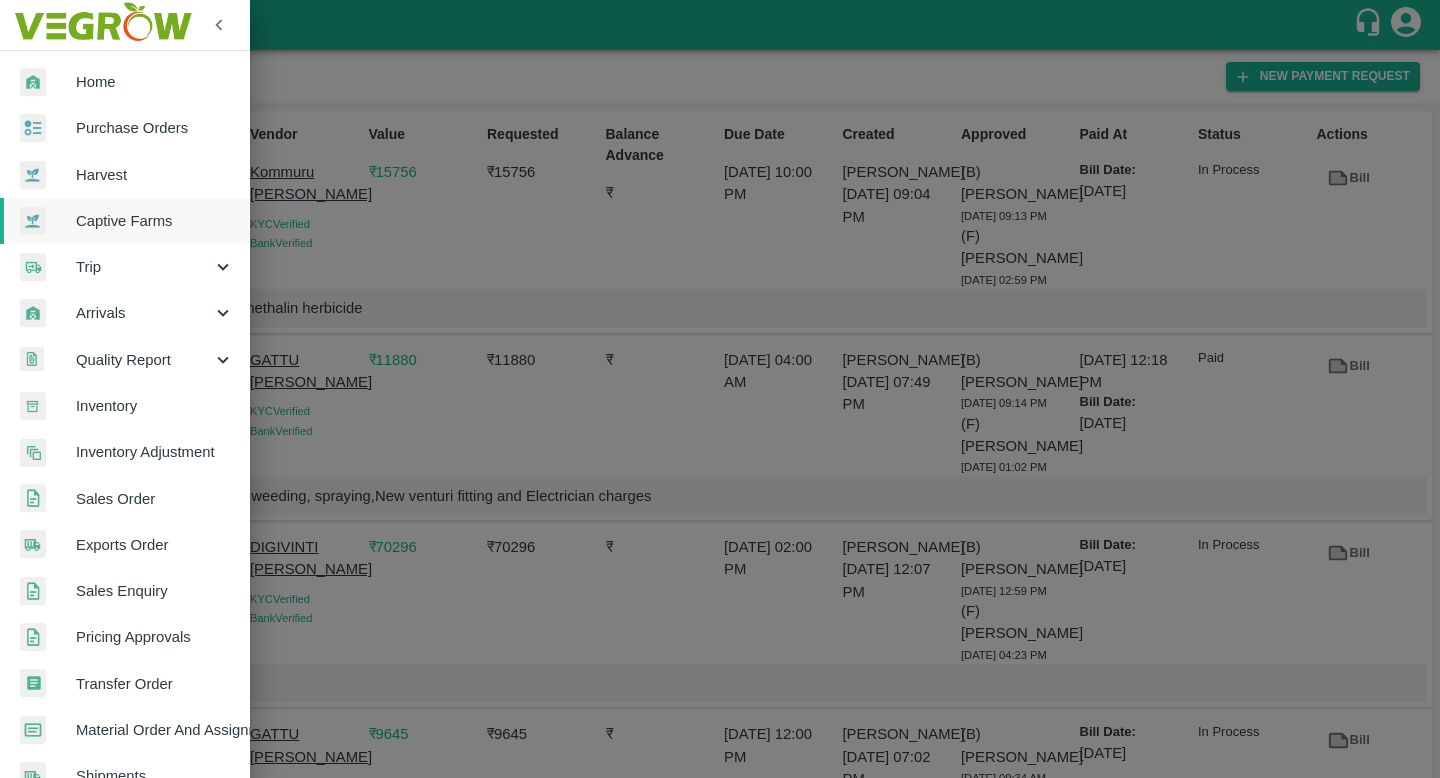 click on "Captive Farms" at bounding box center [155, 221] 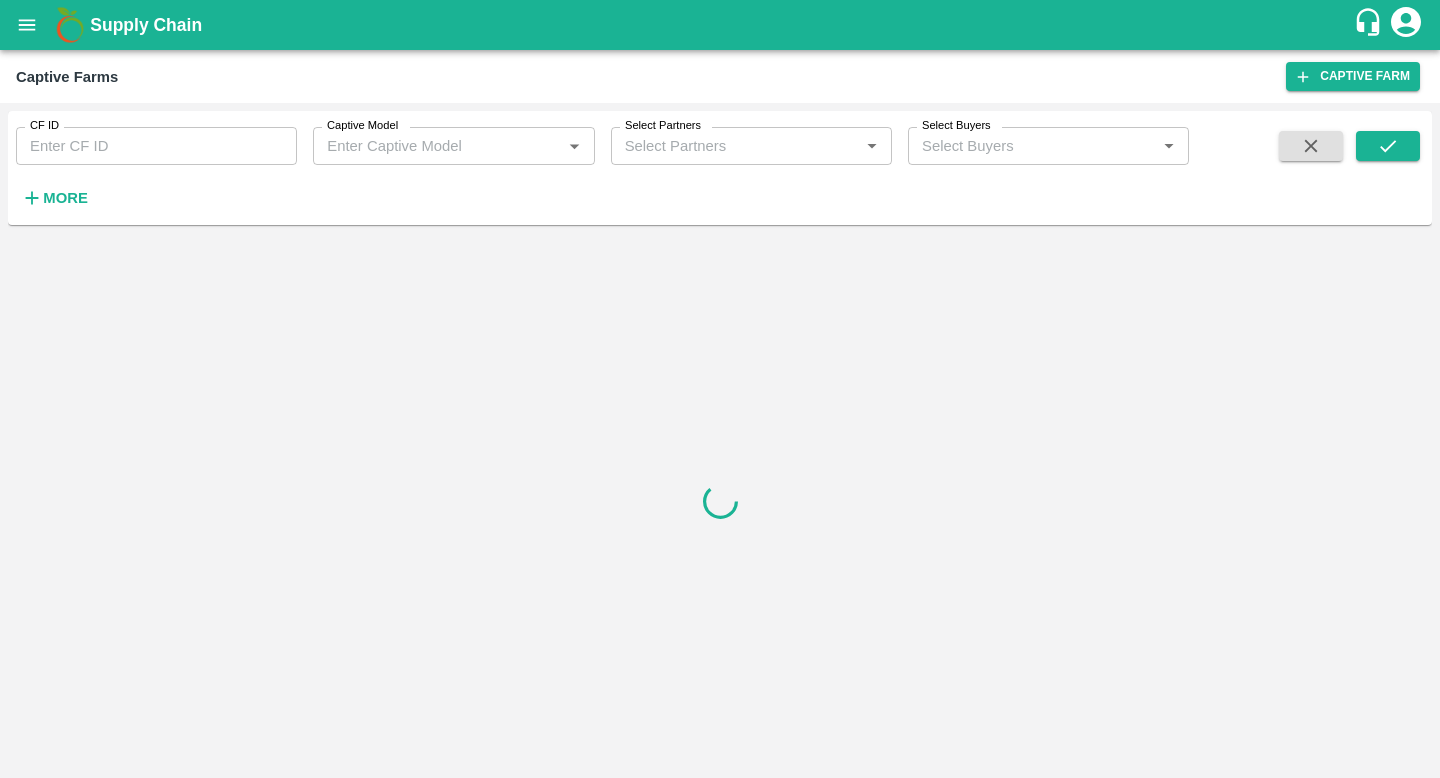 click on "CF ID" at bounding box center (156, 146) 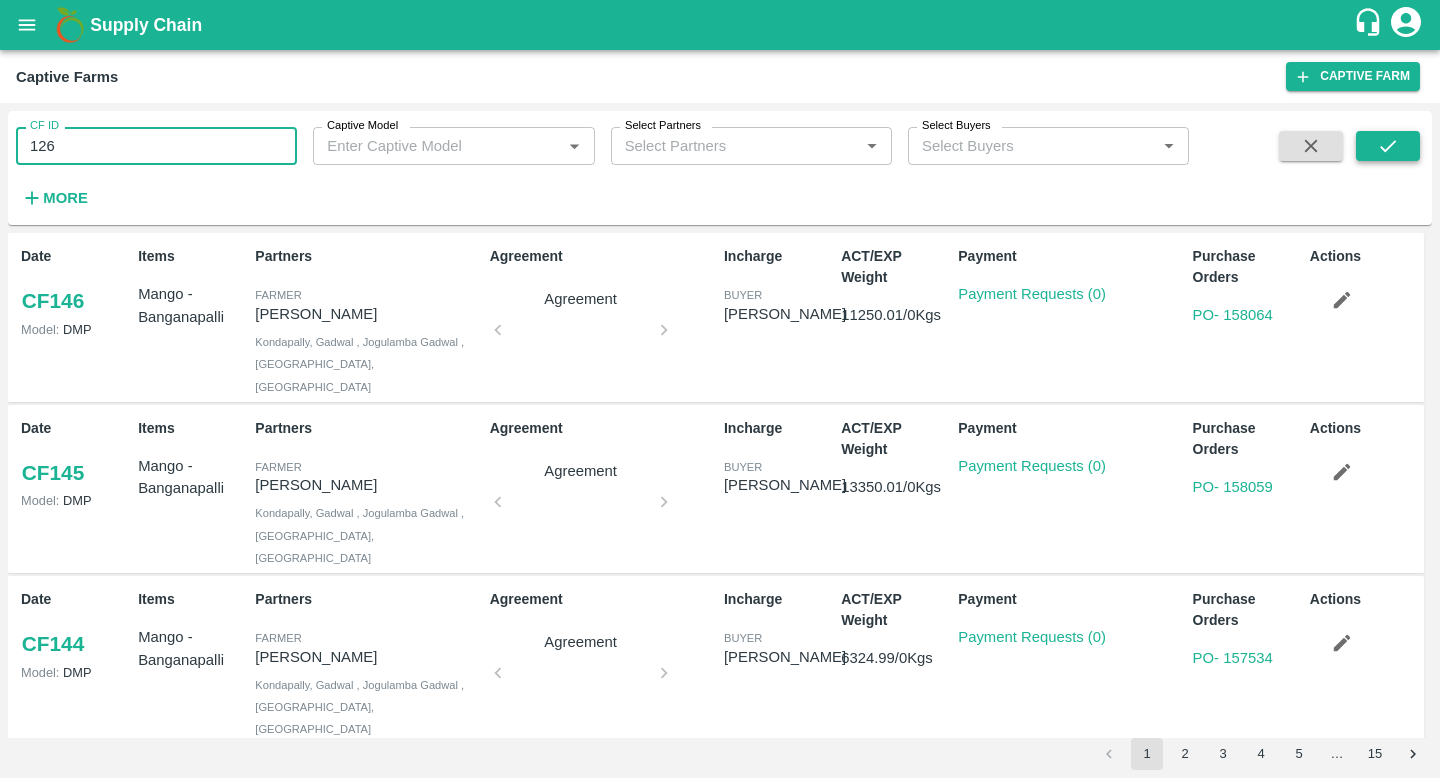 type on "126" 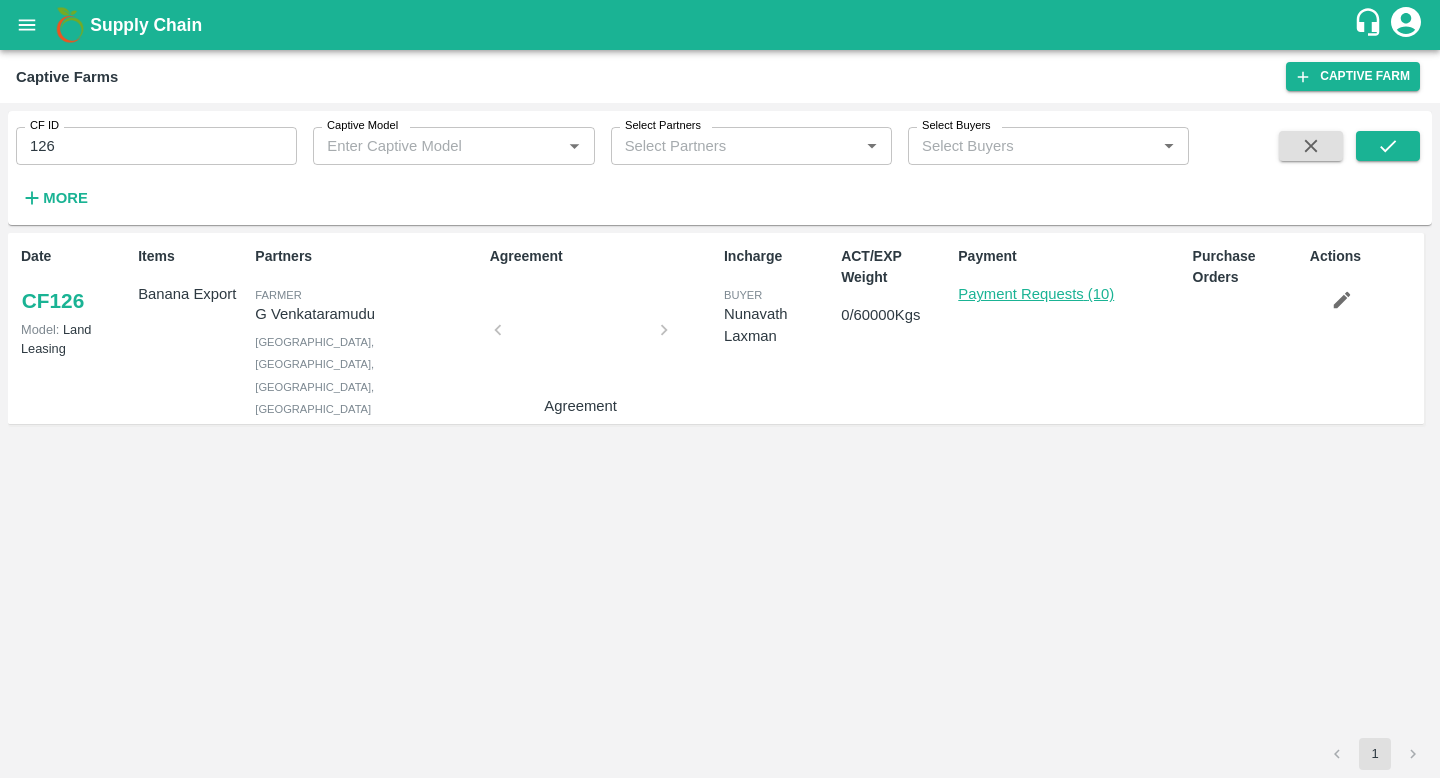 click on "Payment Requests   (10)" at bounding box center [1036, 294] 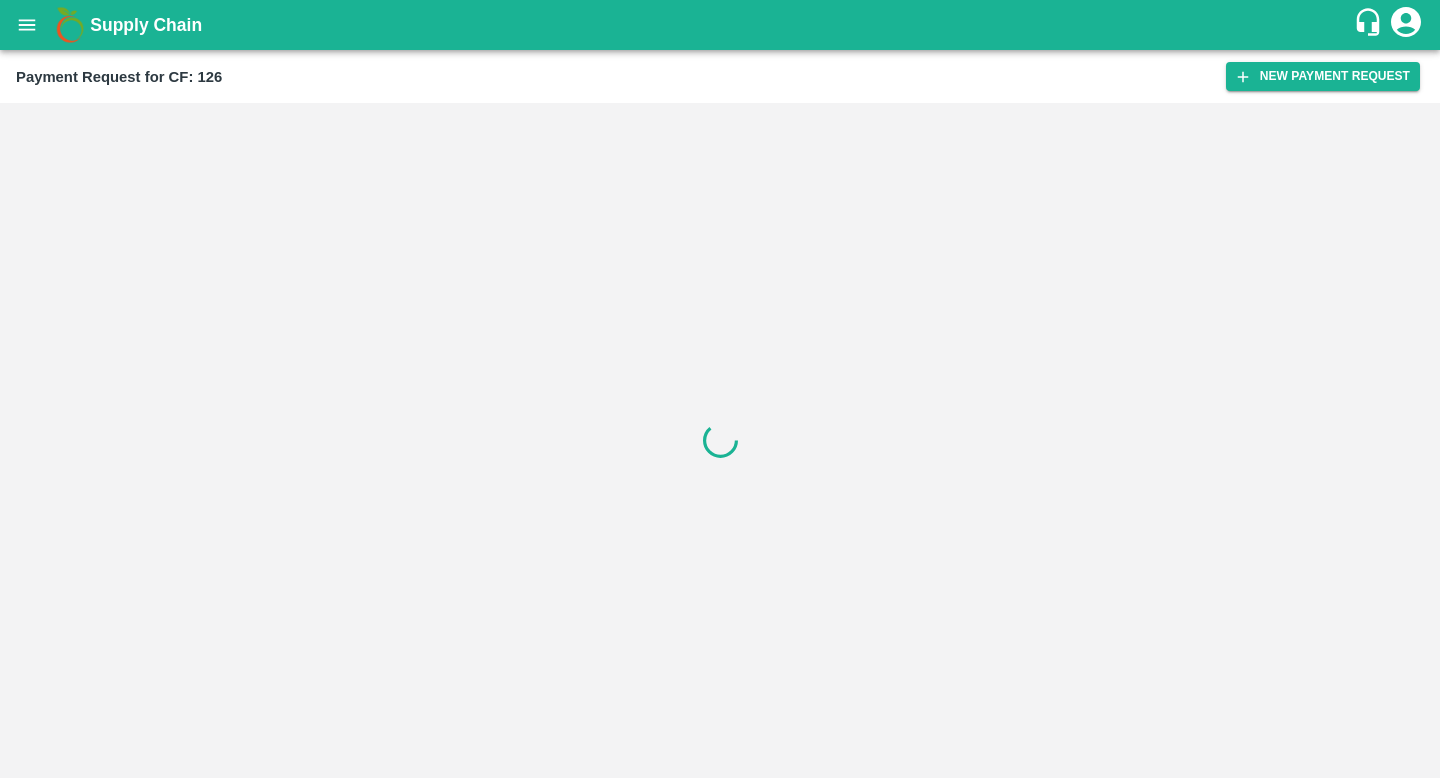 scroll, scrollTop: 0, scrollLeft: 0, axis: both 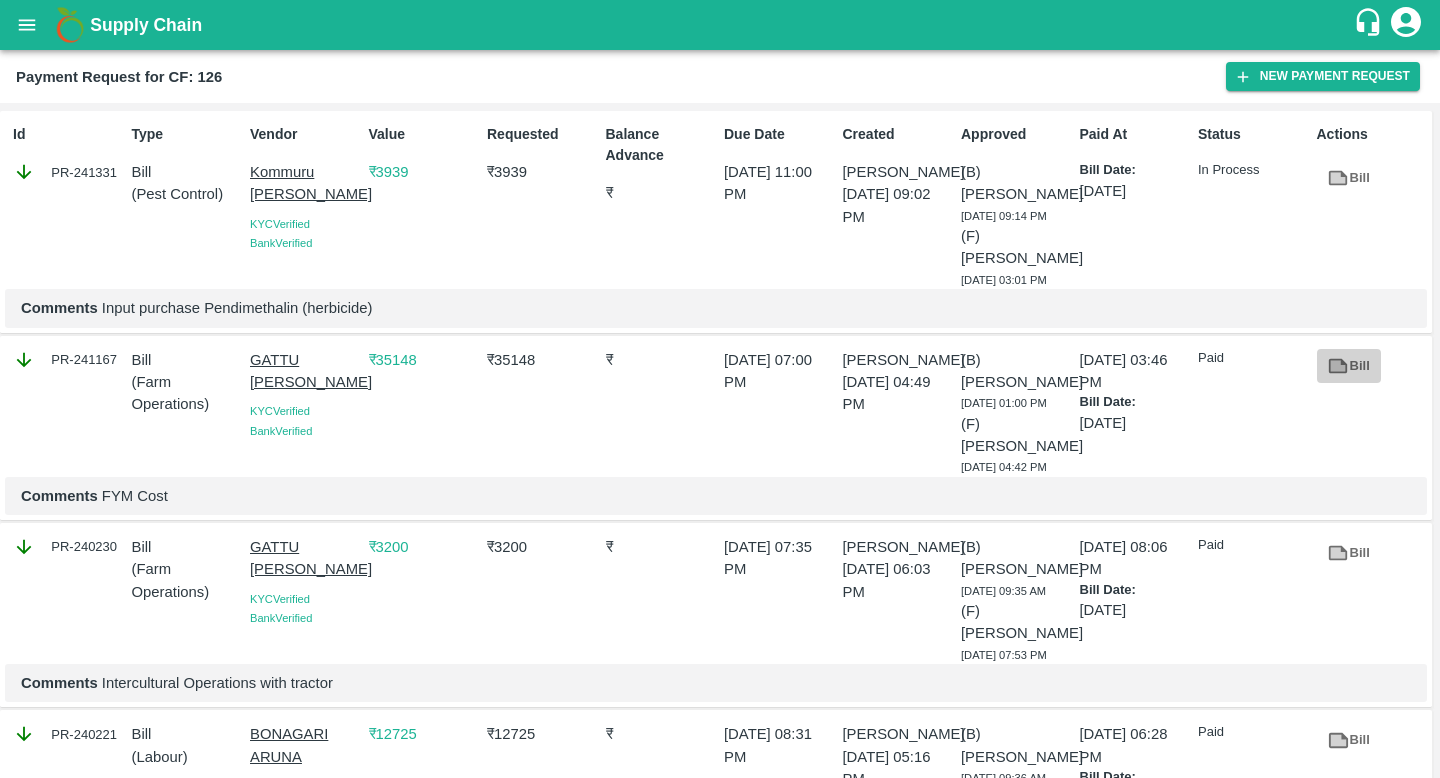 click 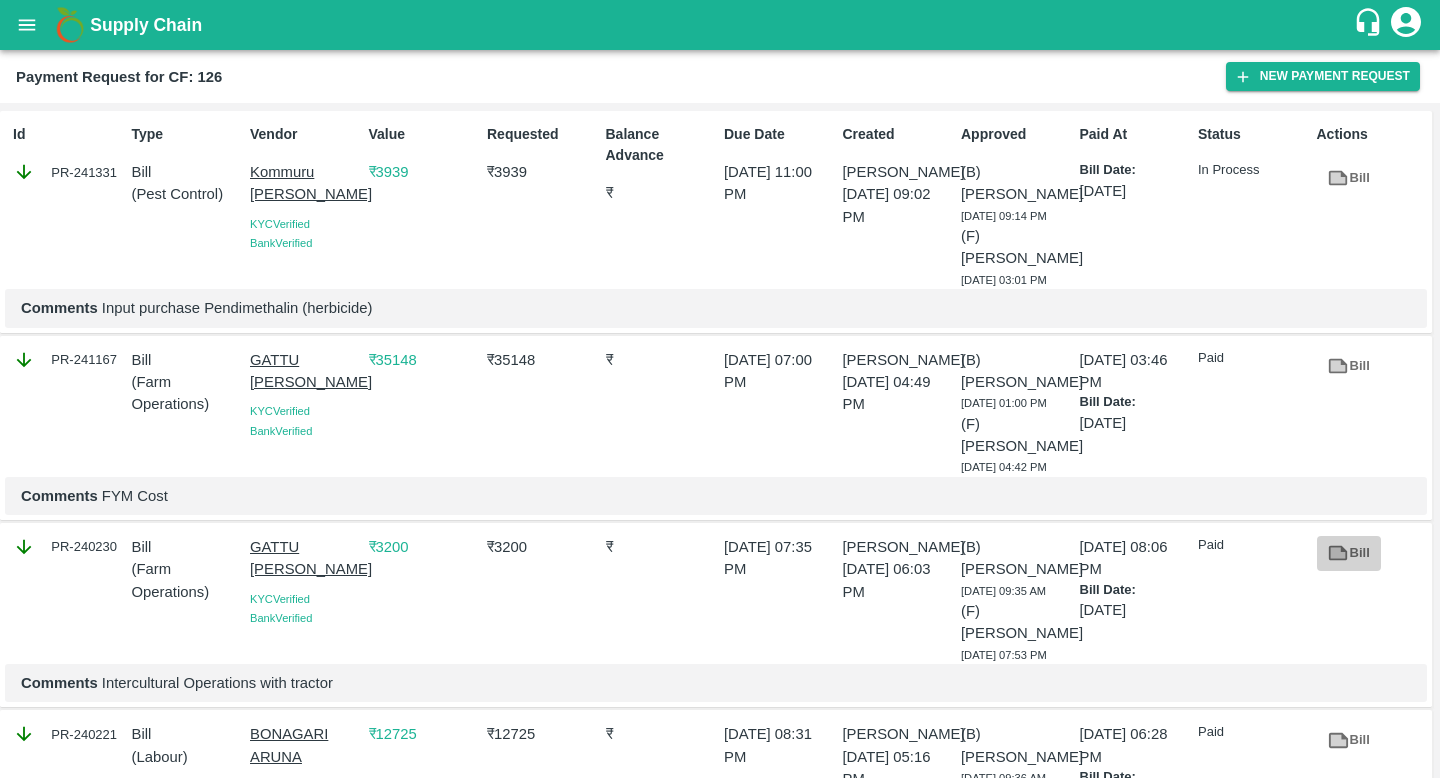 click 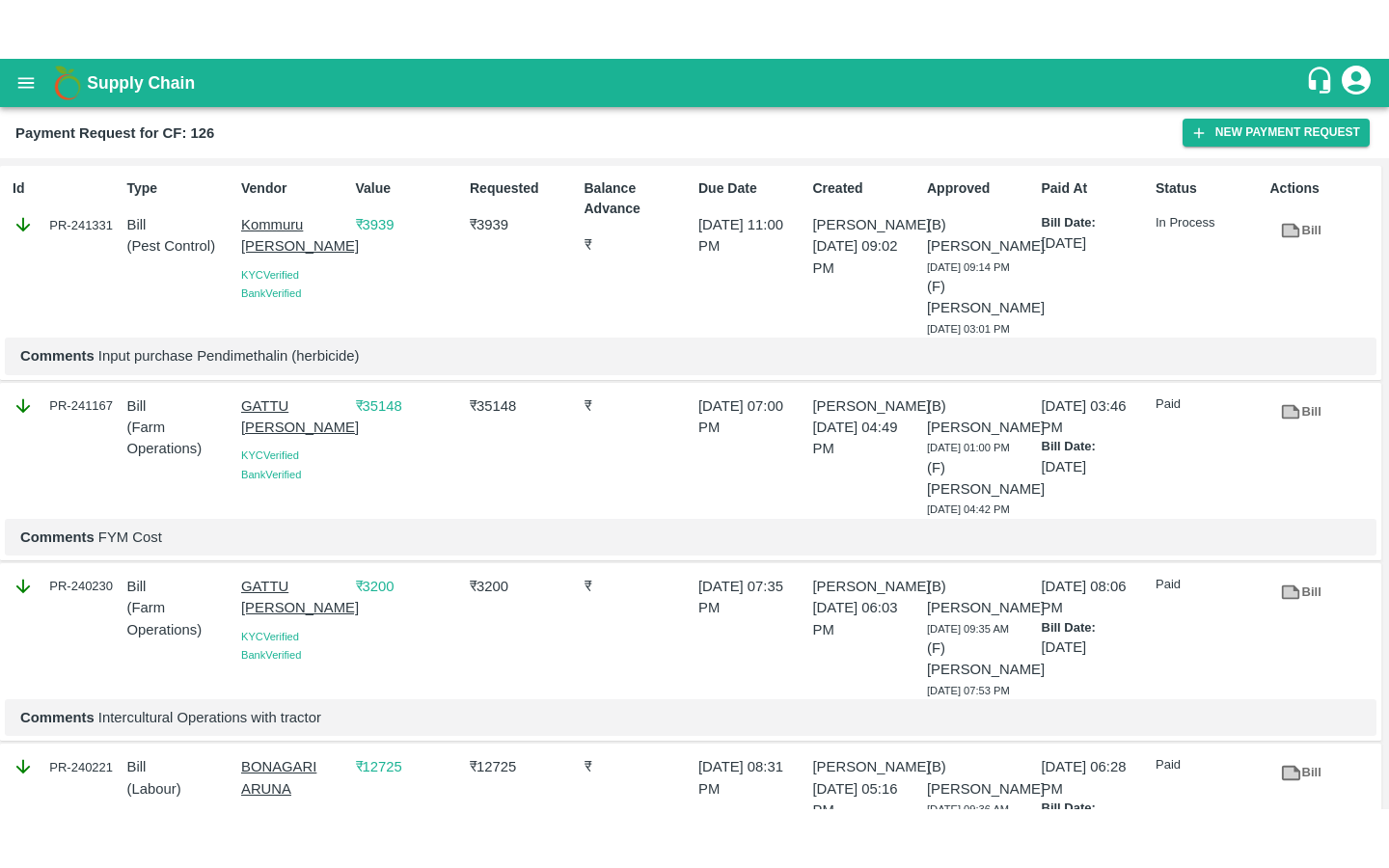 scroll, scrollTop: 449, scrollLeft: 0, axis: vertical 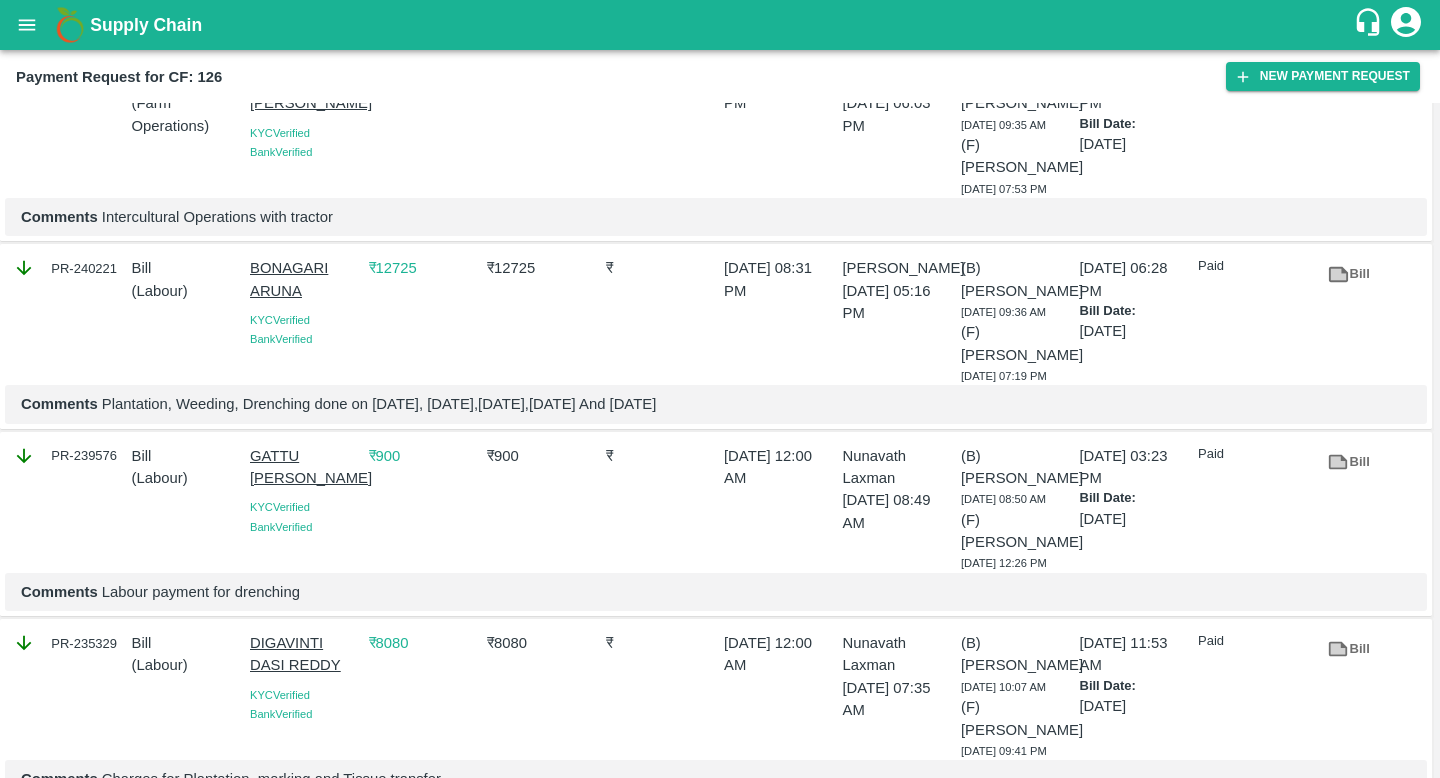 click 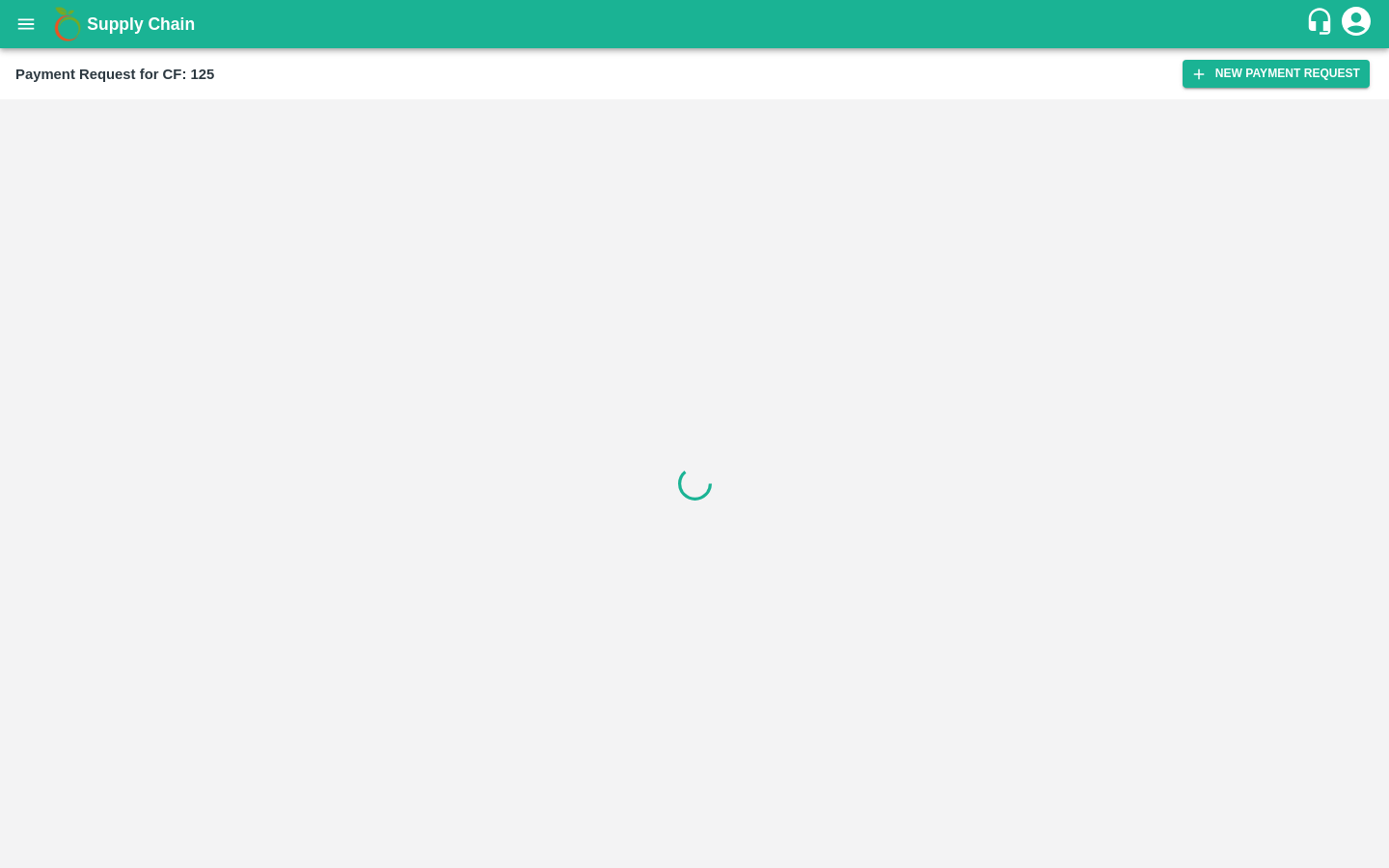 scroll, scrollTop: 0, scrollLeft: 0, axis: both 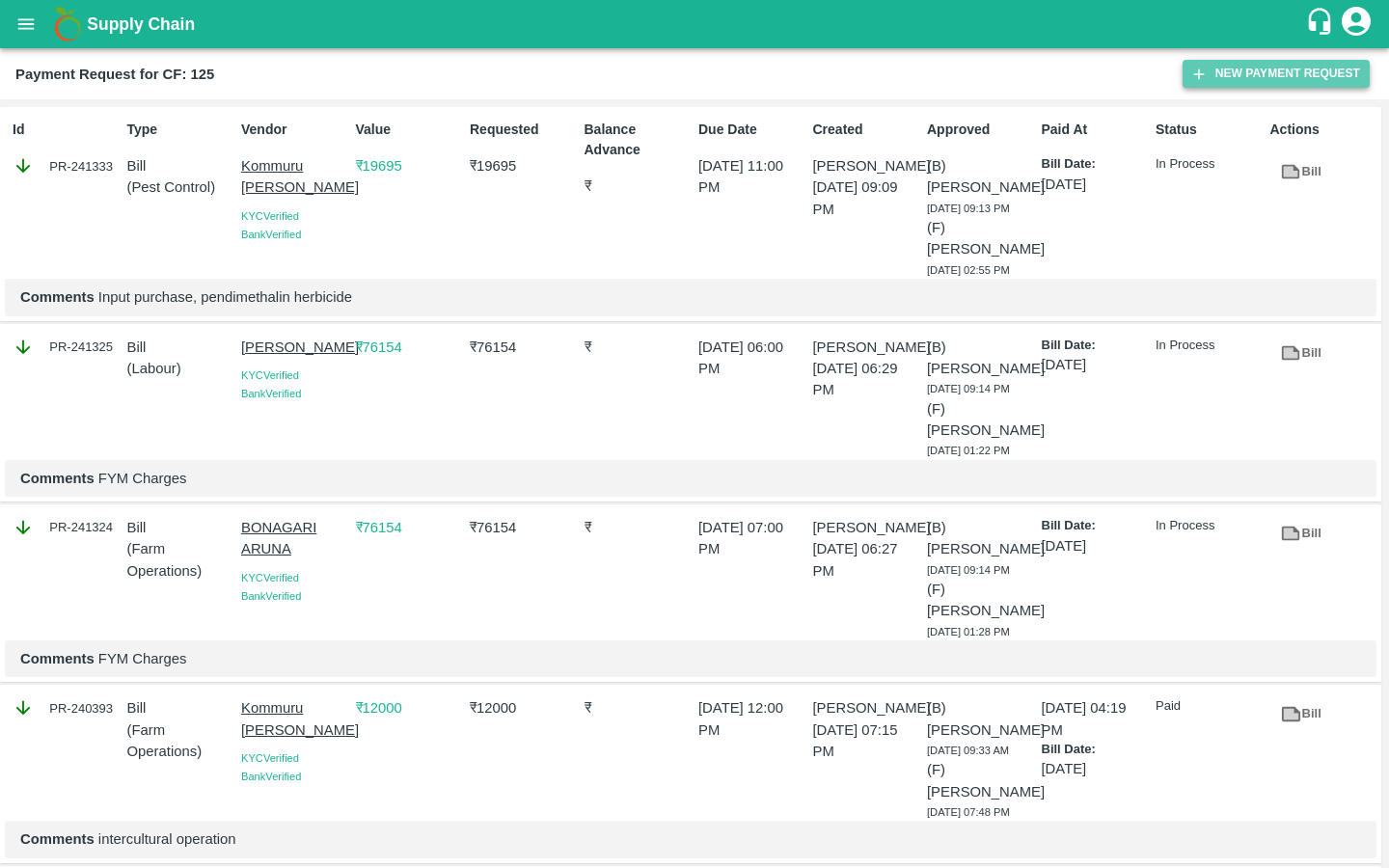 click on "New Payment Request" at bounding box center [1276, 73] 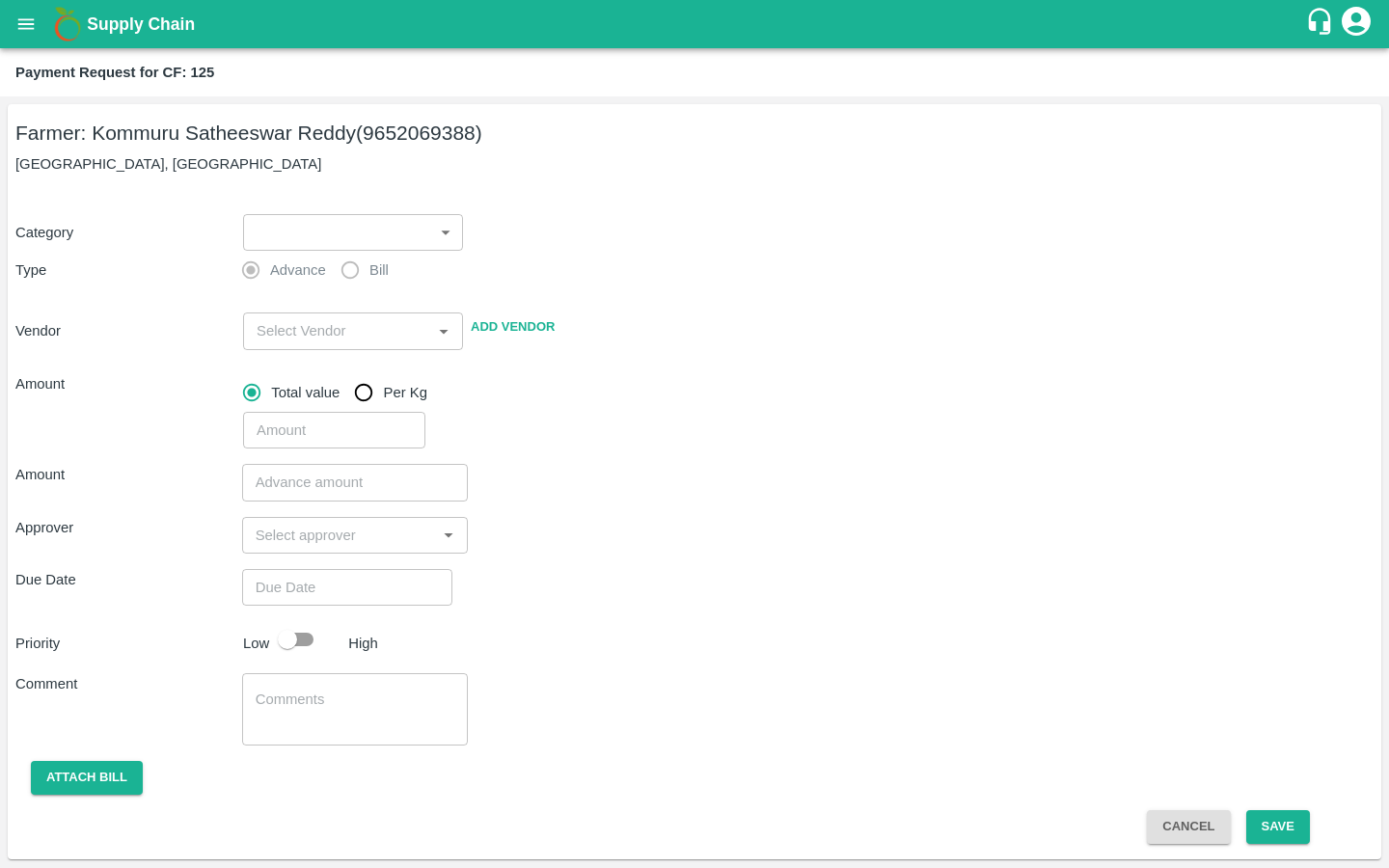 click on "Supply Chain Payment Request for CF: 125 Farmer:    Kommuru Satheeswar Reddy  (9652069388) [GEOGRAPHIC_DATA], [GEOGRAPHIC_DATA] Category ​ ​ Type Advance Bill Vendor ​ Add Vendor Amount Total value Per Kg ​ Amount ​ Approver ​ Due Date ​  Priority  Low  High Comment x ​ Attach bill Cancel Save [GEOGRAPHIC_DATA] [GEOGRAPHIC_DATA] Direct Customer [GEOGRAPHIC_DATA] [GEOGRAPHIC_DATA] B2R [GEOGRAPHIC_DATA]  [GEOGRAPHIC_DATA] Virtual Captive PH Ananthapur Virtual Captive PH Kothakota Virtual Captive PH Chittoor Virtual Captive PH Vavilala Himalekya Logout" at bounding box center (694, 434) 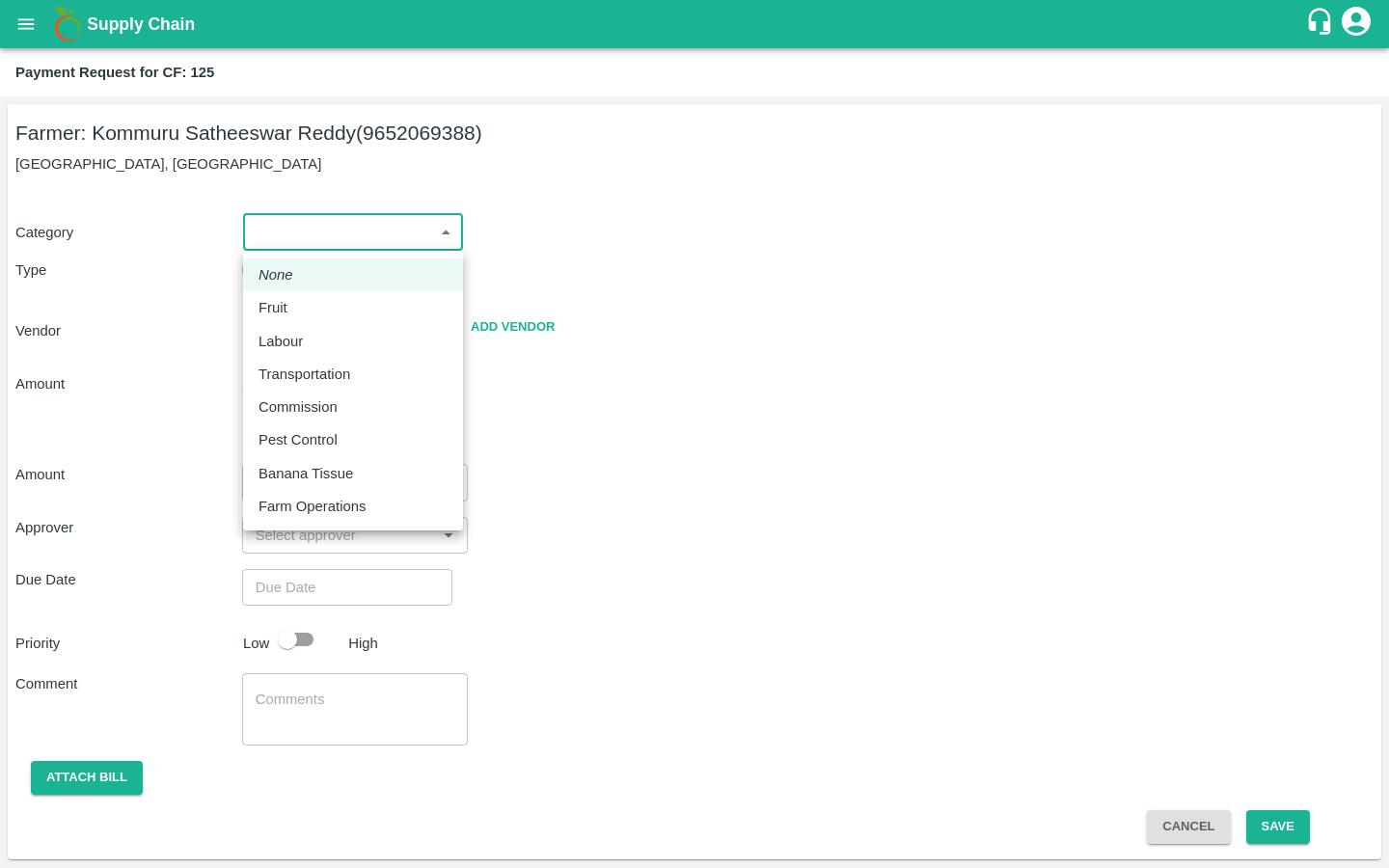 click on "Labour" at bounding box center [353, 341] 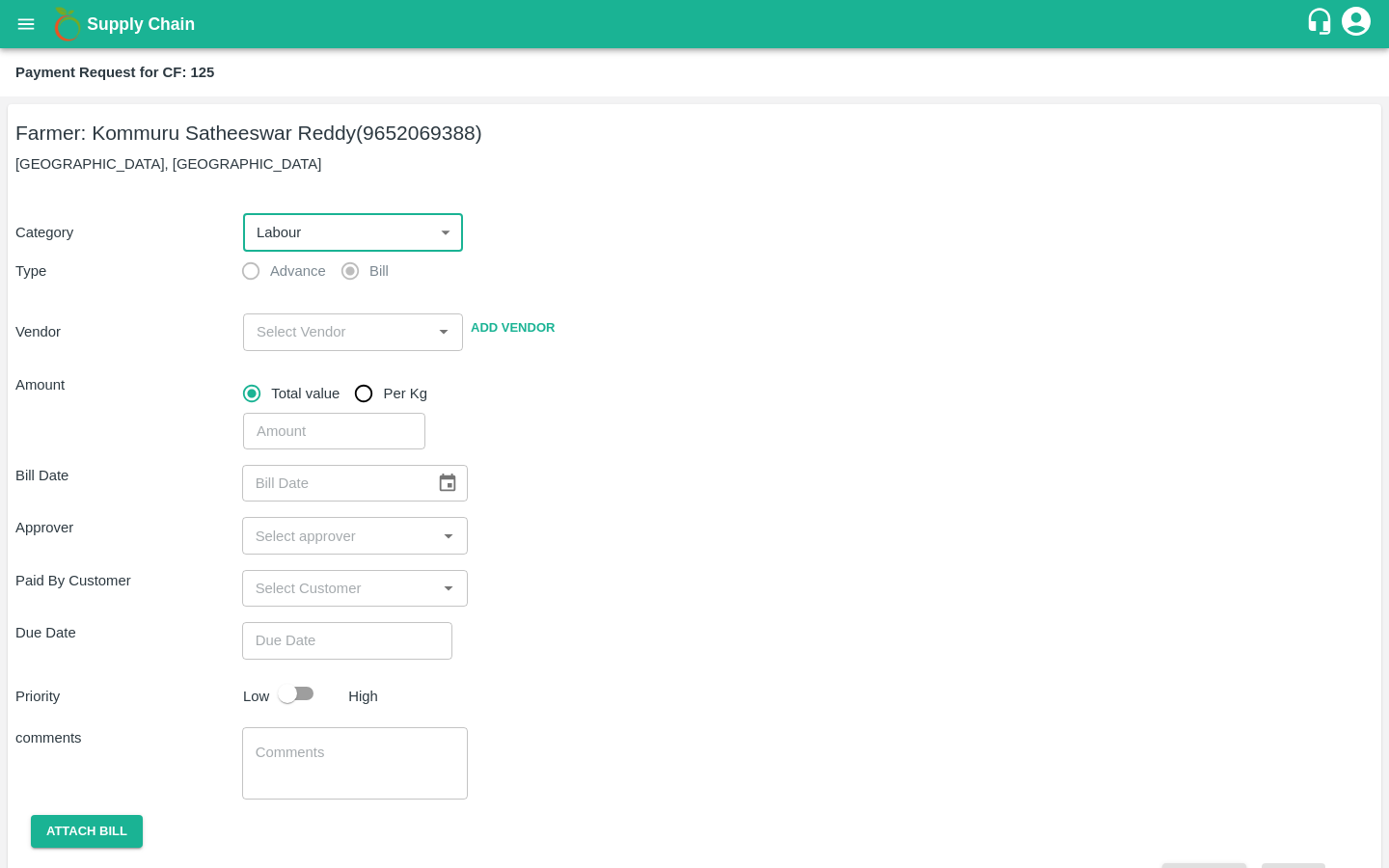 click at bounding box center (337, 332) 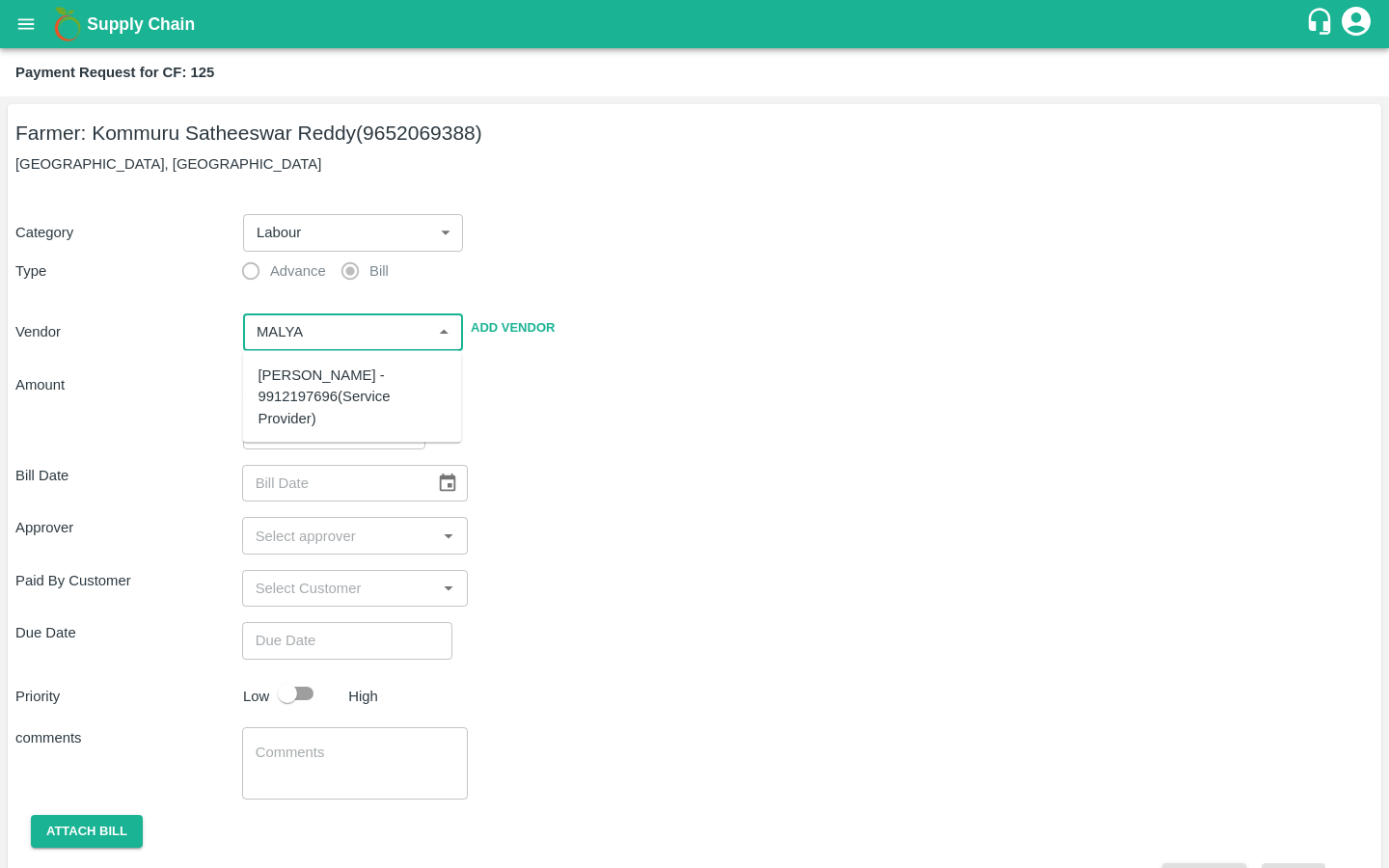click on "[PERSON_NAME] - 9912197696(Service Provider)" at bounding box center (352, 396) 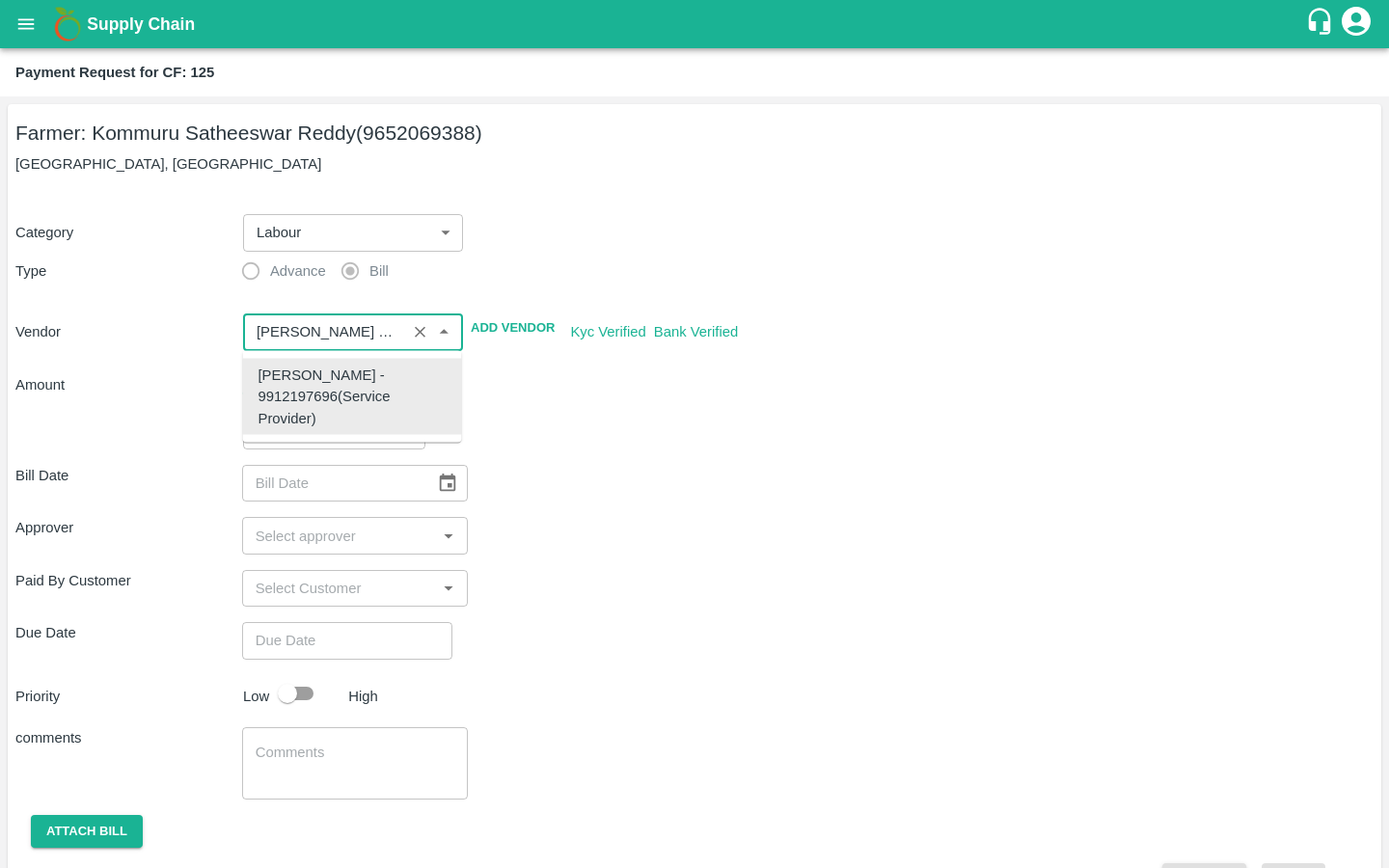 type on "[PERSON_NAME] - 9912197696(Service Provider)" 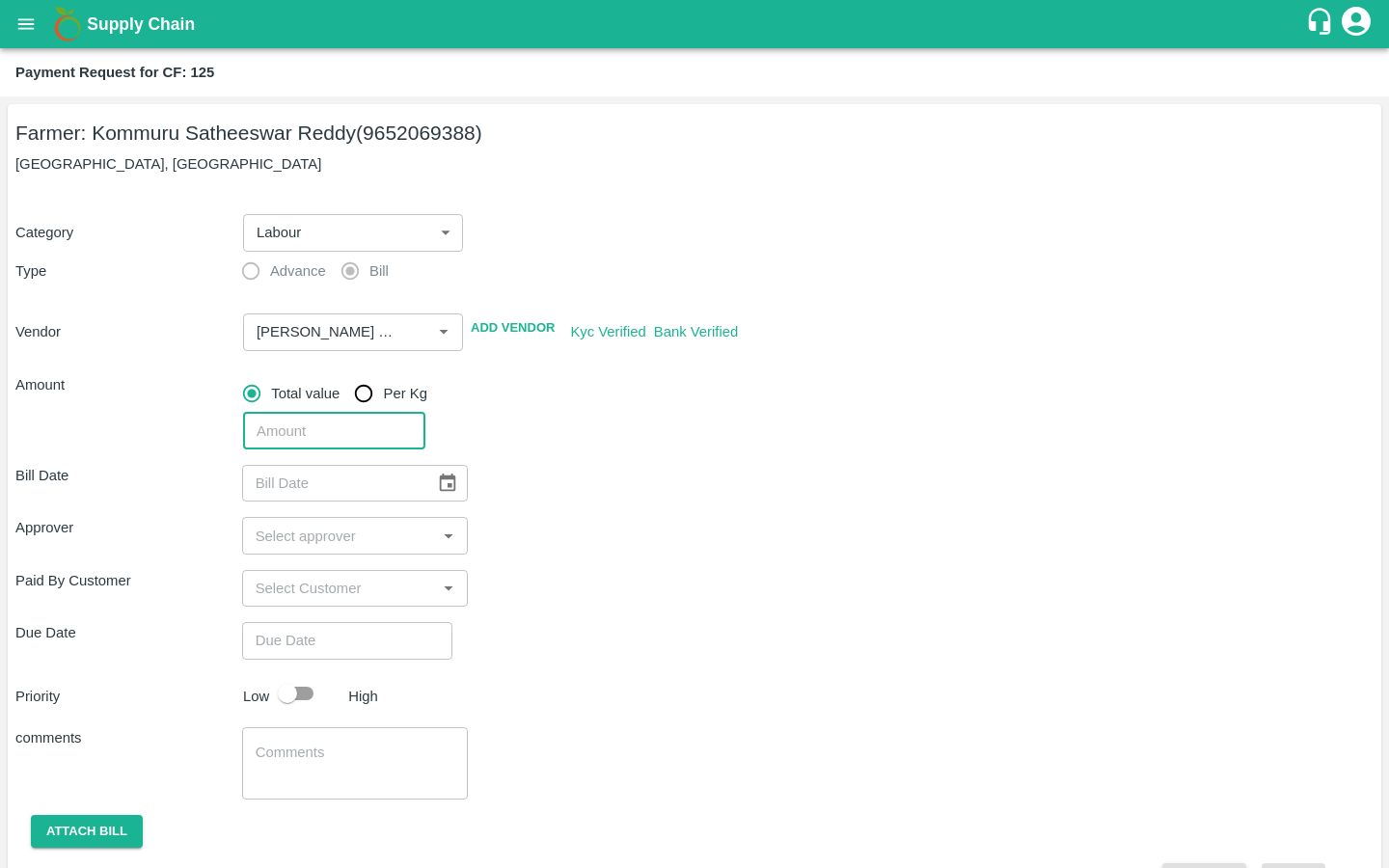 click at bounding box center (334, 431) 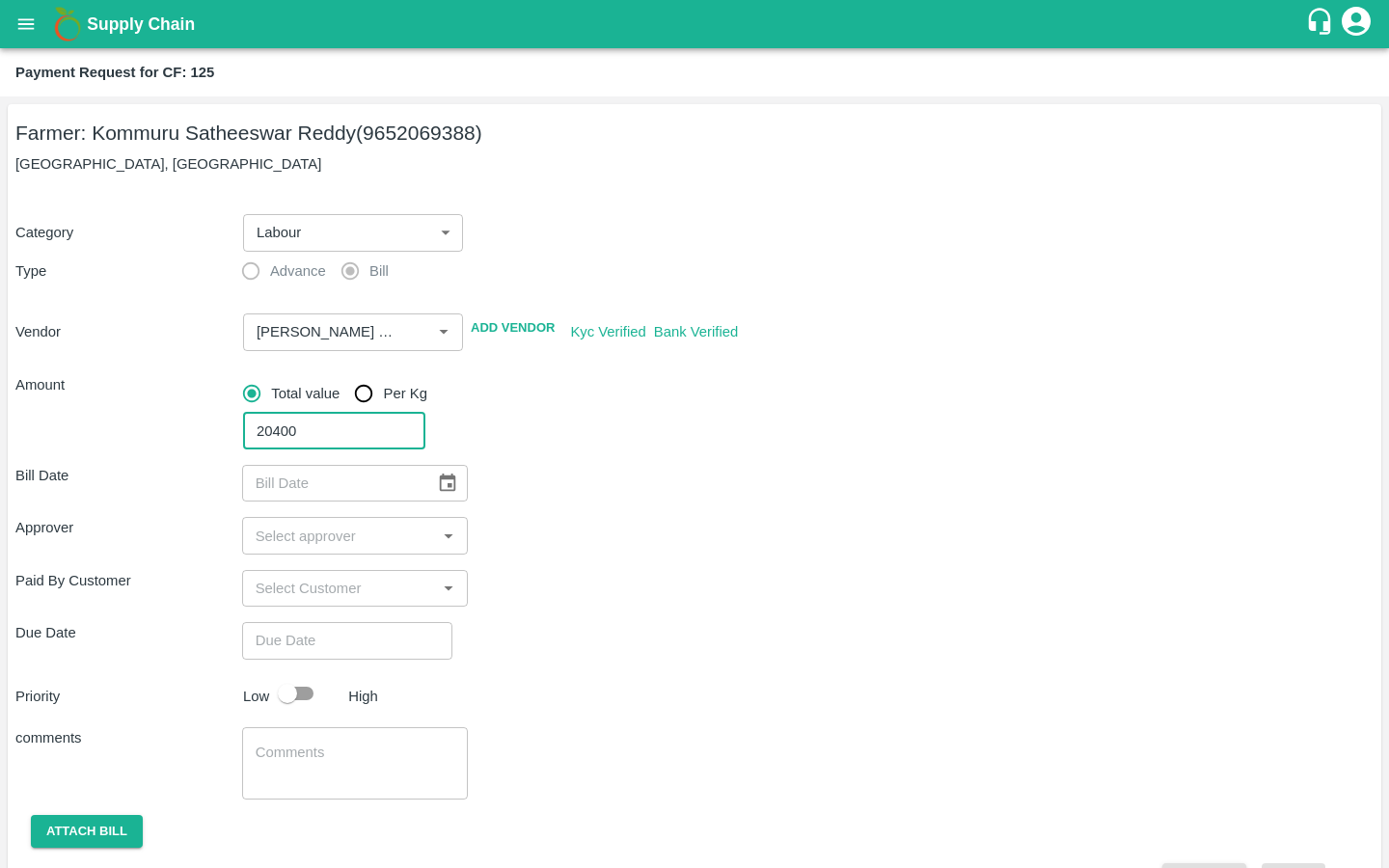 type on "20400" 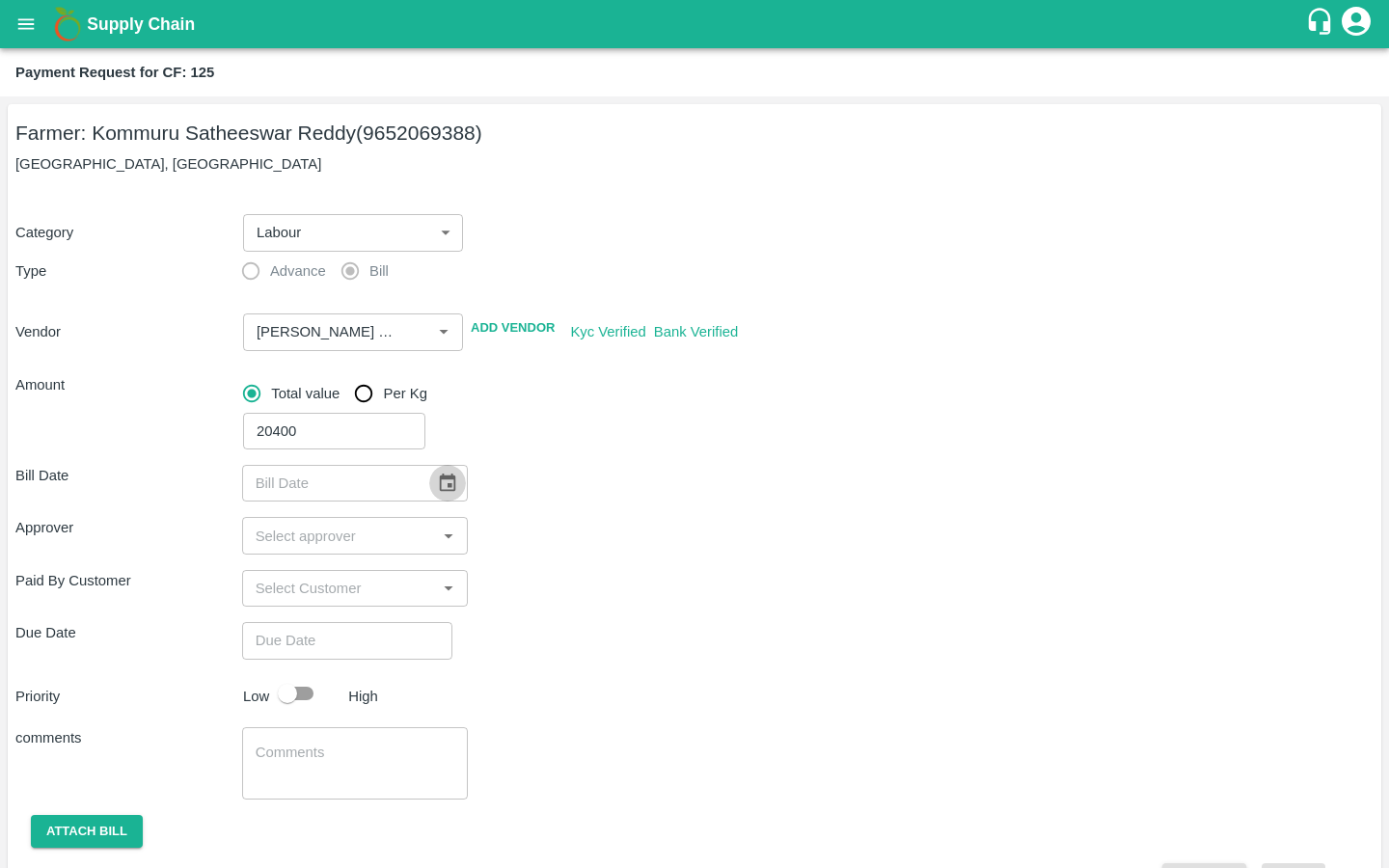 click 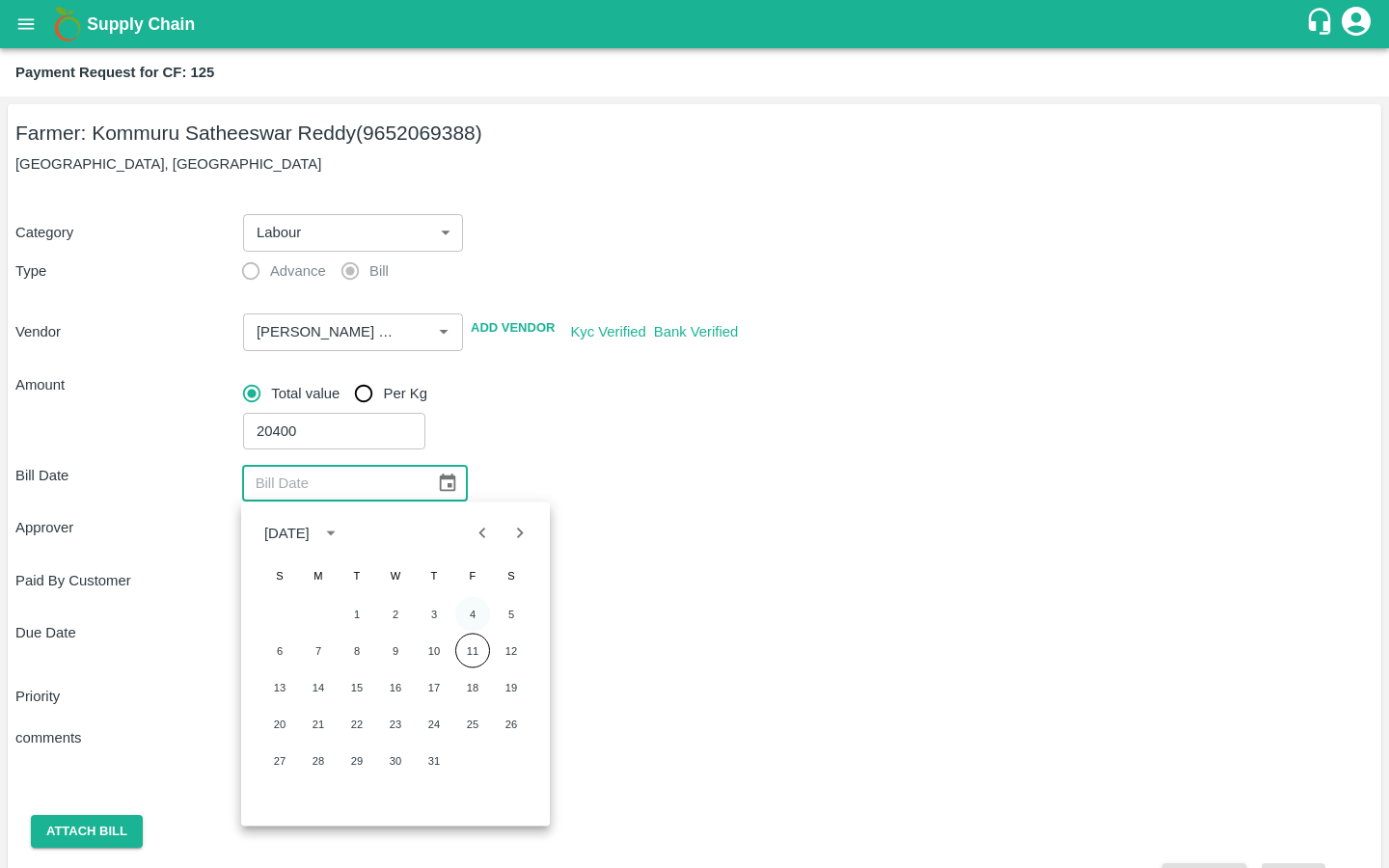 click on "4" at bounding box center (473, 614) 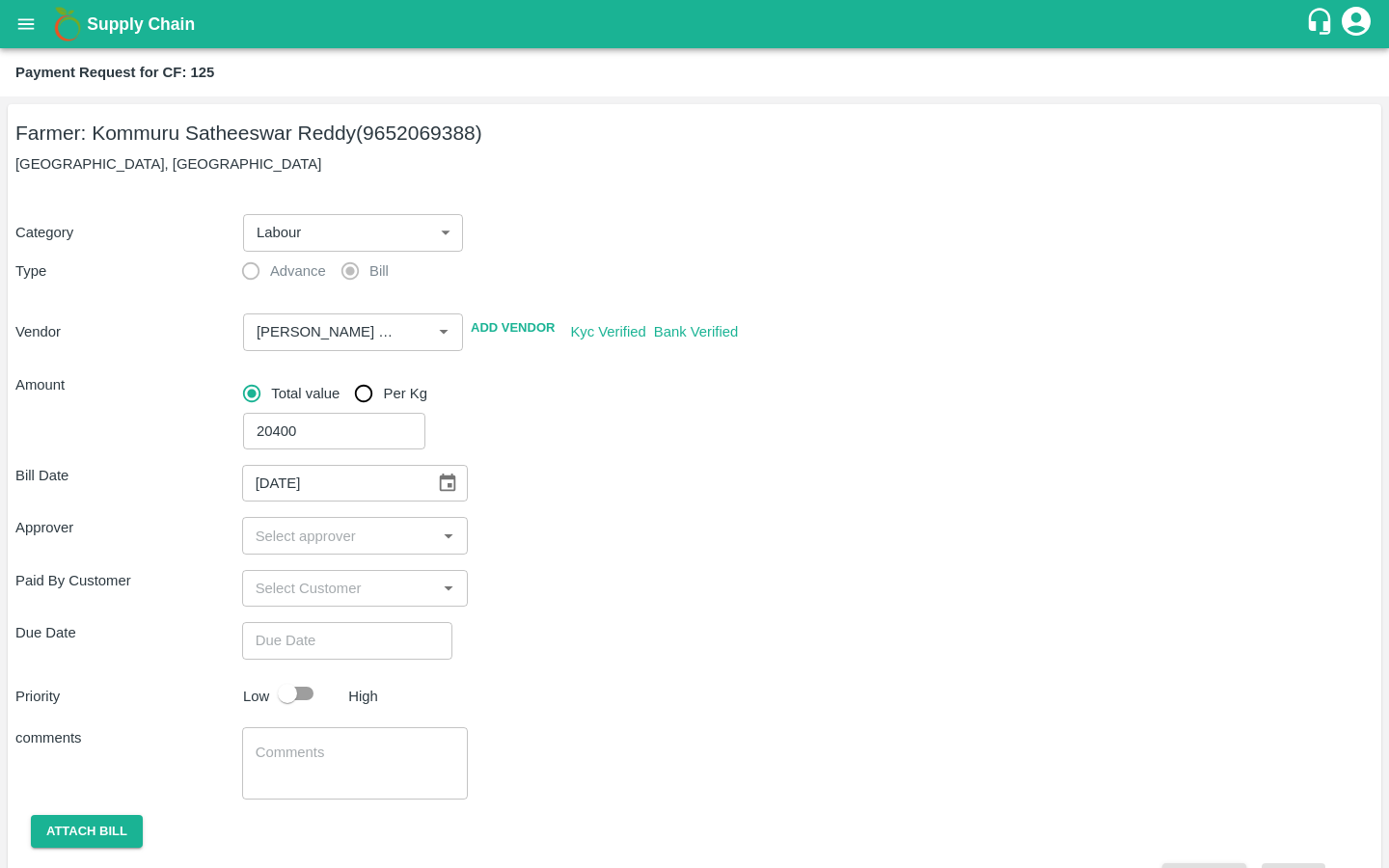 click at bounding box center (340, 535) 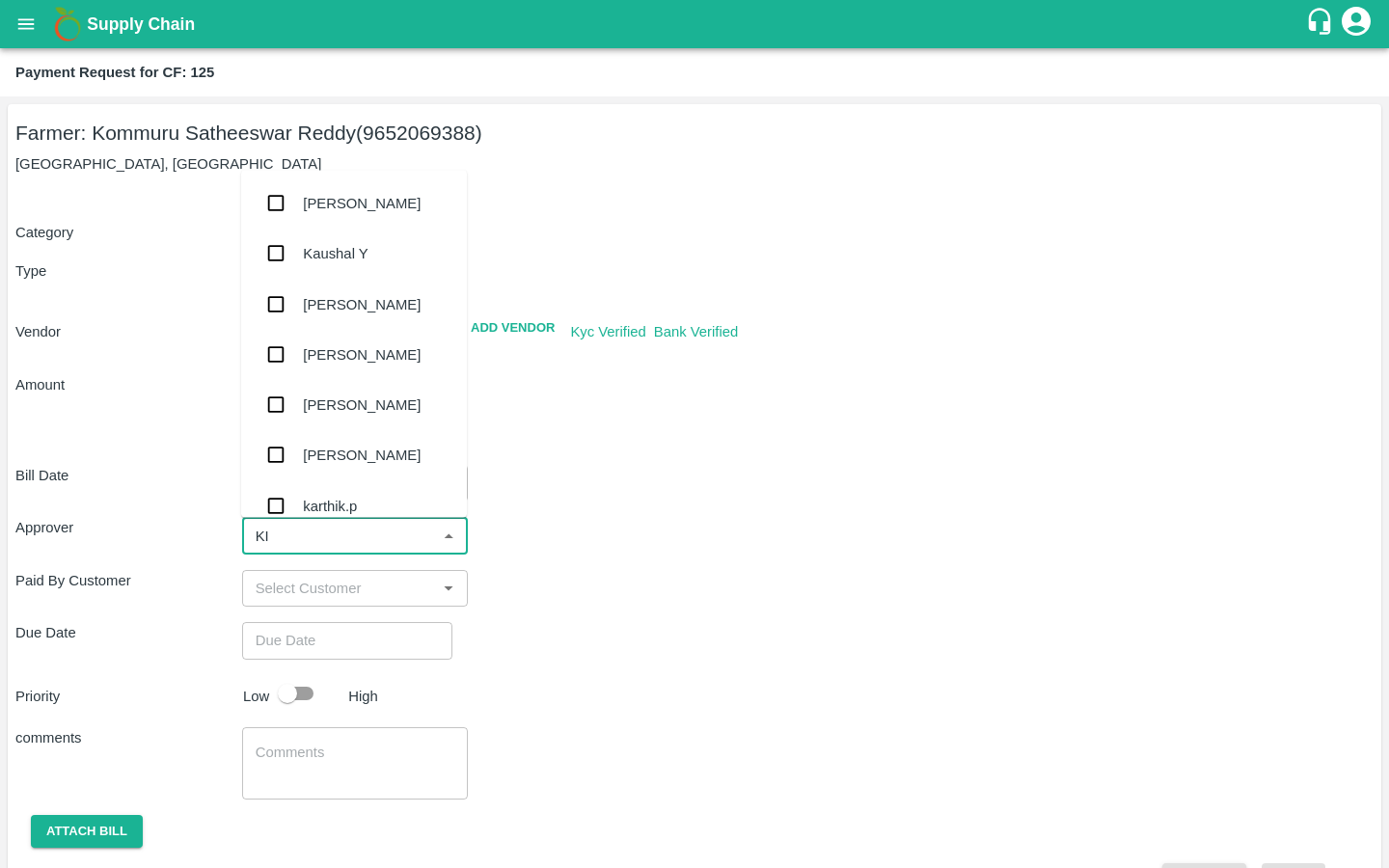 type on "KIR" 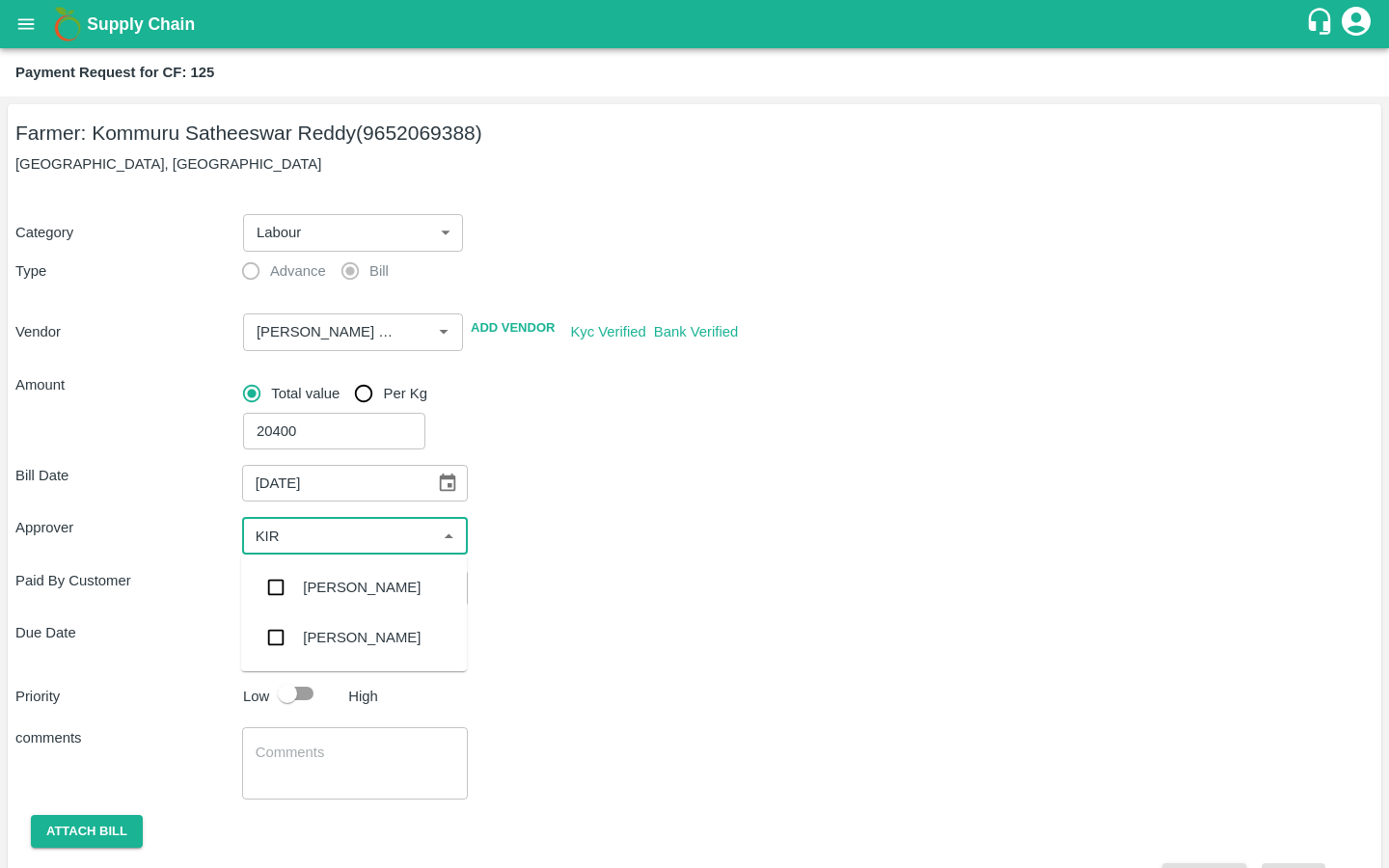 click at bounding box center (276, 587) 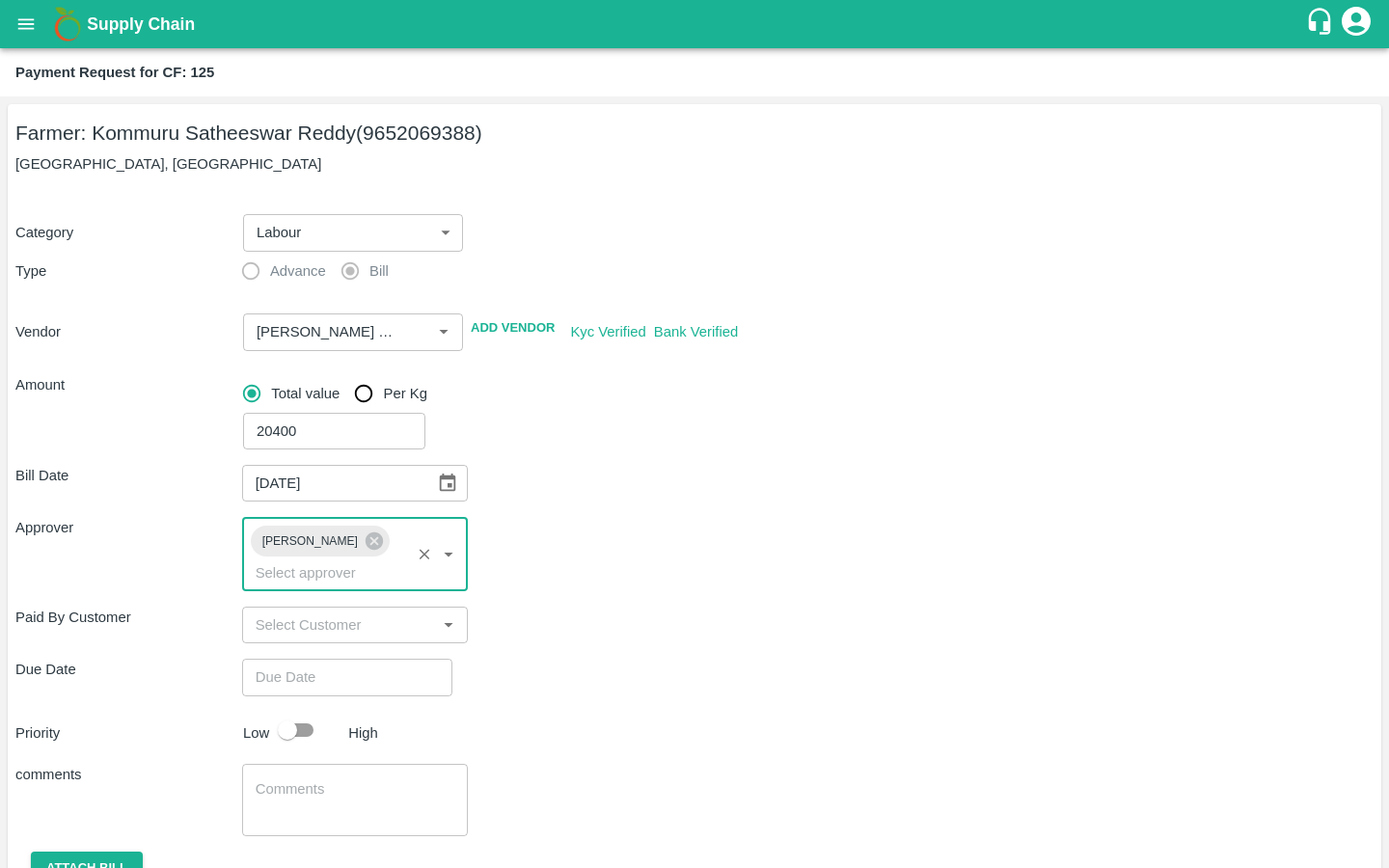 type on "DD/MM/YYYY hh:mm aa" 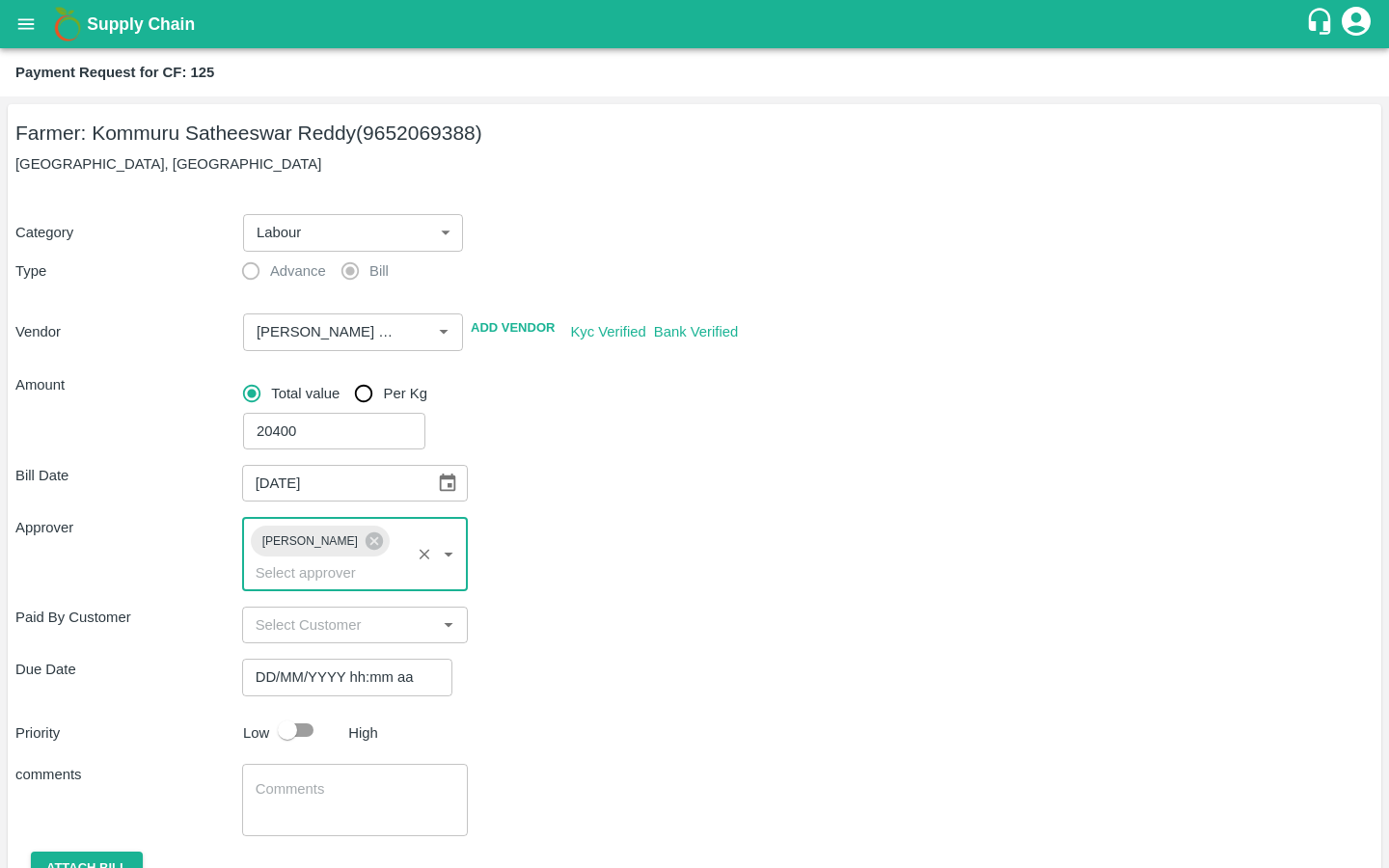 click on "DD/MM/YYYY hh:mm aa" at bounding box center (340, 677) 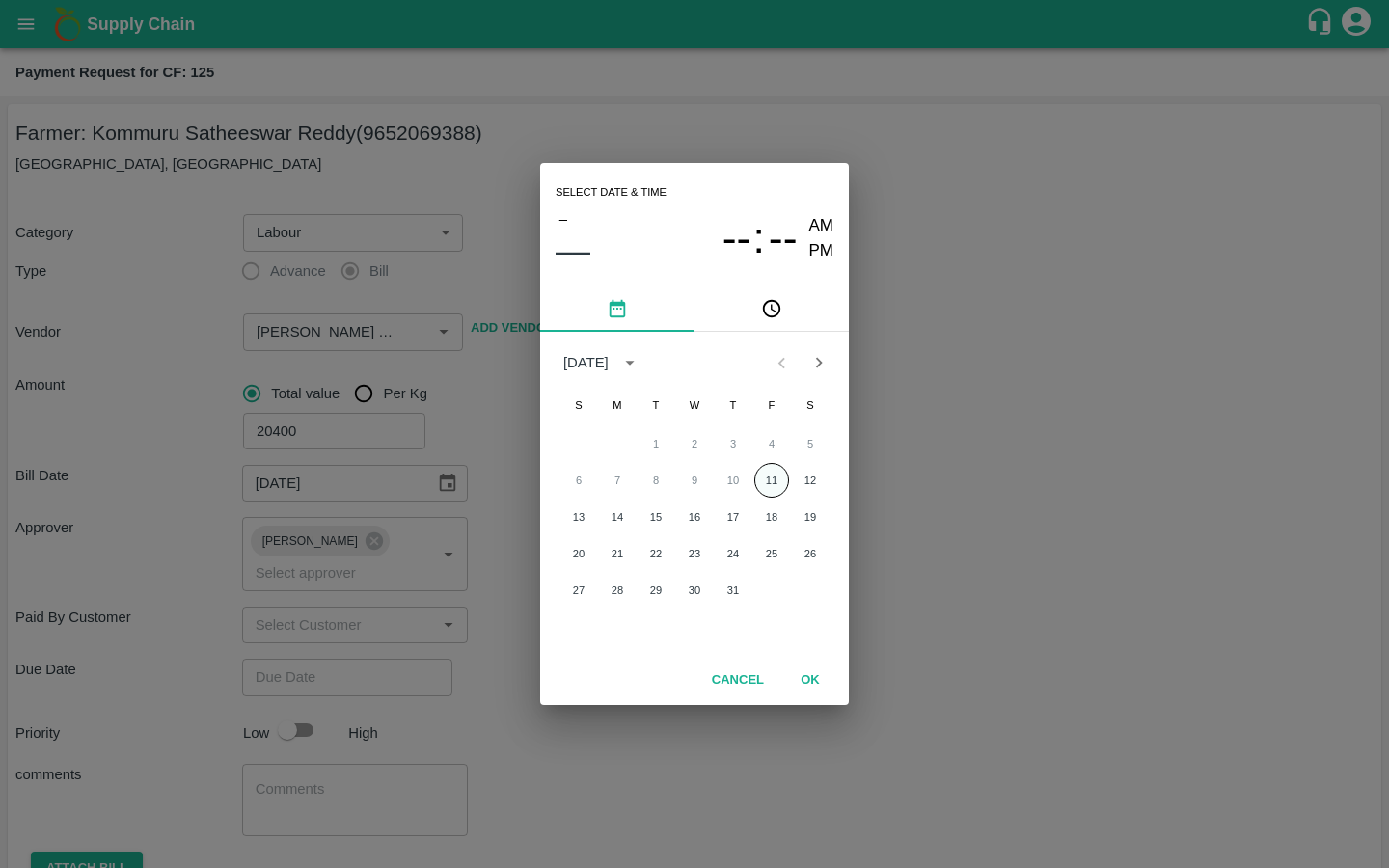 click on "11" at bounding box center (772, 480) 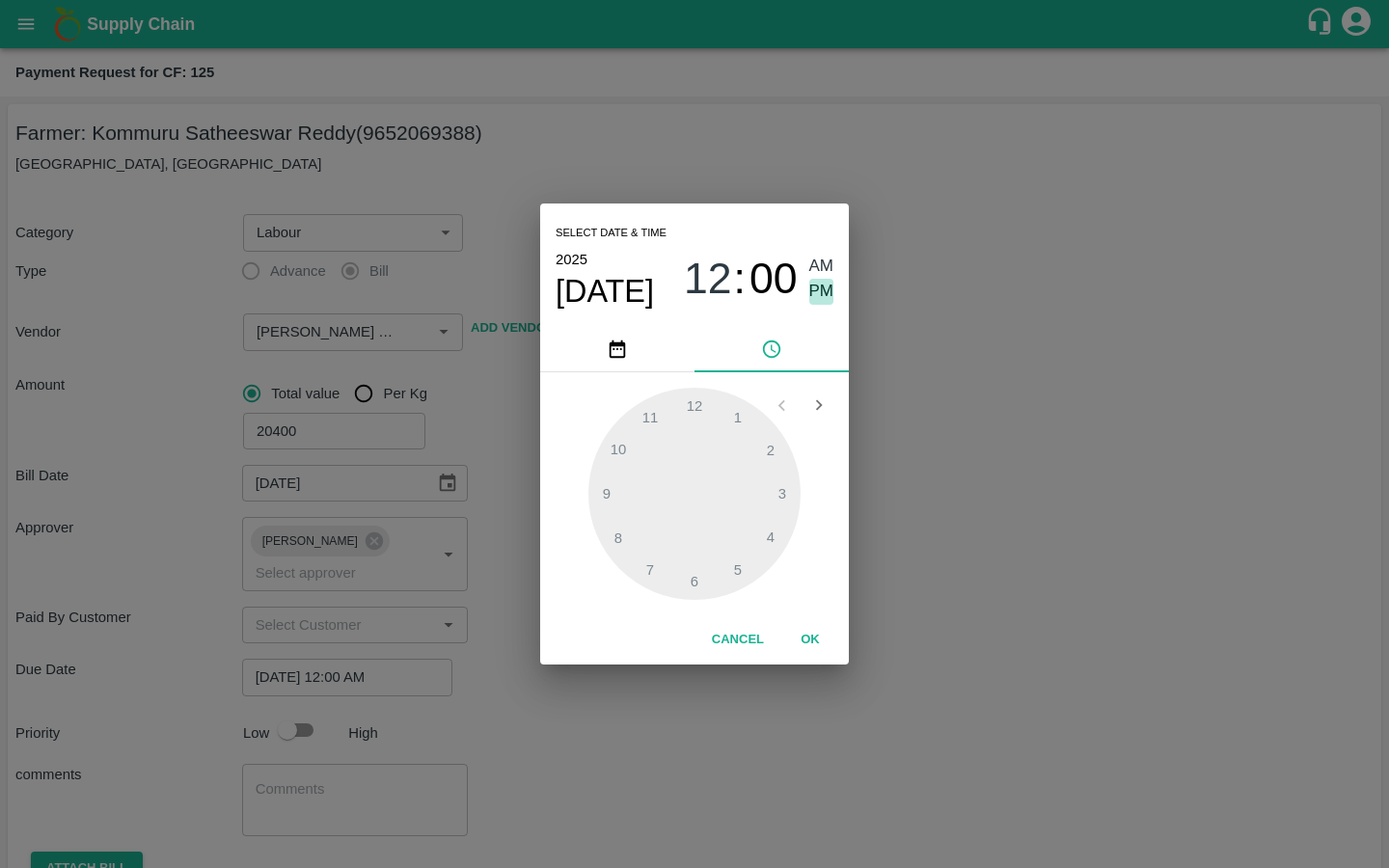 click on "PM" at bounding box center (822, 291) 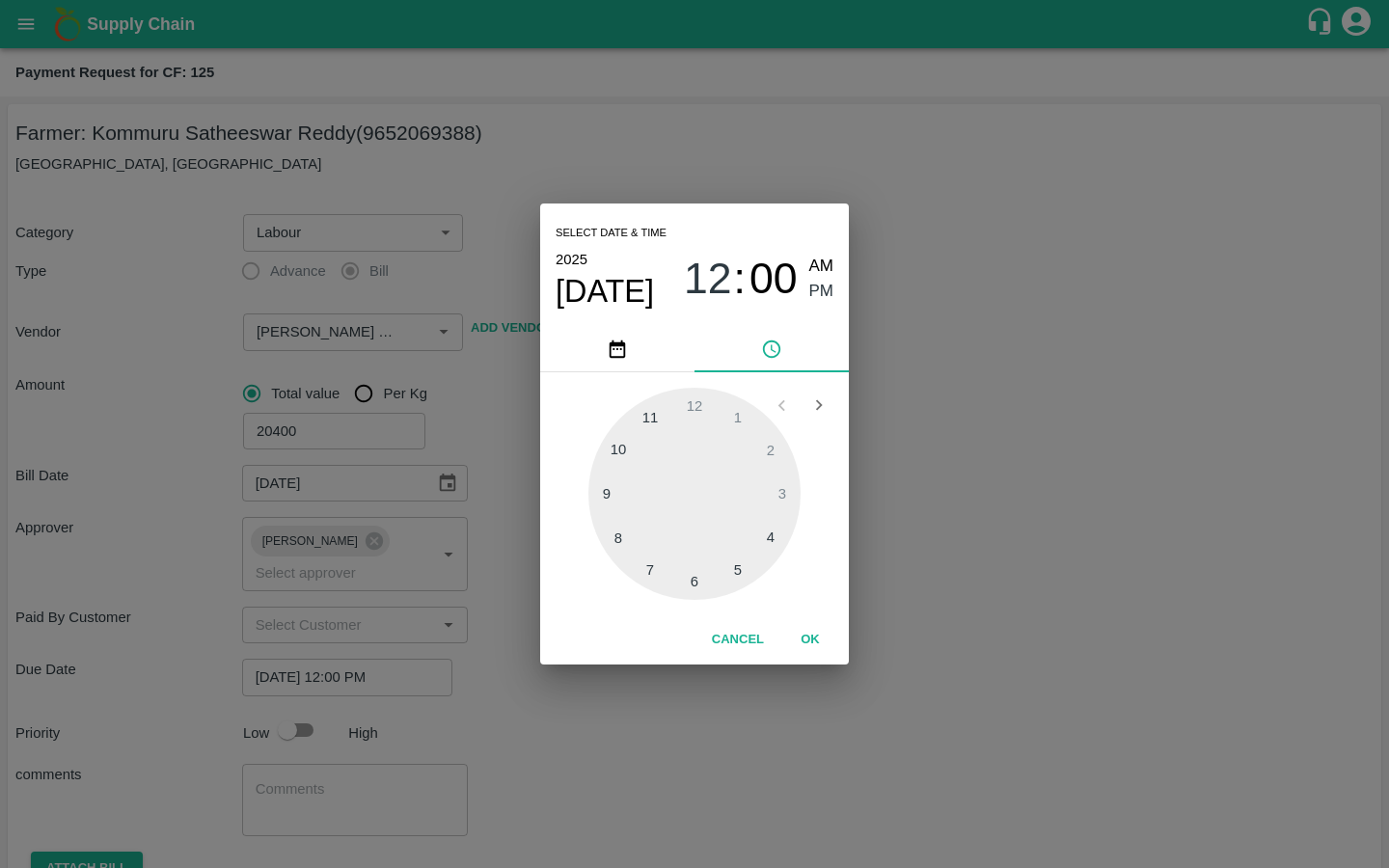 type on "11/07/2025 07:00 PM" 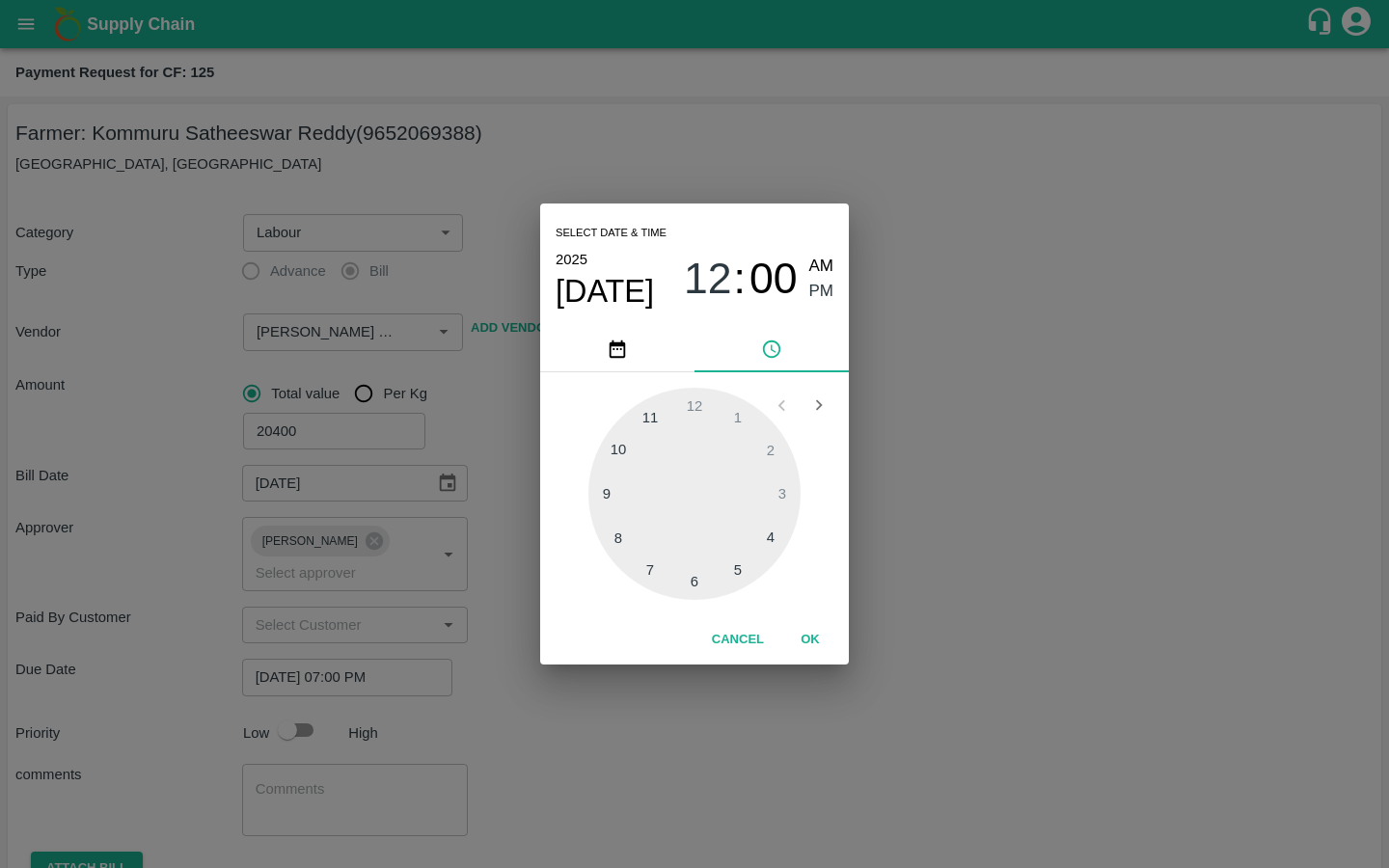 click at bounding box center (694, 494) 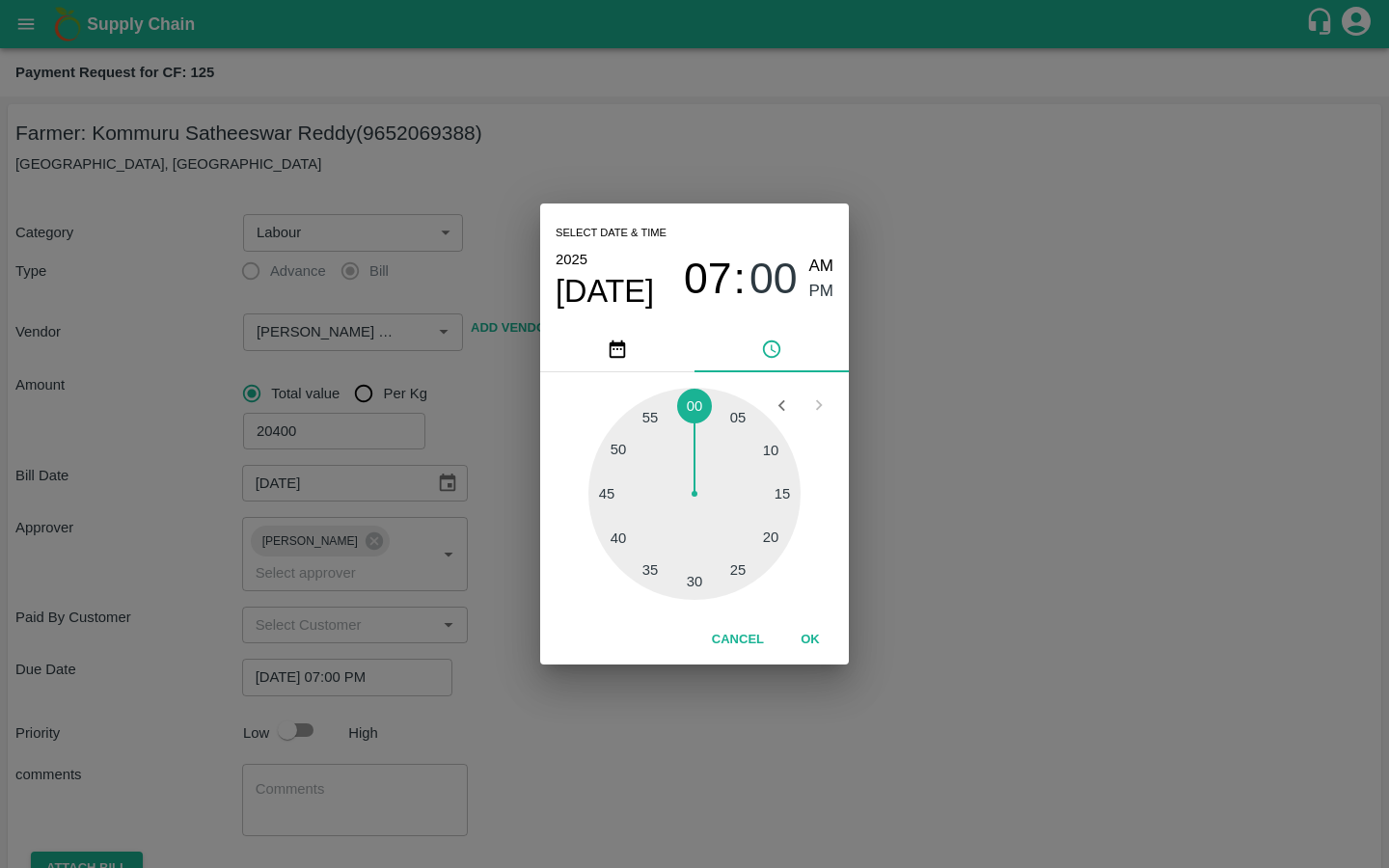 click on "OK" at bounding box center [810, 639] 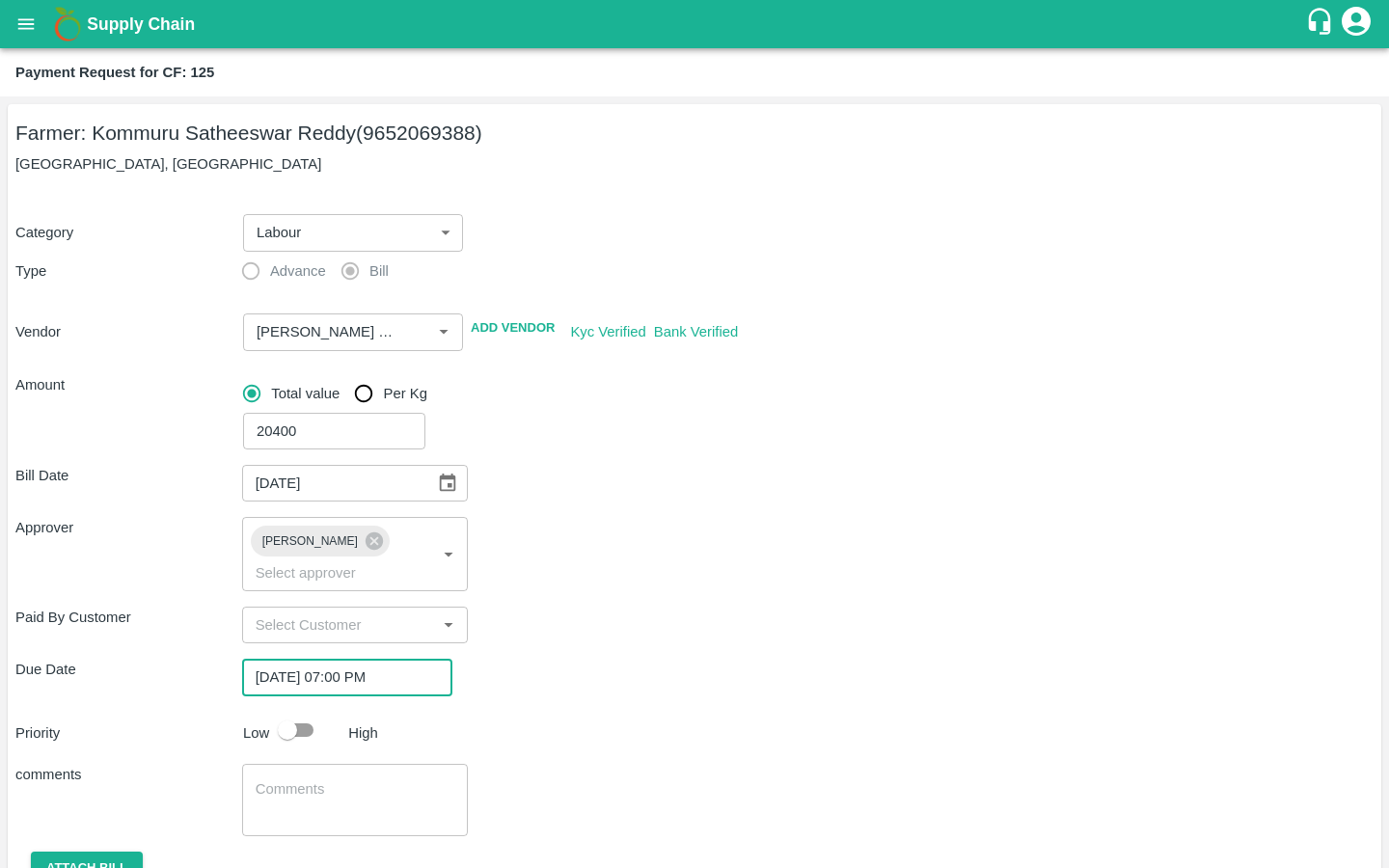 click at bounding box center (287, 730) 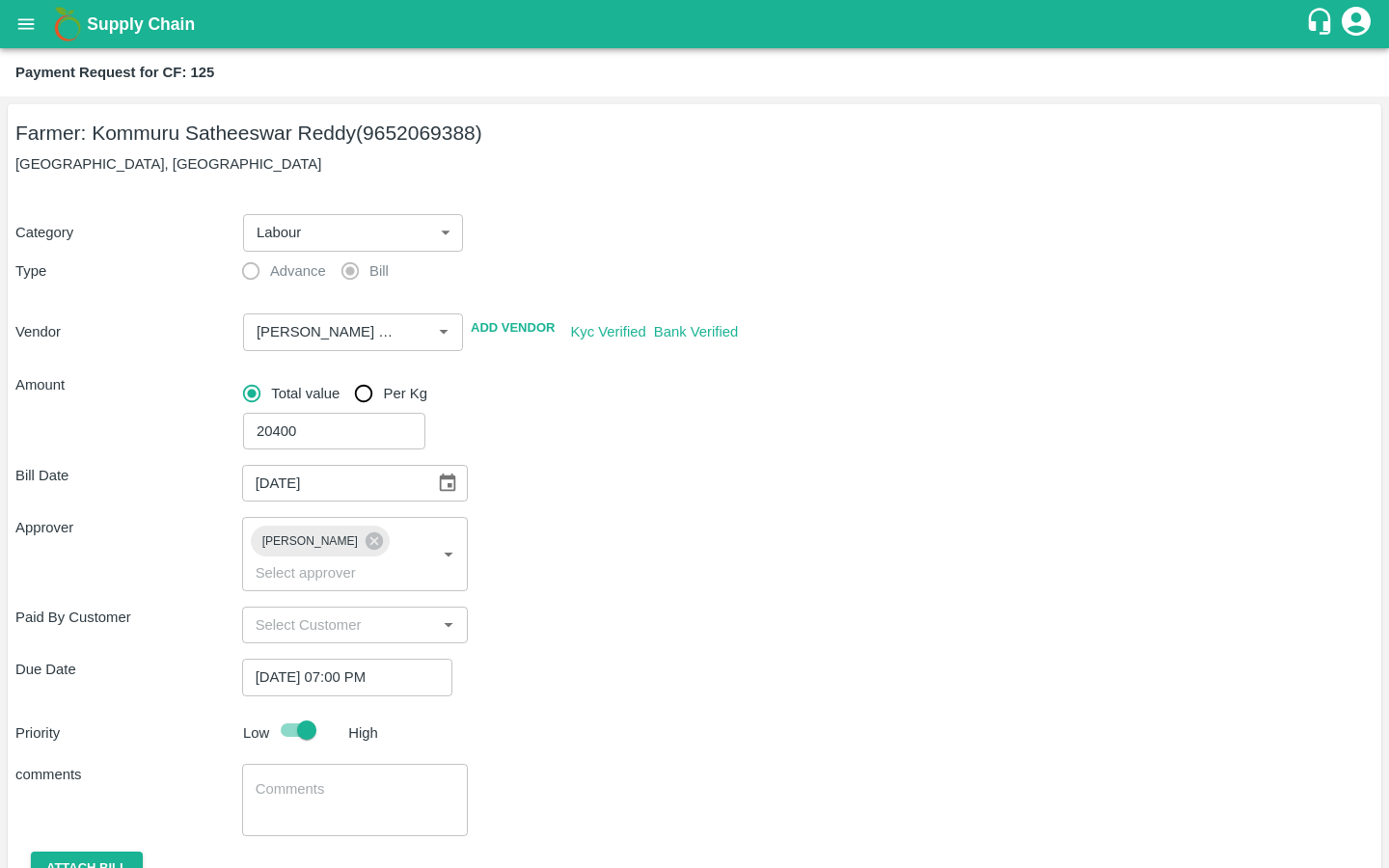 scroll, scrollTop: 63, scrollLeft: 0, axis: vertical 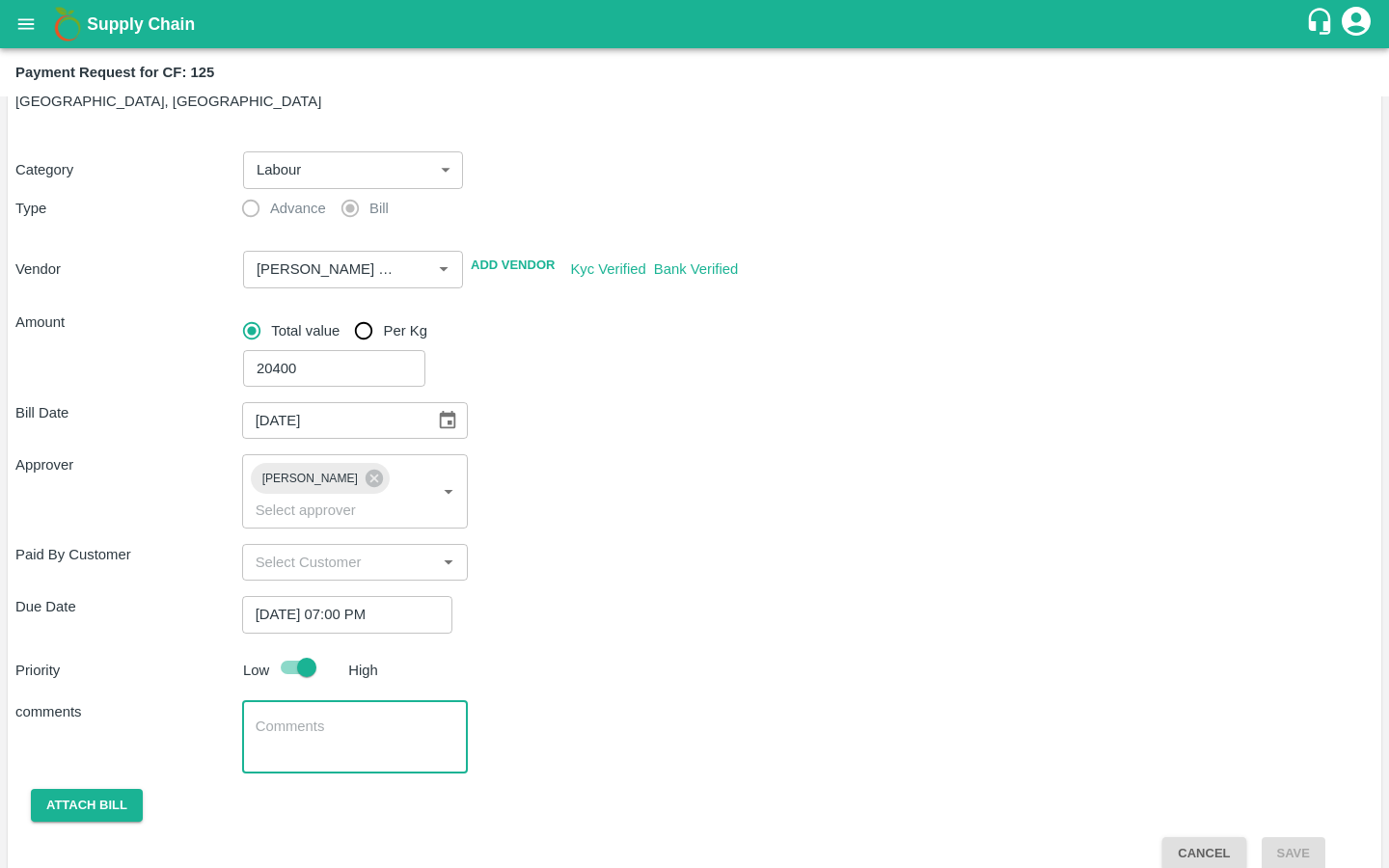 click at bounding box center (355, 737) 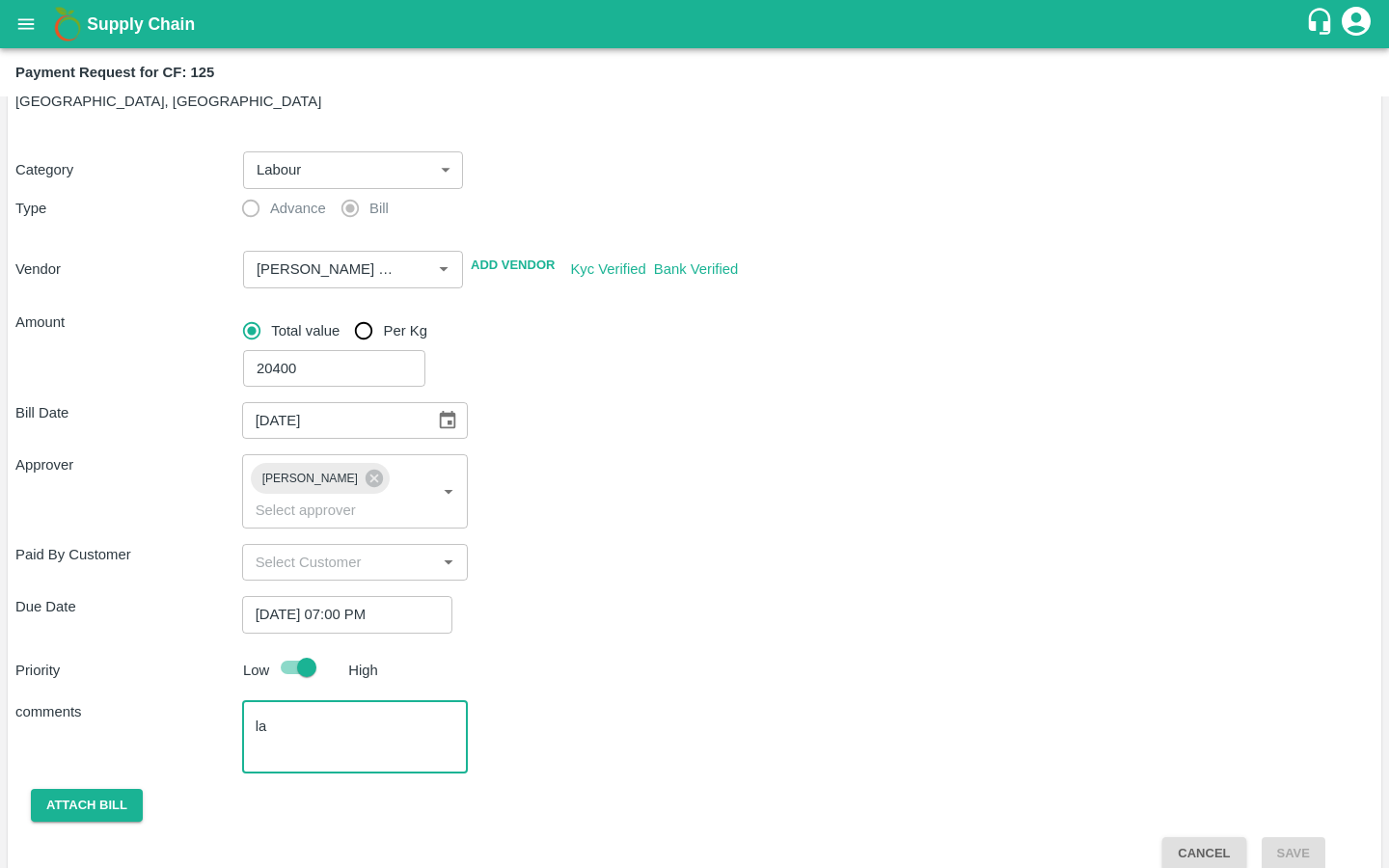 type on "l" 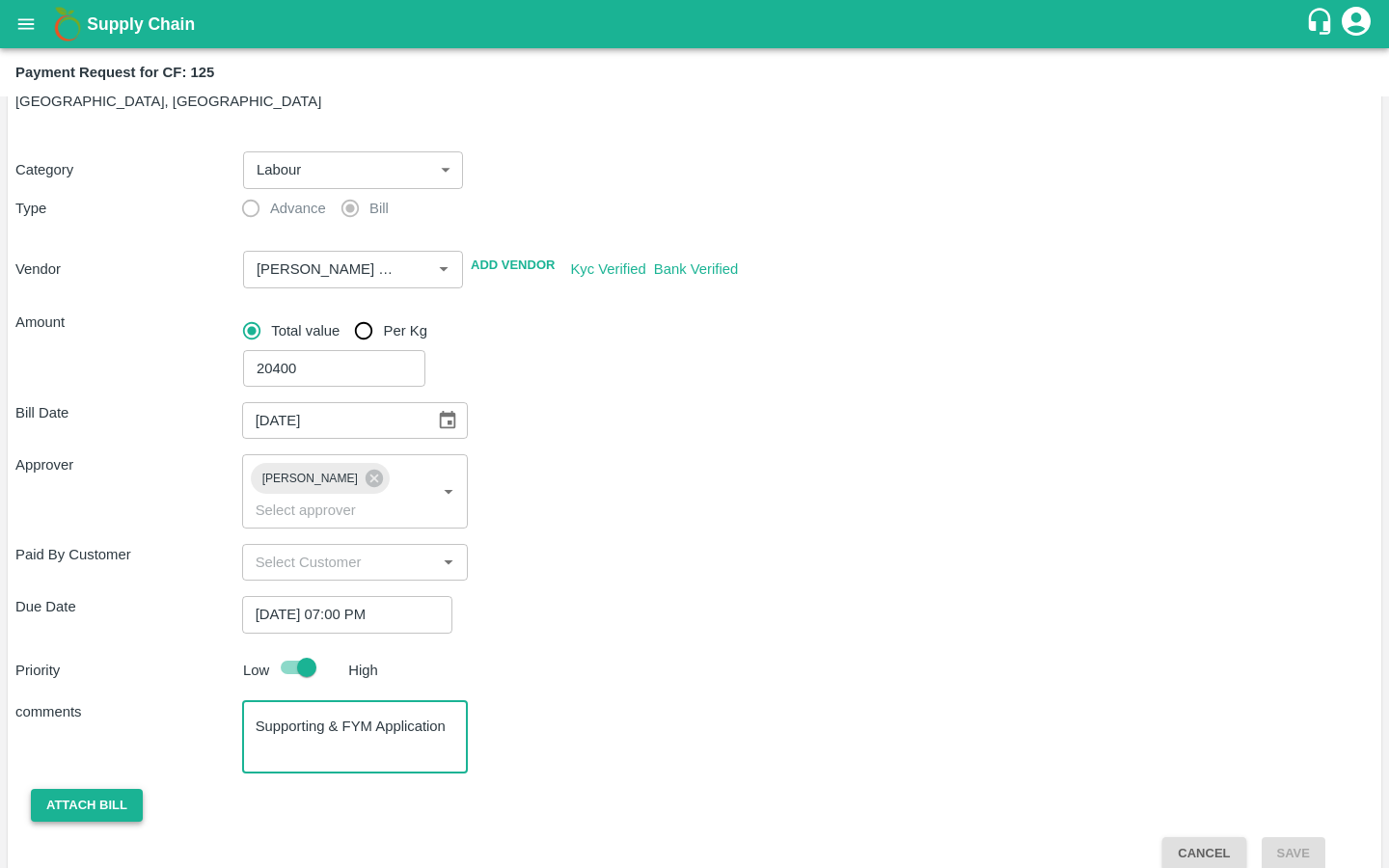 type on "Supporting & FYM Application" 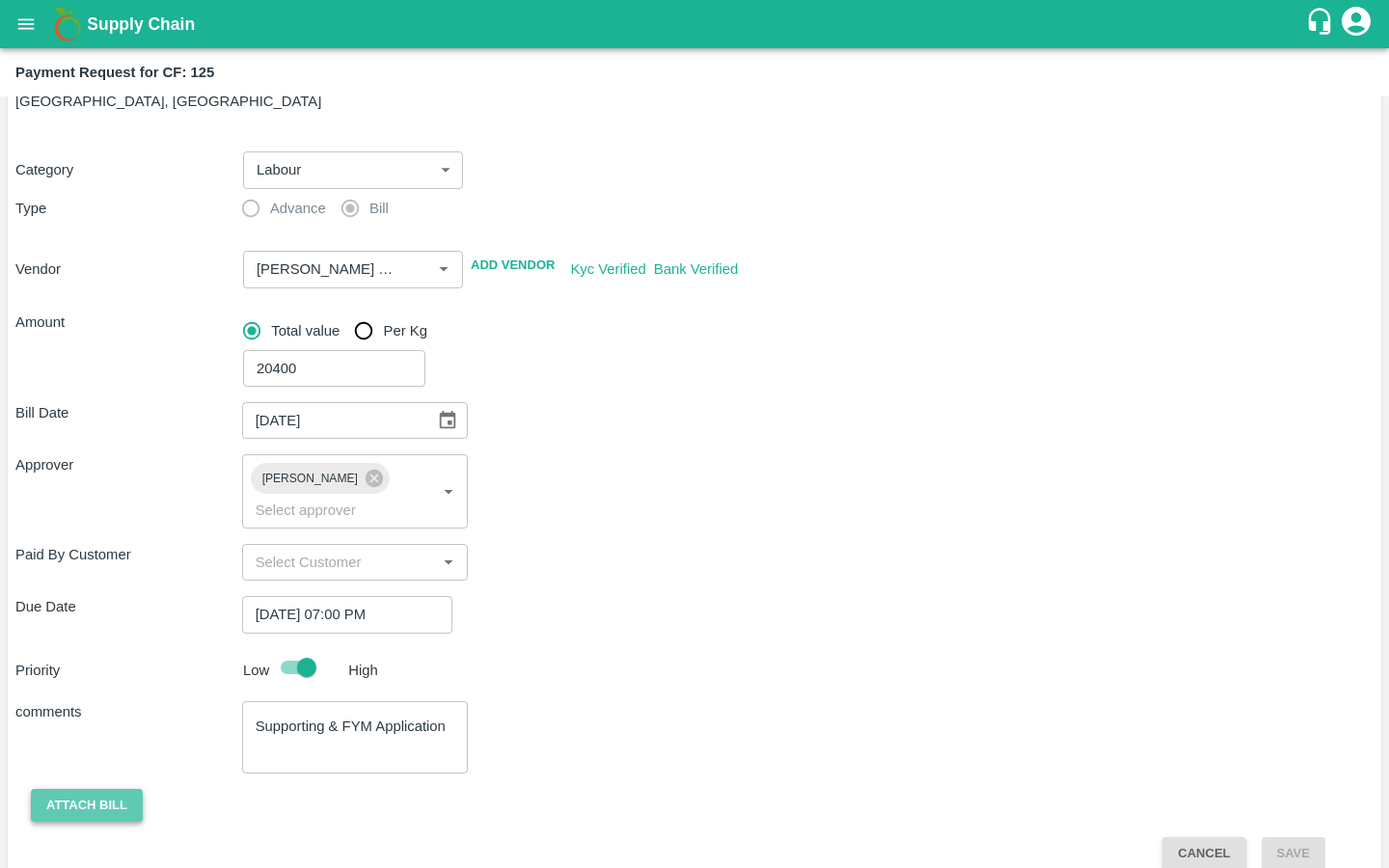 click on "Attach bill" at bounding box center [87, 805] 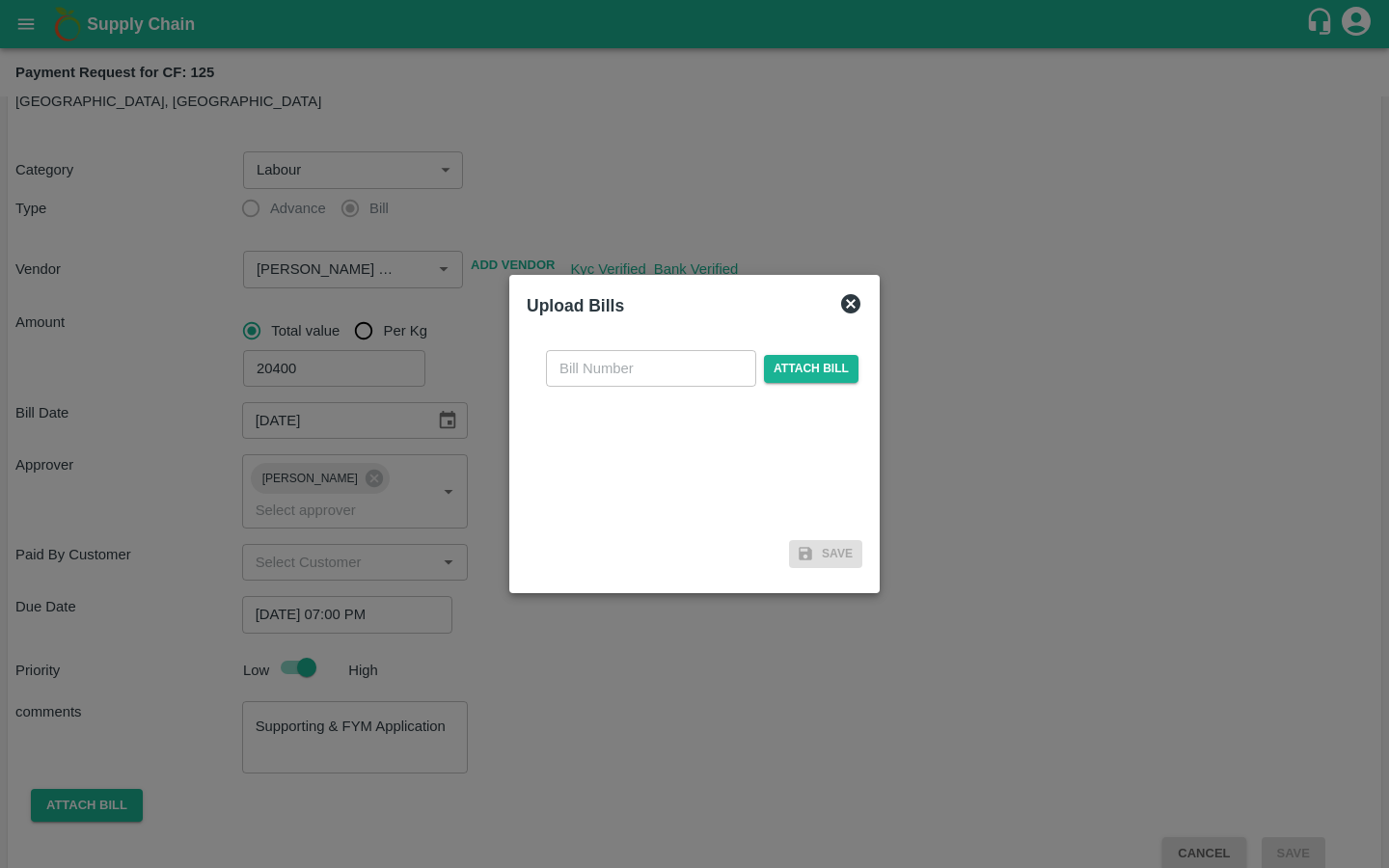 click on "​ Attach bill" at bounding box center (702, 368) 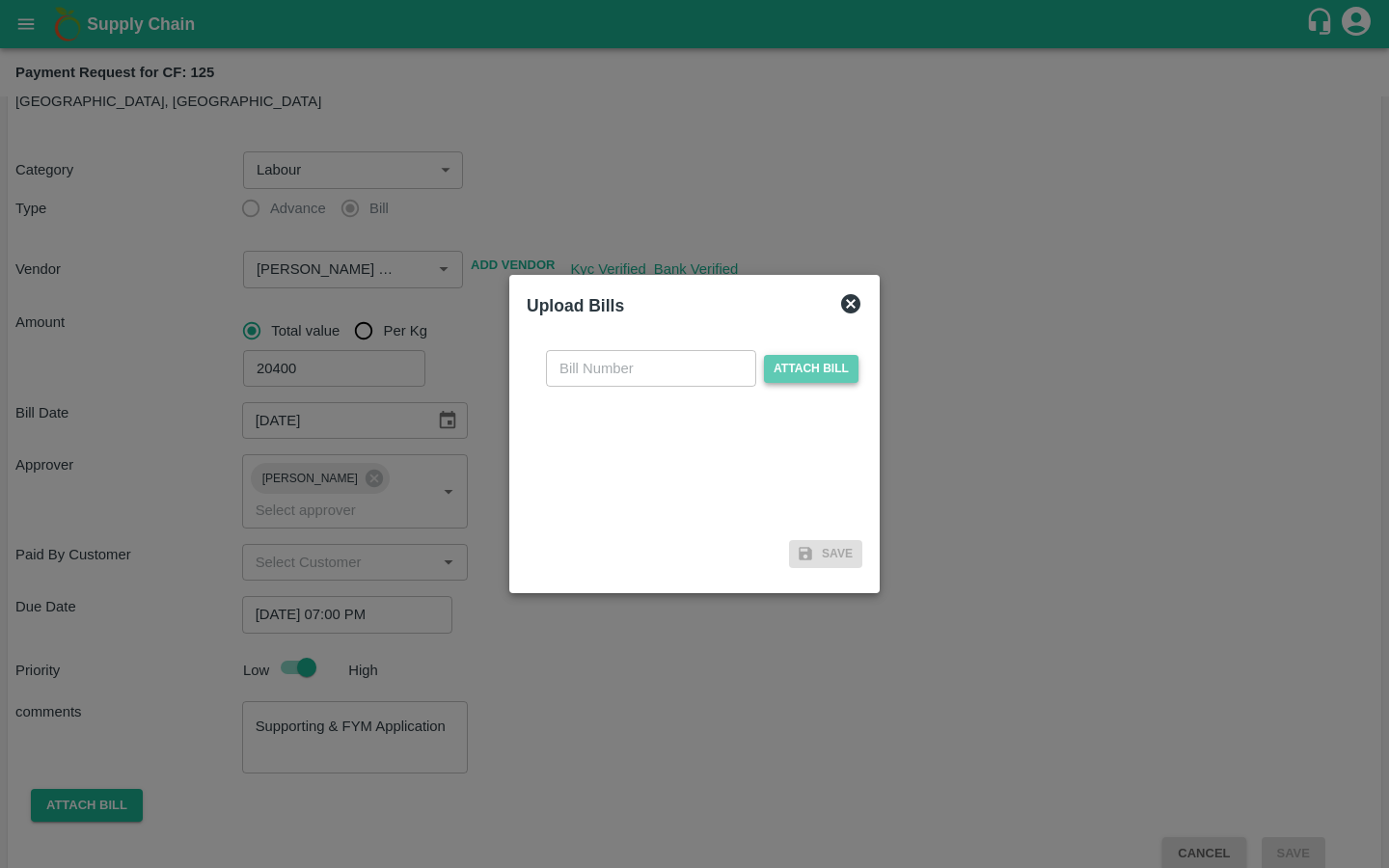 click on "Attach bill" at bounding box center (811, 368) 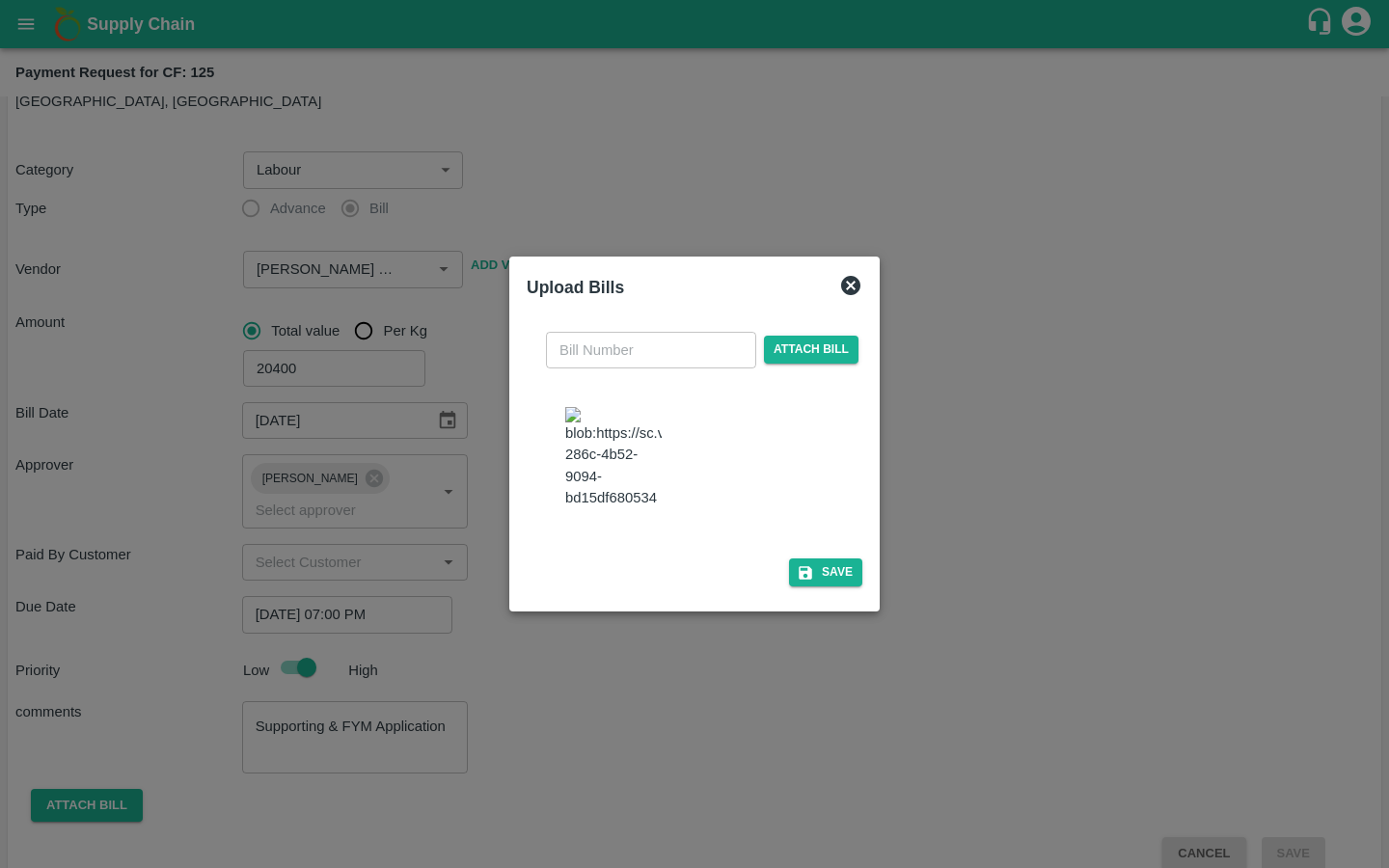 click at bounding box center (613, 457) 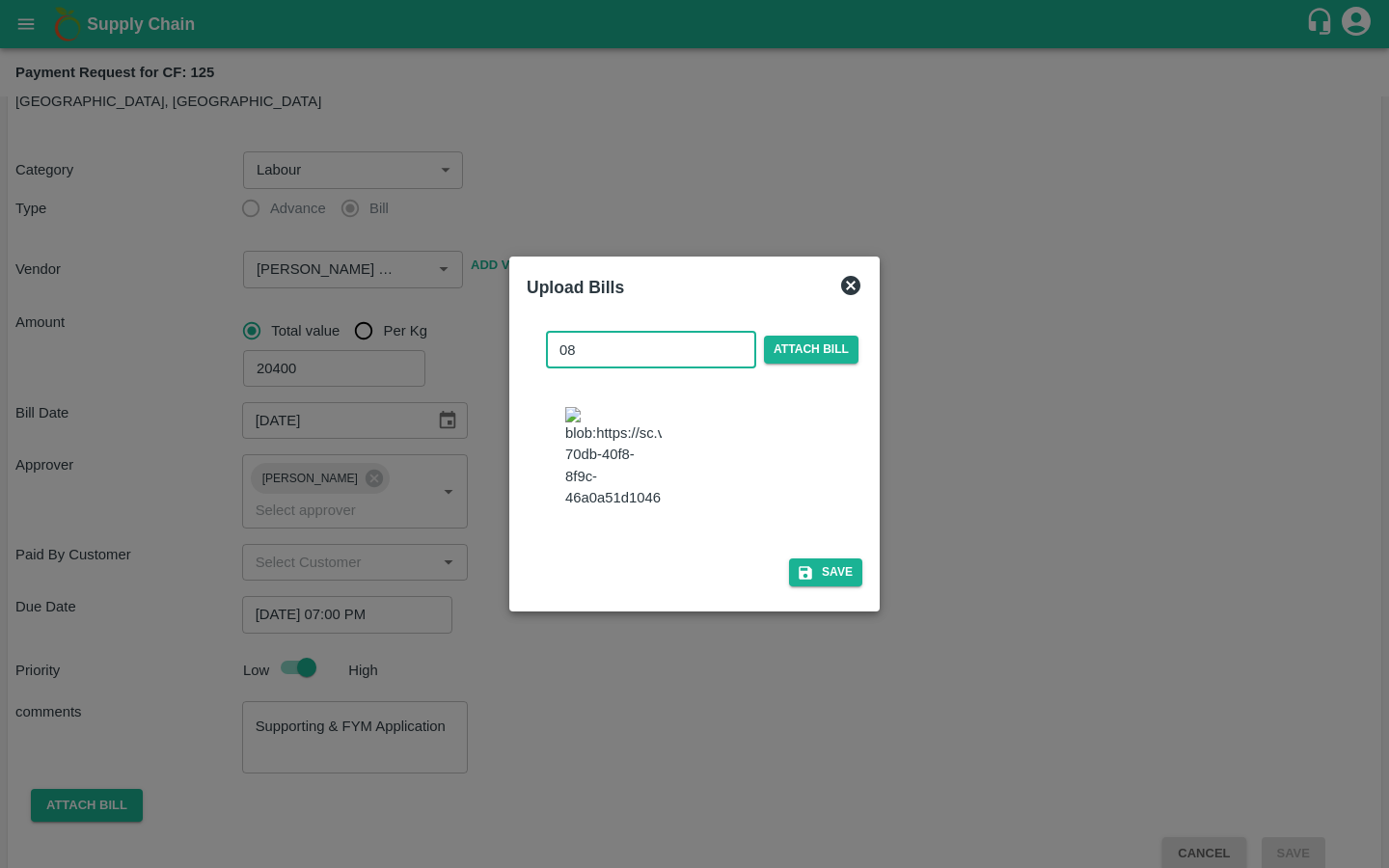 type on "08" 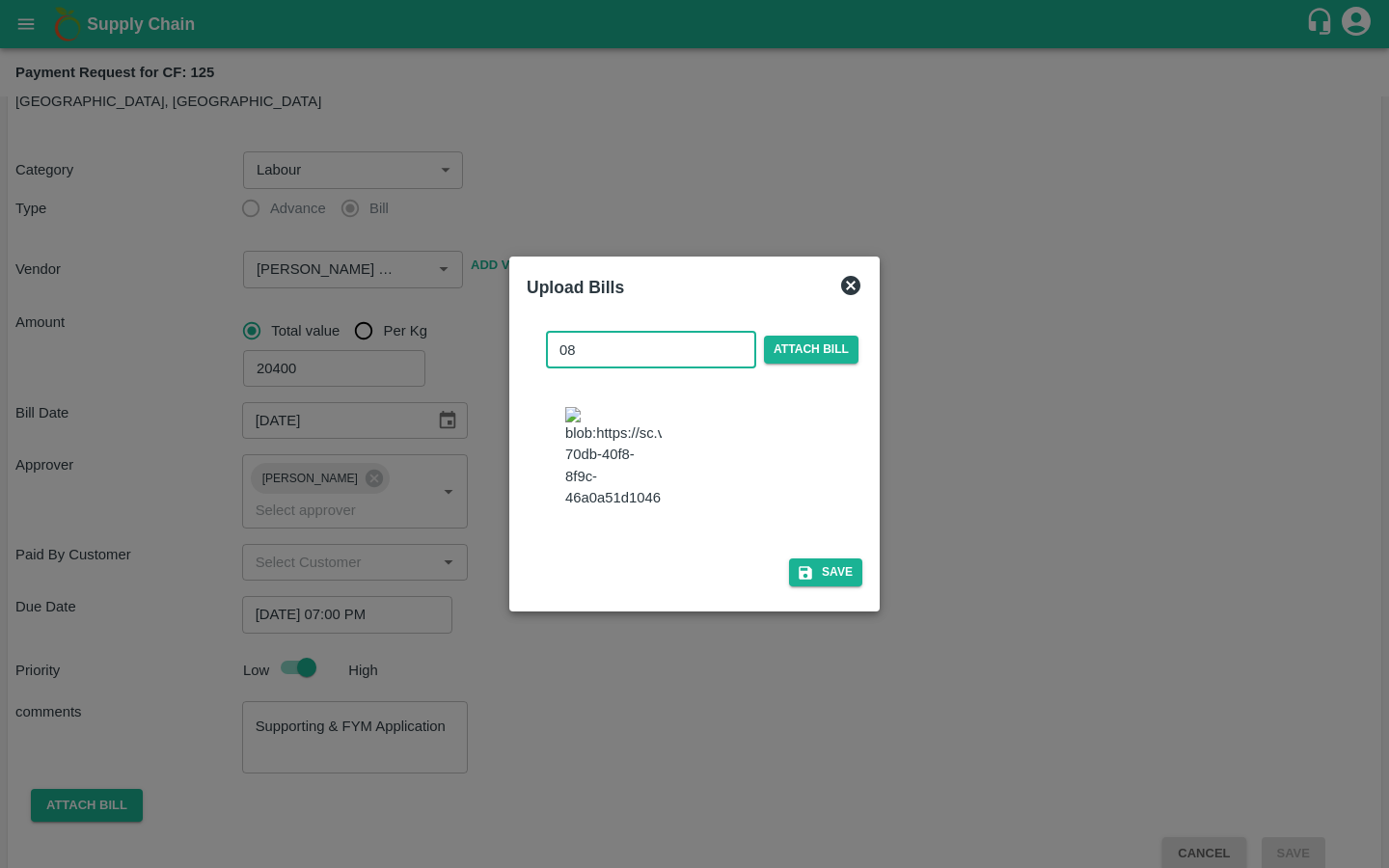 click on "Upload Bills 08 ​ Attach bill Save" at bounding box center [694, 434] 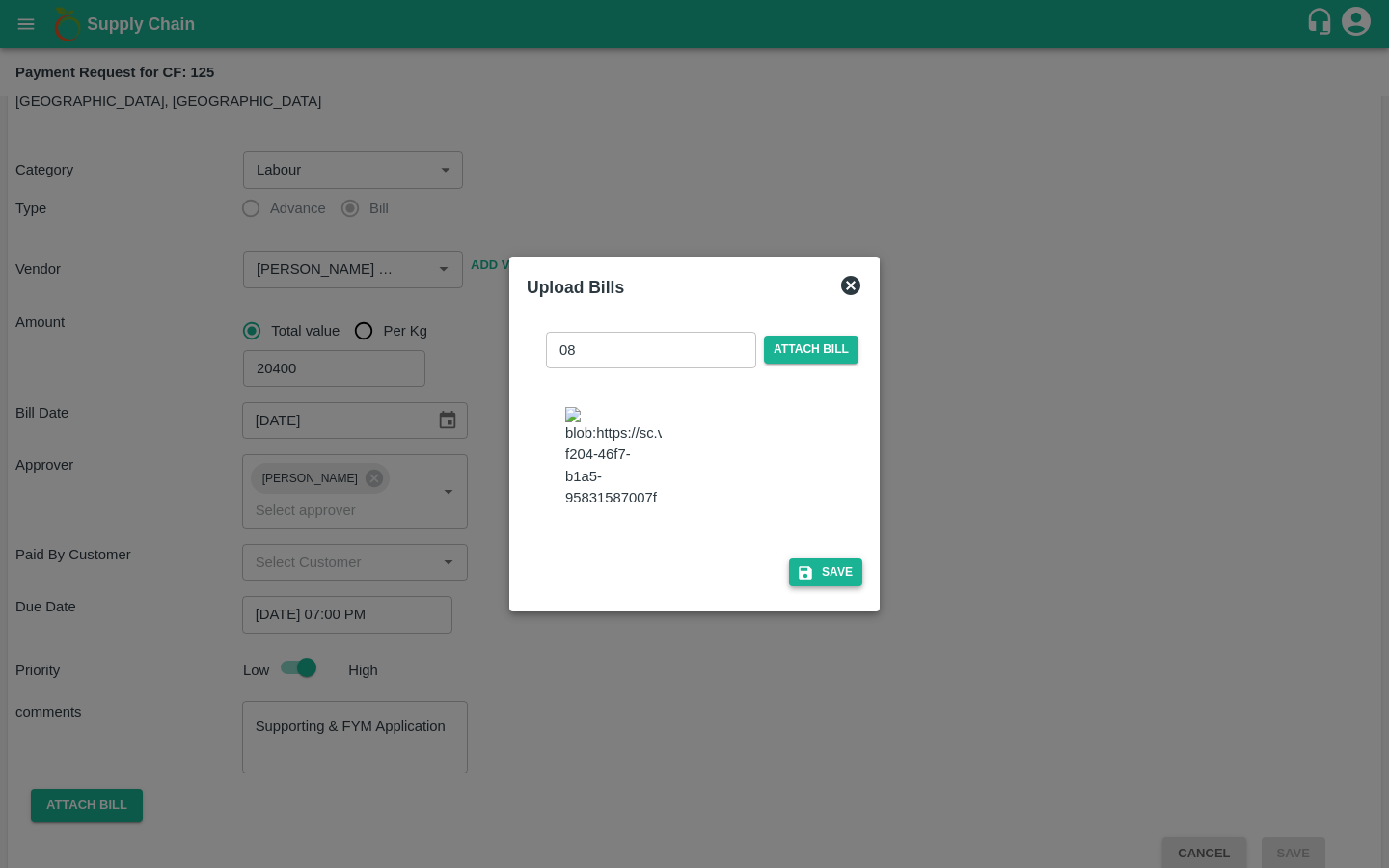 click on "Save" at bounding box center [826, 572] 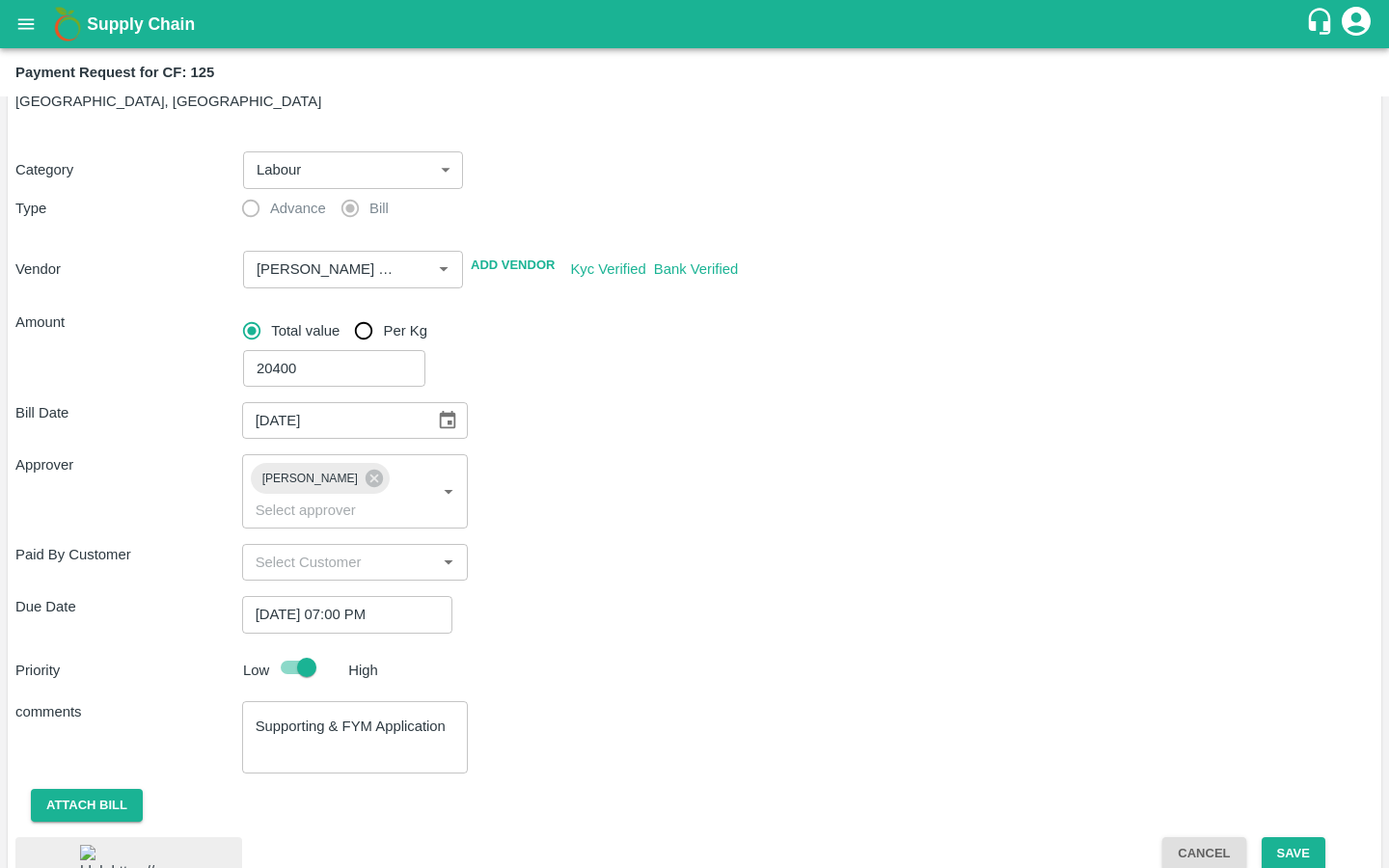 scroll, scrollTop: 278, scrollLeft: 0, axis: vertical 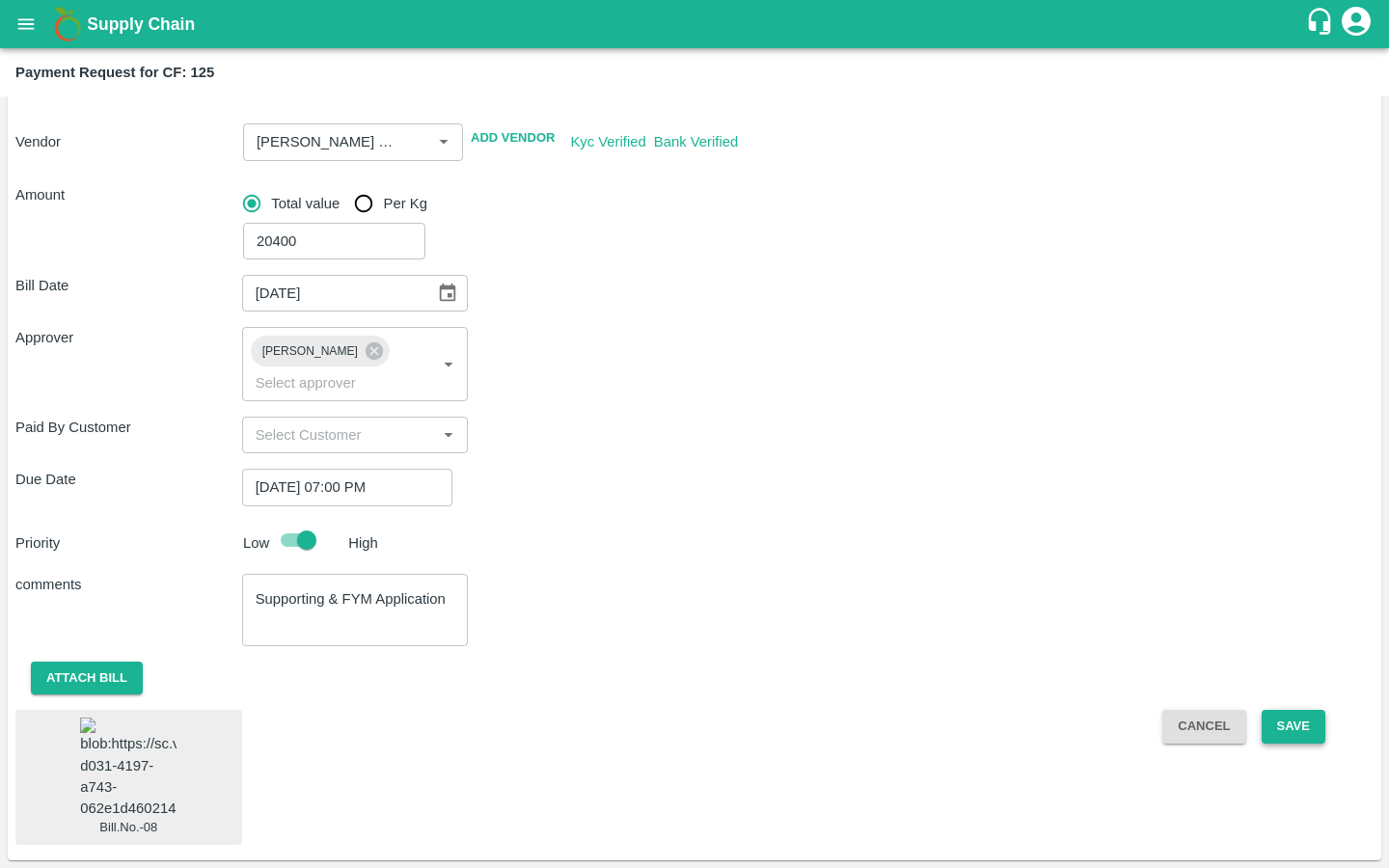 click on "Save" at bounding box center (1294, 726) 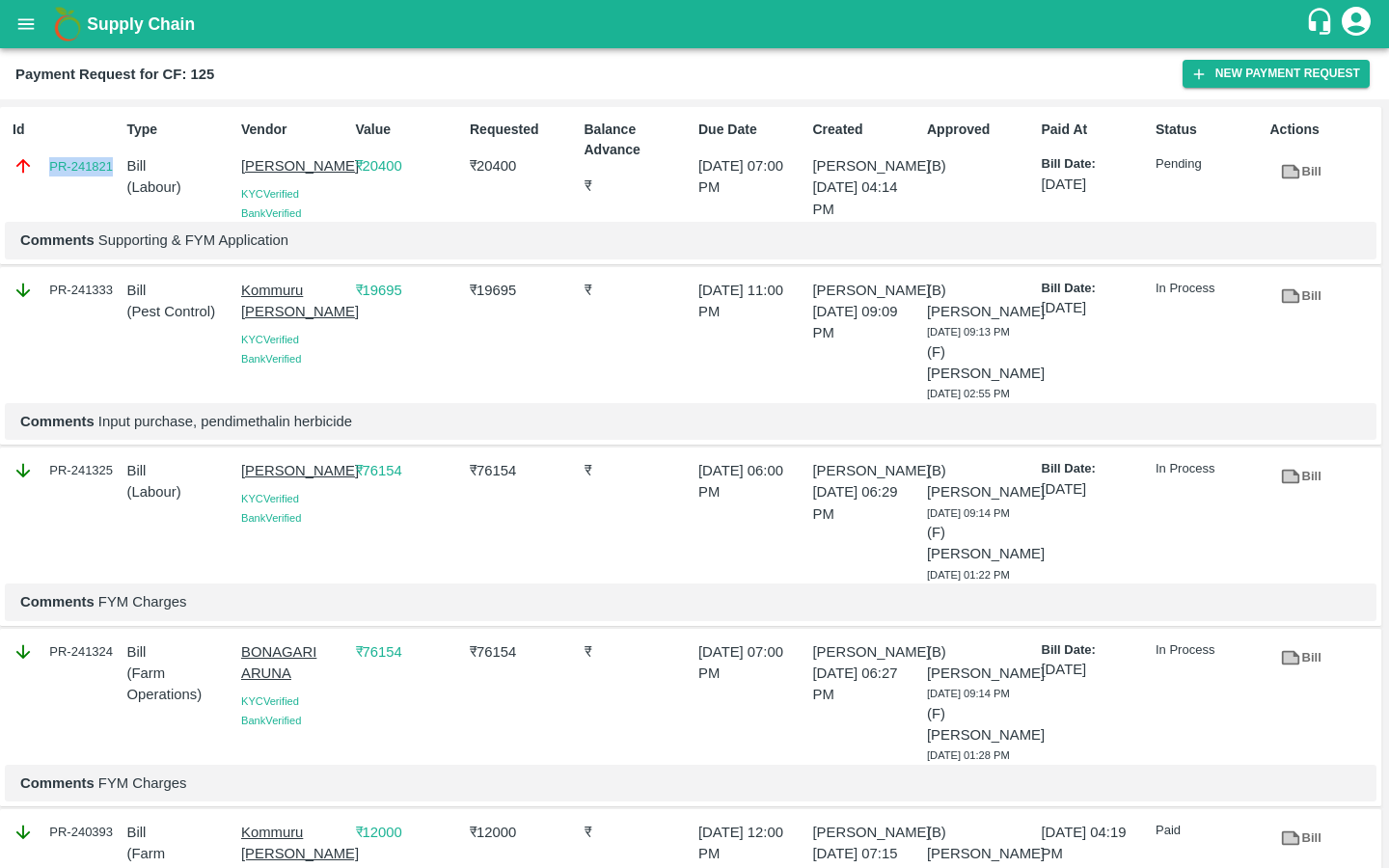 drag, startPoint x: 38, startPoint y: 169, endPoint x: 115, endPoint y: 165, distance: 77.10383 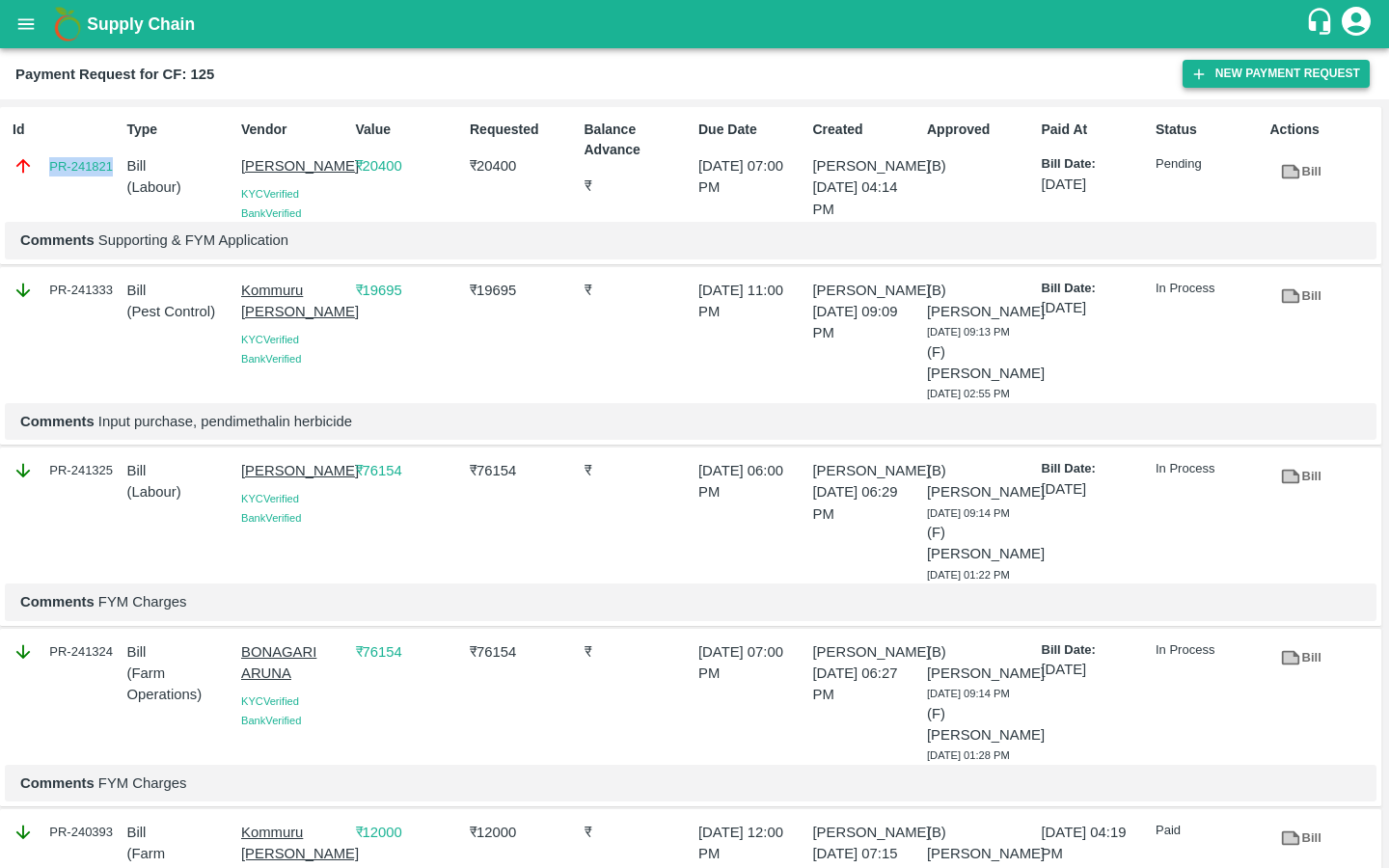 click on "New Payment Request" at bounding box center (1276, 73) 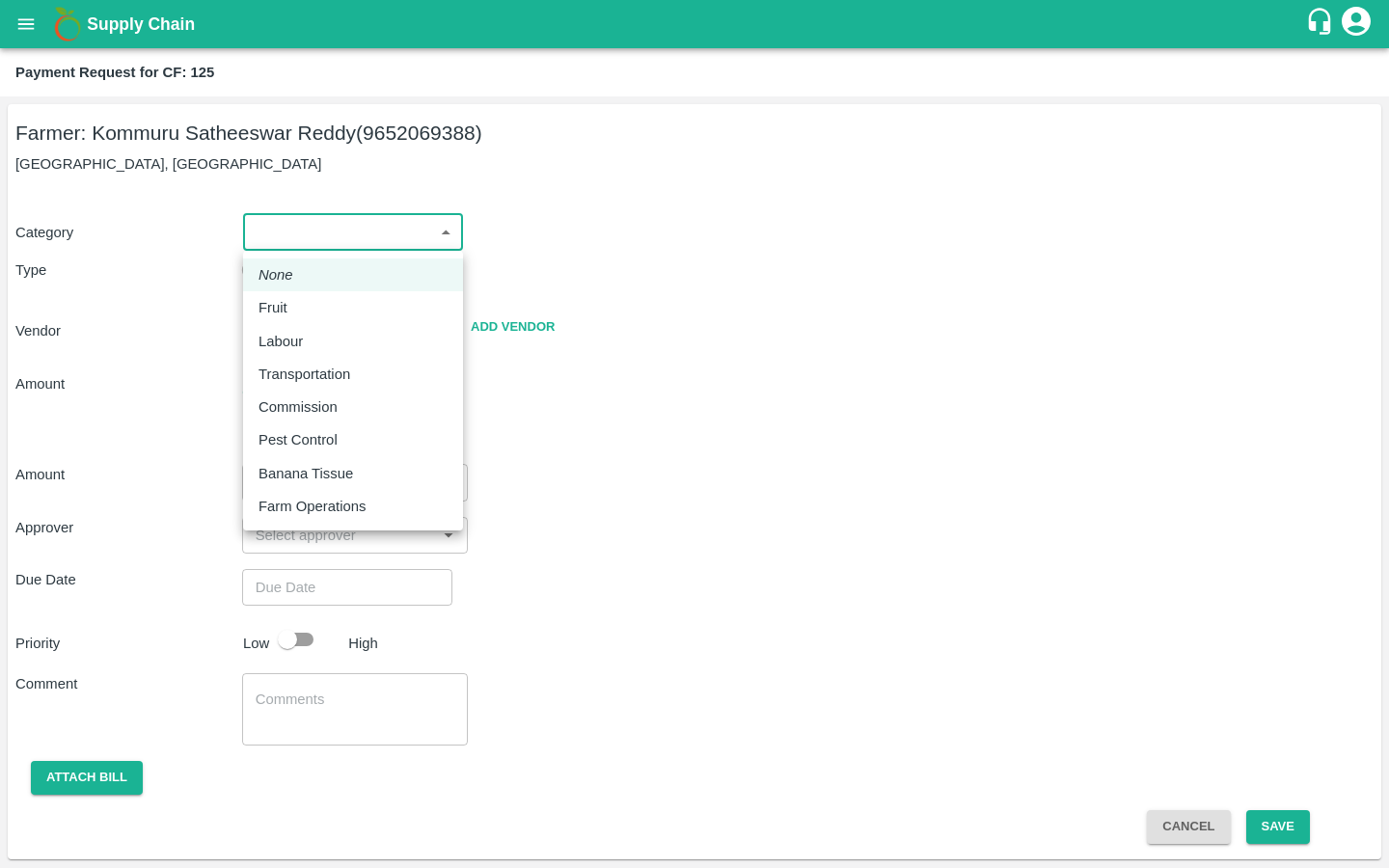click on "Supply Chain Payment Request for CF: 125 Farmer:    Kommuru Satheeswar Reddy  (9652069388) OC Colony, Anantapuram Category ​ ​ Type Advance Bill Vendor ​ Add Vendor Amount Total value Per Kg ​ Amount ​ Approver ​ Due Date ​  Priority  Low  High Comment x ​ Attach bill Cancel Save Bangalore DC Direct Customer Hyderabad DC B2R Bangalore  Tembhurni Virtual Captive PH Ananthapur Virtual Captive PH Kothakota Virtual Captive PH Chittoor Virtual Captive PH Vavilala Himalekya Logout None Fruit Labour Transportation Commission Pest Control Banana Tissue Farm Operations" at bounding box center [694, 434] 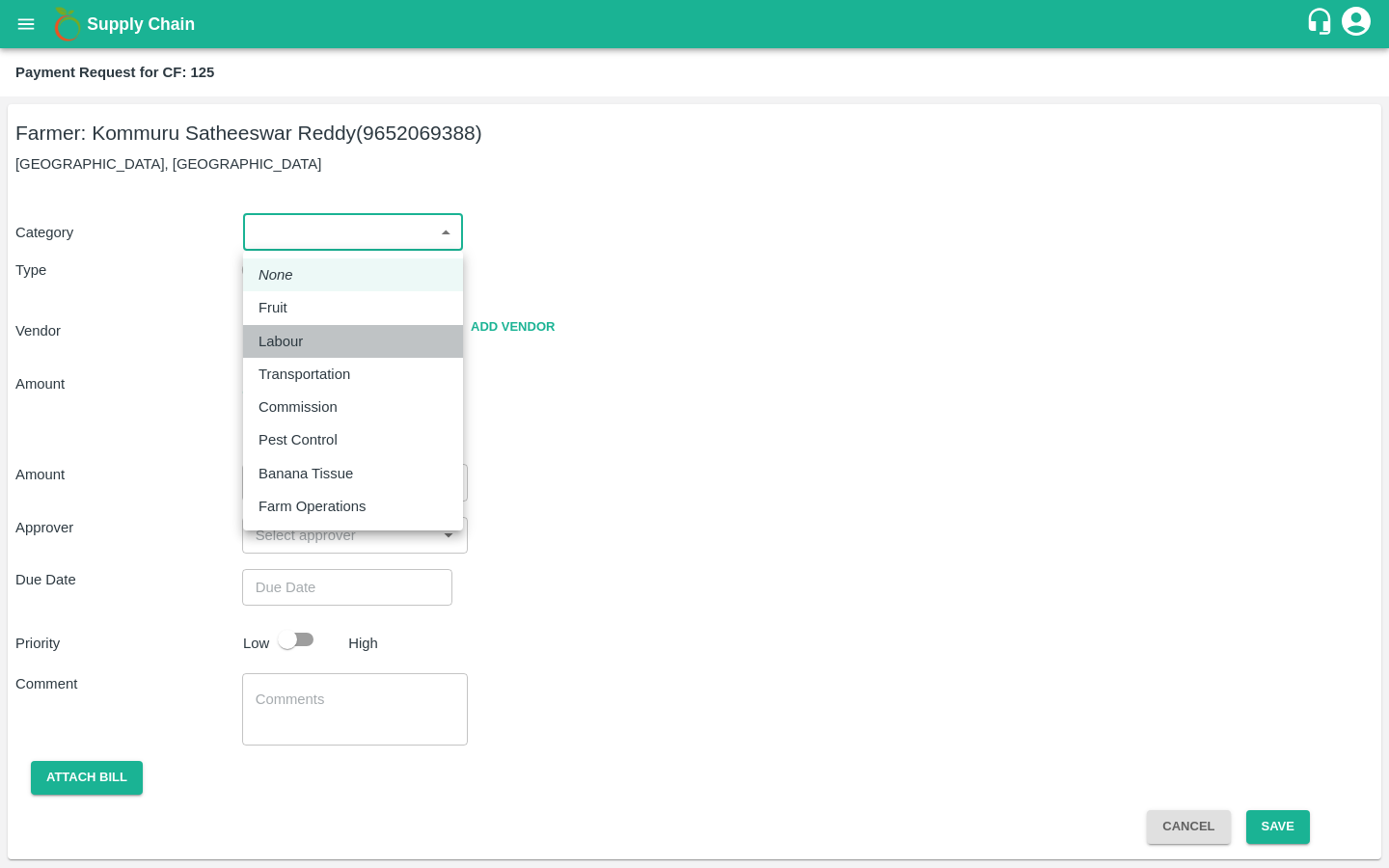 click on "Labour" at bounding box center (281, 341) 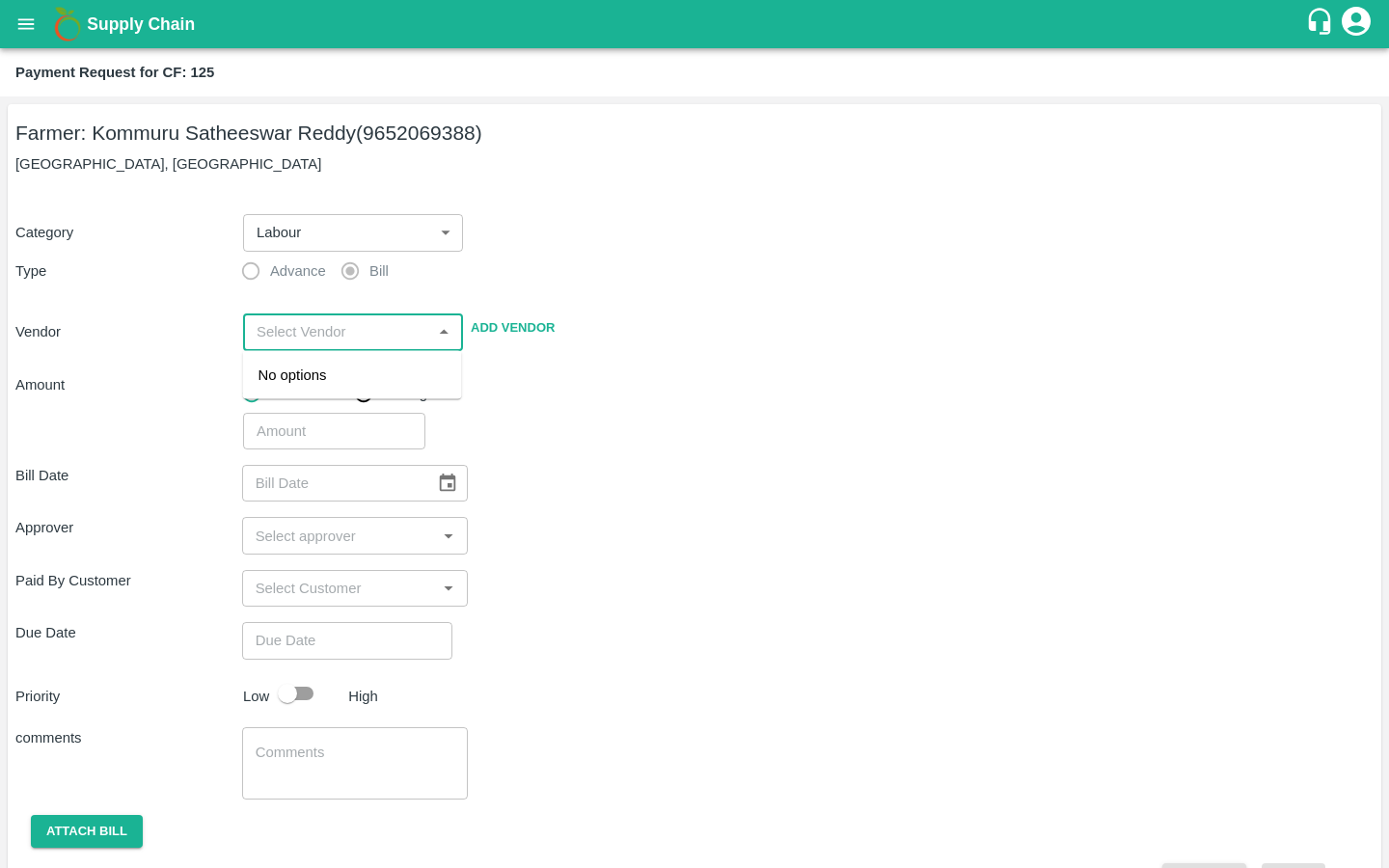 click at bounding box center (337, 332) 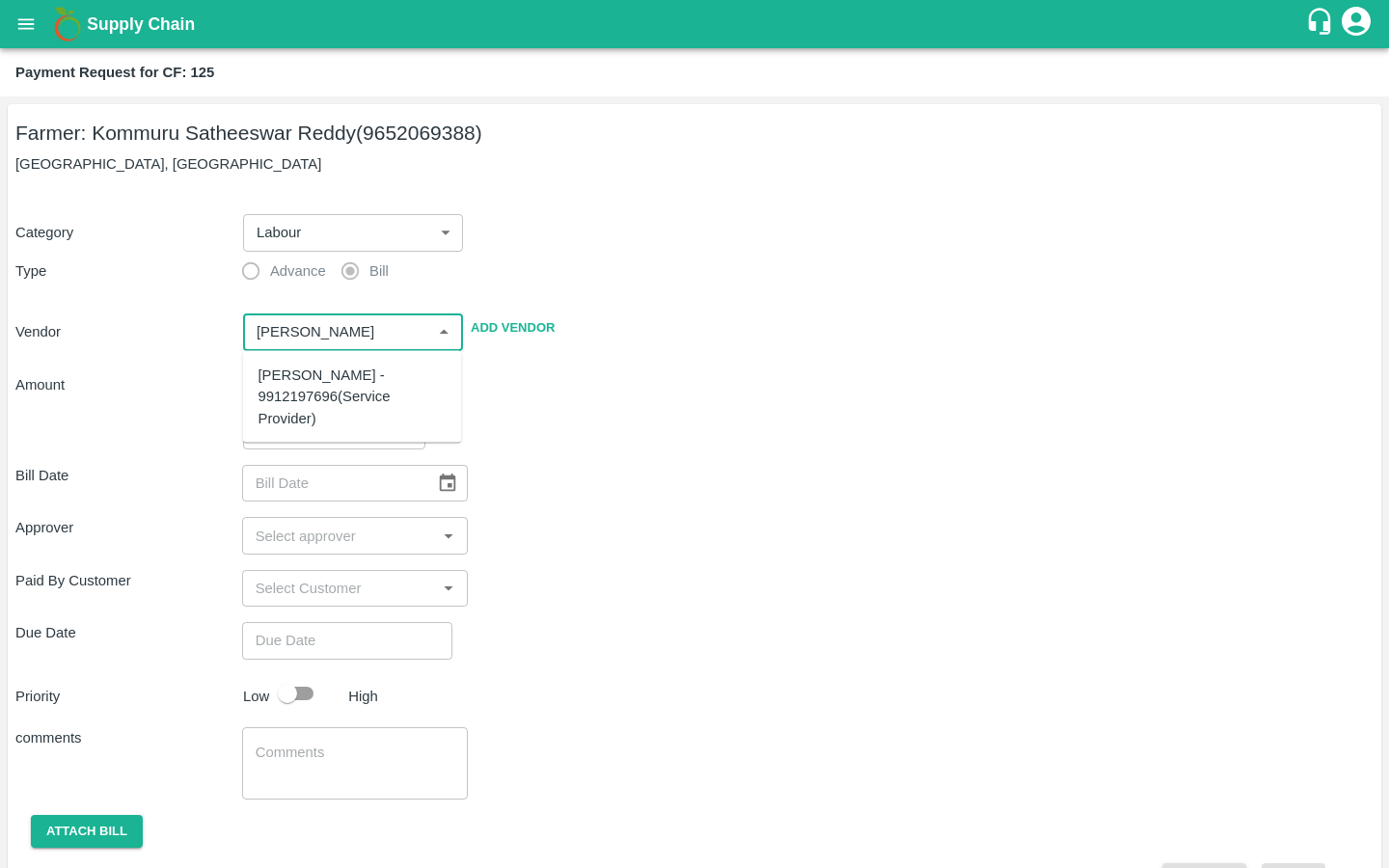 click on "MALYALA NAGABHUSHANA - 9912197696(Service Provider)" at bounding box center [352, 396] 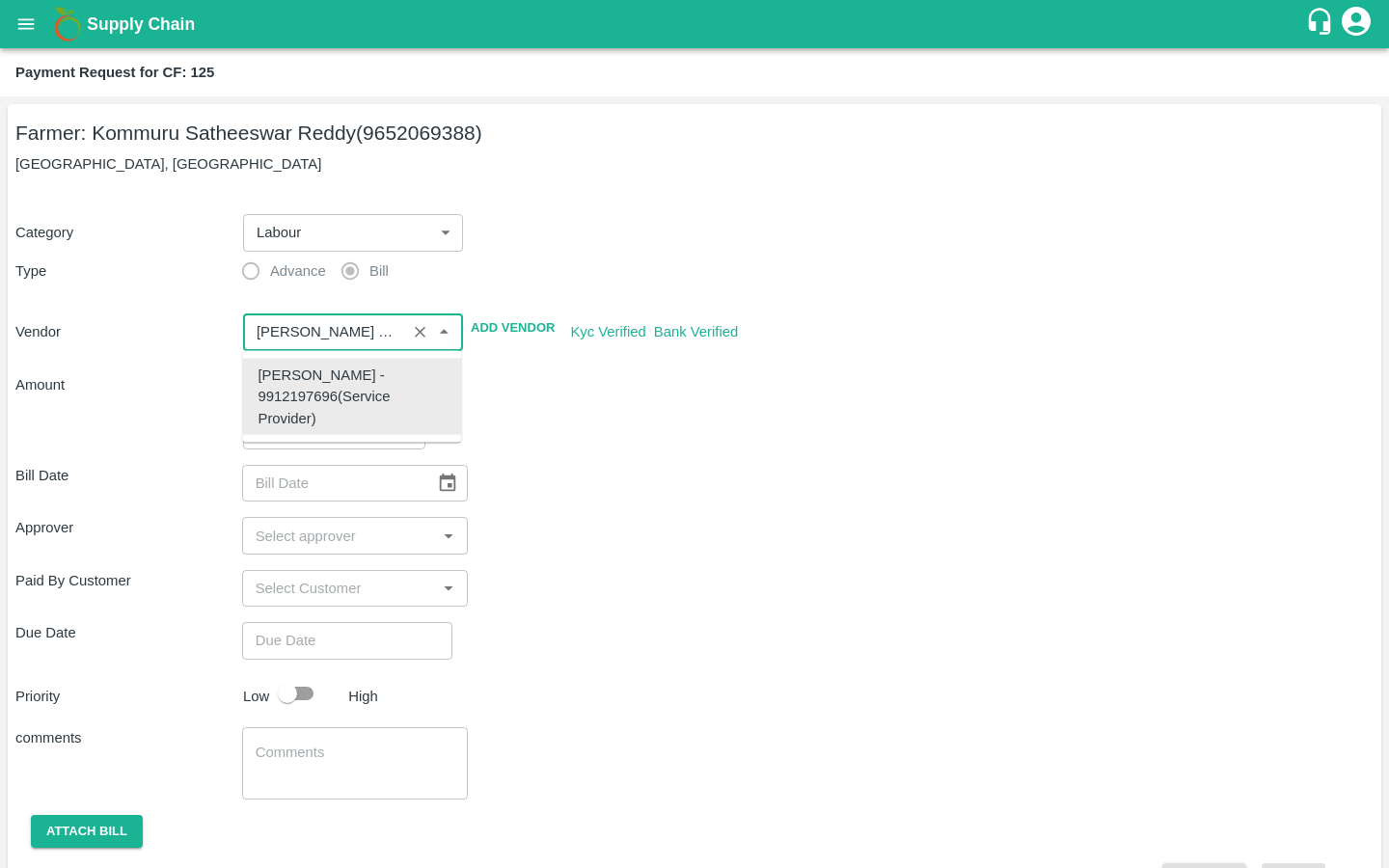 type on "MALYALA NAGABHUSHANA - 9912197696(Service Provider)" 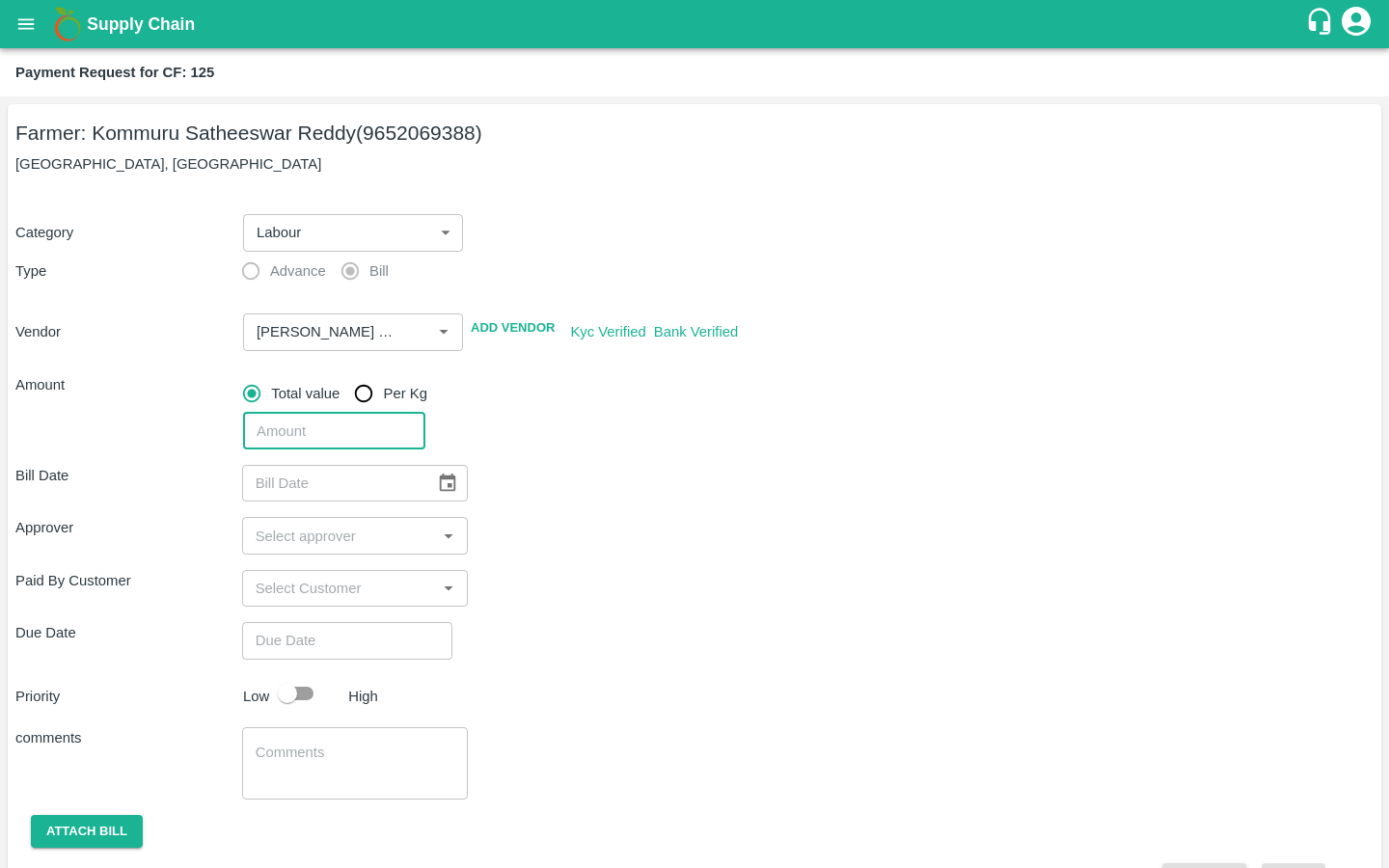 click at bounding box center [334, 431] 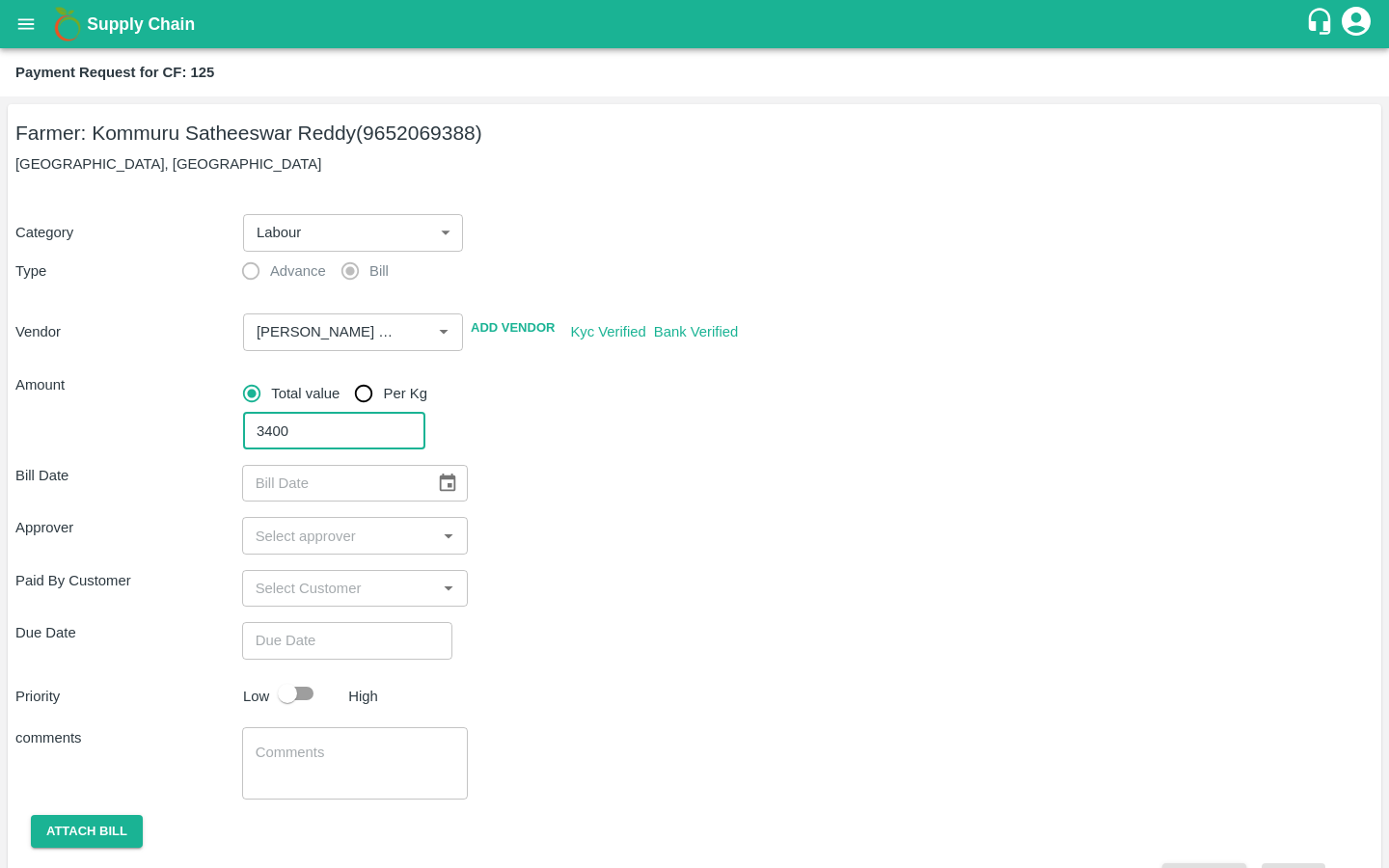 type on "3400" 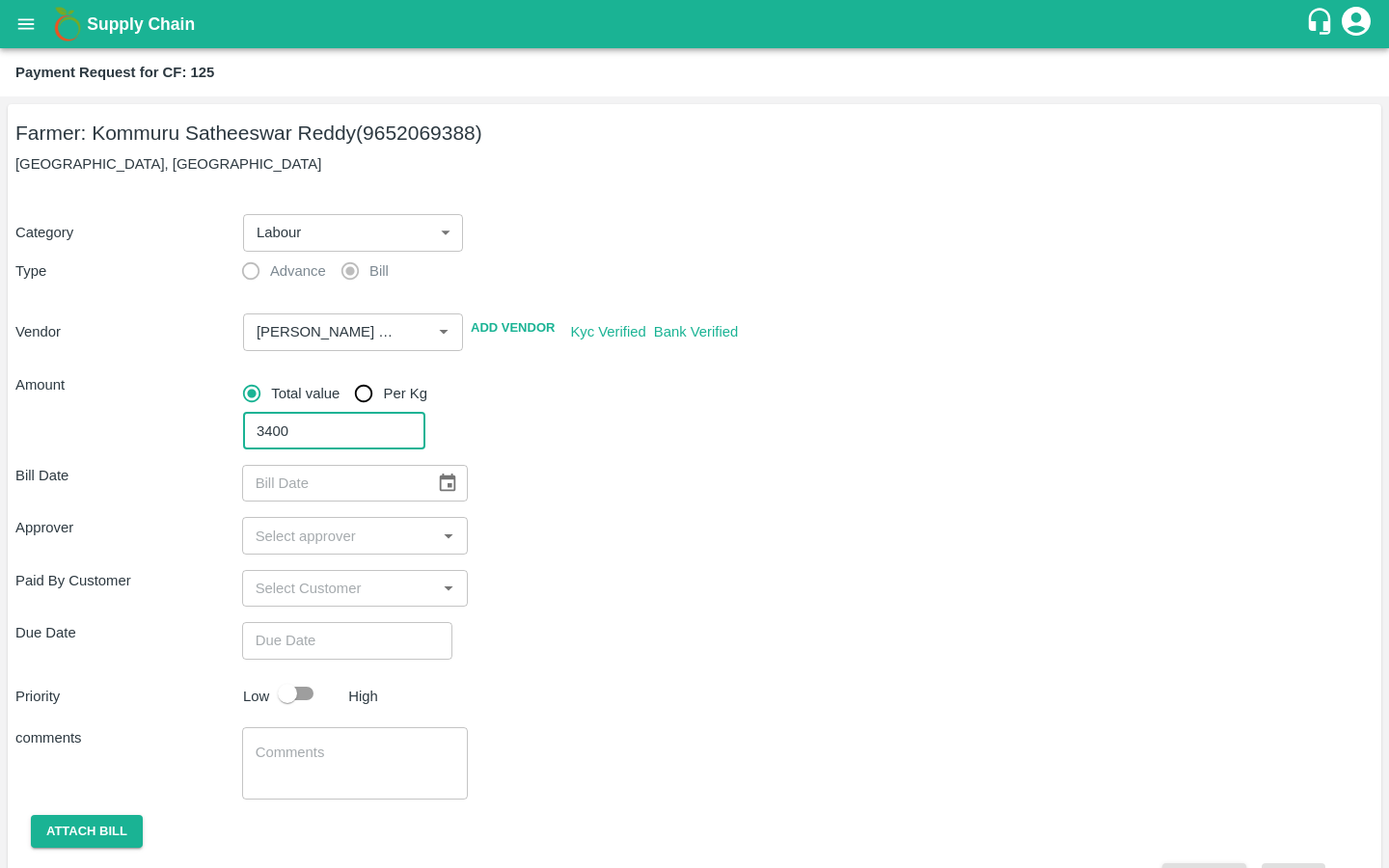 click 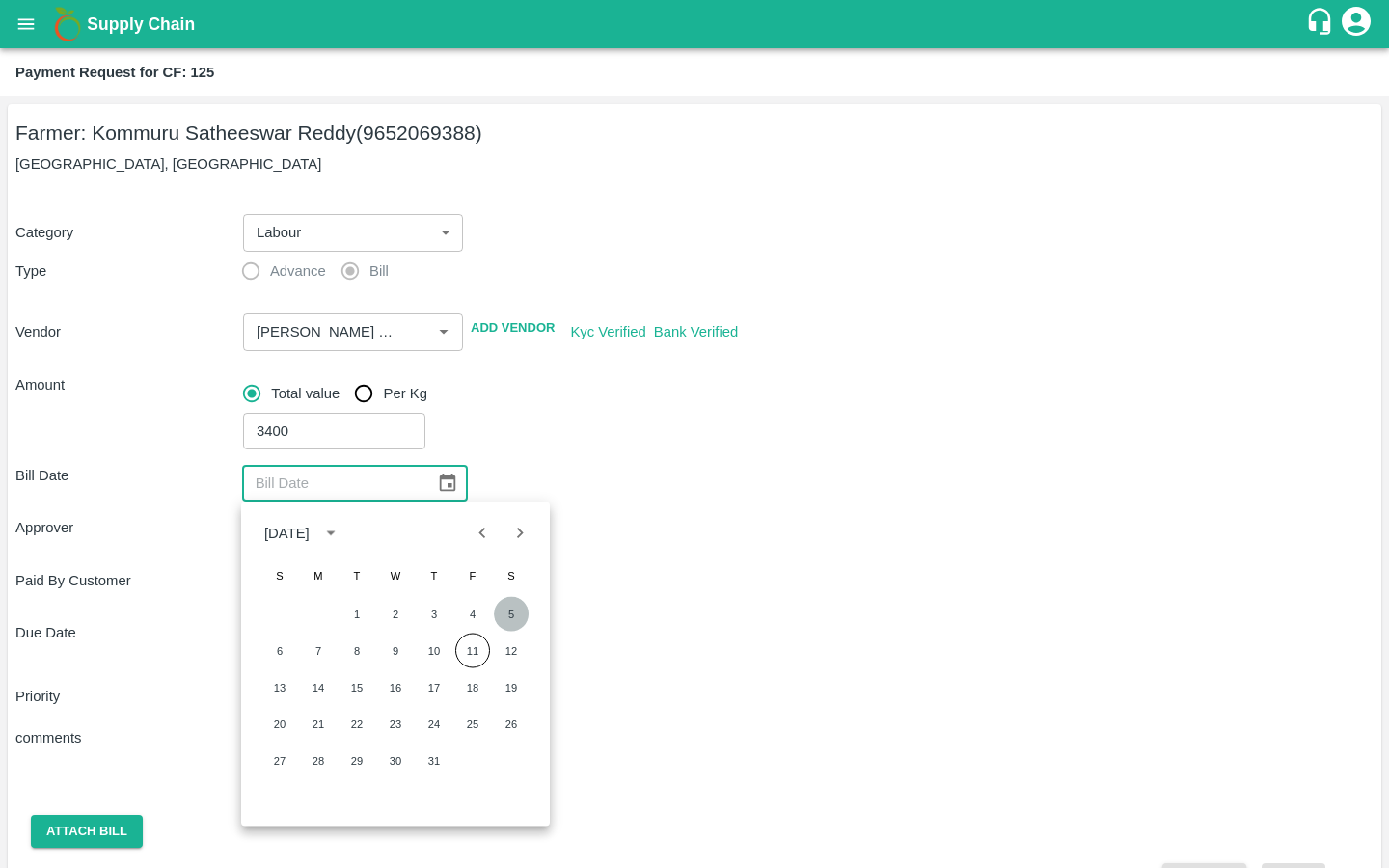 click on "5" at bounding box center [511, 614] 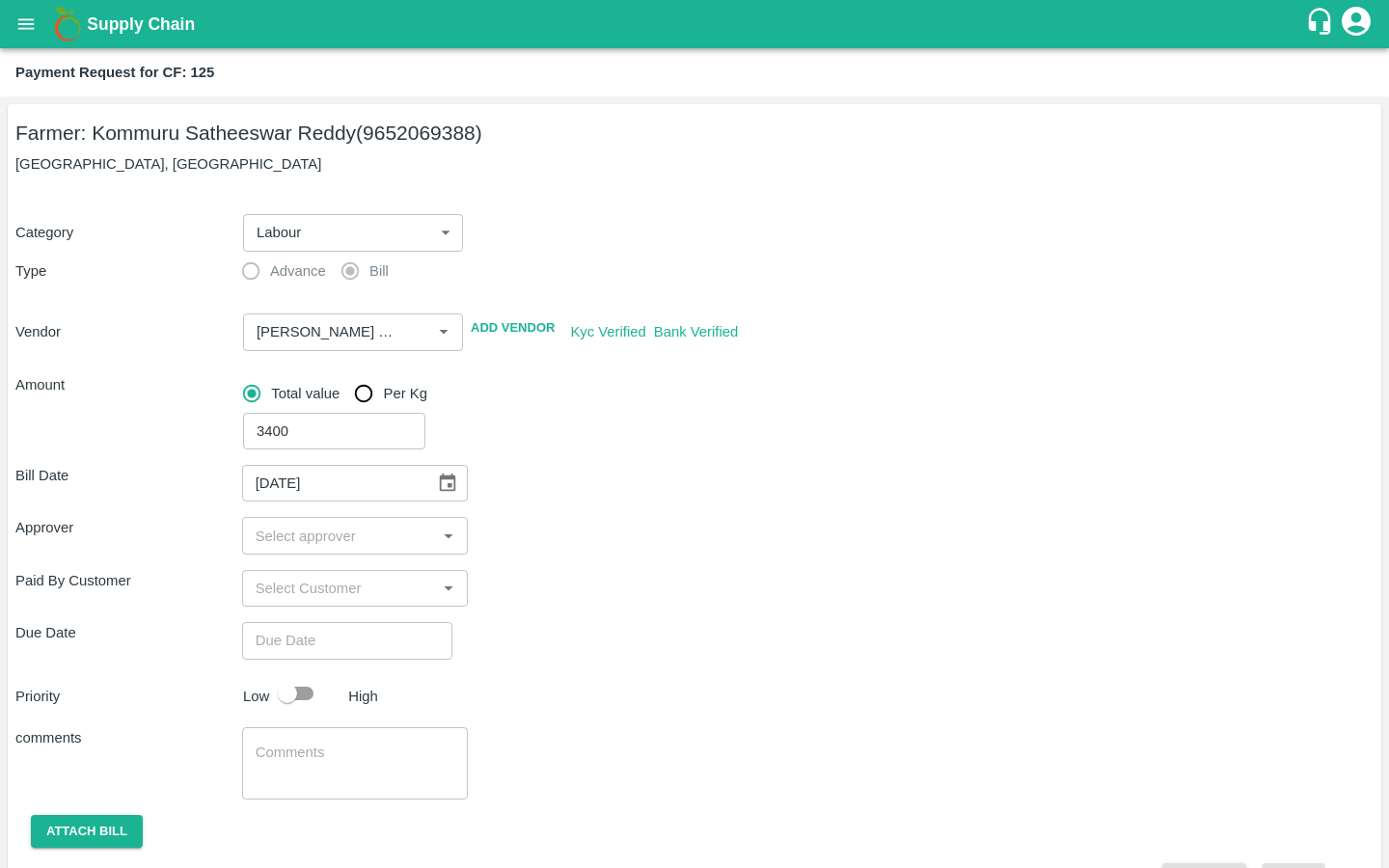 click at bounding box center [340, 535] 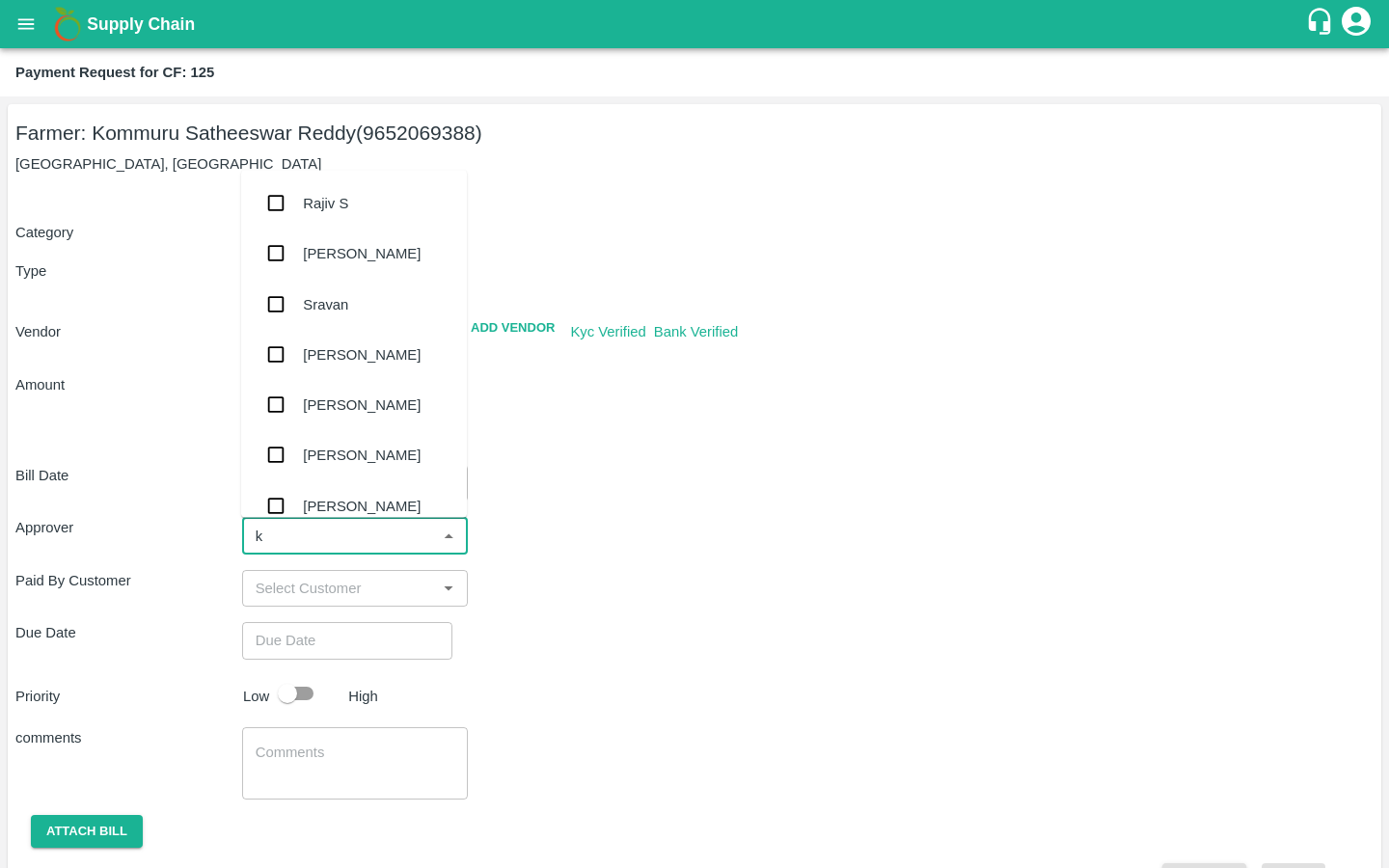 type on "ki" 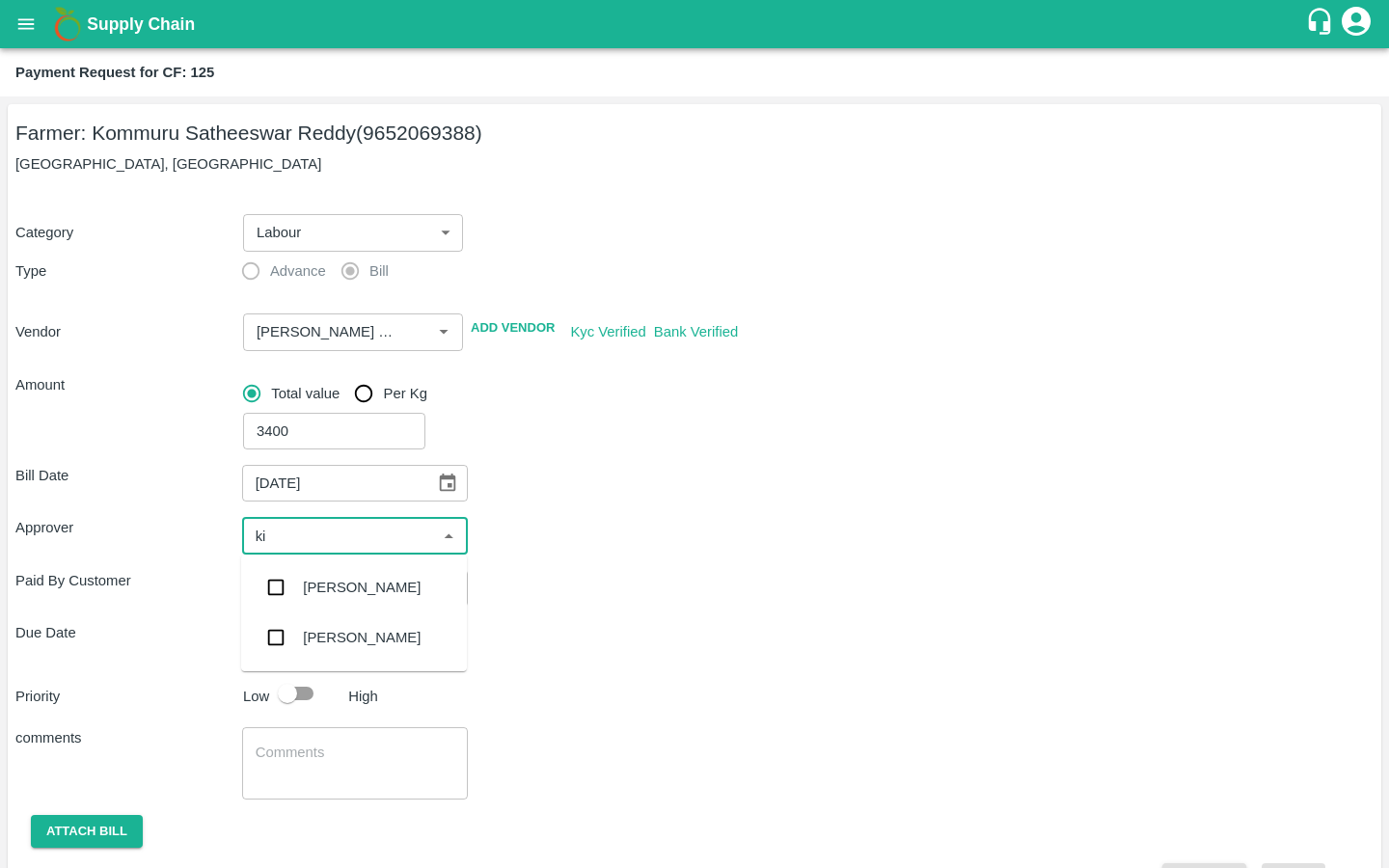 click at bounding box center [276, 587] 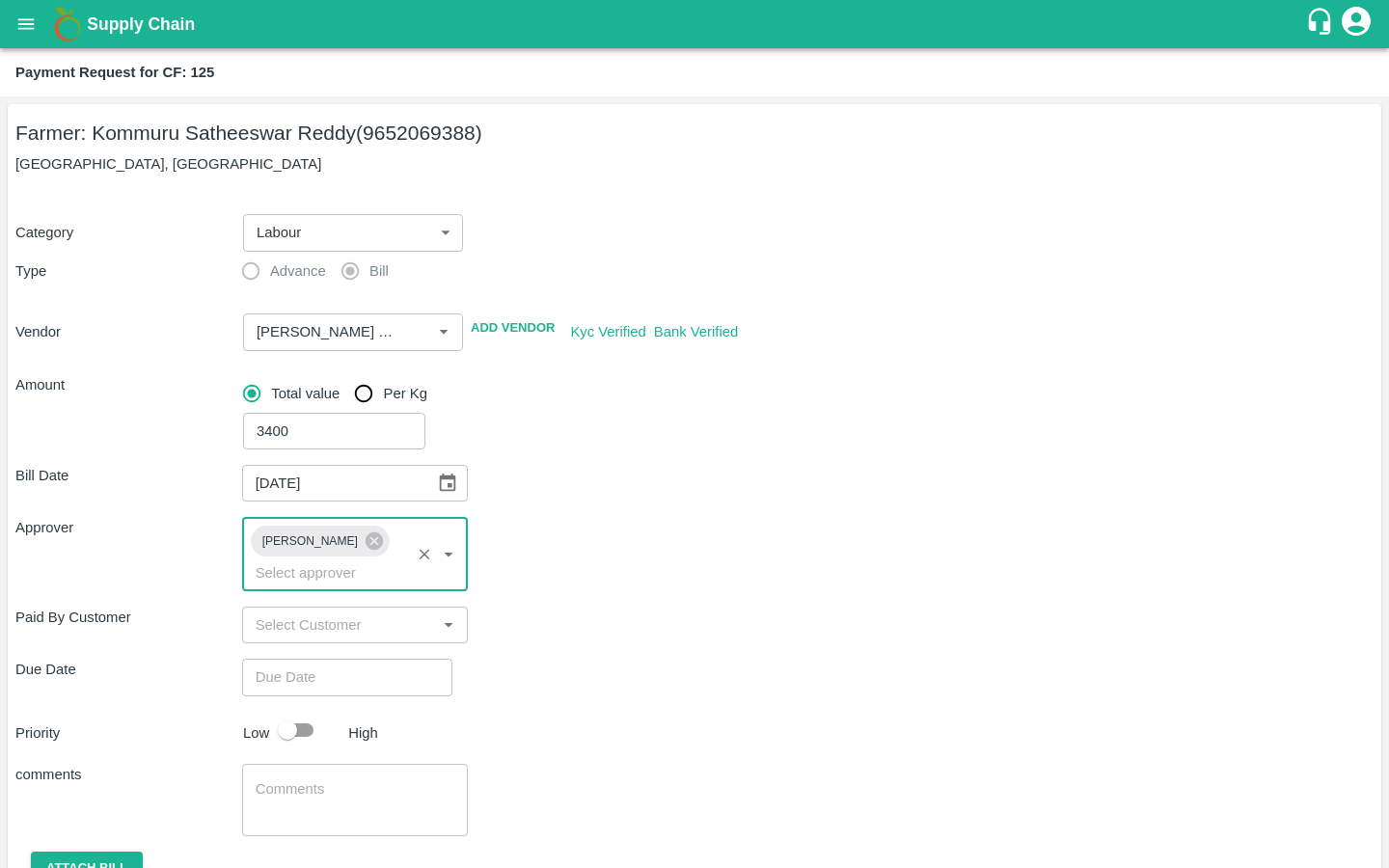 click at bounding box center [340, 677] 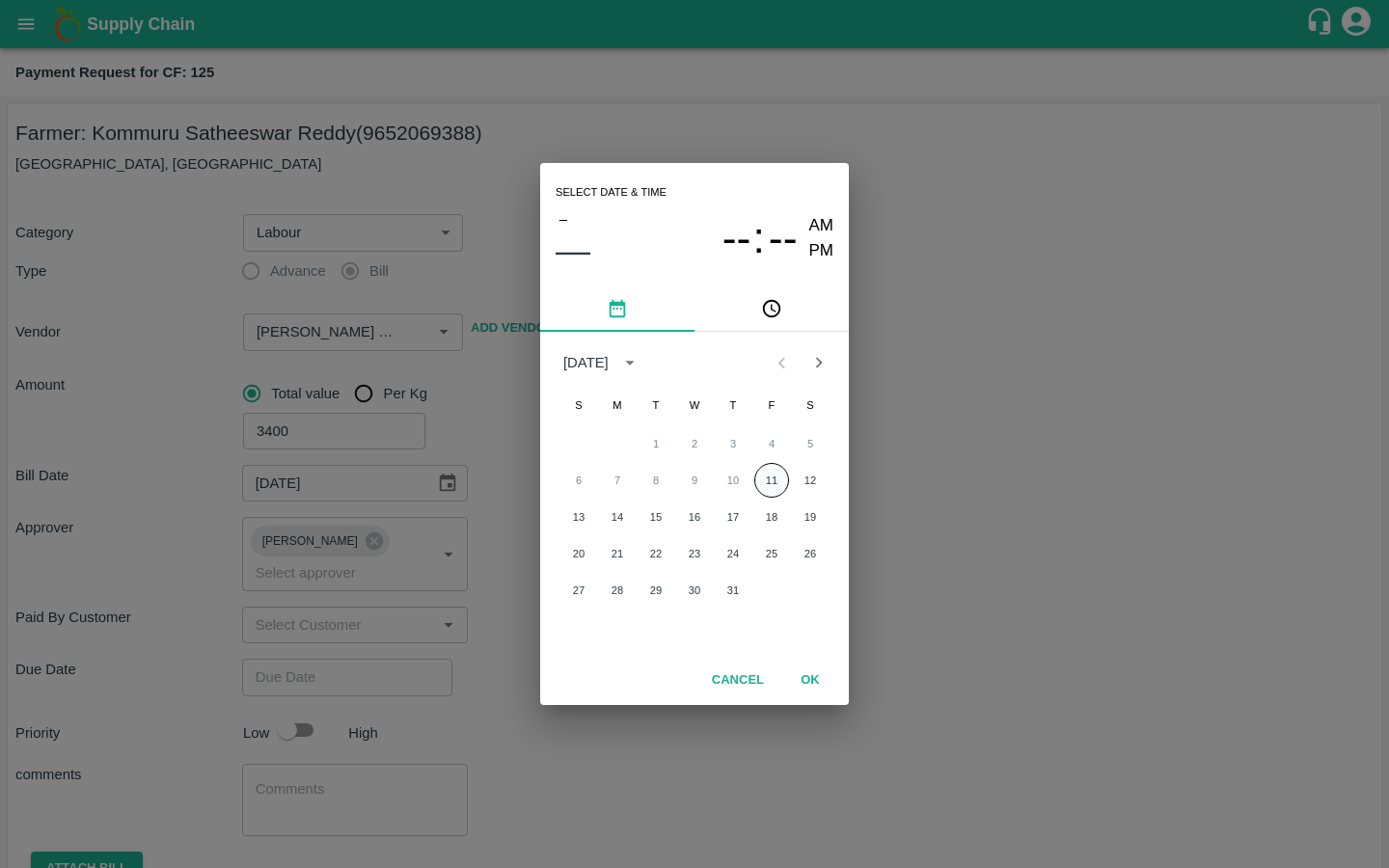 click on "11" at bounding box center (772, 480) 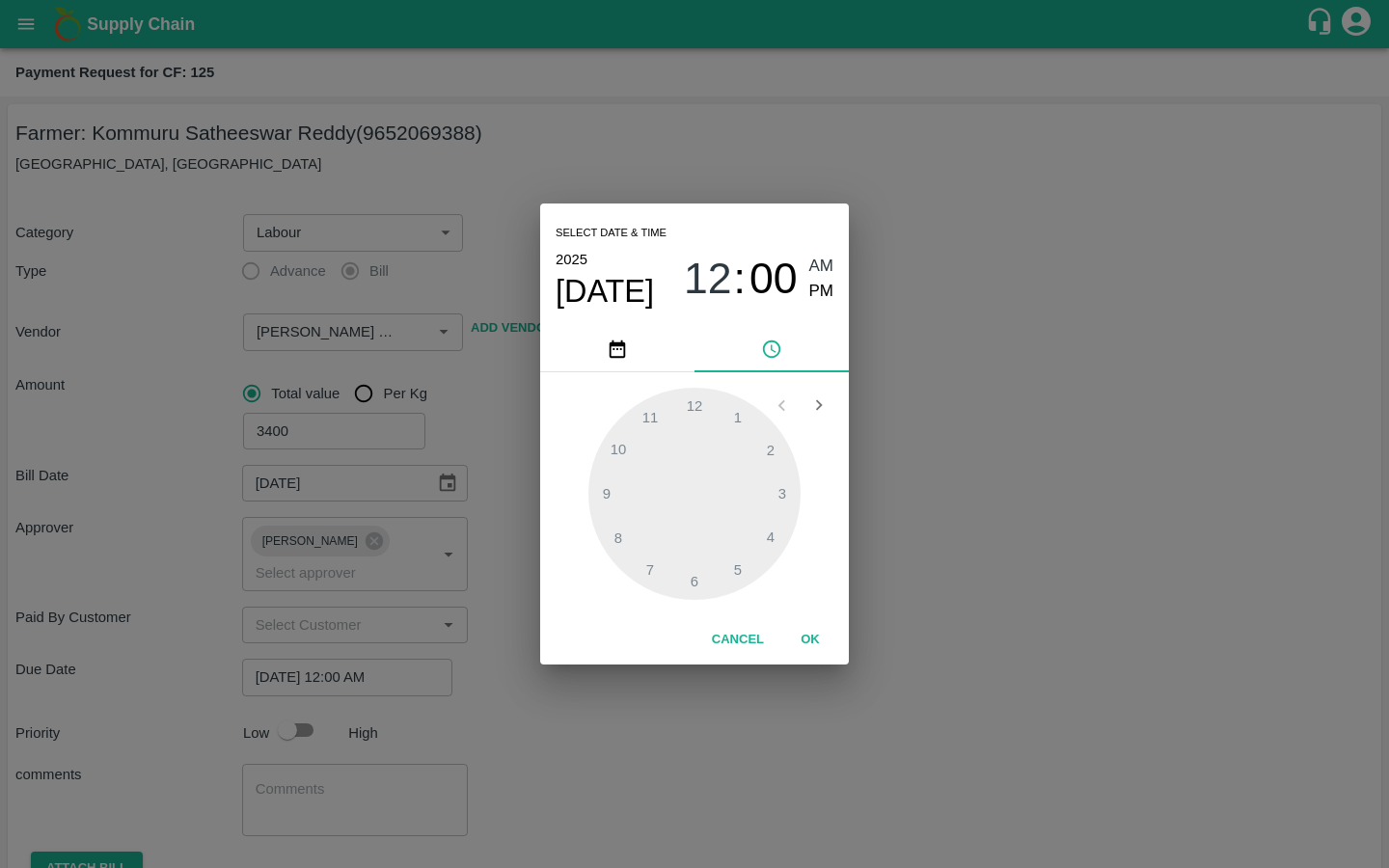 click on "PM" at bounding box center [822, 291] 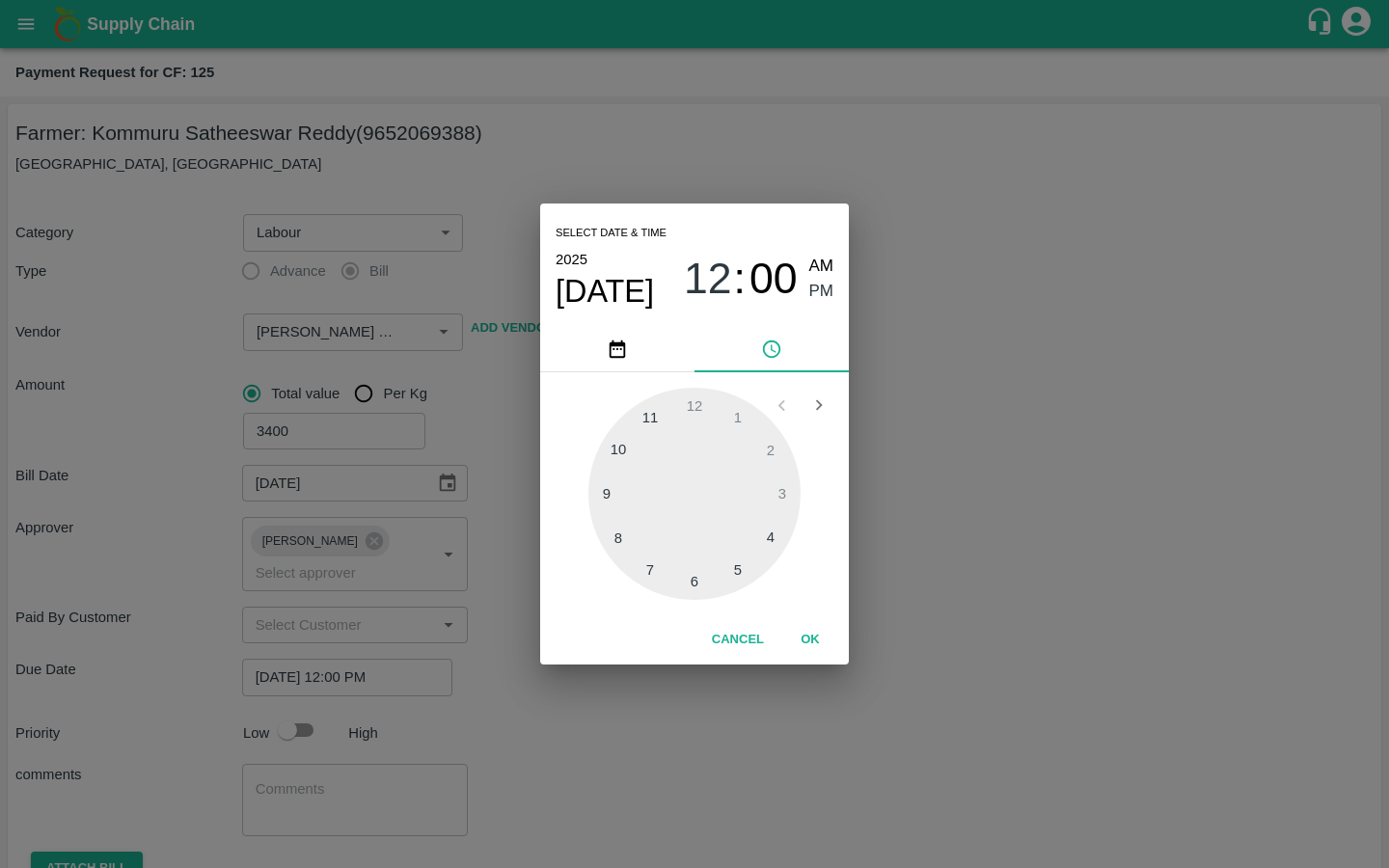 click at bounding box center [694, 494] 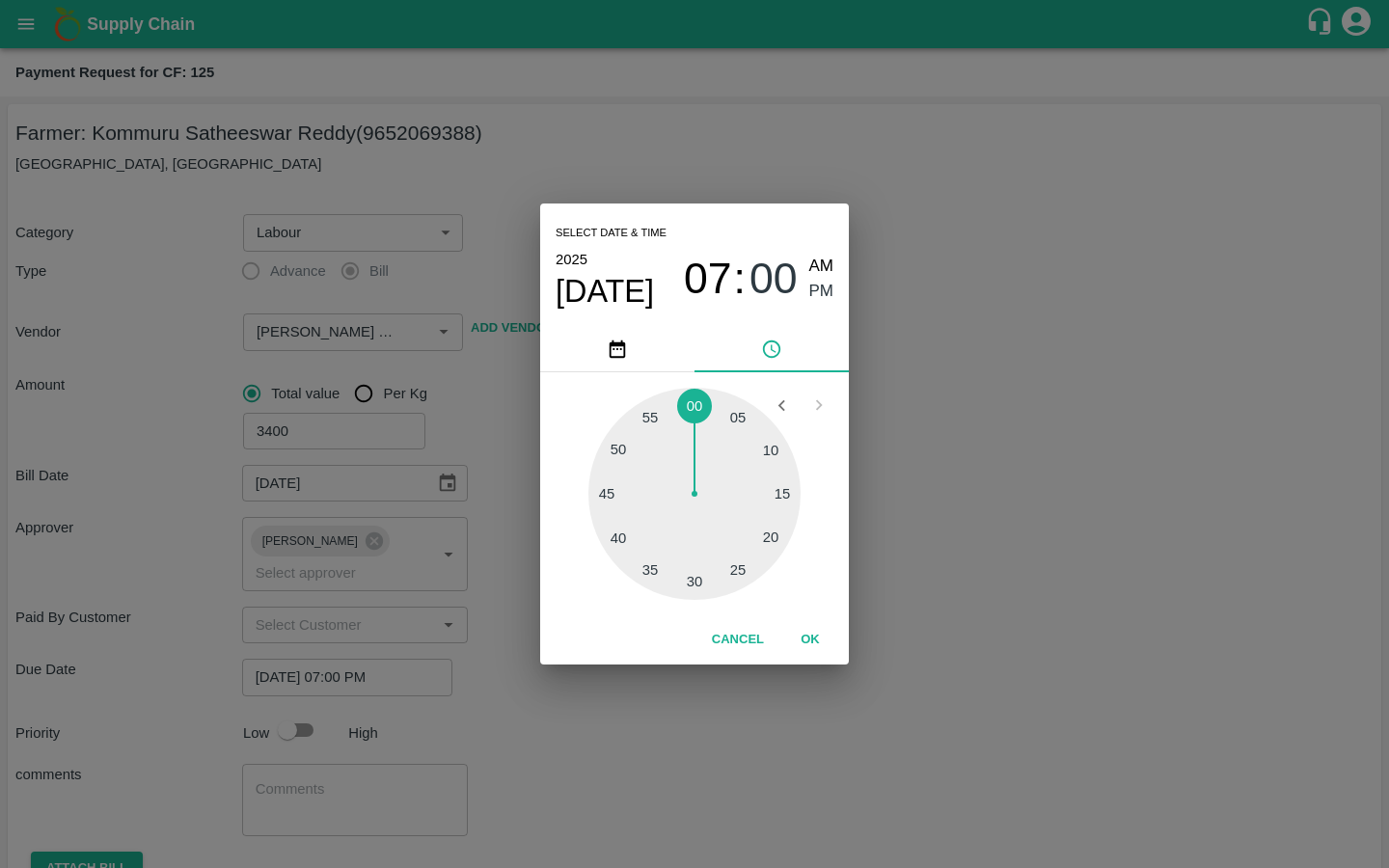 click on "OK" at bounding box center (810, 639) 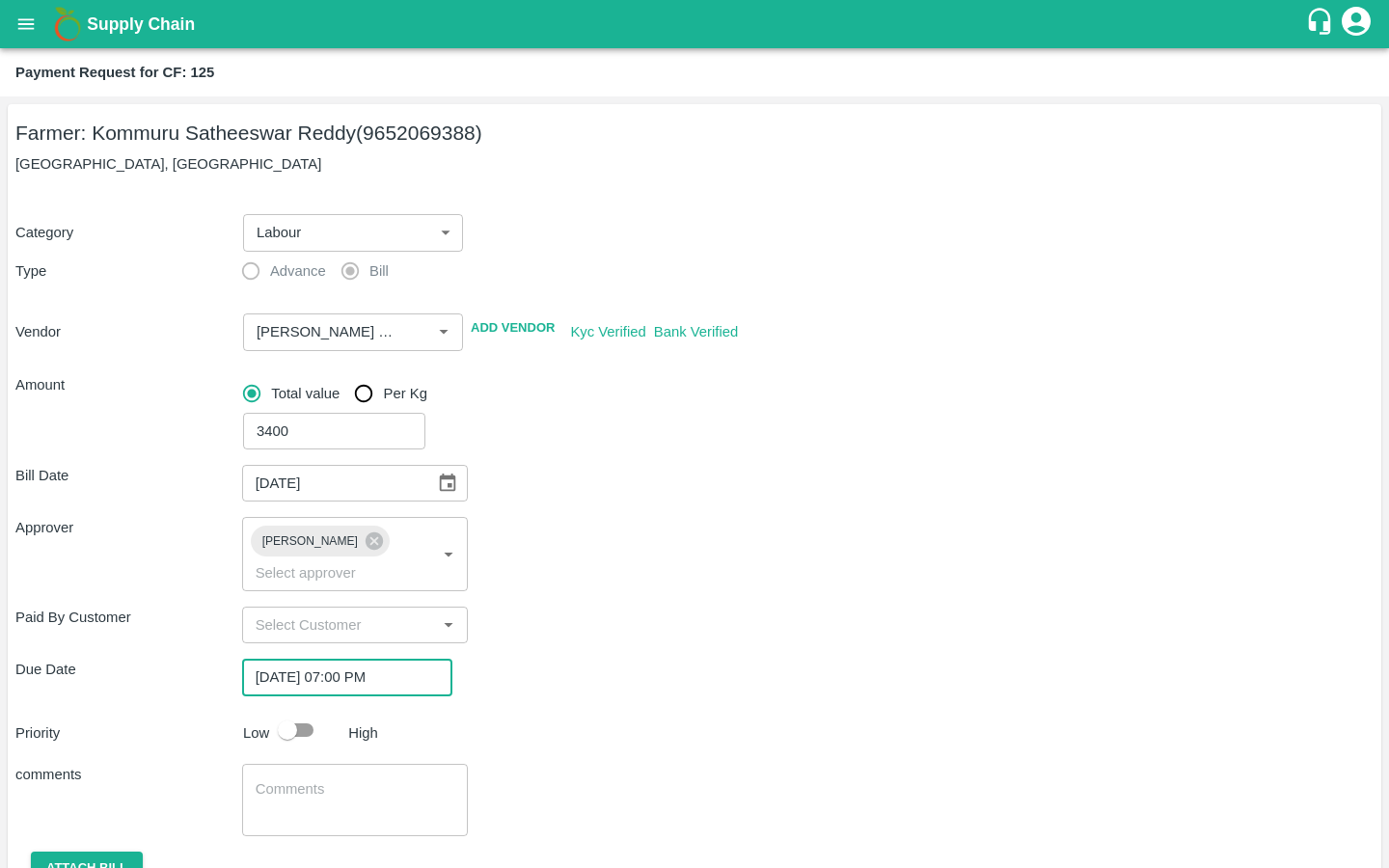 click at bounding box center [287, 730] 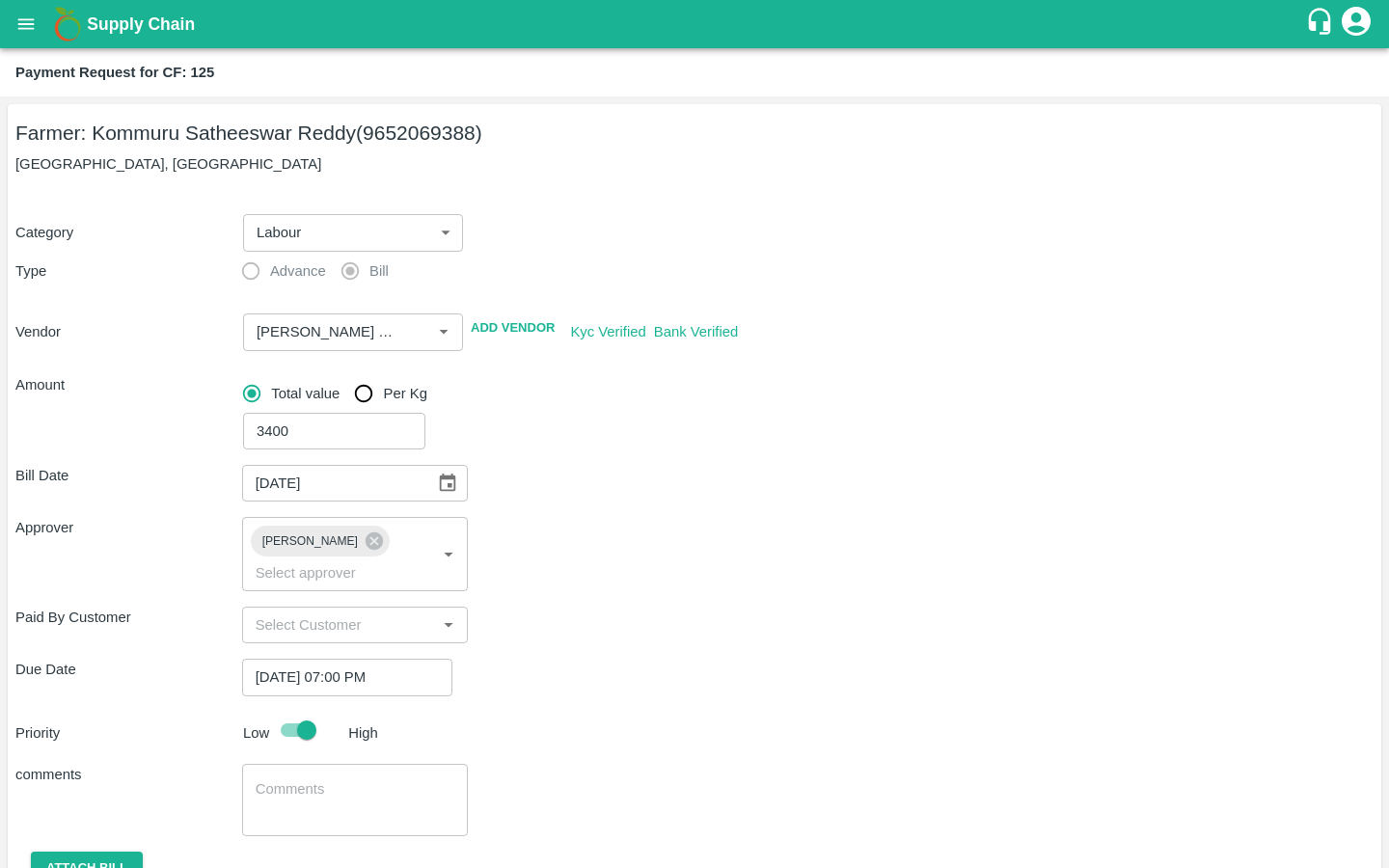 scroll, scrollTop: 63, scrollLeft: 0, axis: vertical 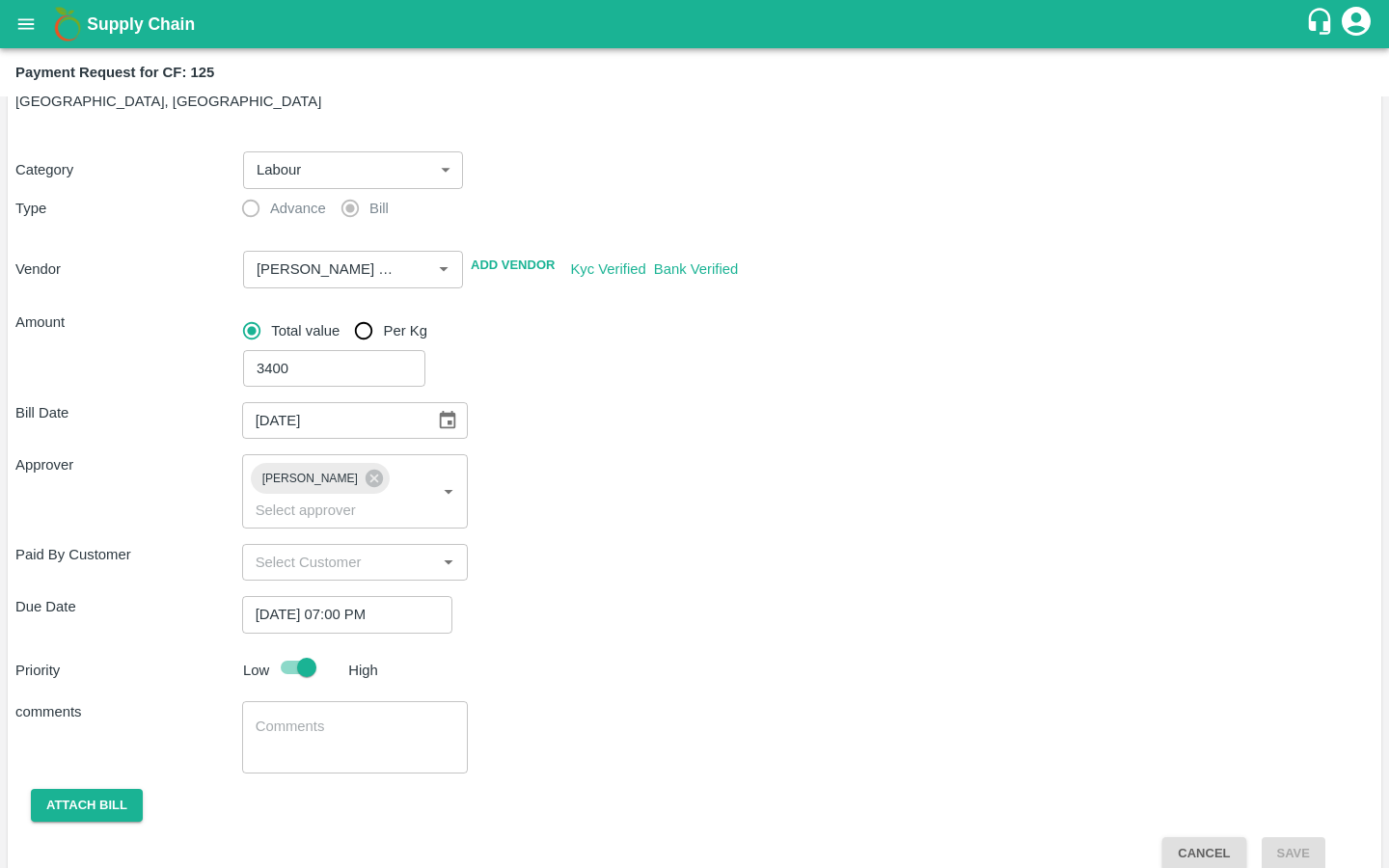 click on "x ​" at bounding box center [355, 737] 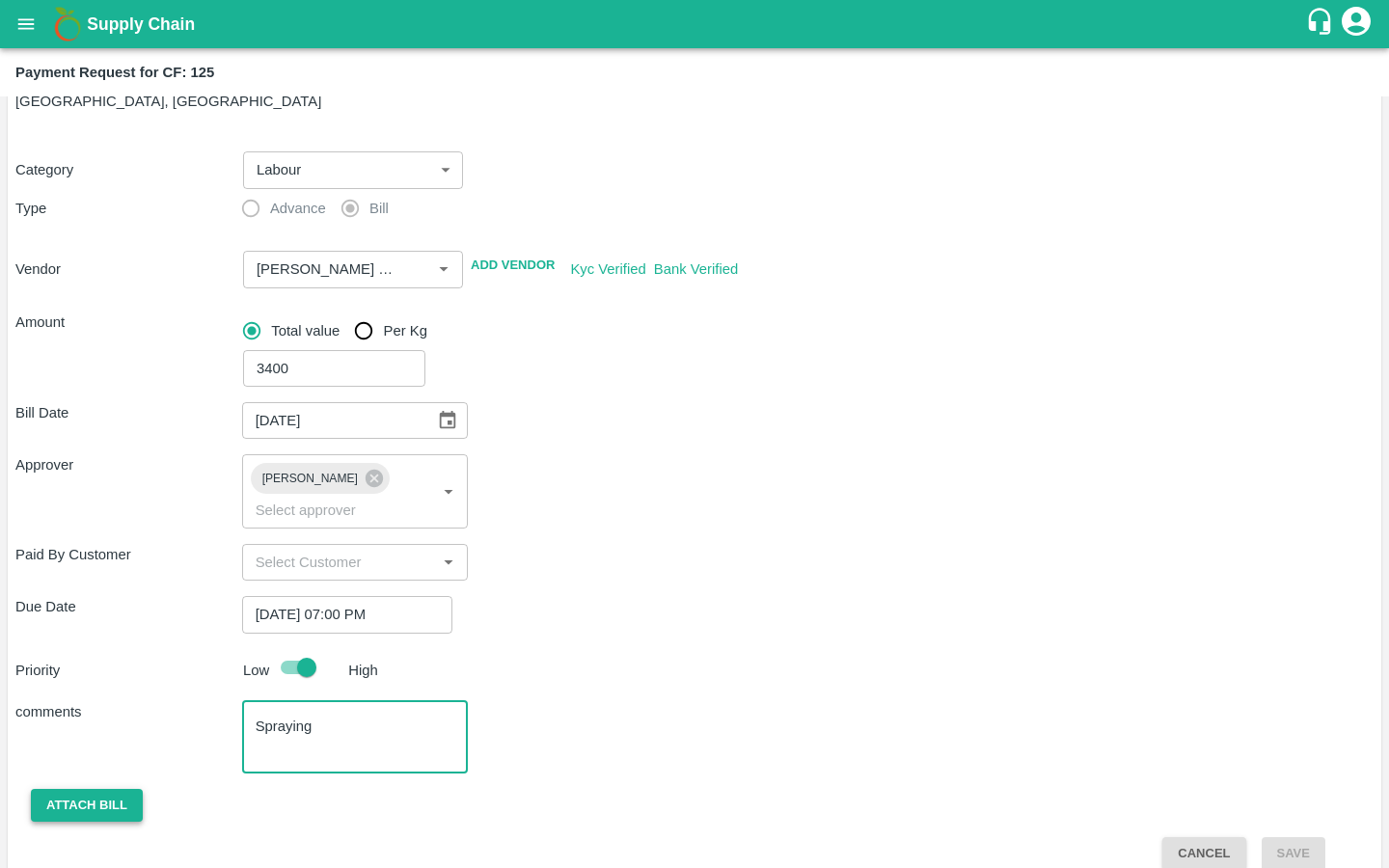 type on "Spraying" 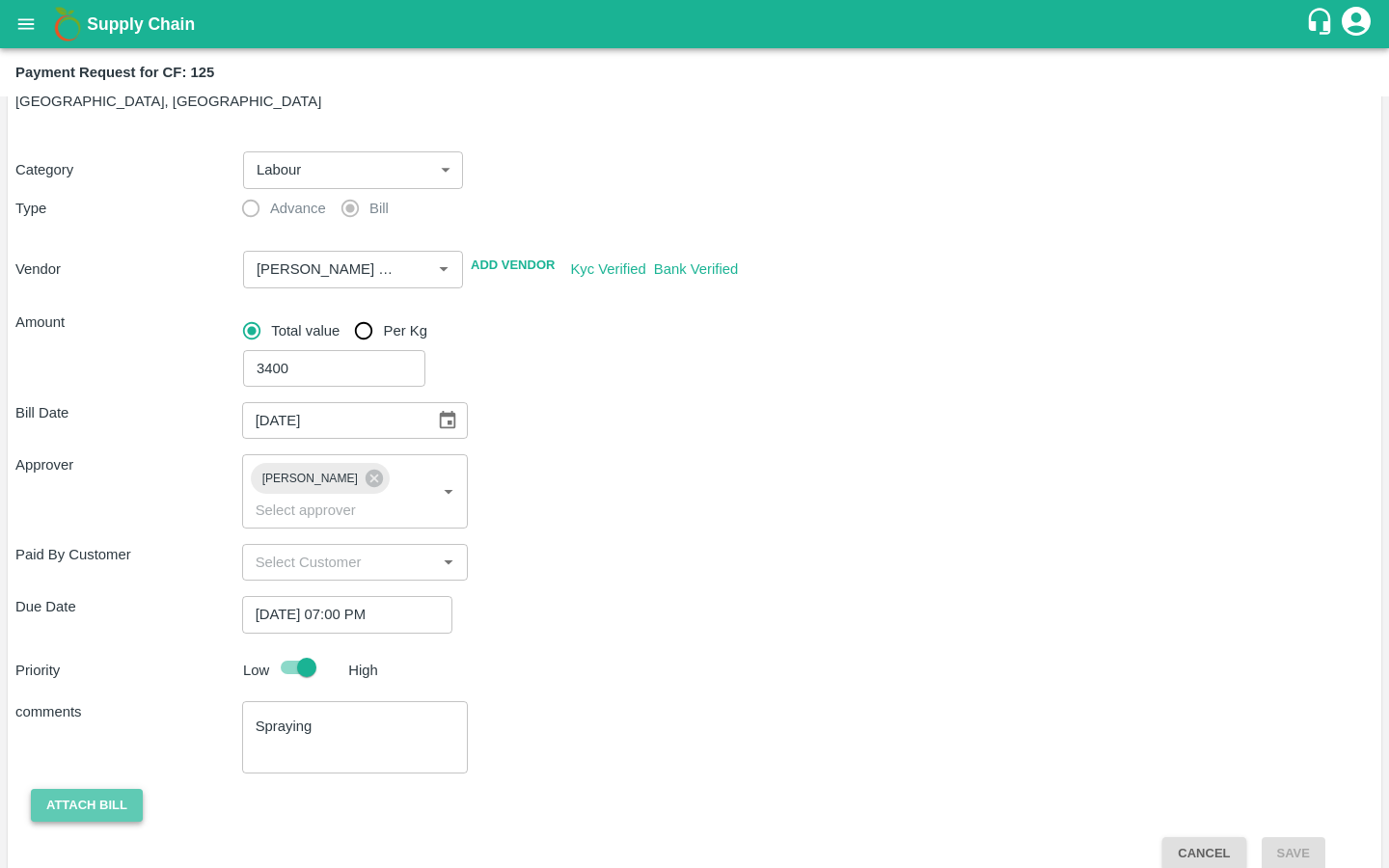 click on "Attach bill" at bounding box center (87, 805) 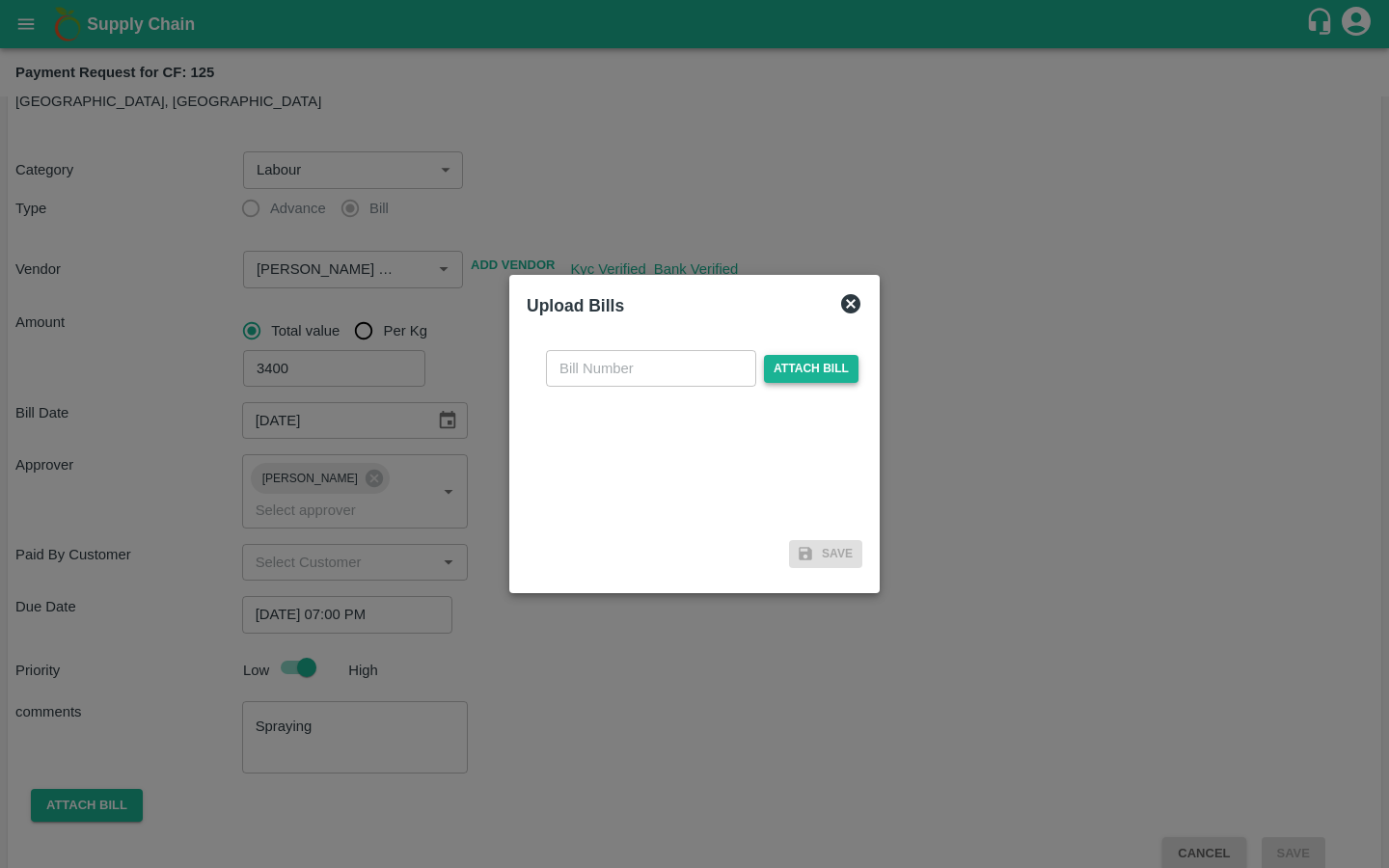 click on "Attach bill" at bounding box center (811, 368) 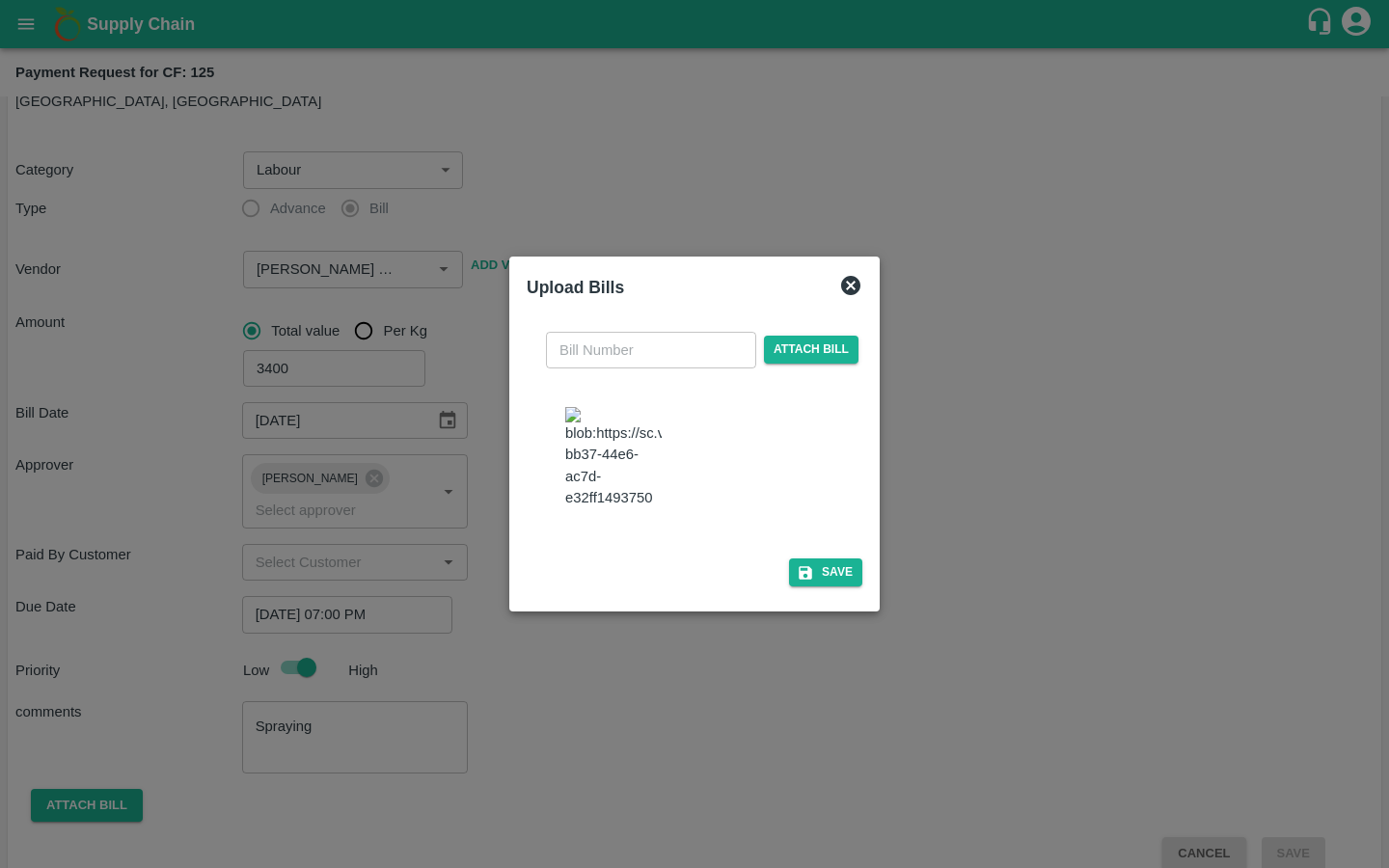 click at bounding box center [613, 457] 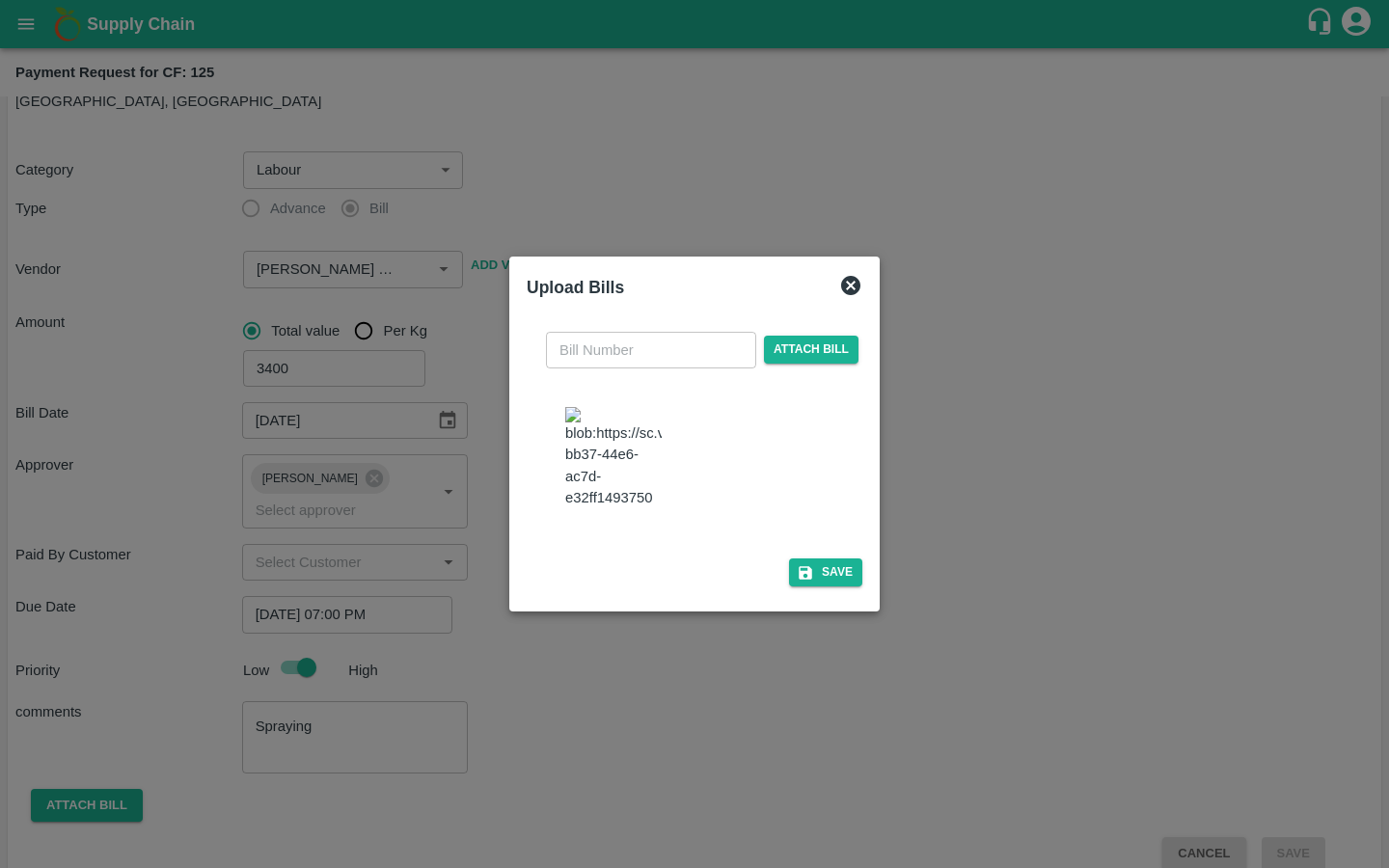 click at bounding box center [651, 350] 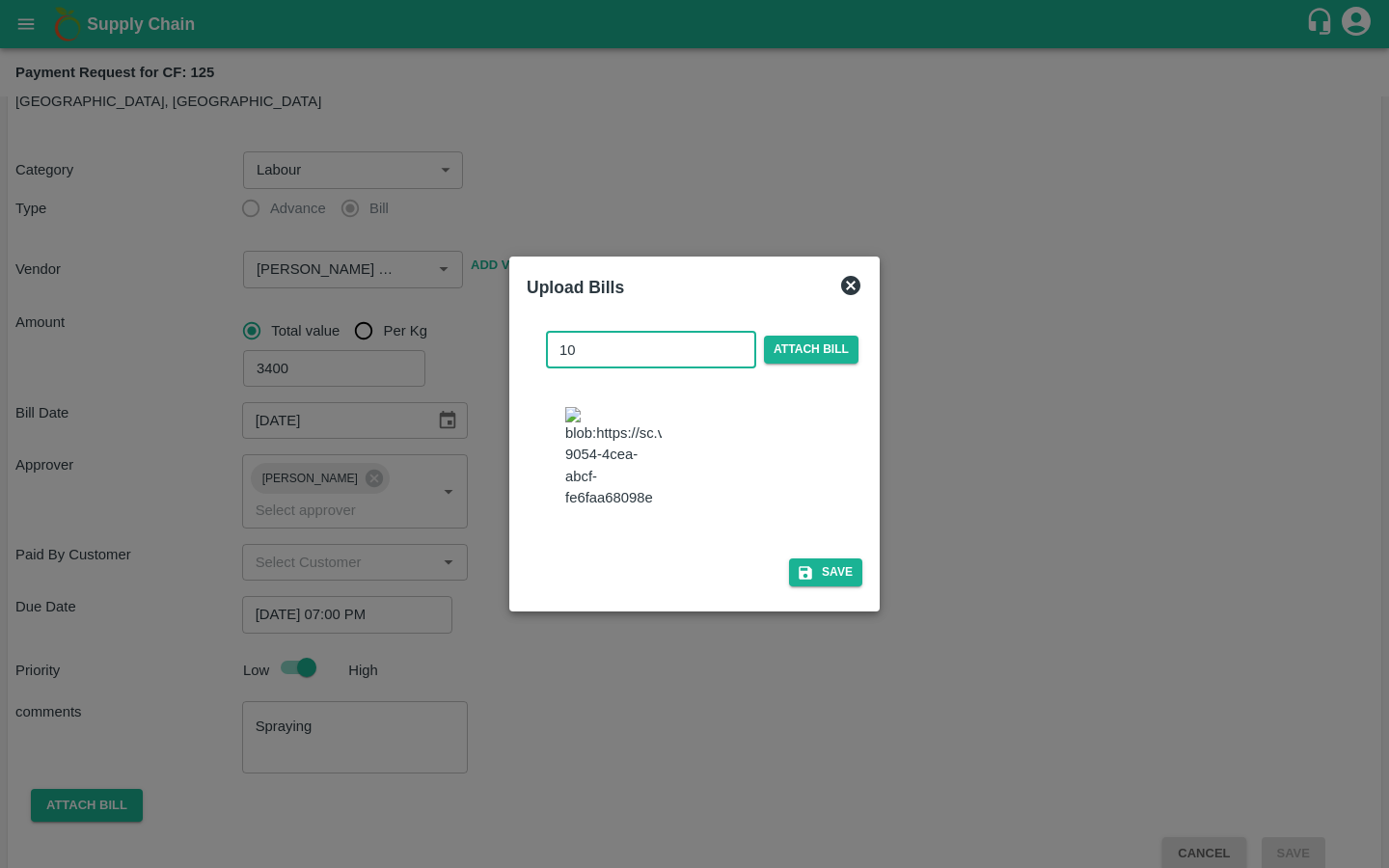 type on "10" 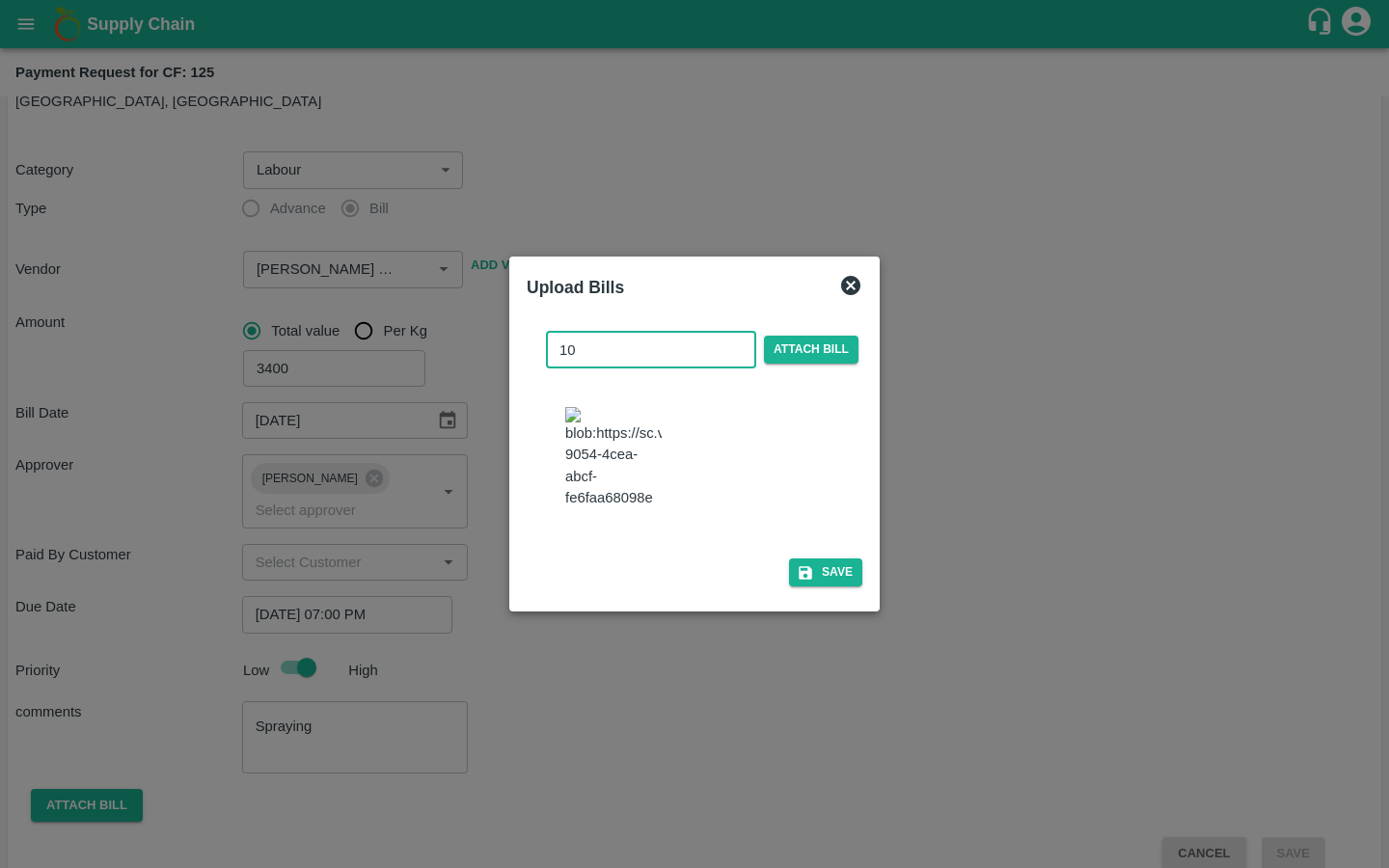 click at bounding box center [702, 459] 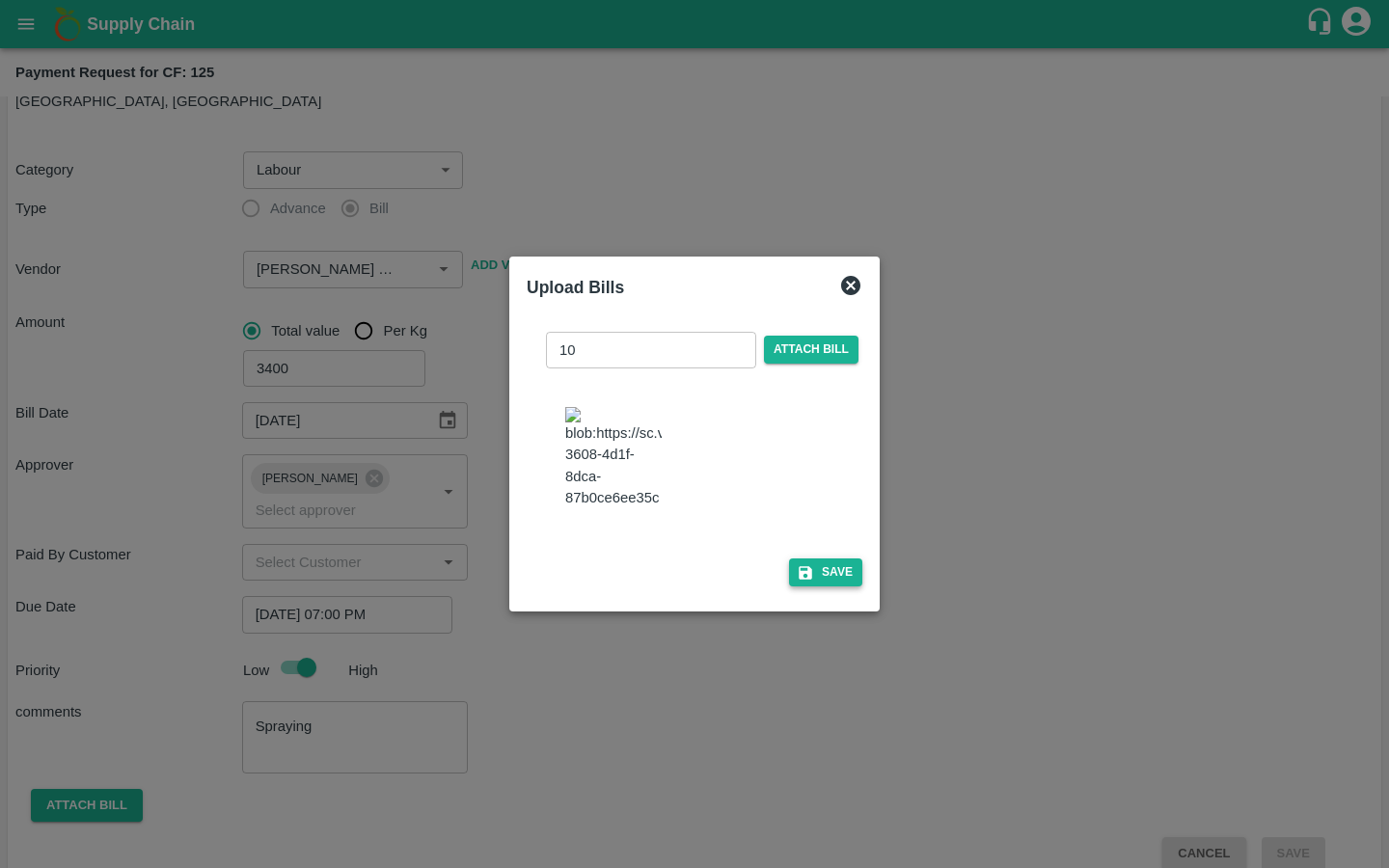 click on "Save" at bounding box center (826, 572) 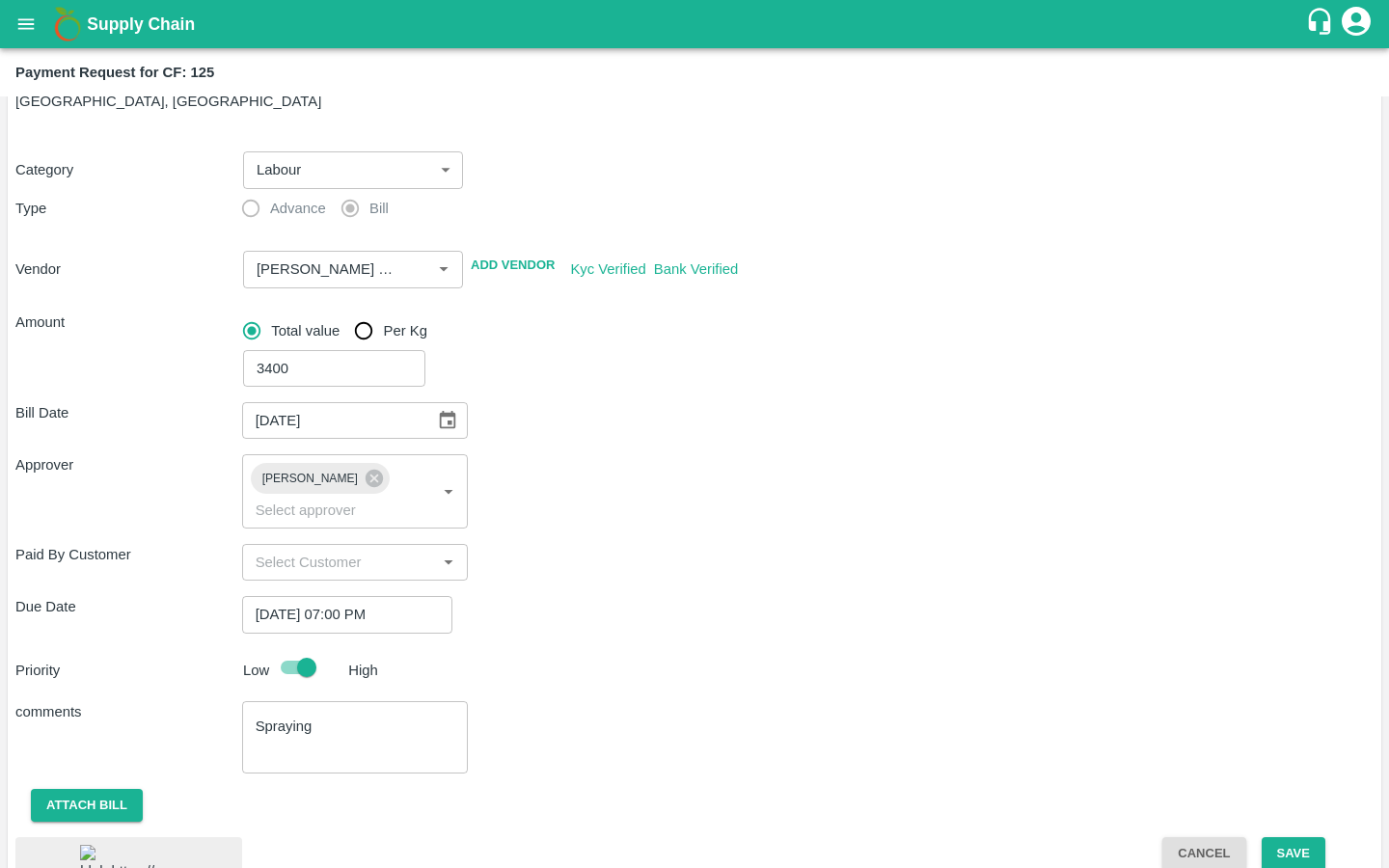 scroll, scrollTop: 278, scrollLeft: 0, axis: vertical 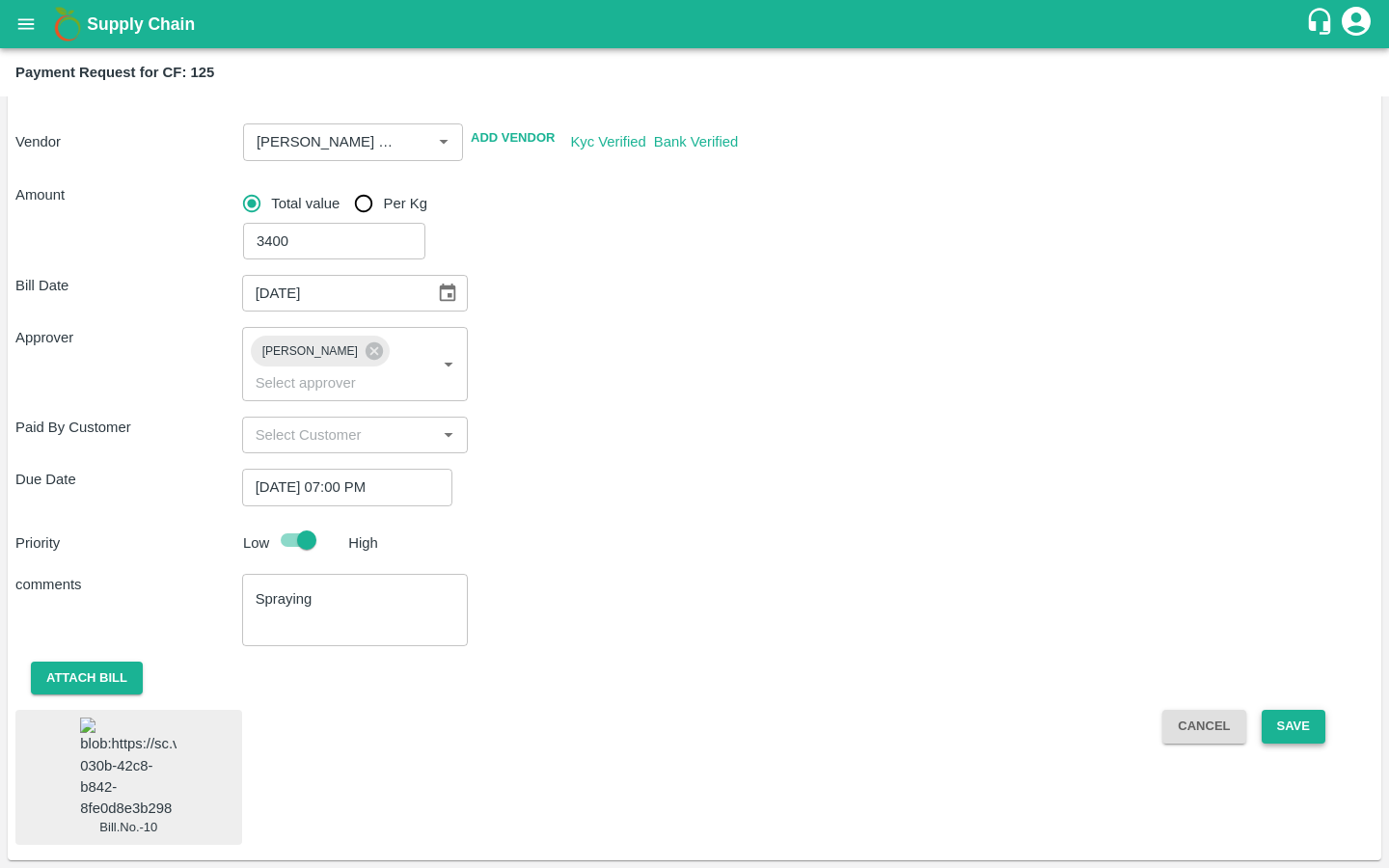 click on "Save" at bounding box center (1294, 726) 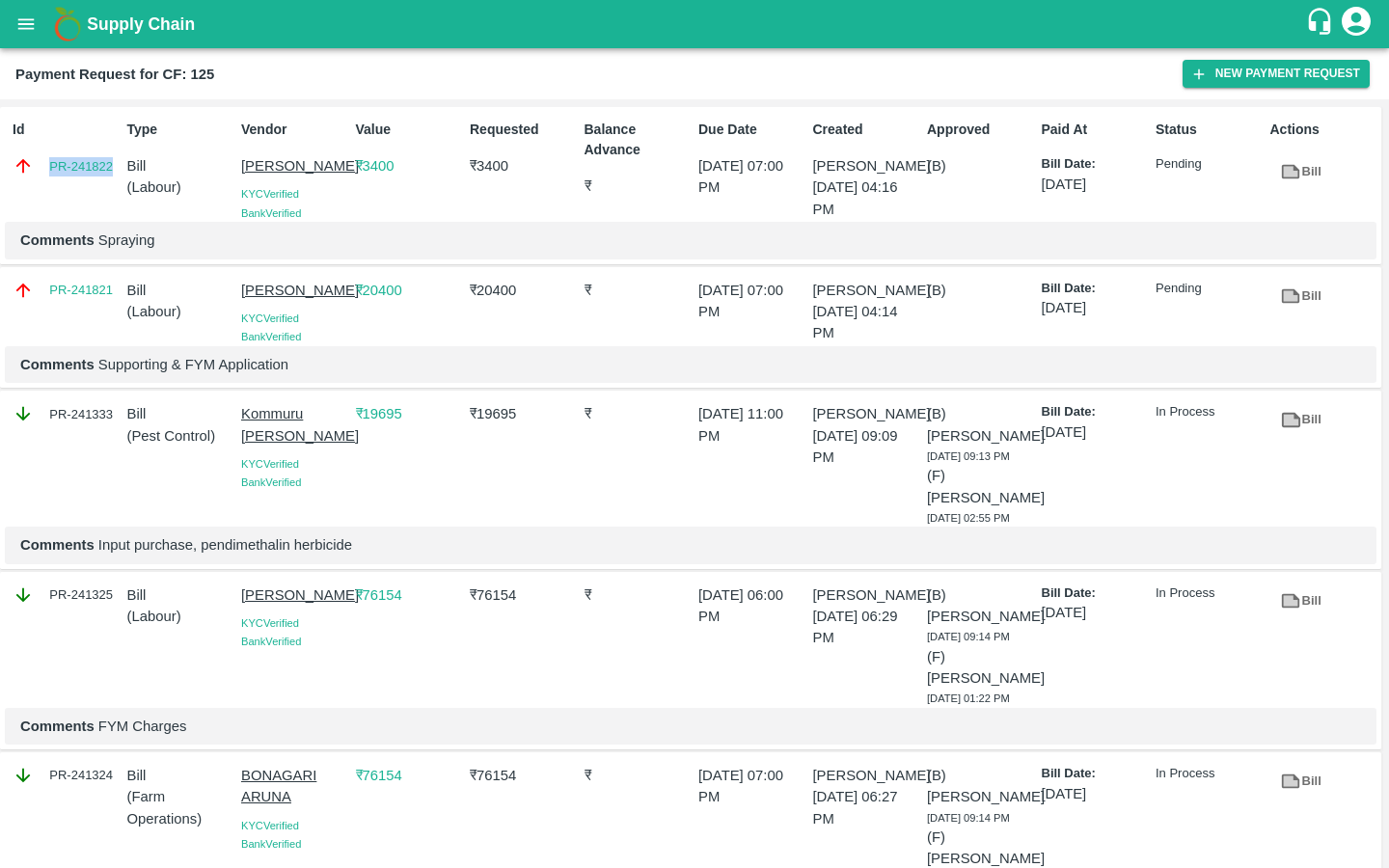 drag, startPoint x: 41, startPoint y: 160, endPoint x: 113, endPoint y: 157, distance: 72.062473 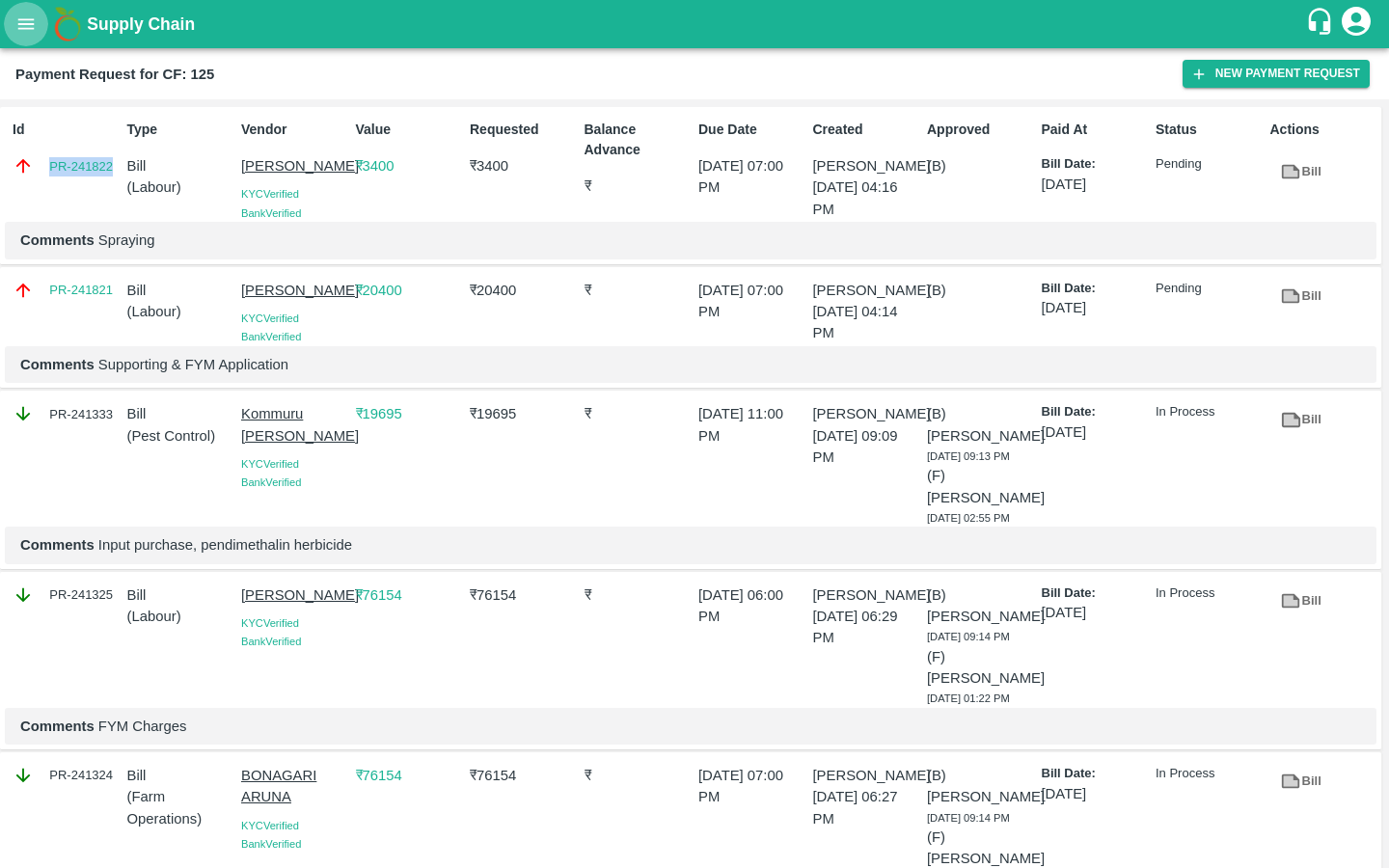 click 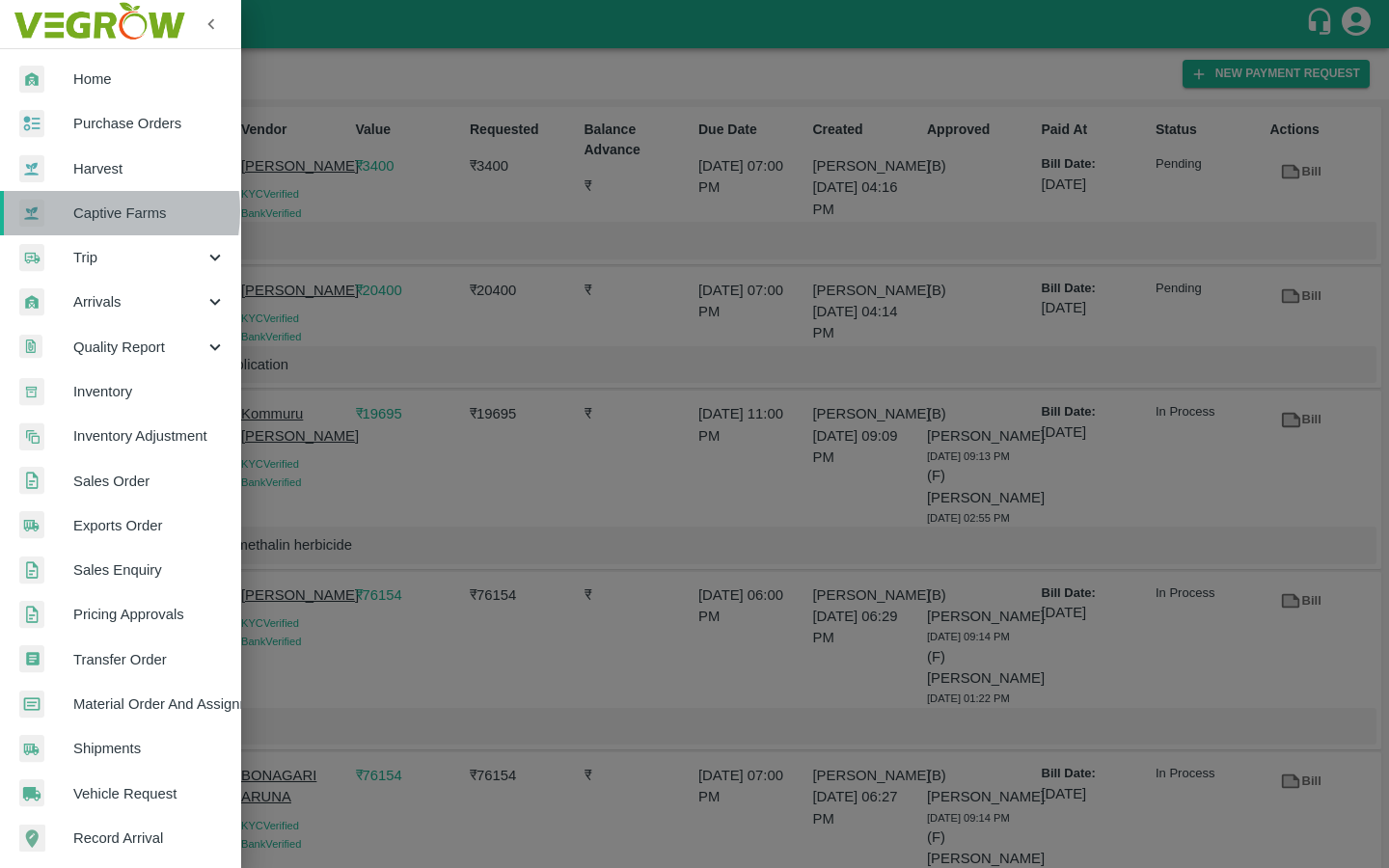 click on "Captive Farms" at bounding box center [150, 213] 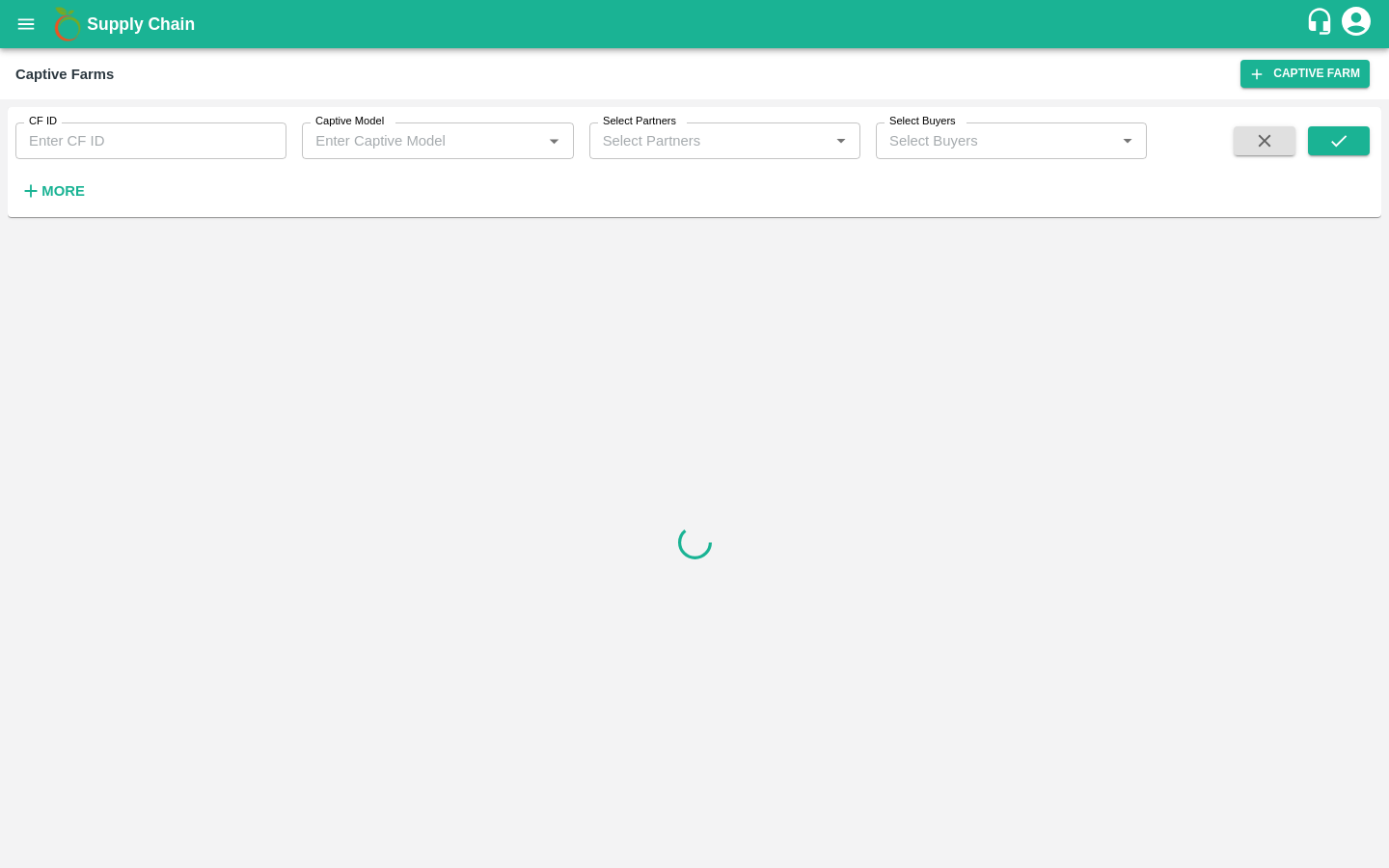 click on "CF ID" at bounding box center [150, 141] 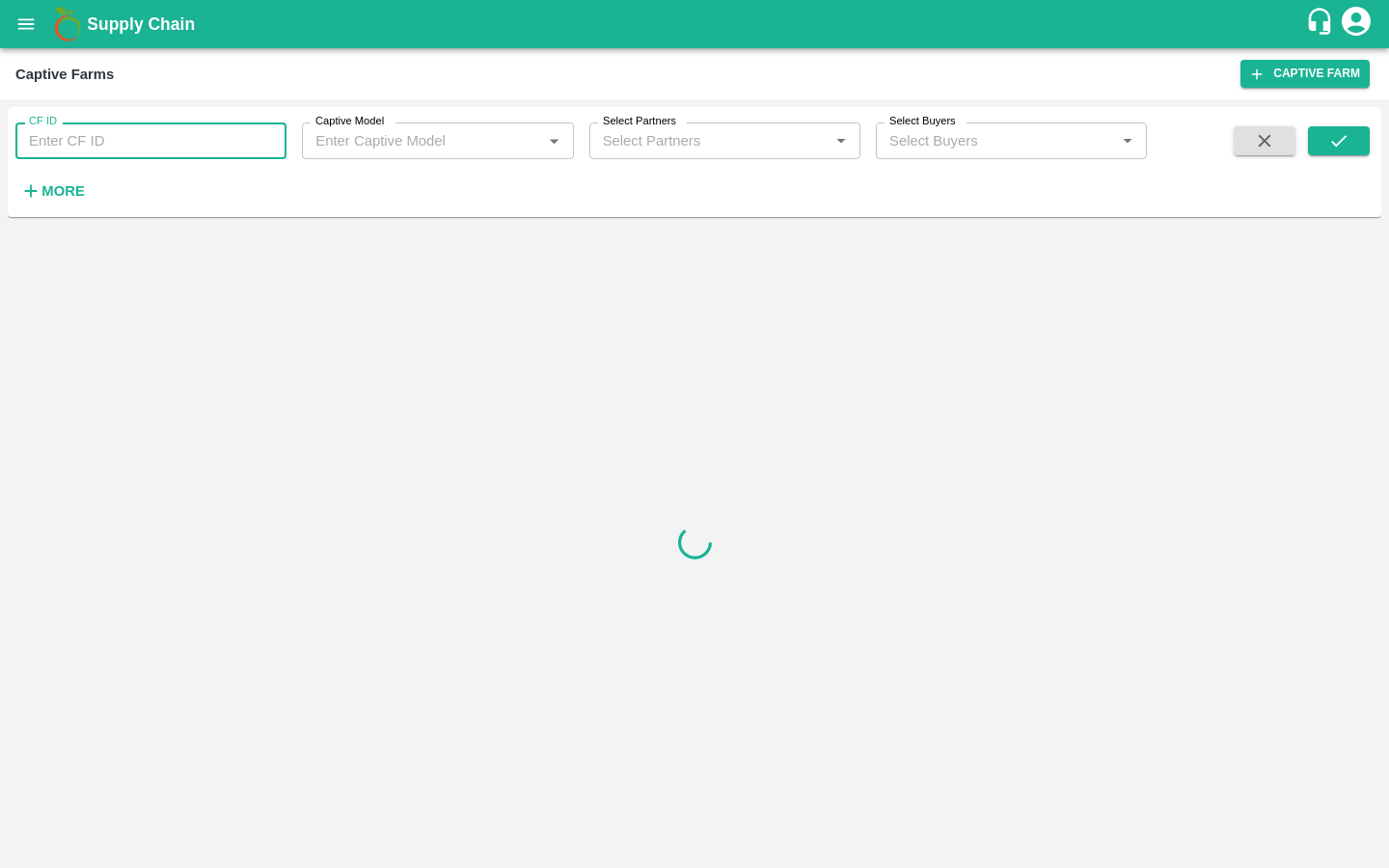 paste on "122" 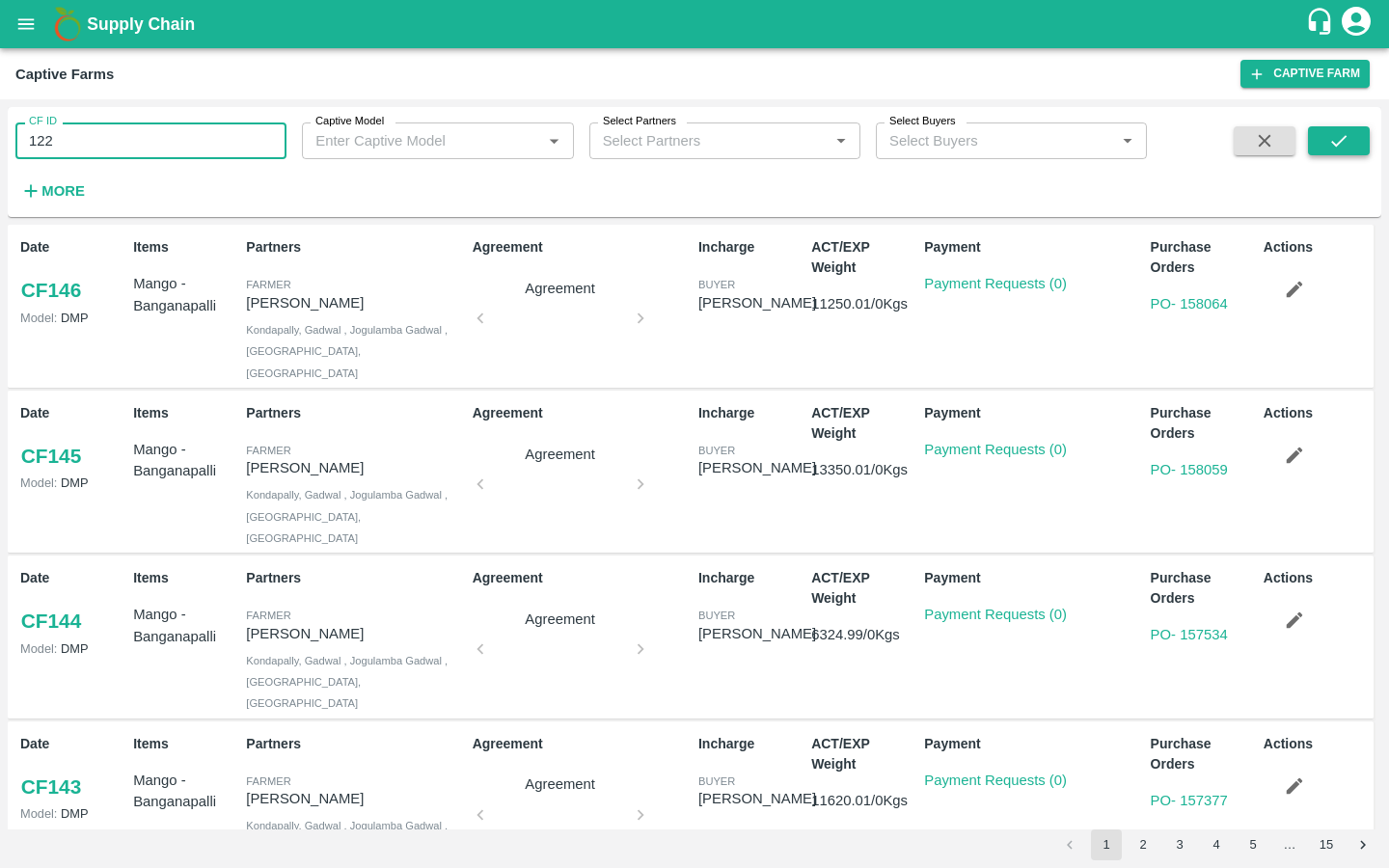 type on "122" 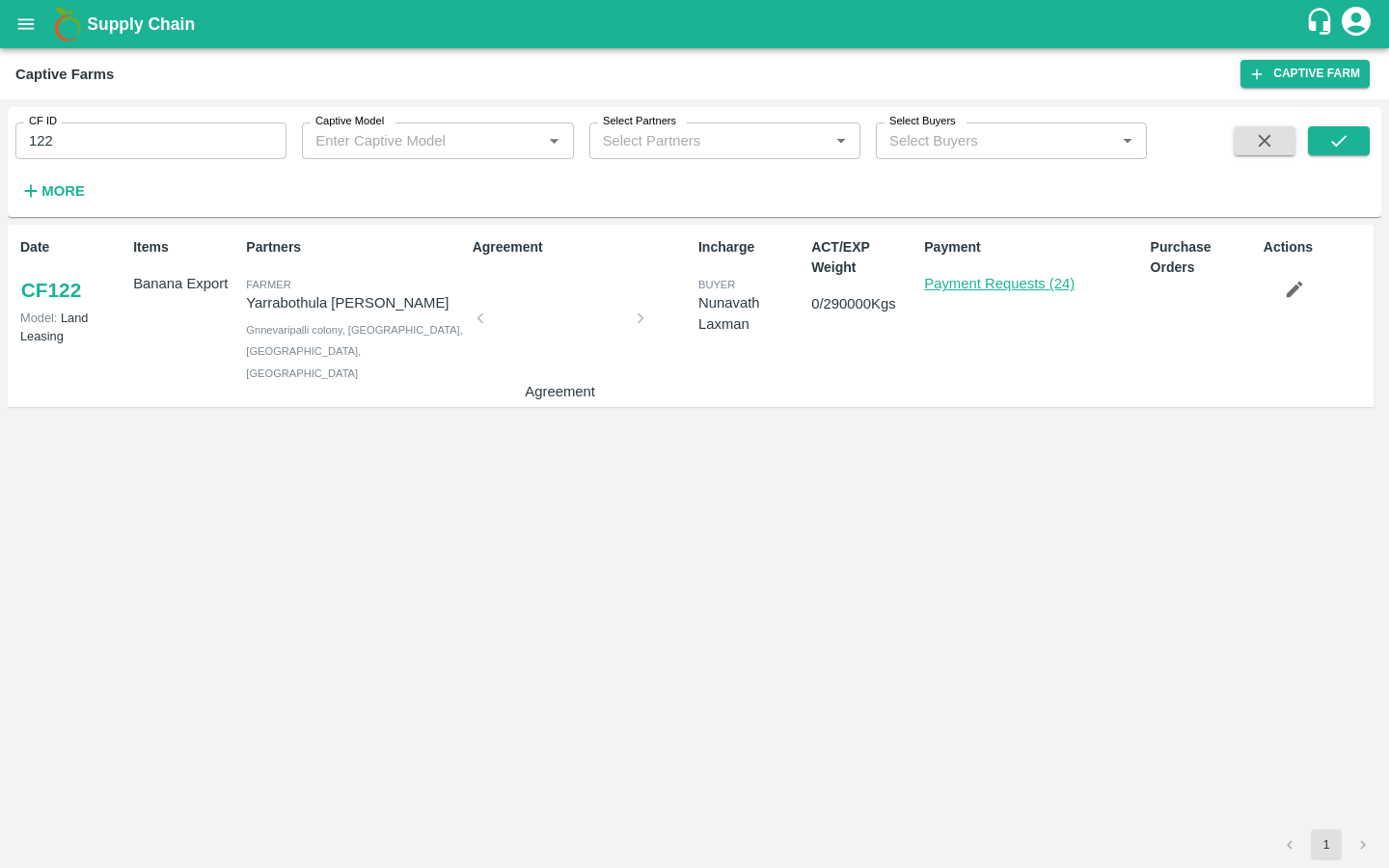 click on "Payment Requests   (24)" at bounding box center [999, 284] 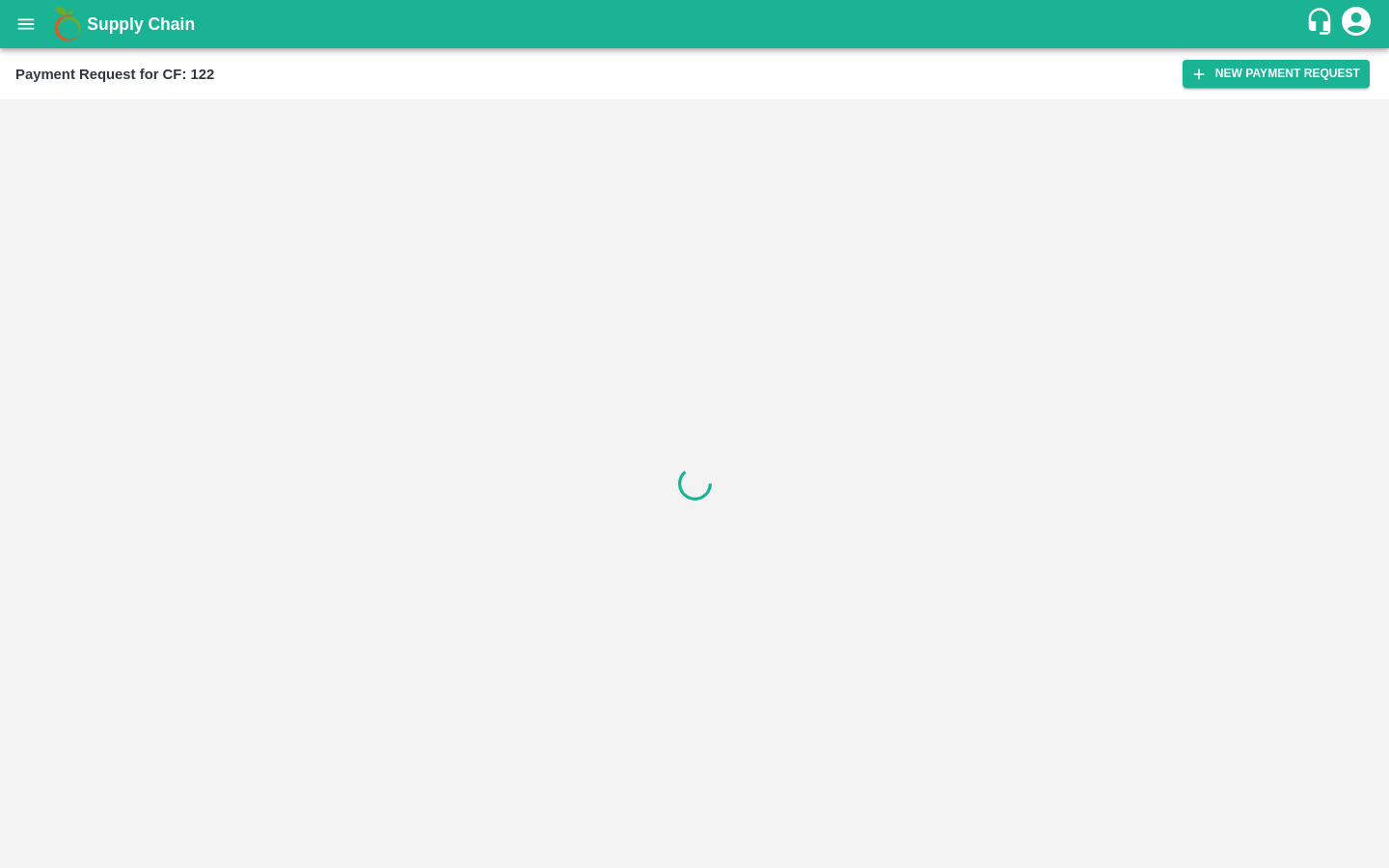 scroll, scrollTop: 0, scrollLeft: 0, axis: both 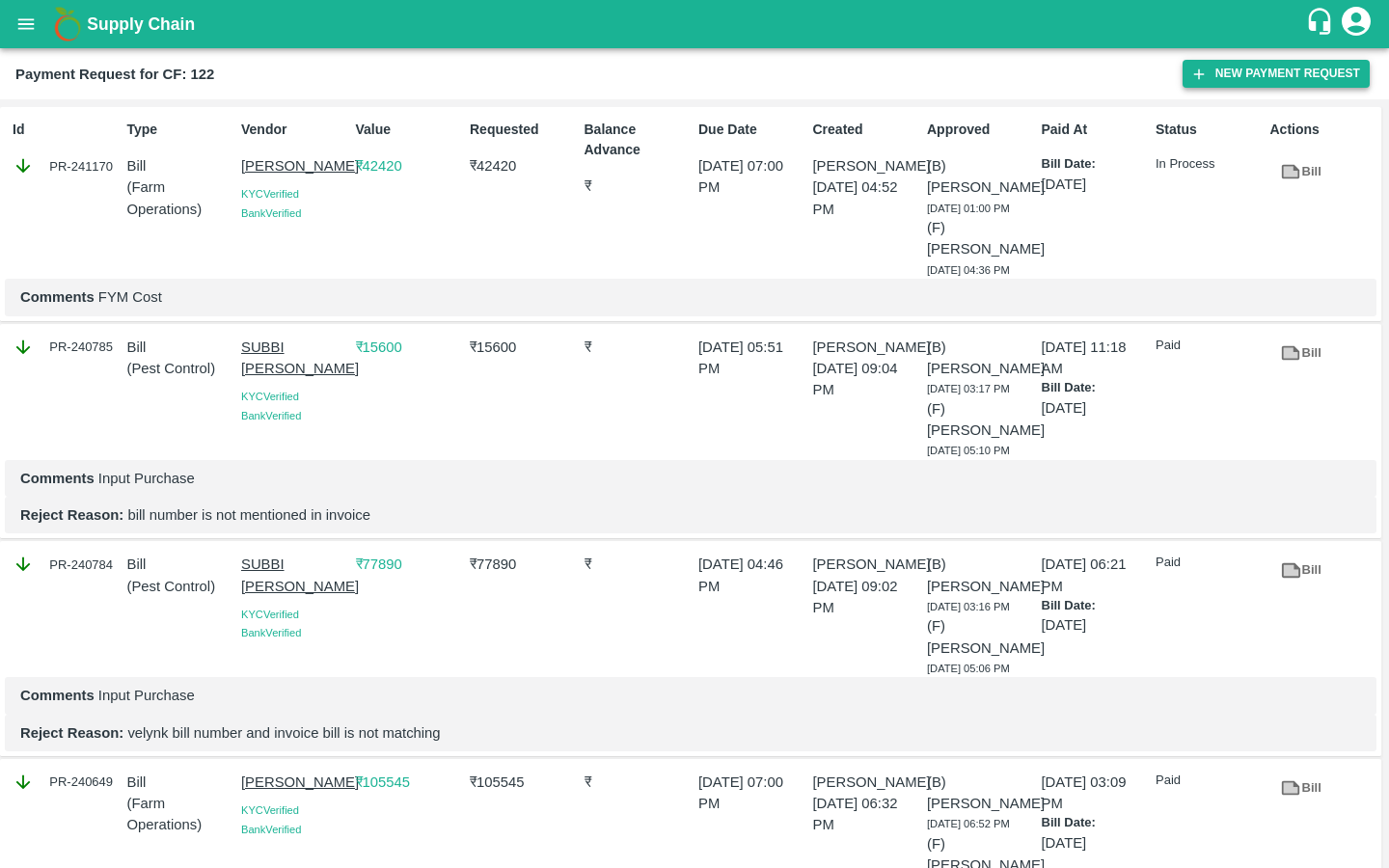 click on "New Payment Request" at bounding box center [1276, 73] 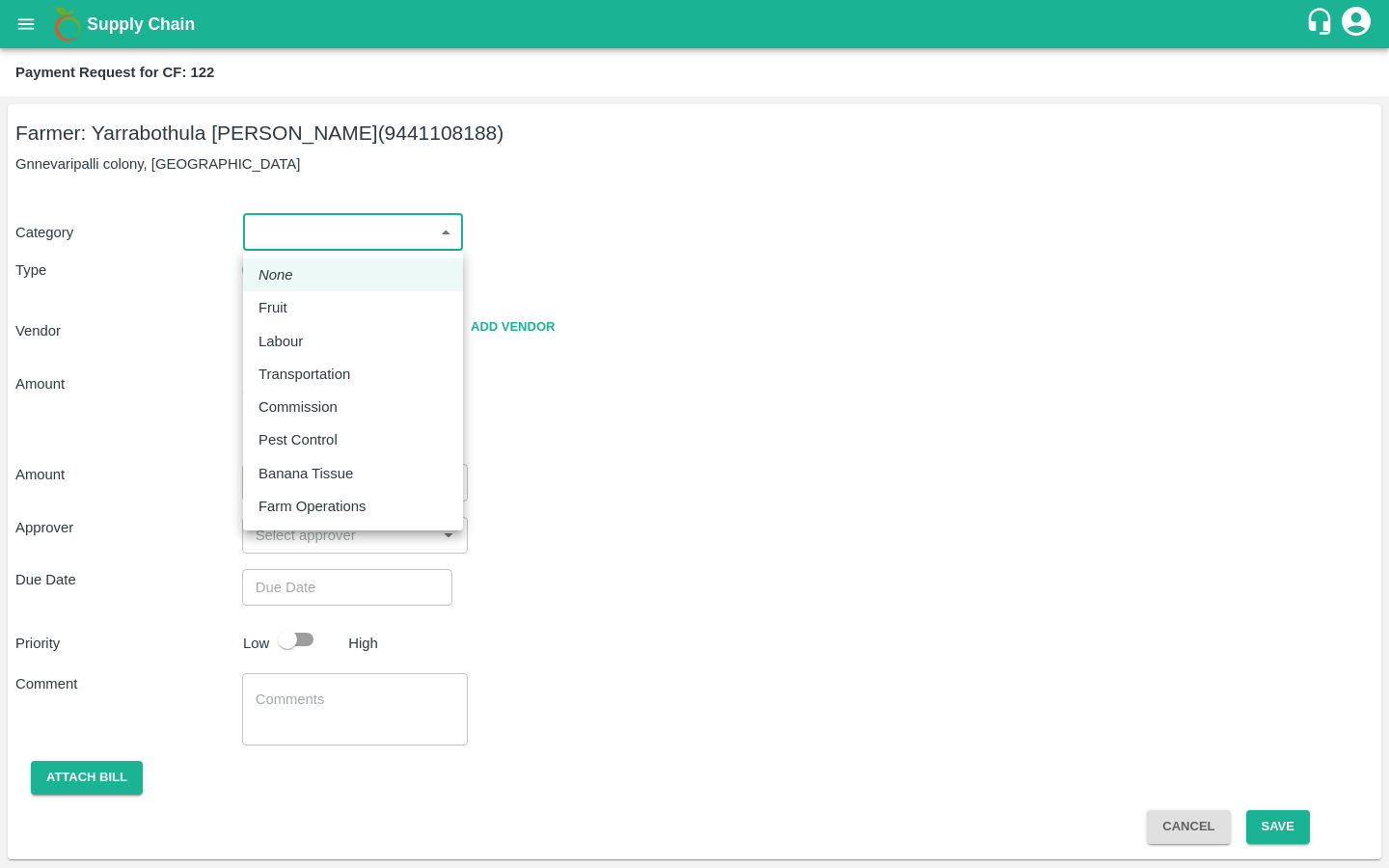 click on "Supply Chain Payment Request for CF: 122 Farmer:    Yarrabothula Sai Teja Reddy  (9441108188) Gnnevaripalli colony, anantapur Category ​ ​ Type Advance Bill Vendor ​ Add Vendor Amount Total value Per Kg ​ Amount ​ Approver ​ Due Date ​  Priority  Low  High Comment x ​ Attach bill Cancel Save Bangalore DC Direct Customer Hyderabad DC B2R Bangalore  Tembhurni Virtual Captive PH Ananthapur Virtual Captive PH Kothakota Virtual Captive PH Chittoor Virtual Captive PH Vavilala Himalekya Logout None Fruit Labour Transportation Commission Pest Control Banana Tissue Farm Operations" at bounding box center [694, 434] 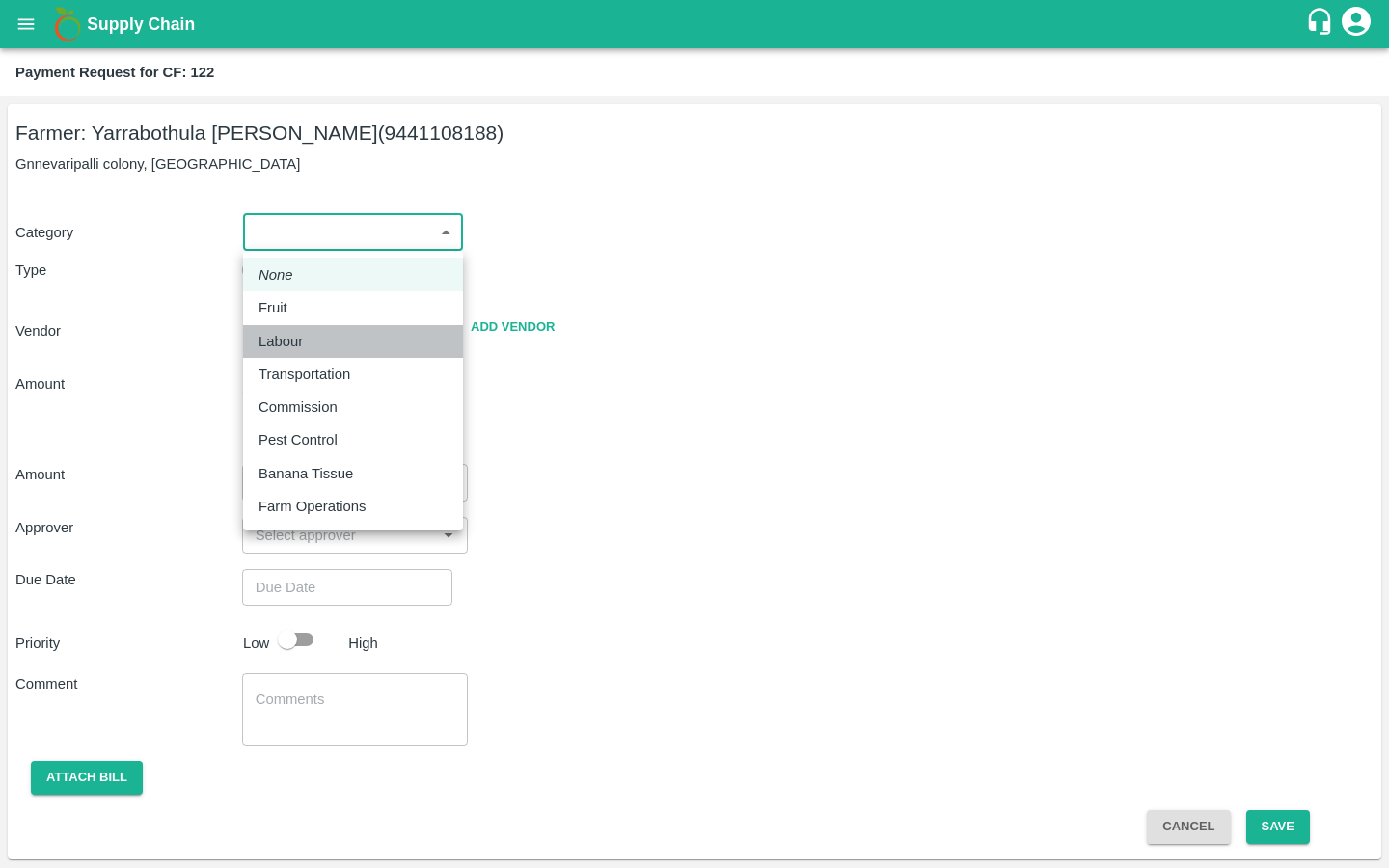 click on "Labour" at bounding box center [281, 341] 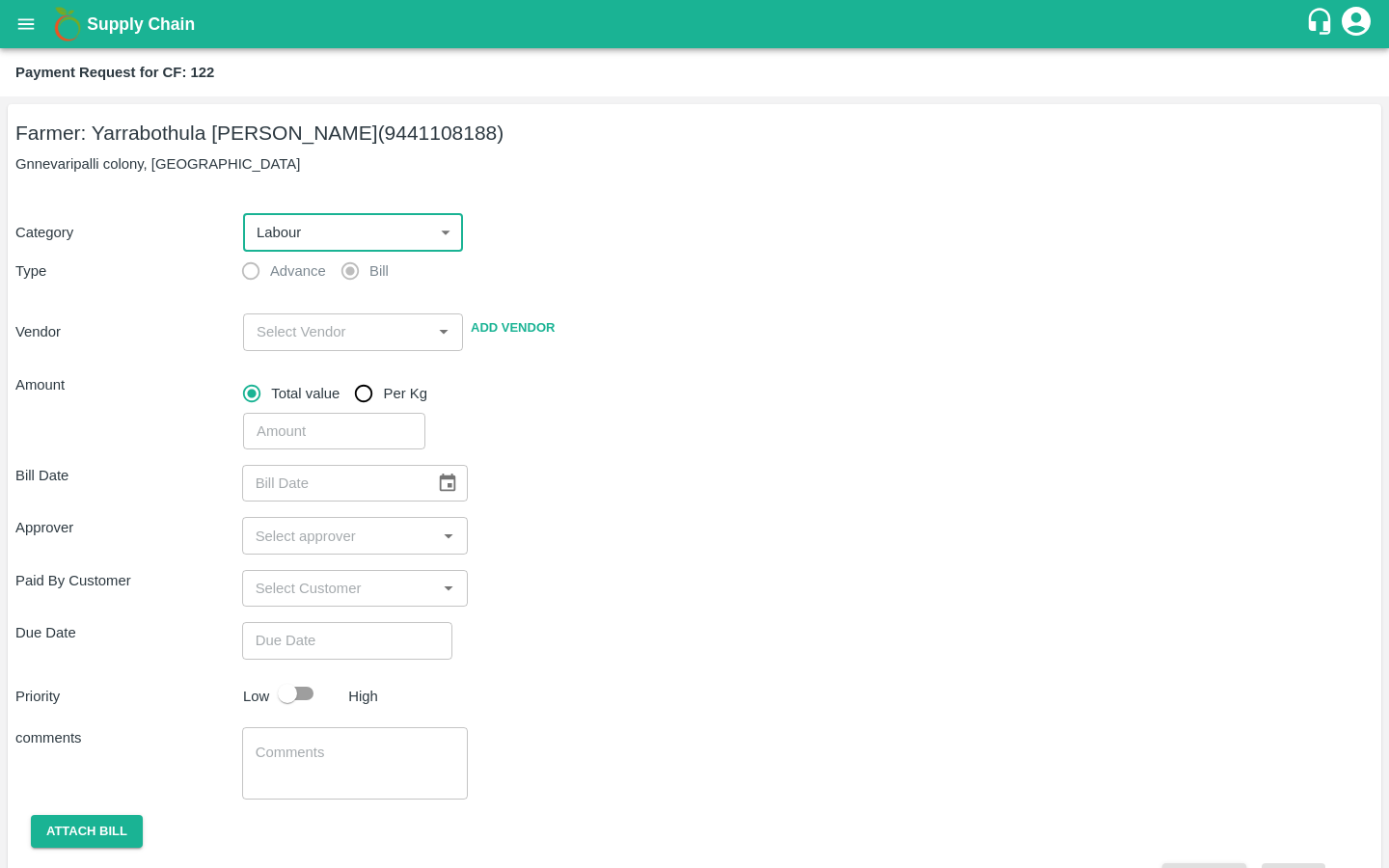 click at bounding box center [337, 332] 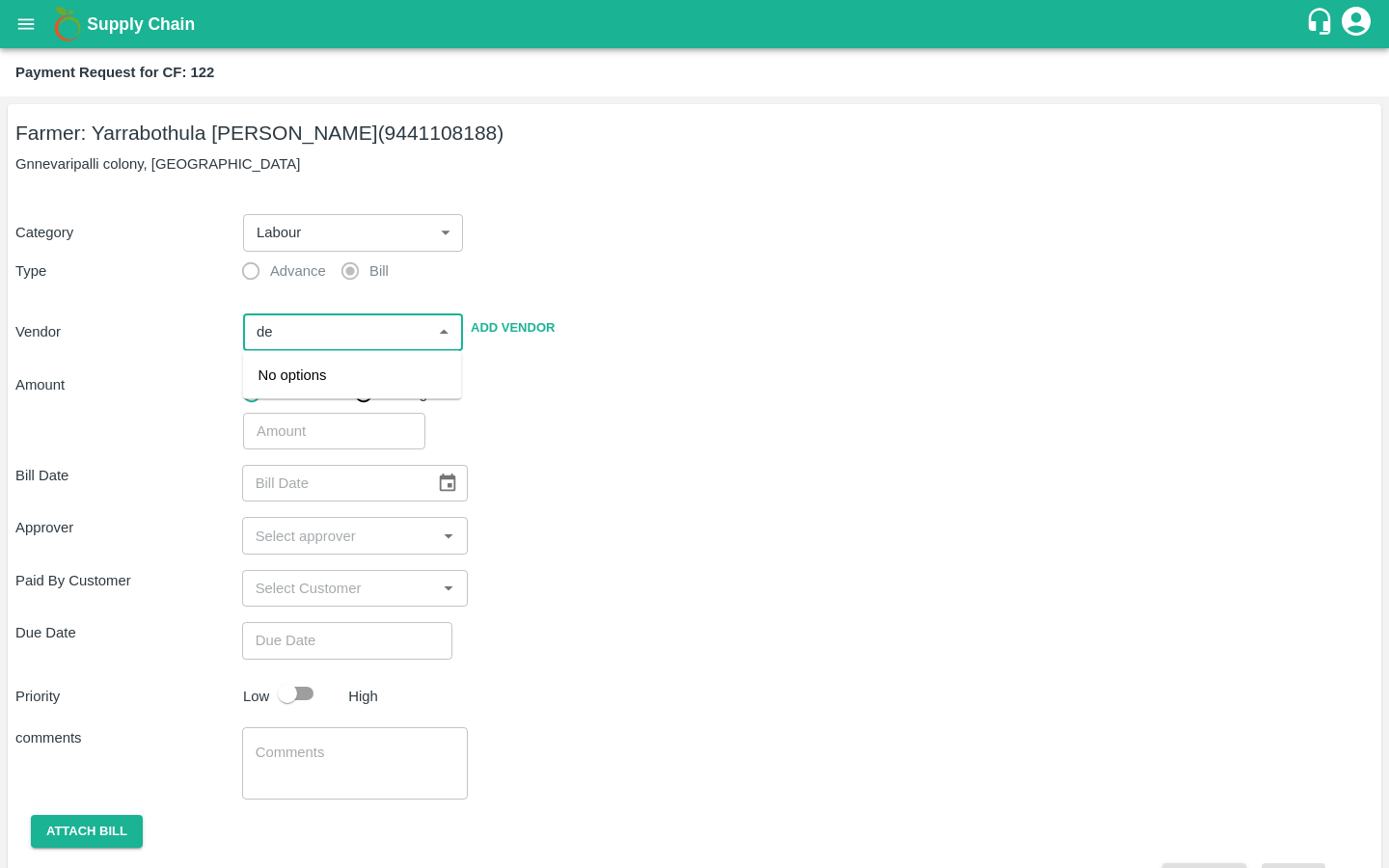 type on "d" 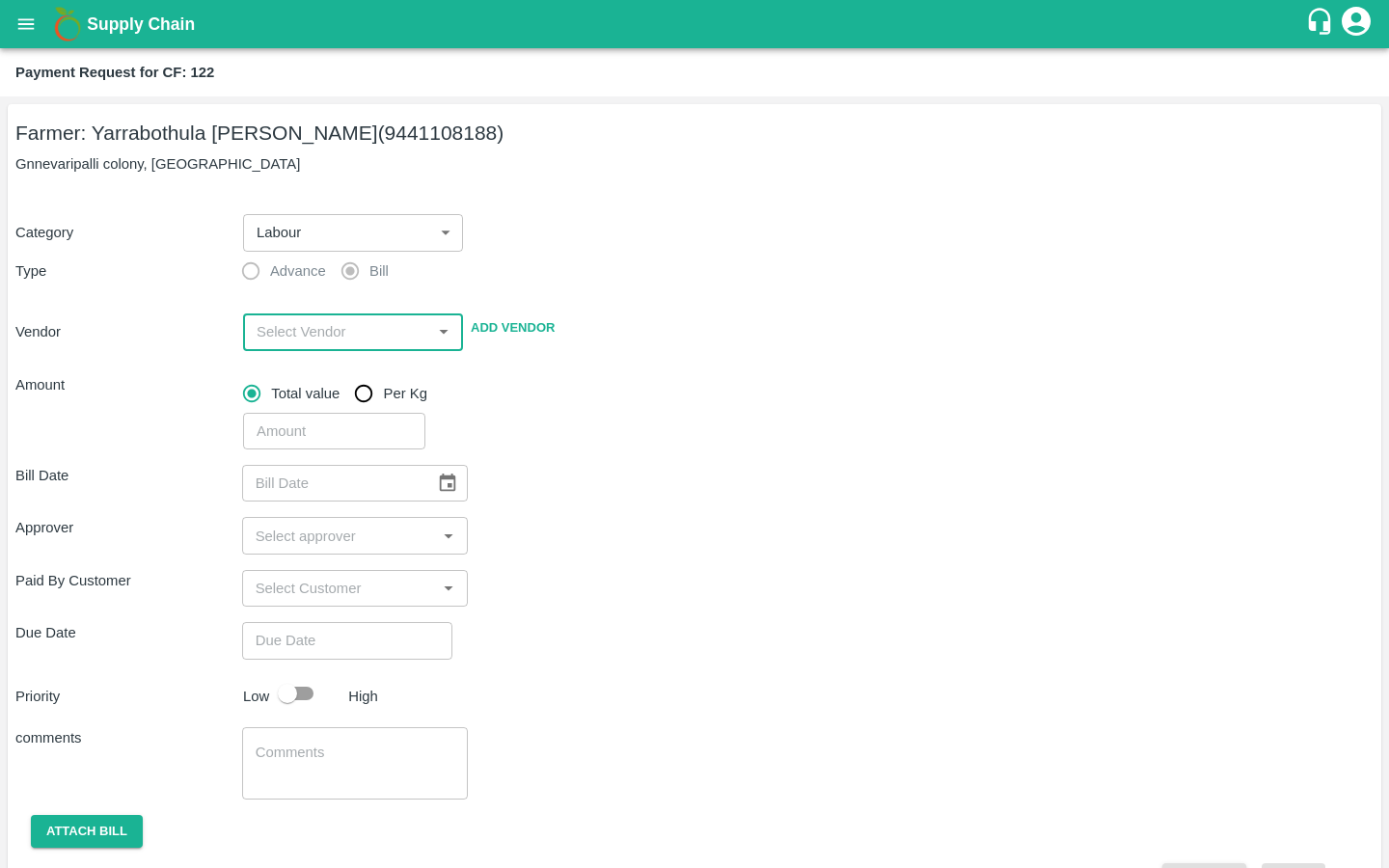paste on "[PERSON_NAME]" 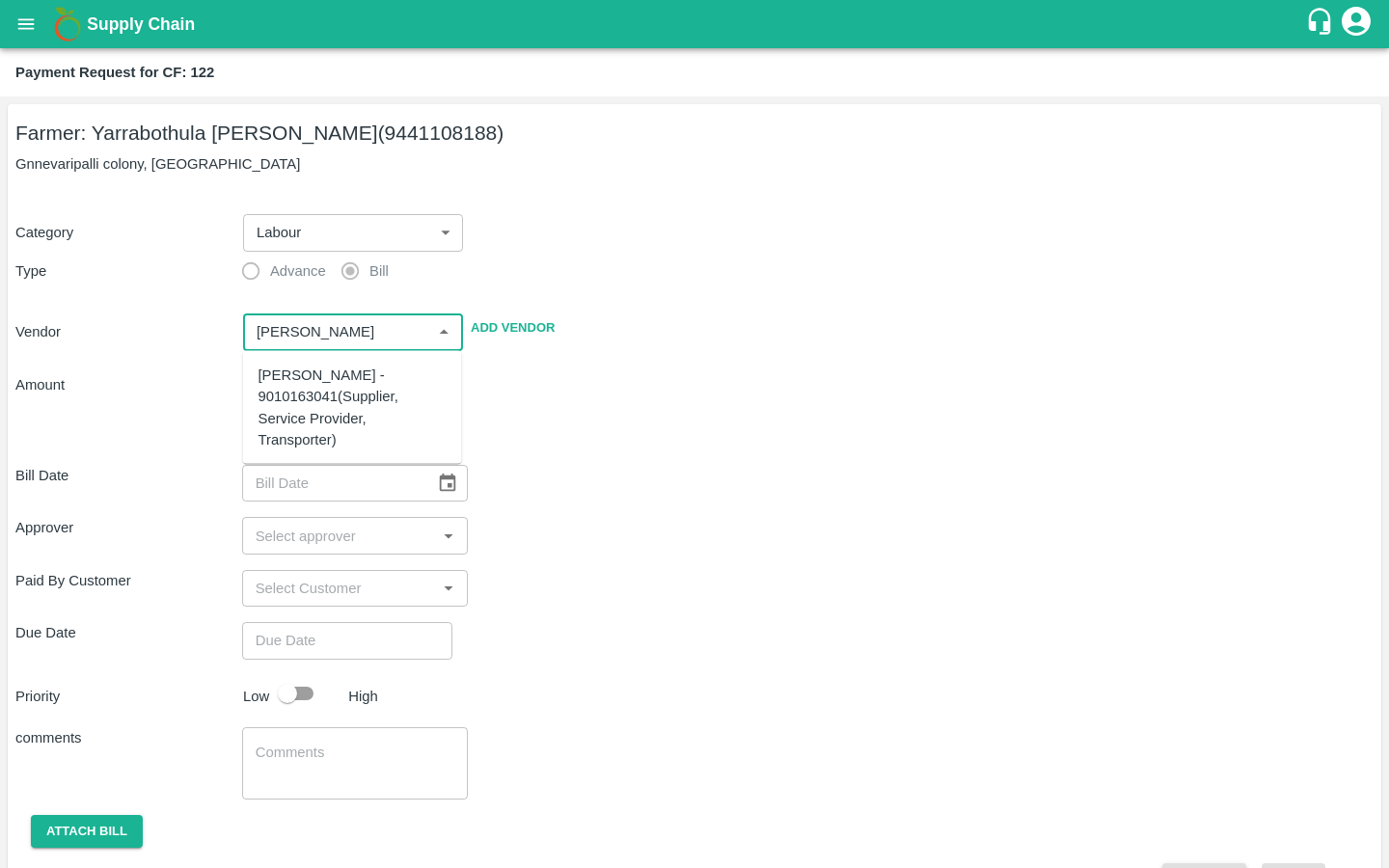 click on "DEVARINTI BHASKAR - 9010163041(Supplier, Service Provider, Transporter)" at bounding box center (352, 407) 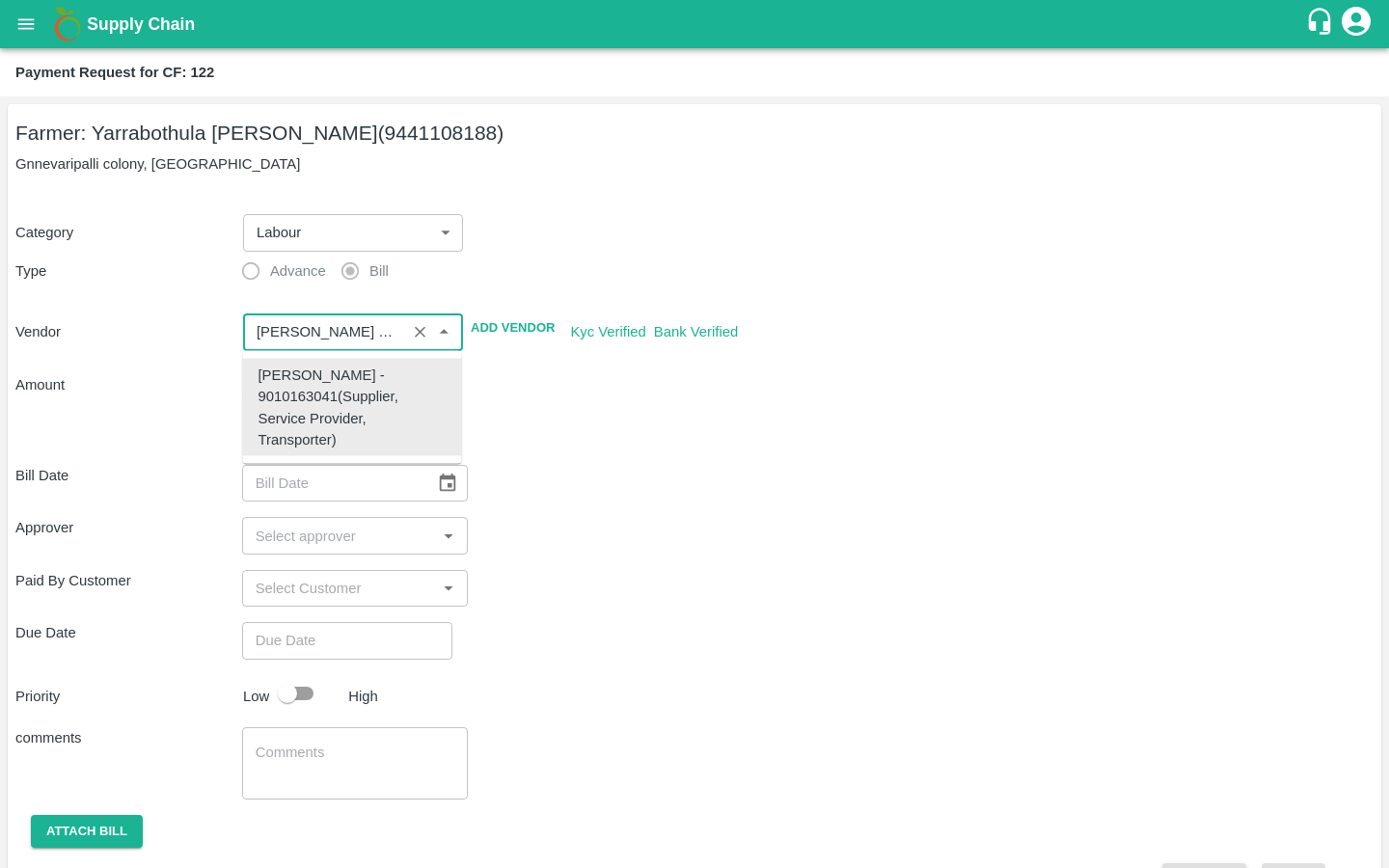type on "DEVARINTI BHASKAR - 9010163041(Supplier, Service Provider, Transporter)" 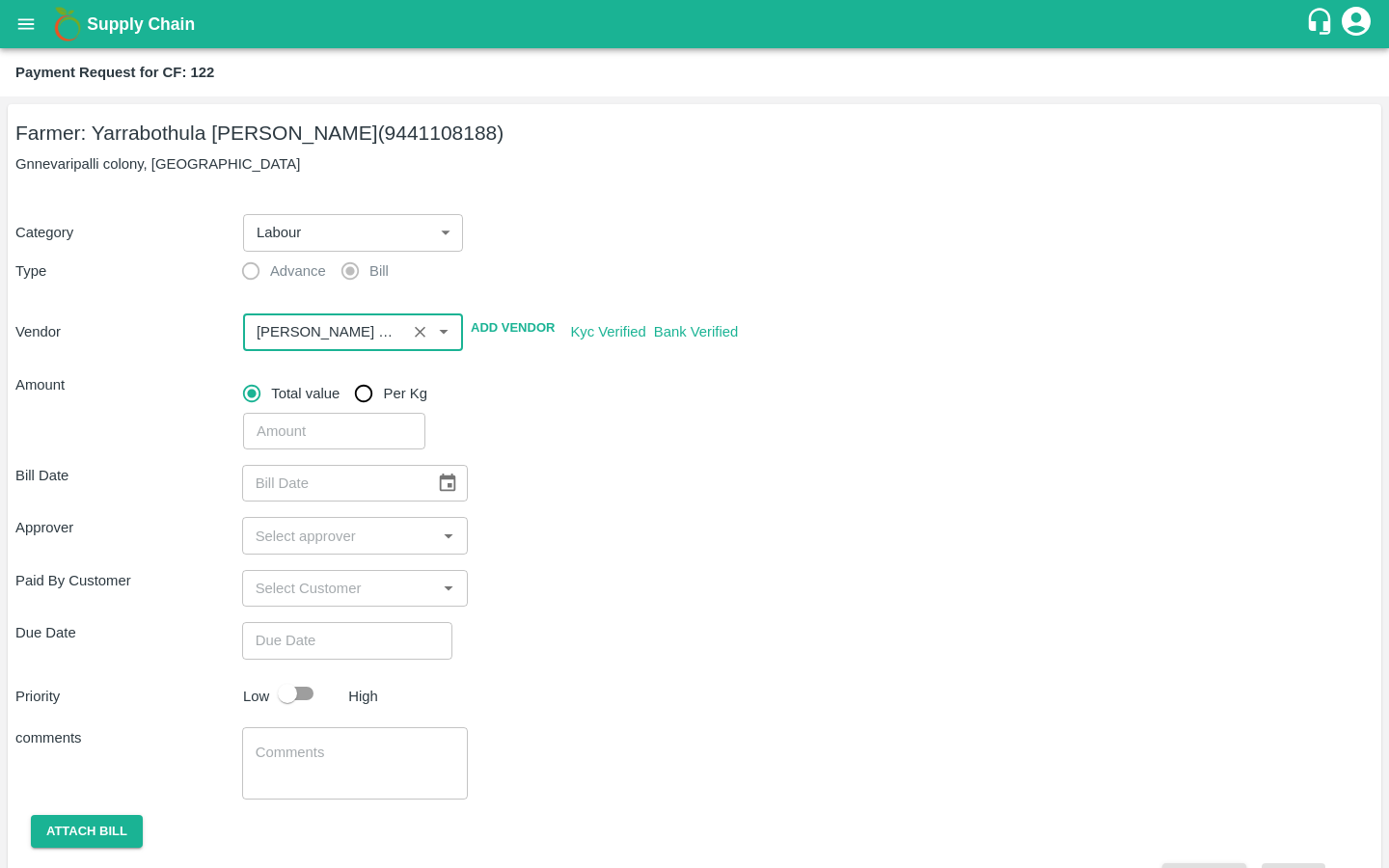click on "Bill Date ​ Approver ​ Paid By Customer ​ Due Date ​  Priority  Low  High comments x ​ Attach bill Cancel Save" at bounding box center [694, 673] 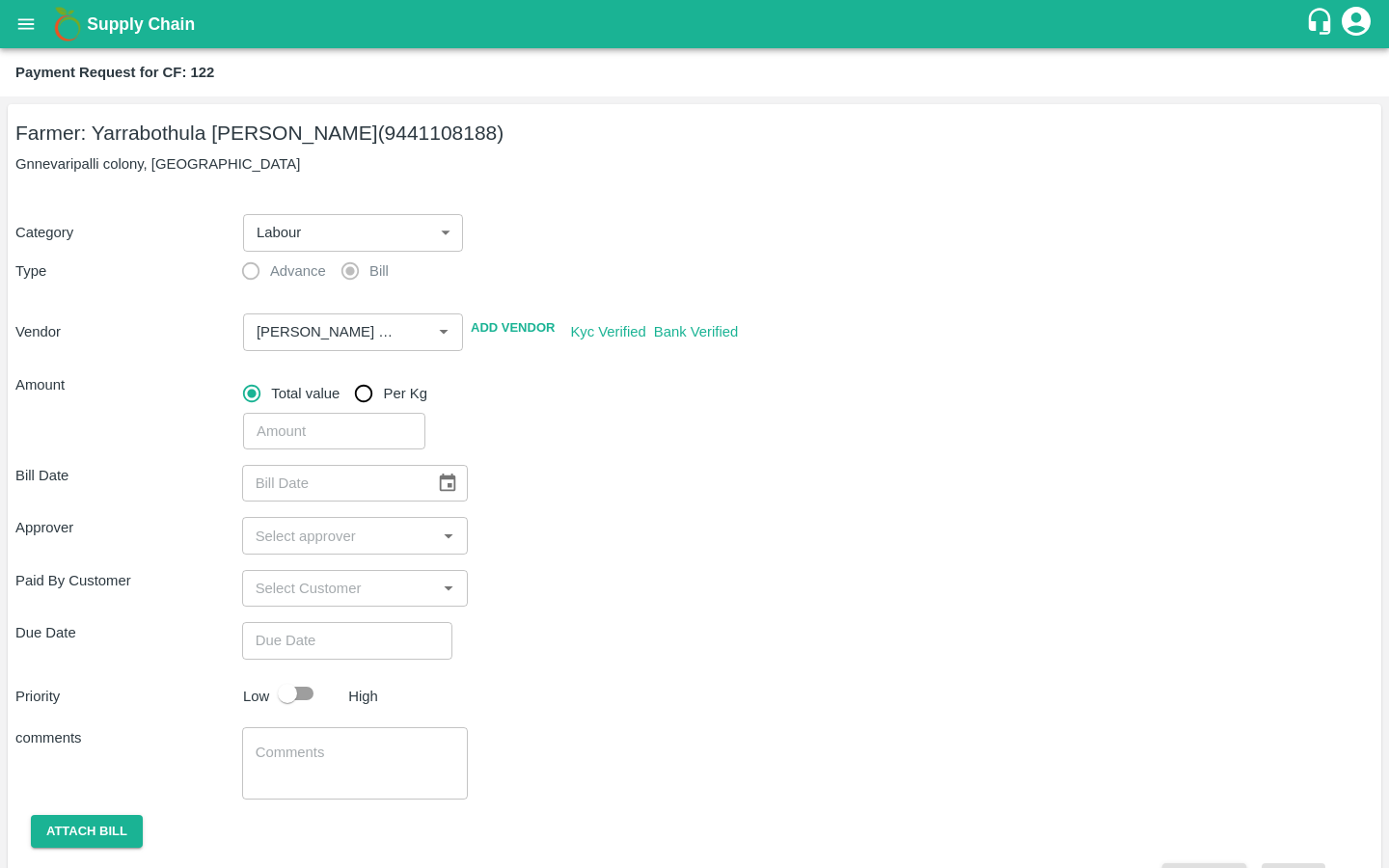 click at bounding box center [334, 431] 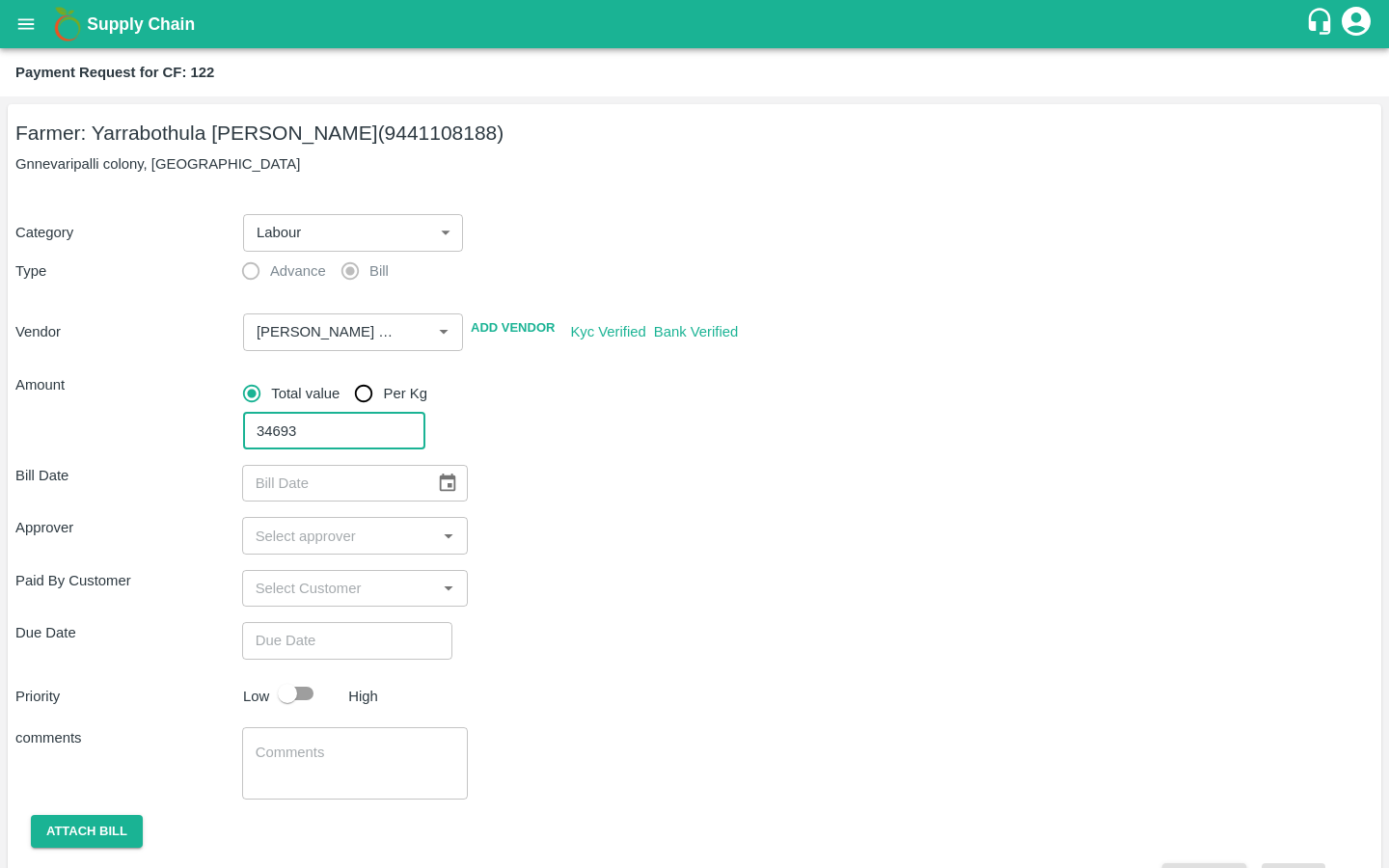 type on "34693" 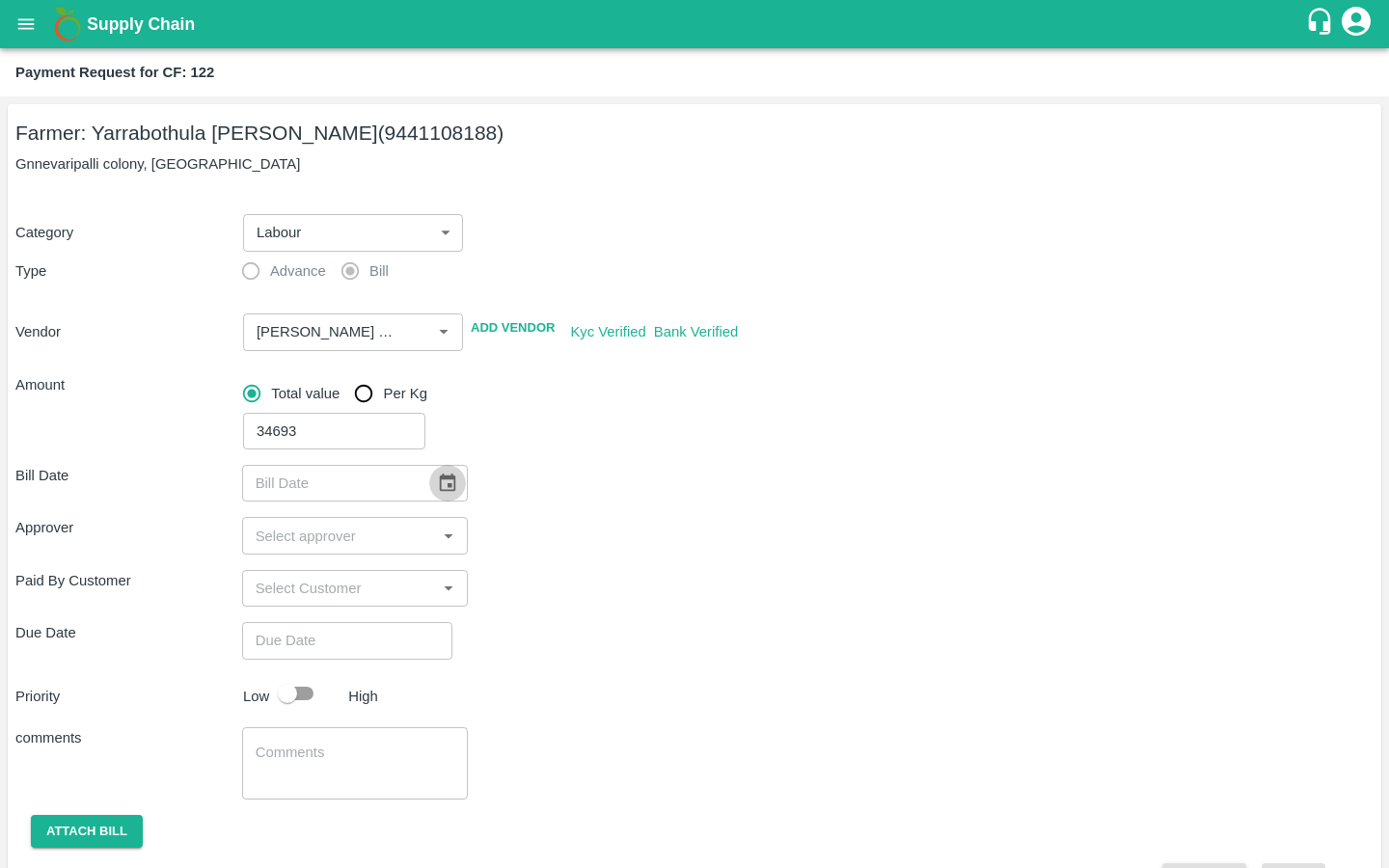 click 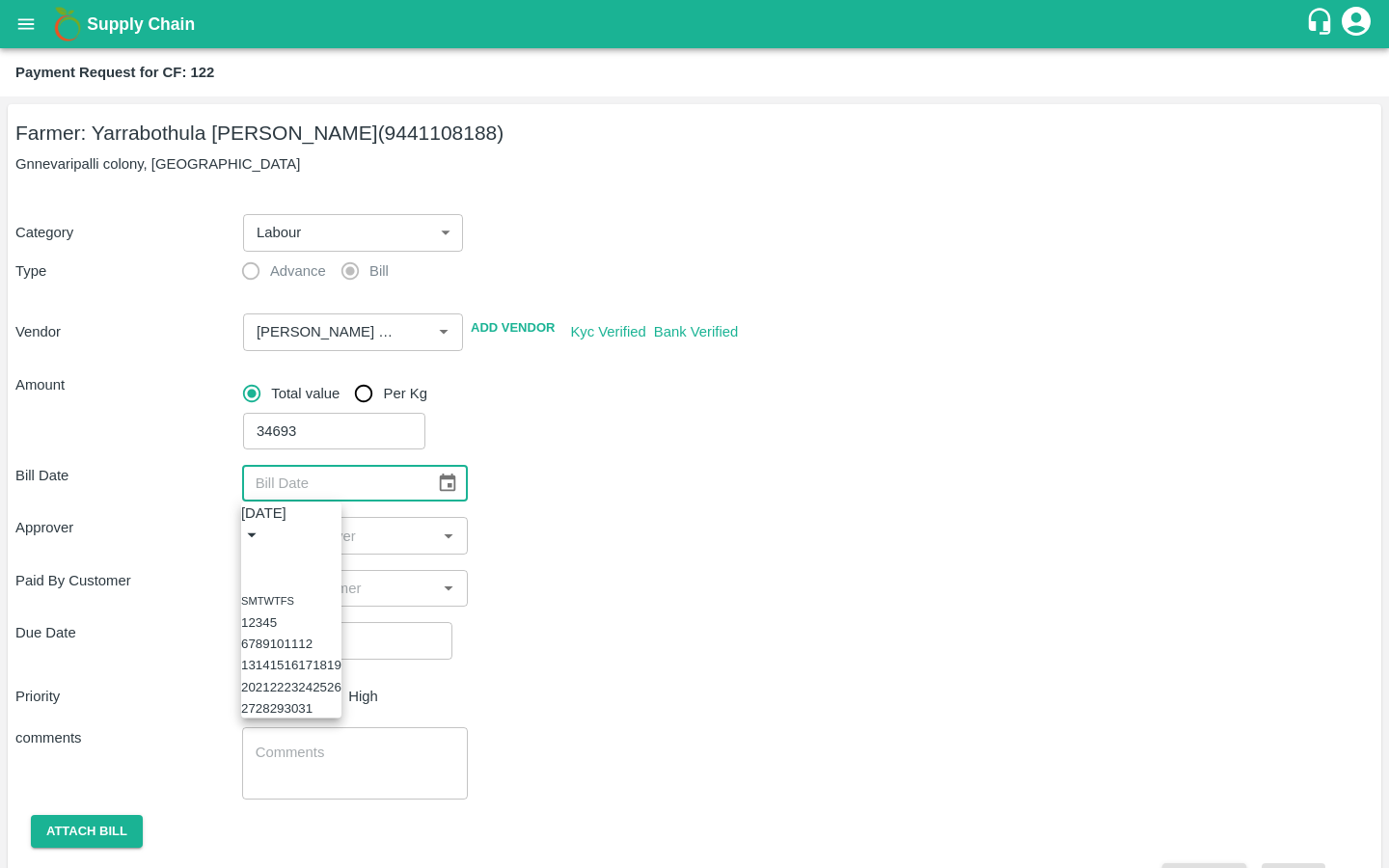 click on "8" at bounding box center [259, 643] 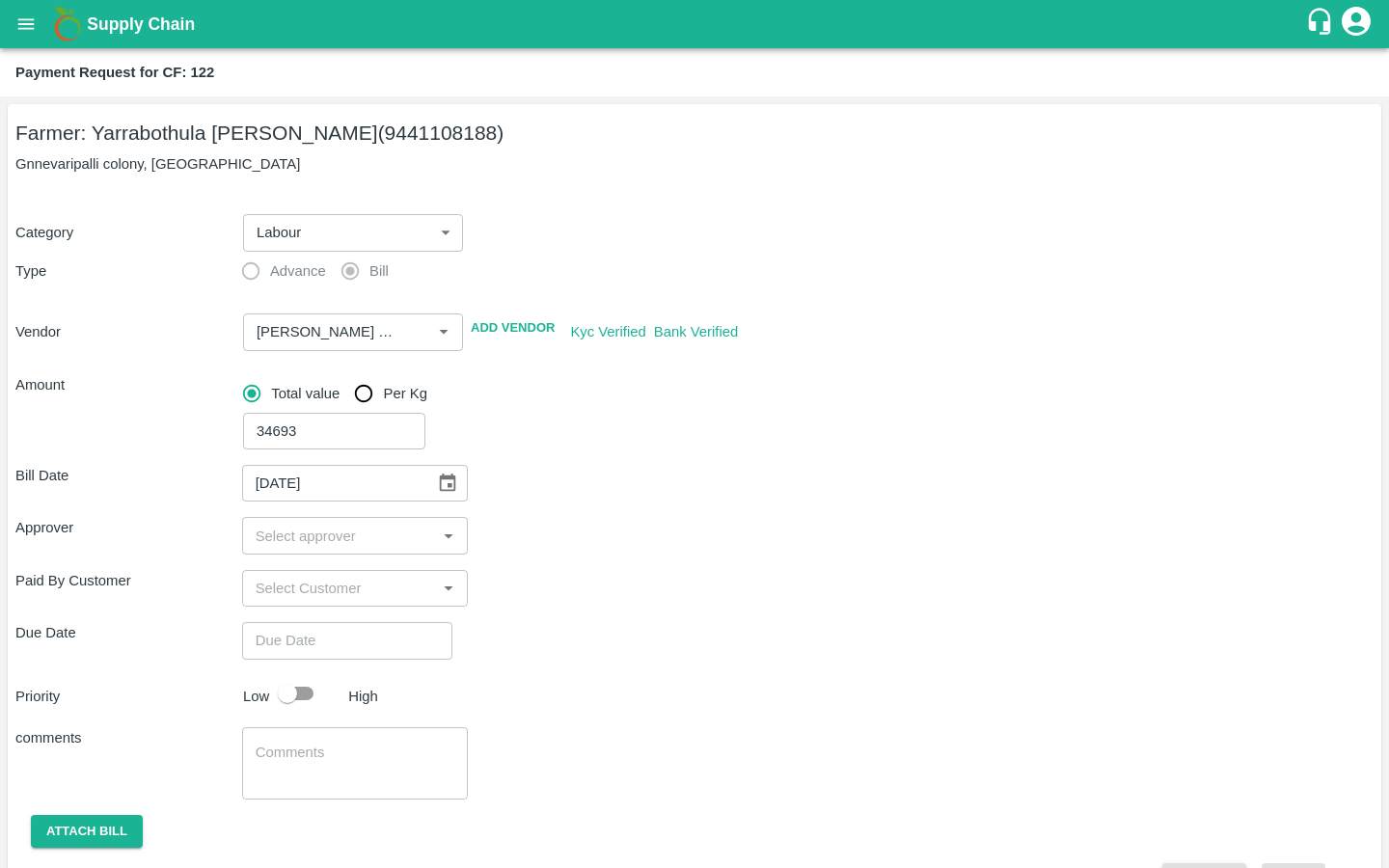 click at bounding box center [340, 535] 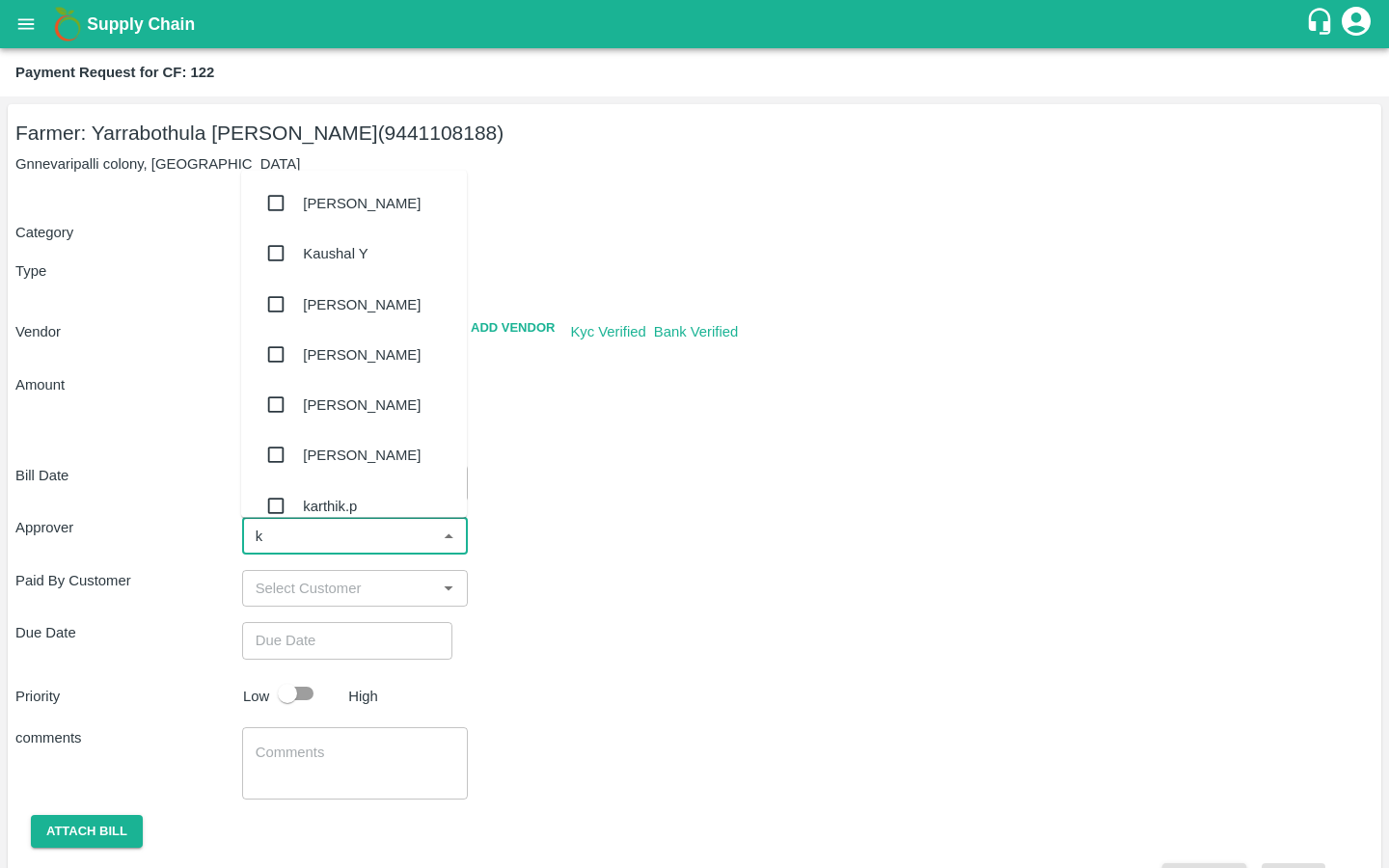 type on "ki" 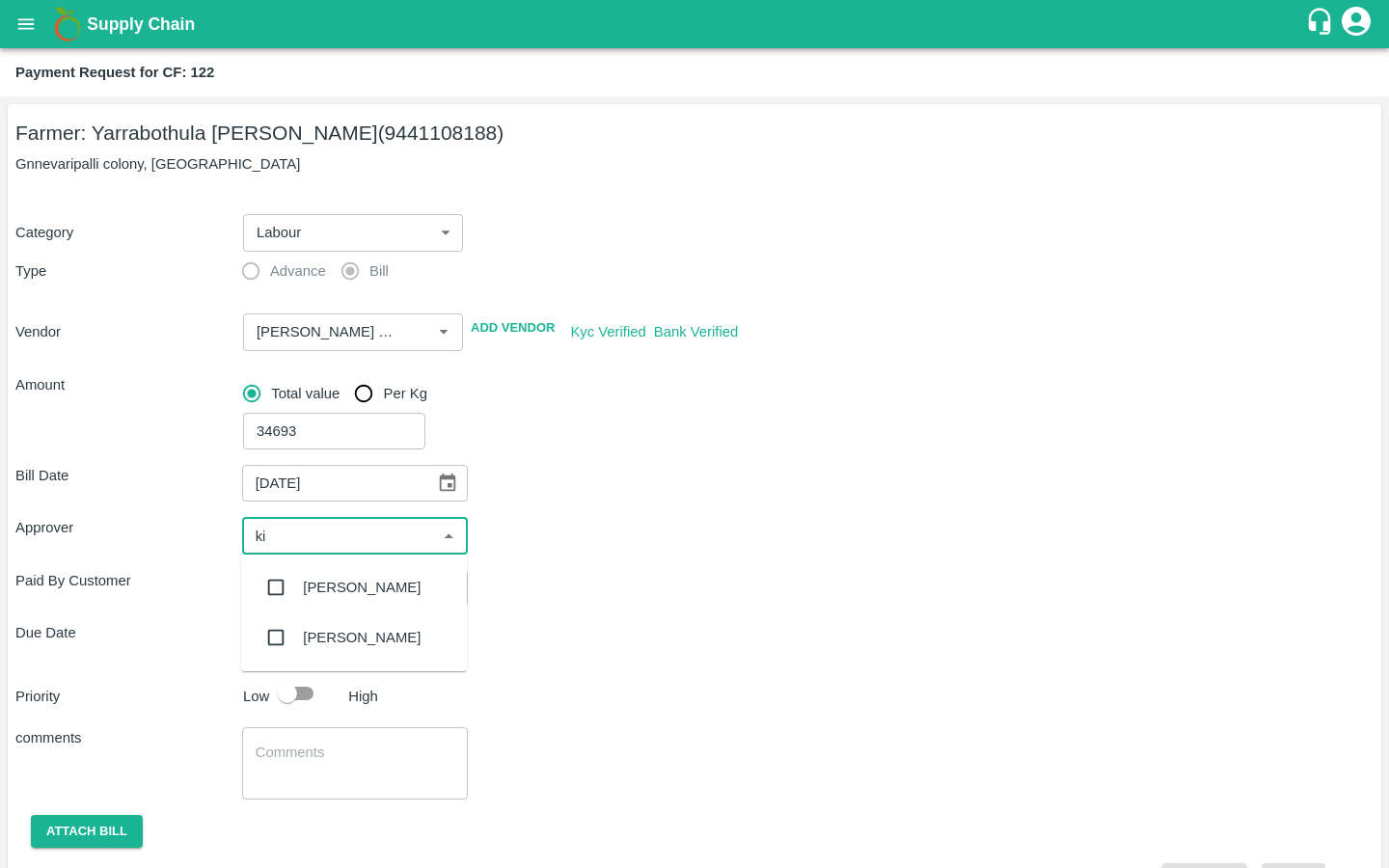 click at bounding box center (276, 587) 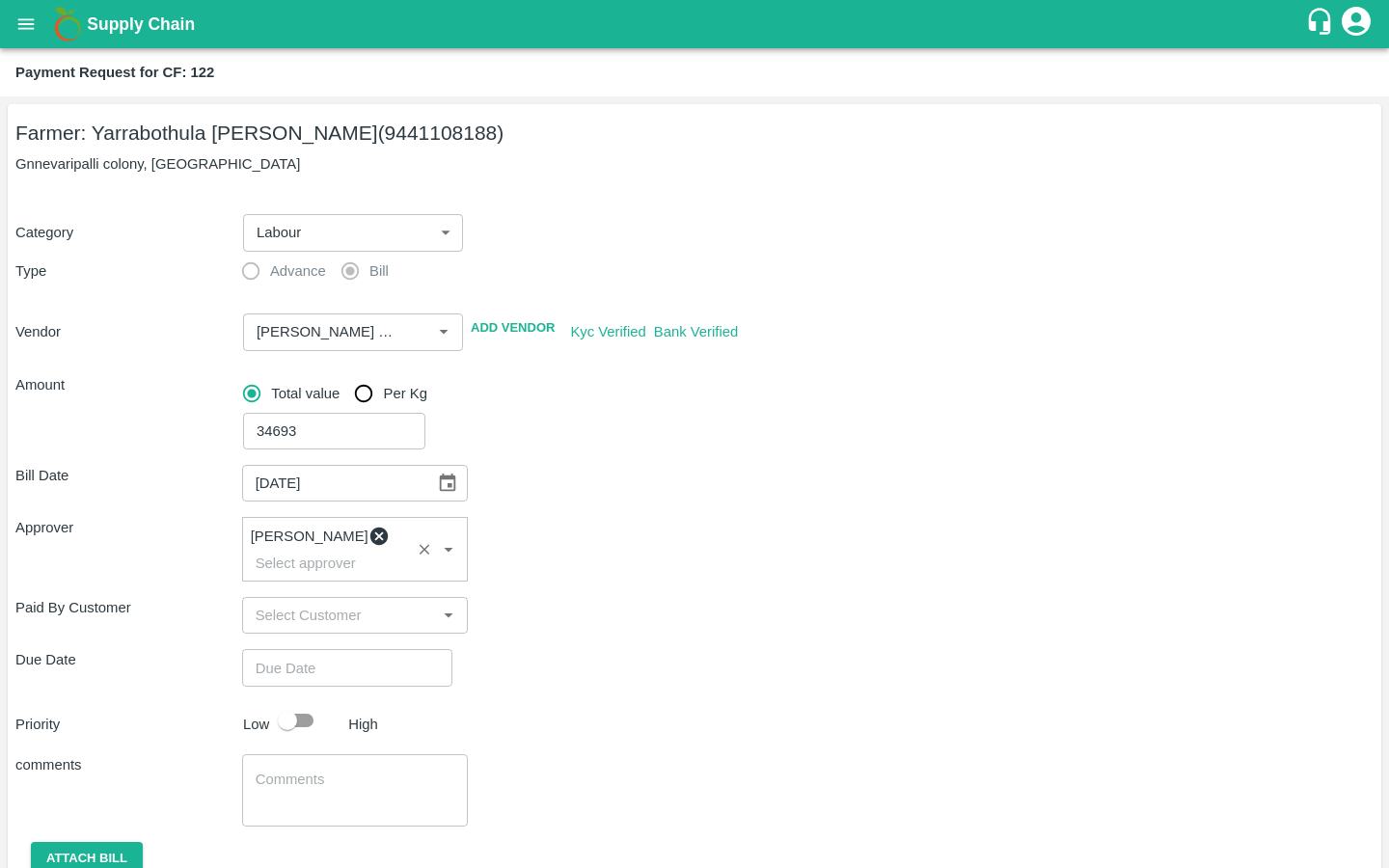 type on "DD/MM/YYYY hh:mm aa" 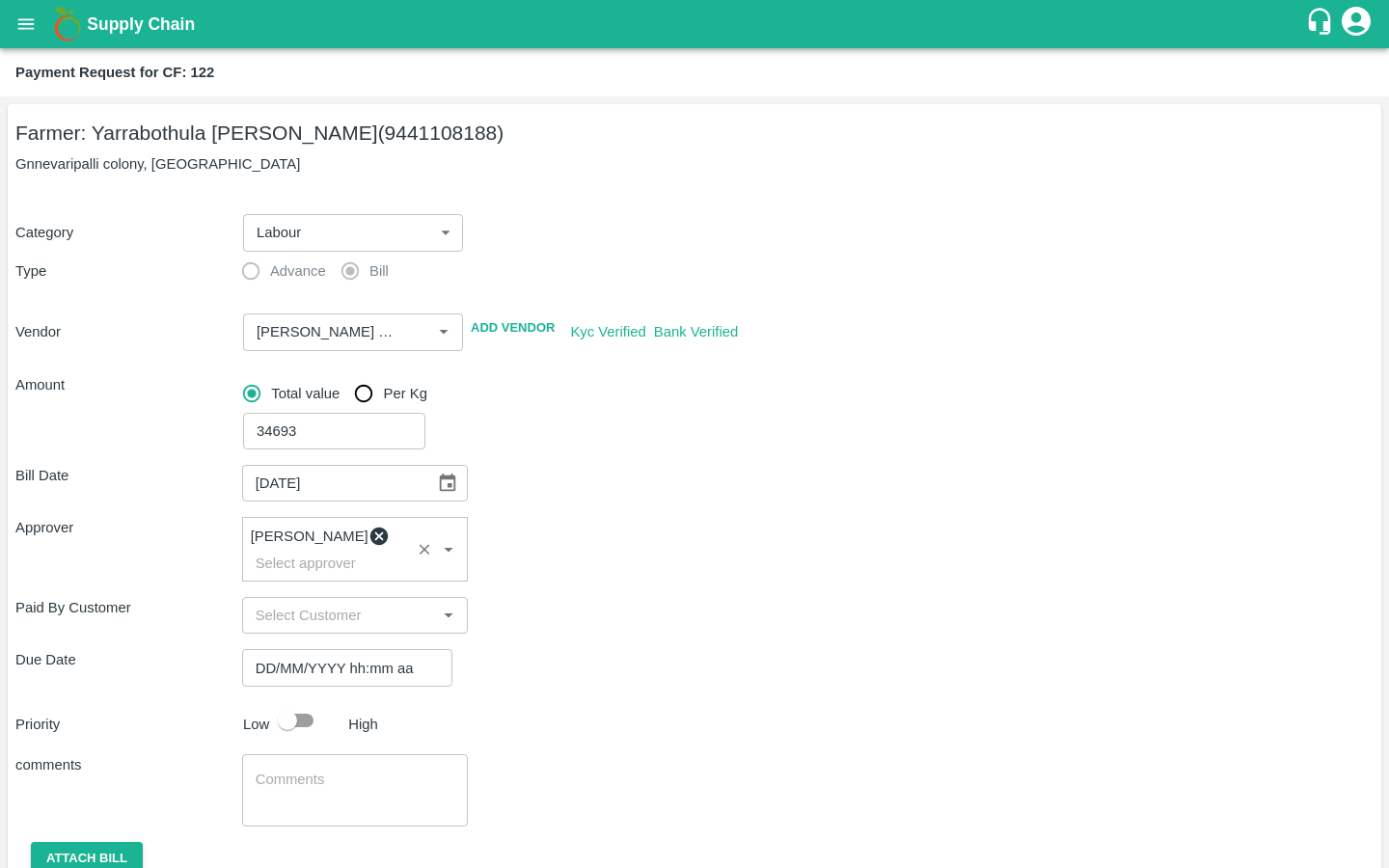 click on "DD/MM/YYYY hh:mm aa" at bounding box center [340, 667] 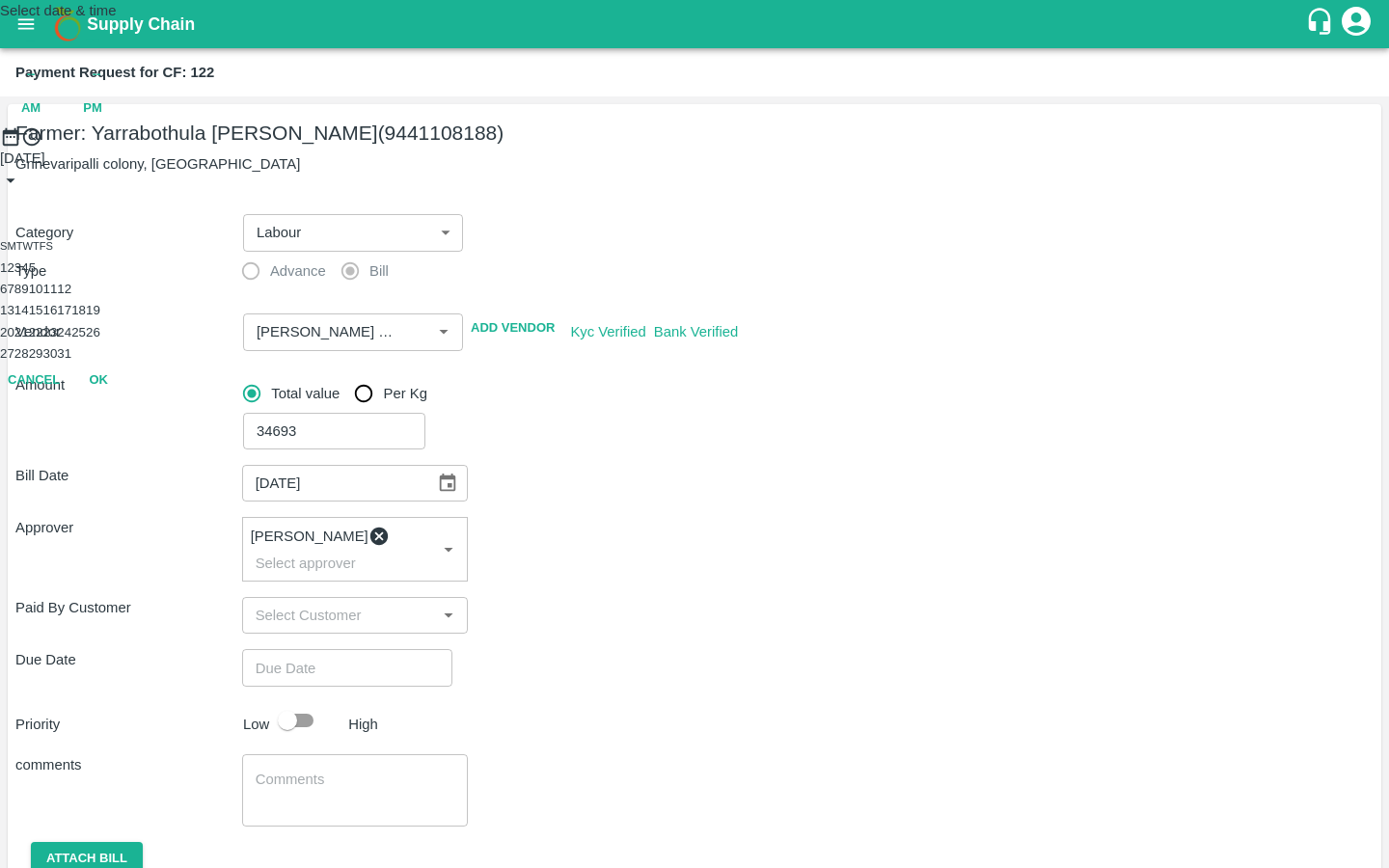click on "11" at bounding box center (50, 288) 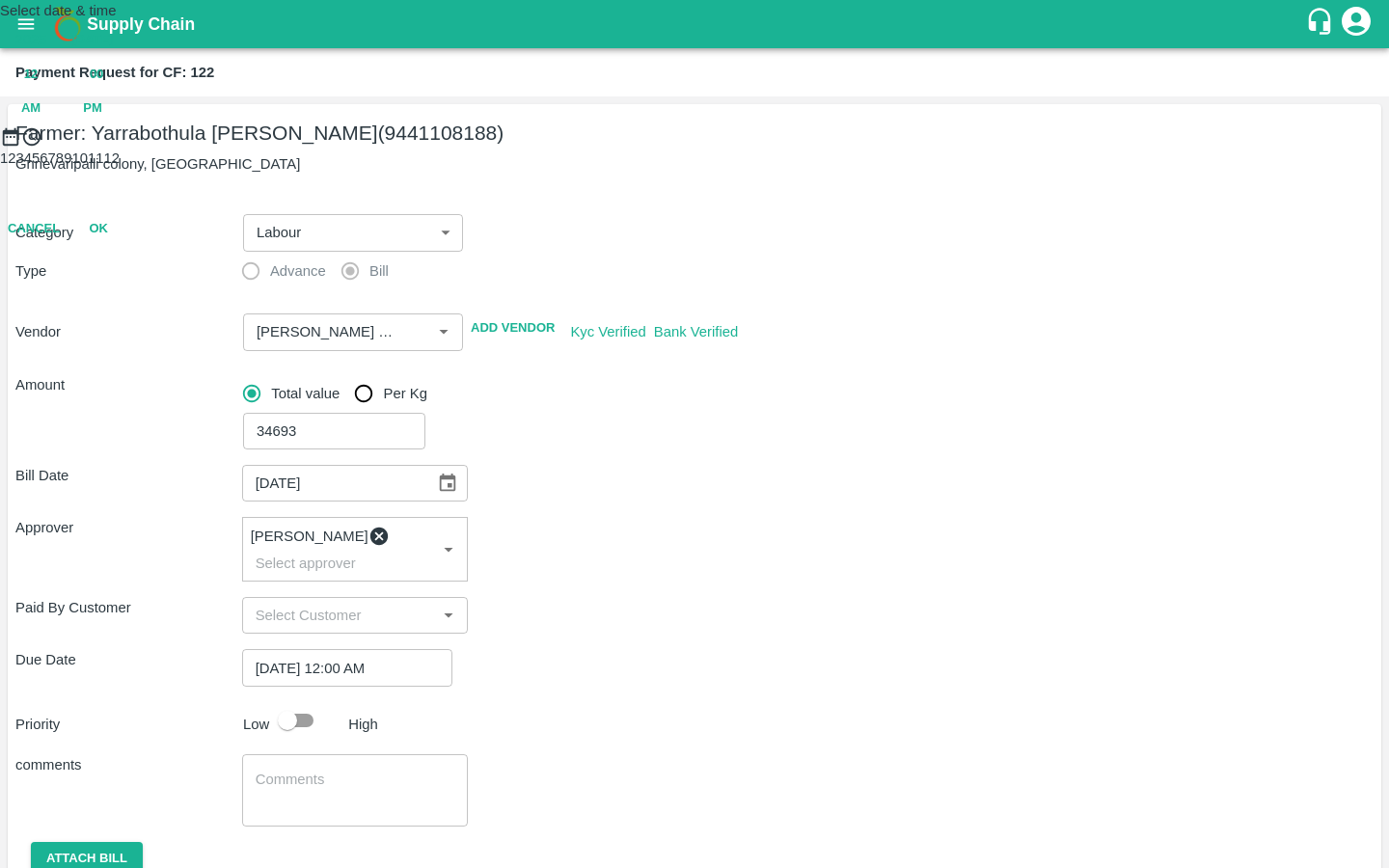 click on "PM" at bounding box center [93, 108] 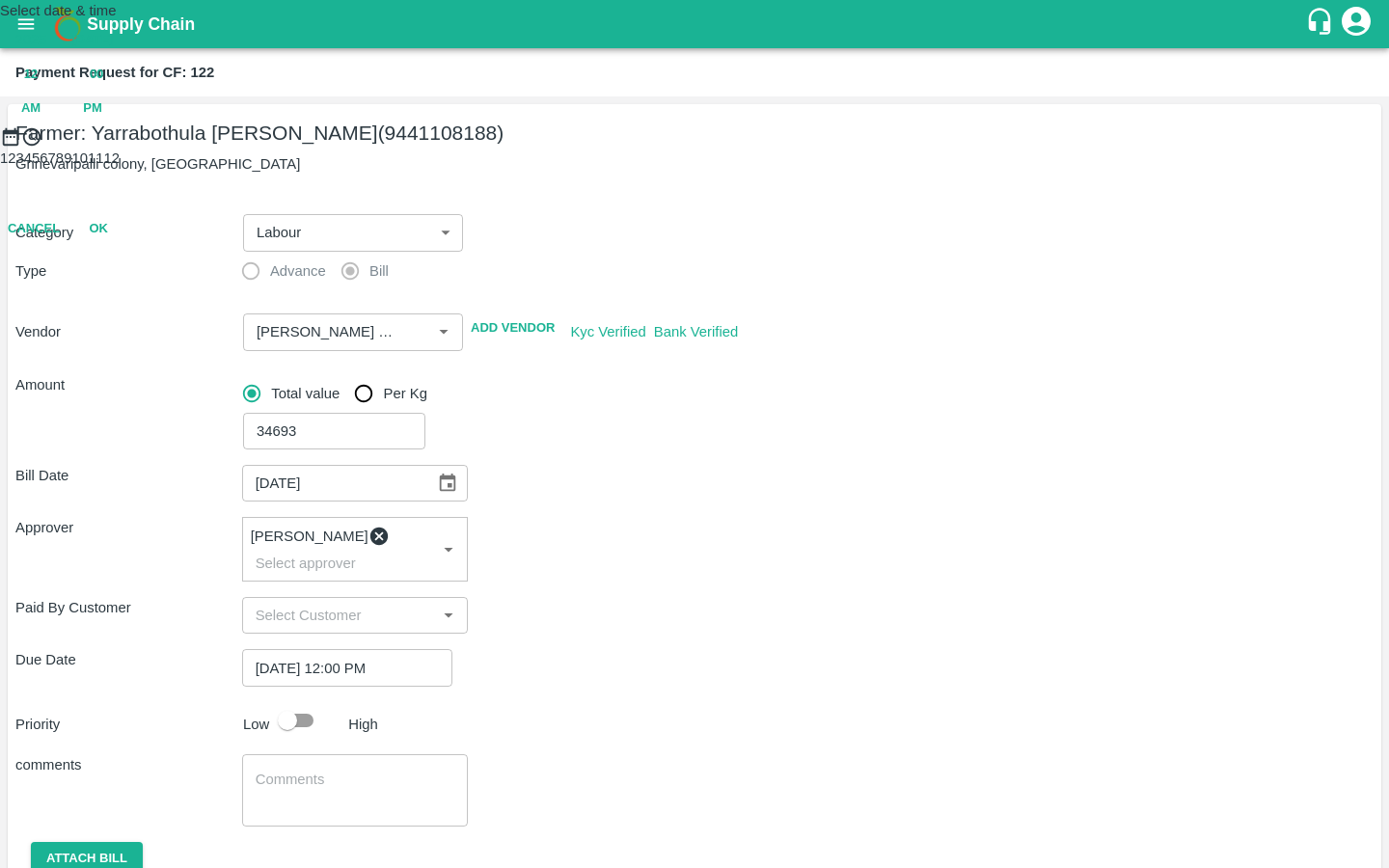 type on "11/07/2025 07:00 PM" 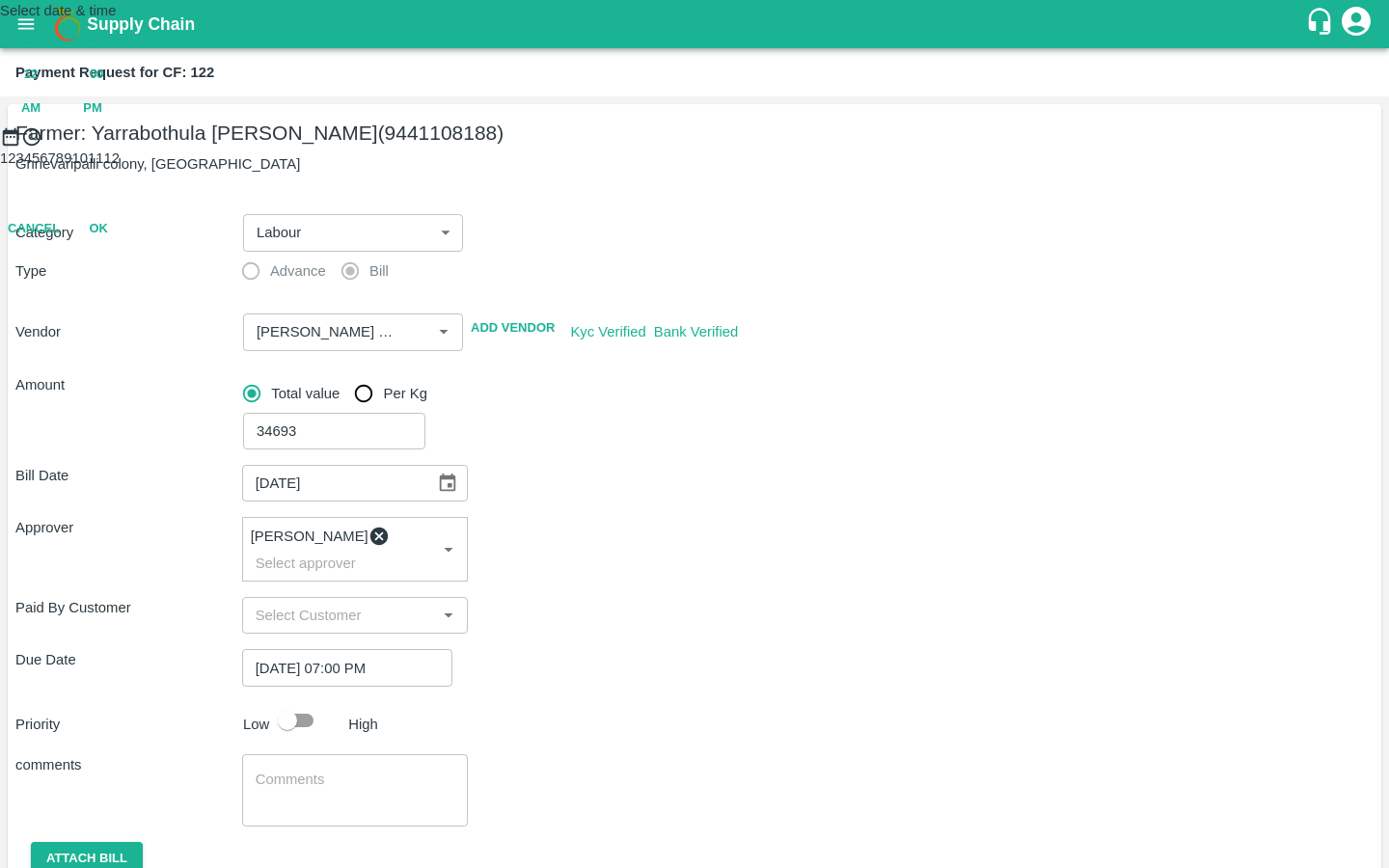 click at bounding box center [694, 148] 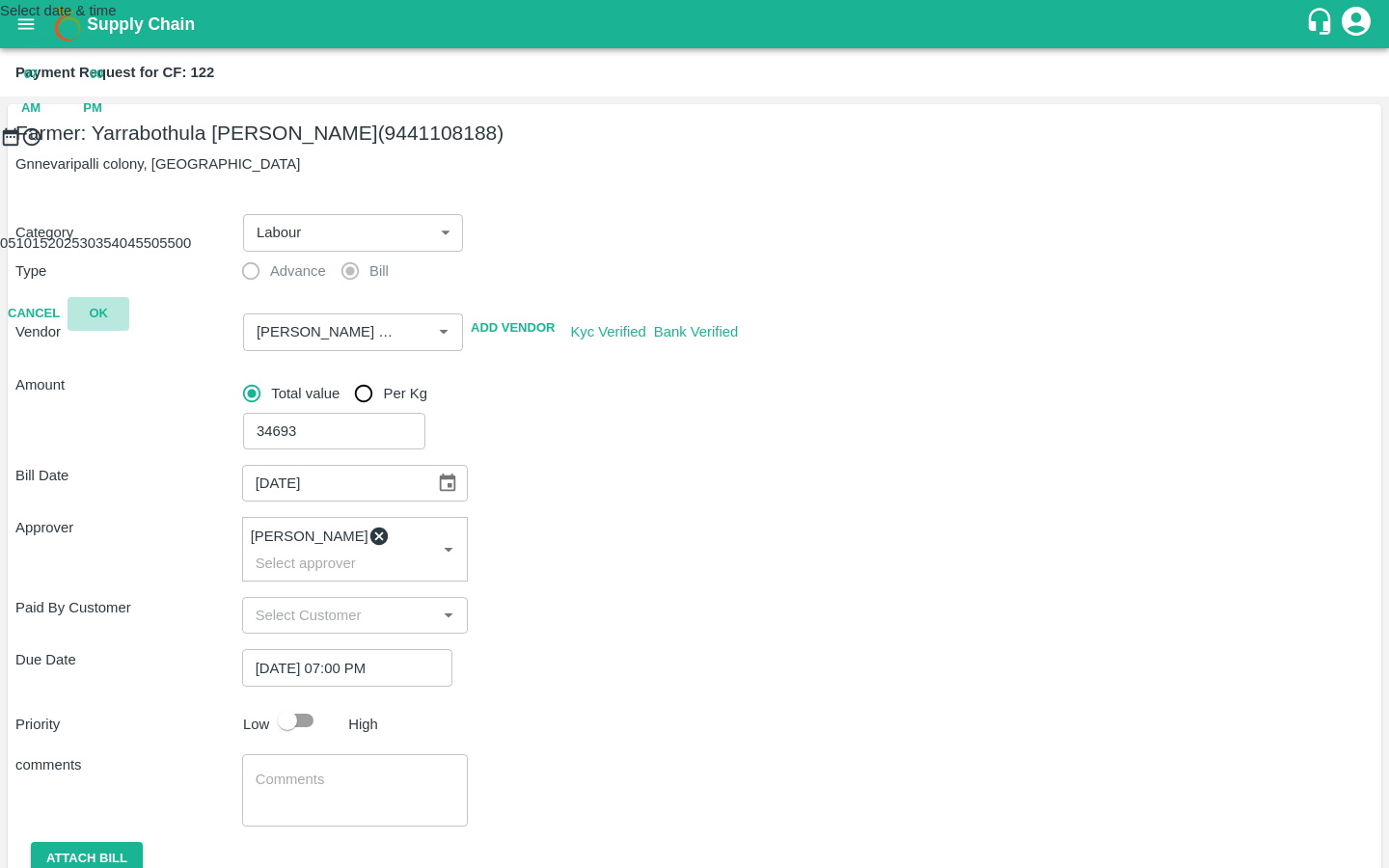 click on "OK" at bounding box center [98, 313] 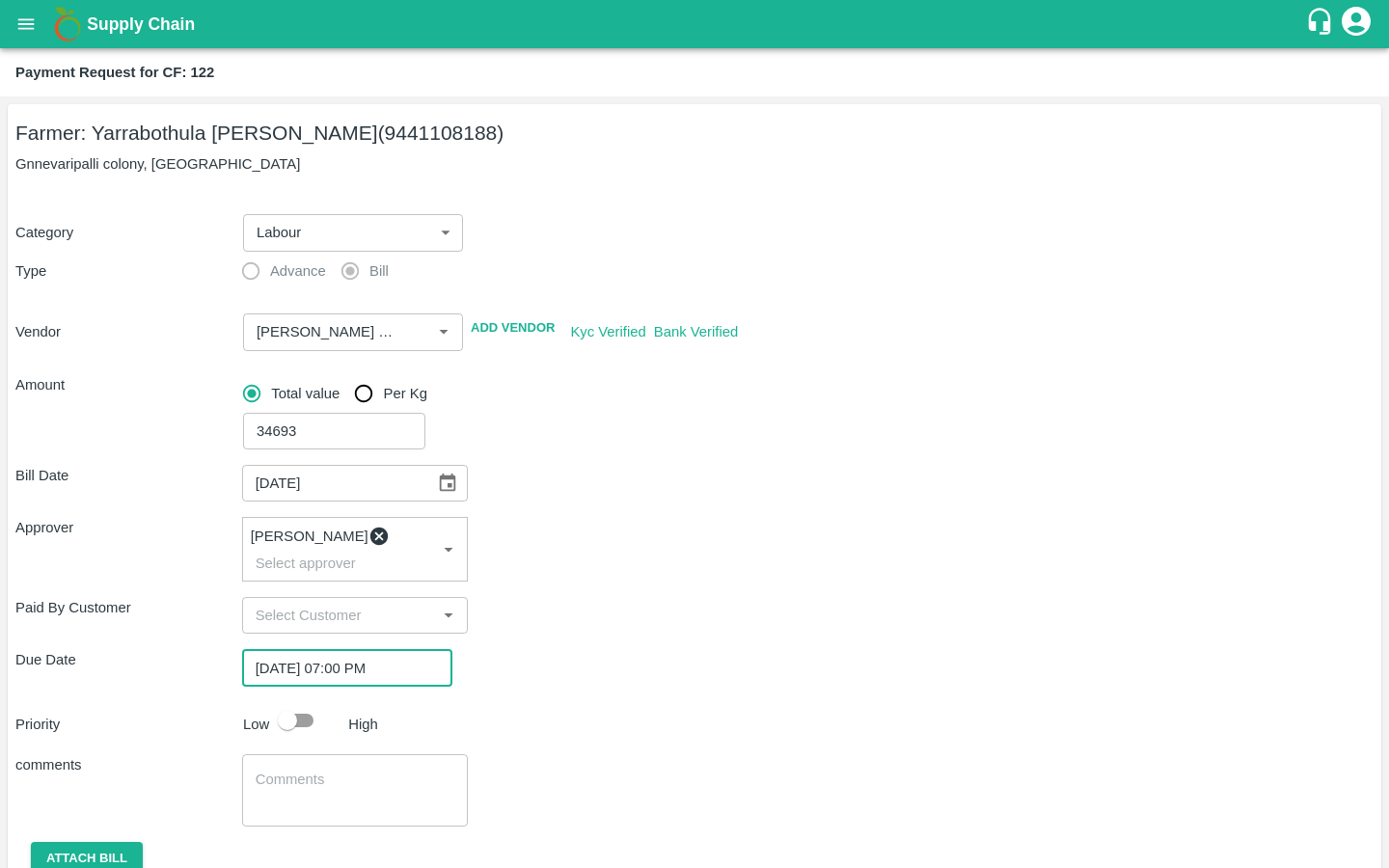 scroll, scrollTop: 63, scrollLeft: 0, axis: vertical 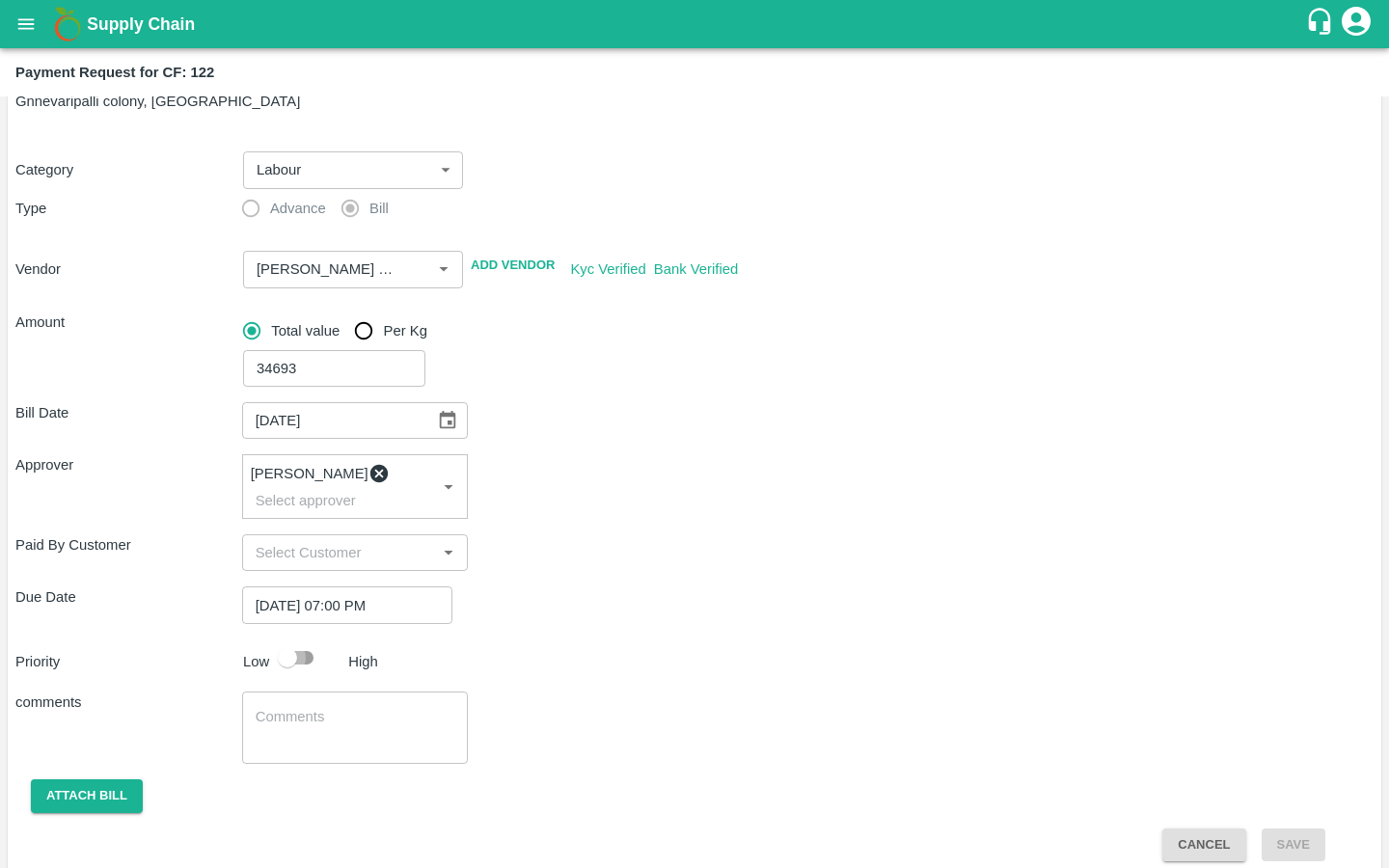click at bounding box center [287, 658] 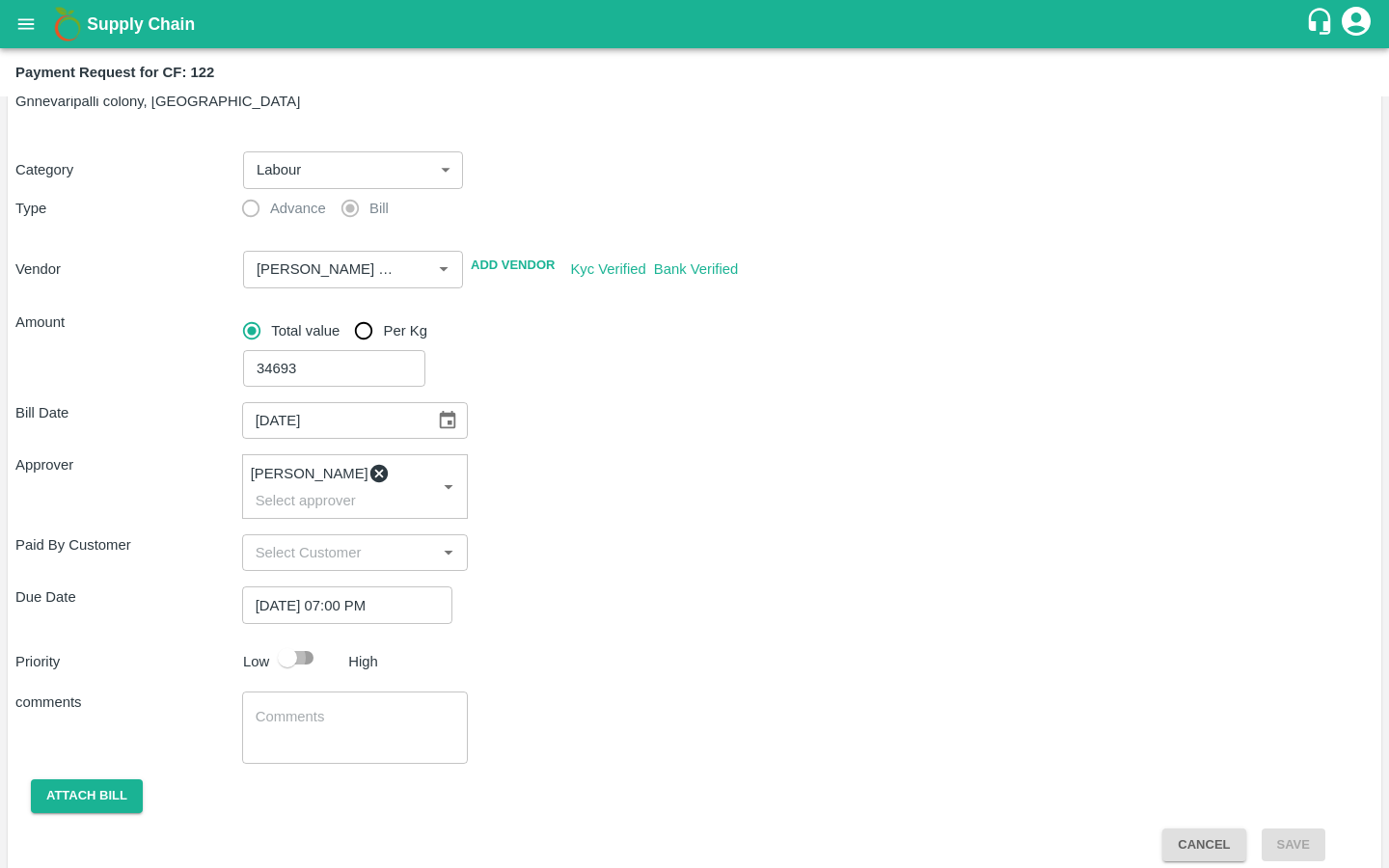 checkbox on "true" 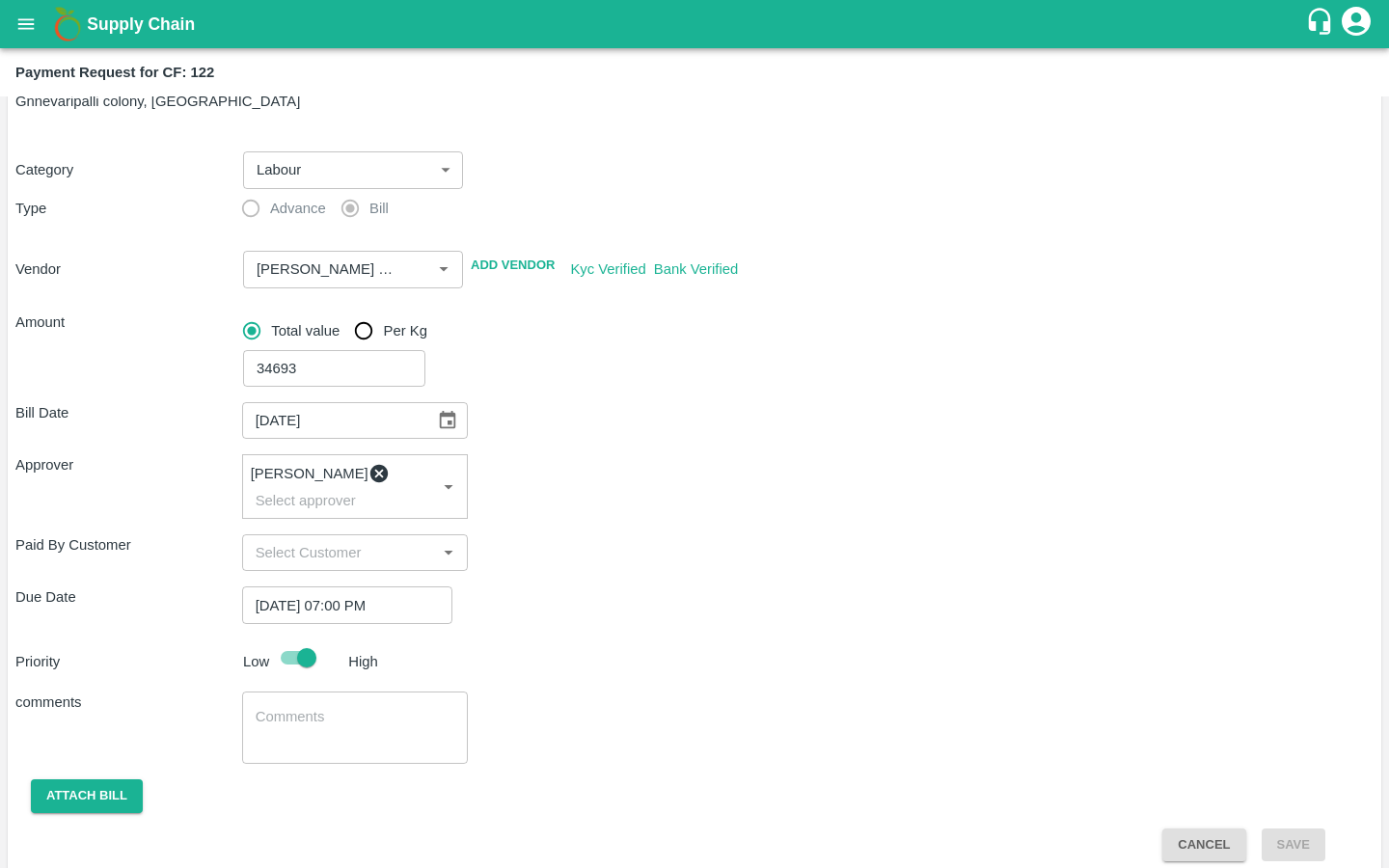 click on "Bill Date 08/07/2025 ​ Approver Kiran Naik ​ Paid By Customer ​ Due Date 11/07/2025 07:00 PM ​  Priority  Low  High comments x ​ Attach bill Cancel Save" at bounding box center (694, 624) 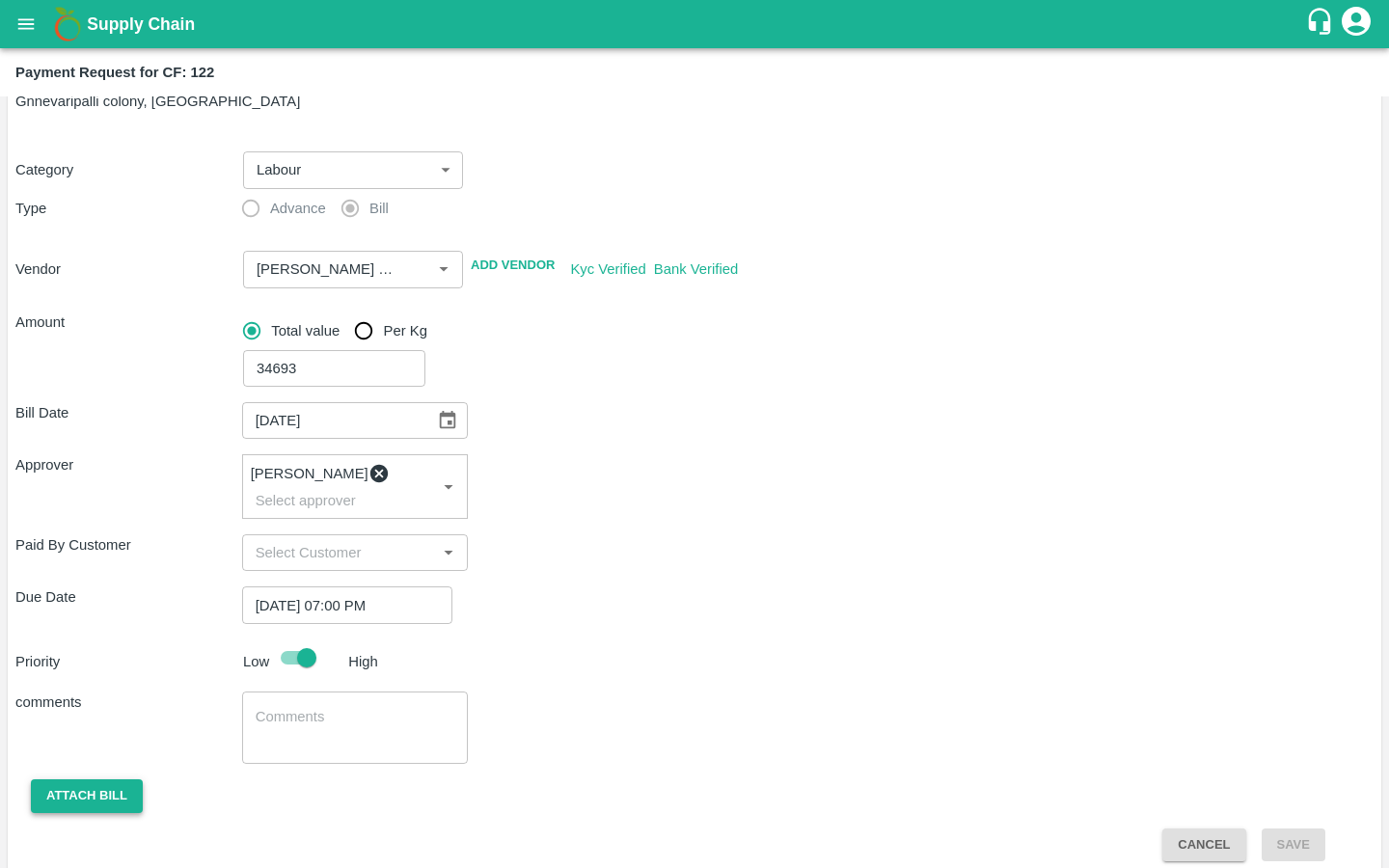 click on "Attach bill" at bounding box center (87, 796) 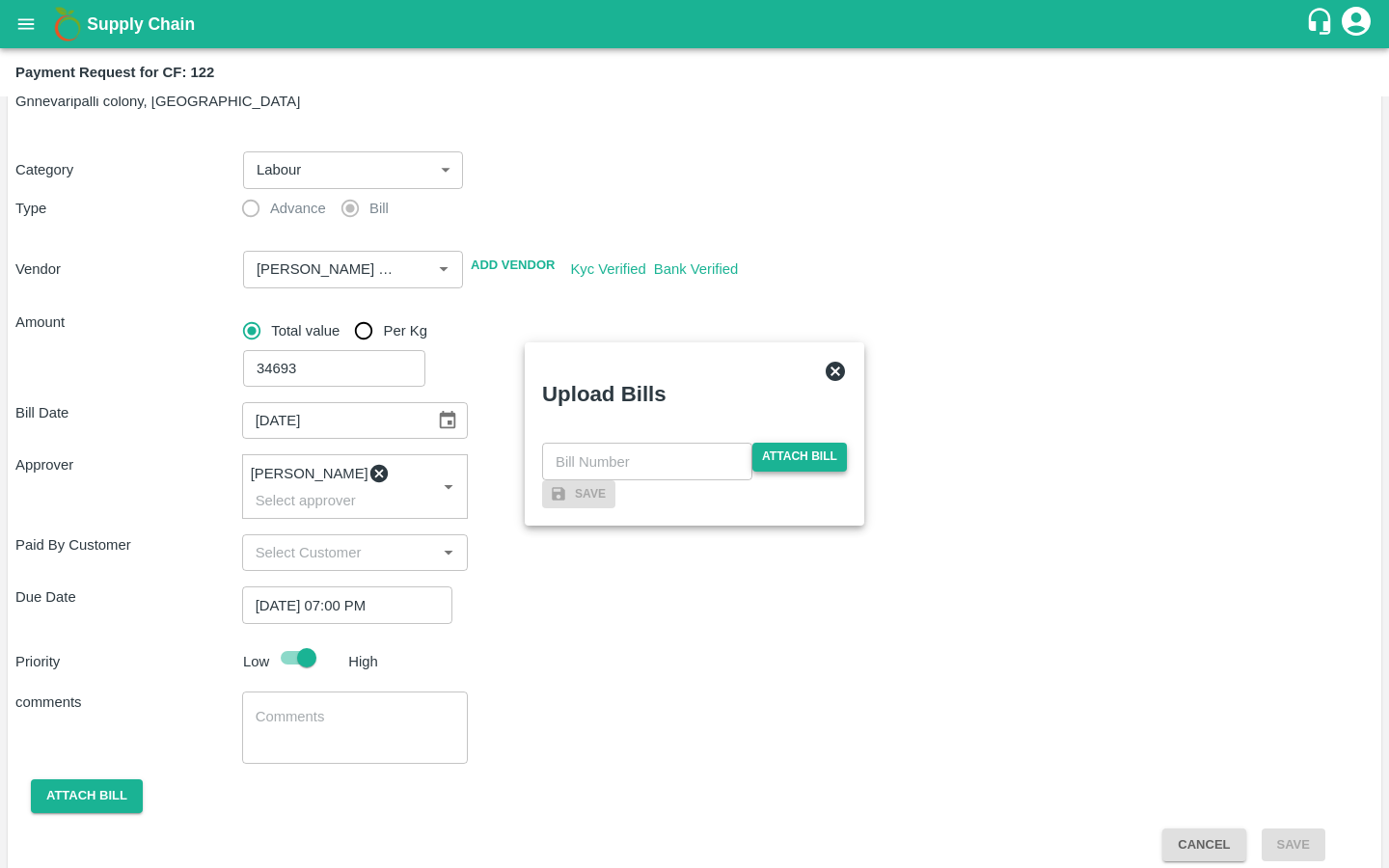 click on "Attach bill" at bounding box center [800, 456] 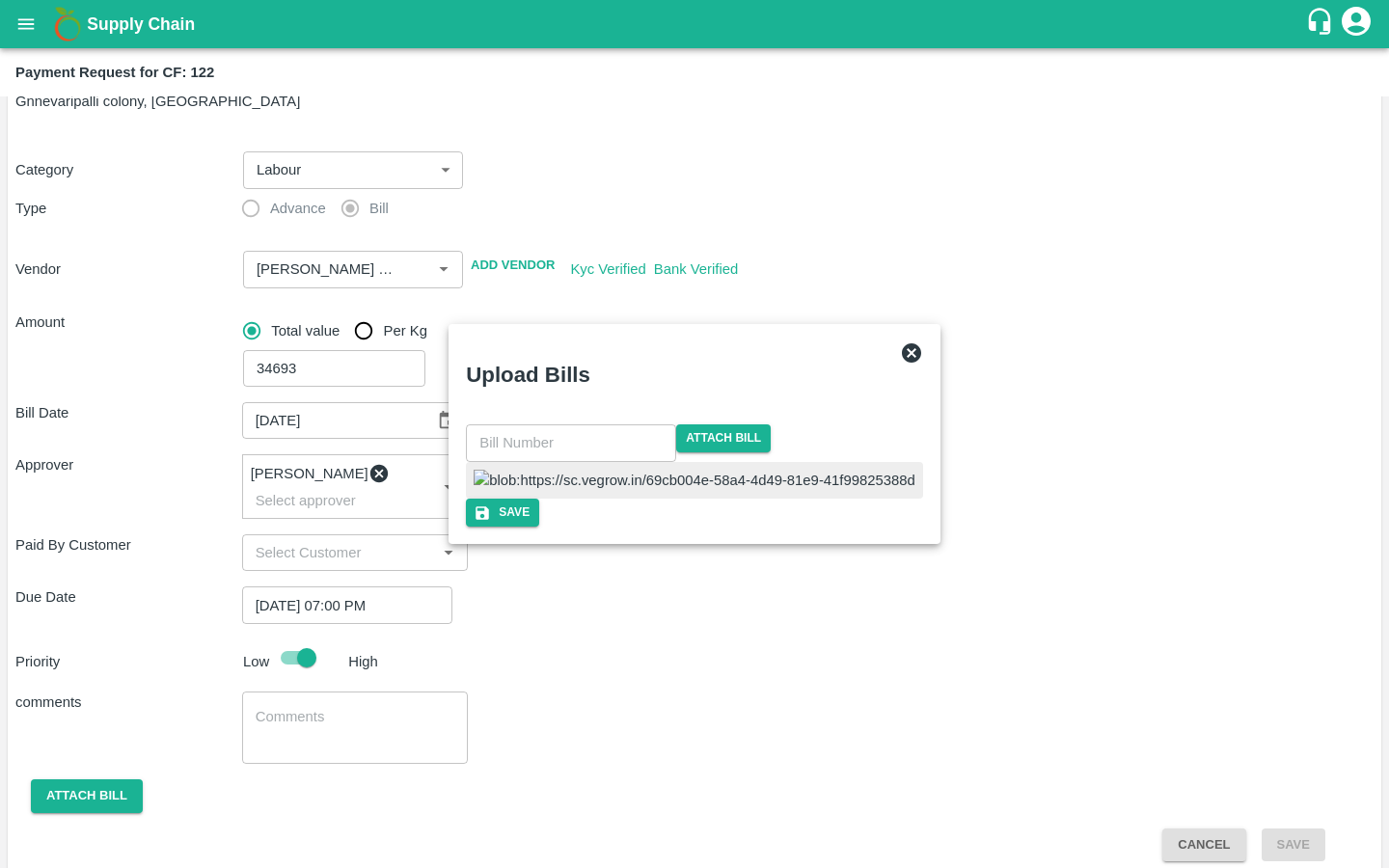 click at bounding box center (694, 480) 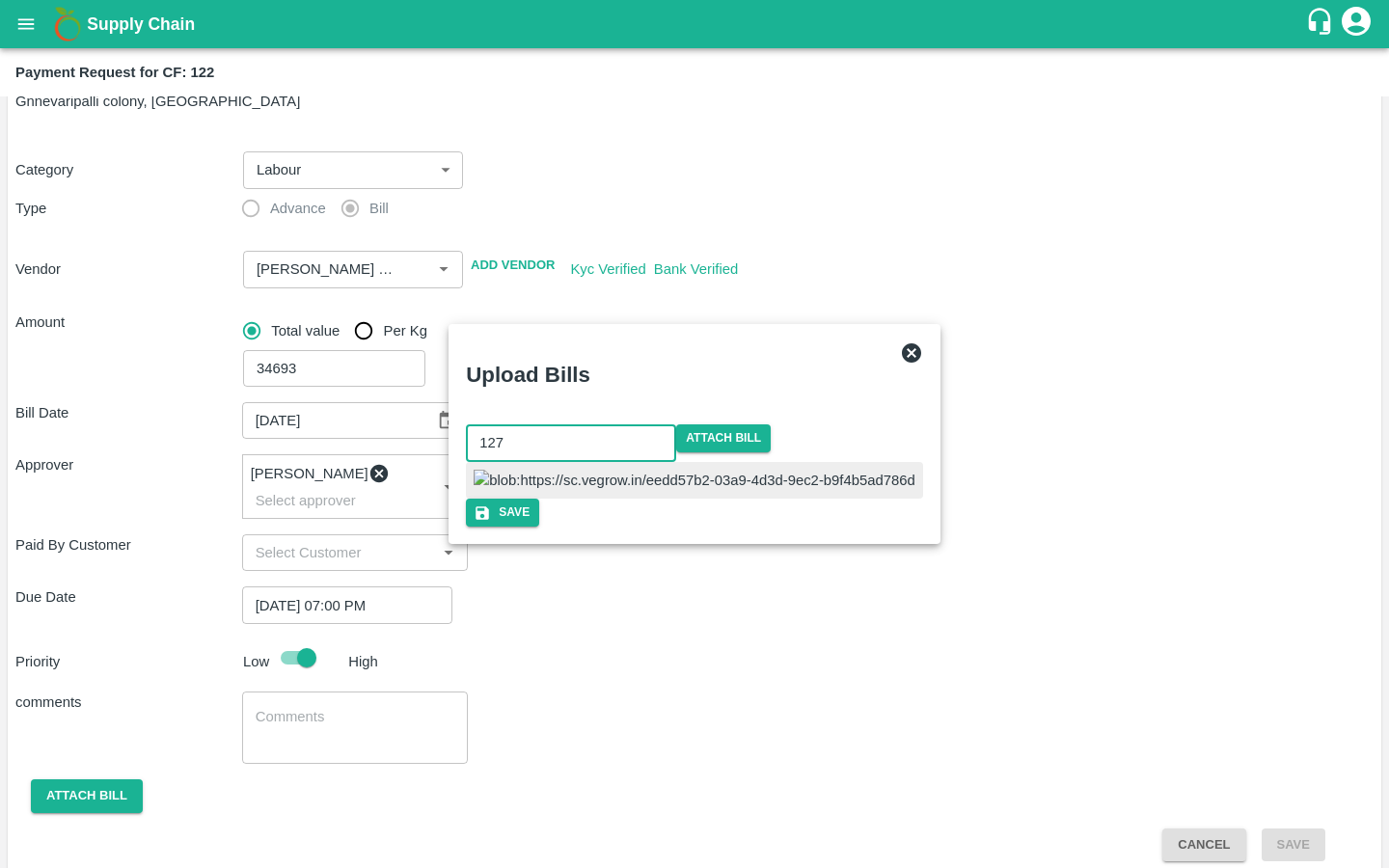 type on "127" 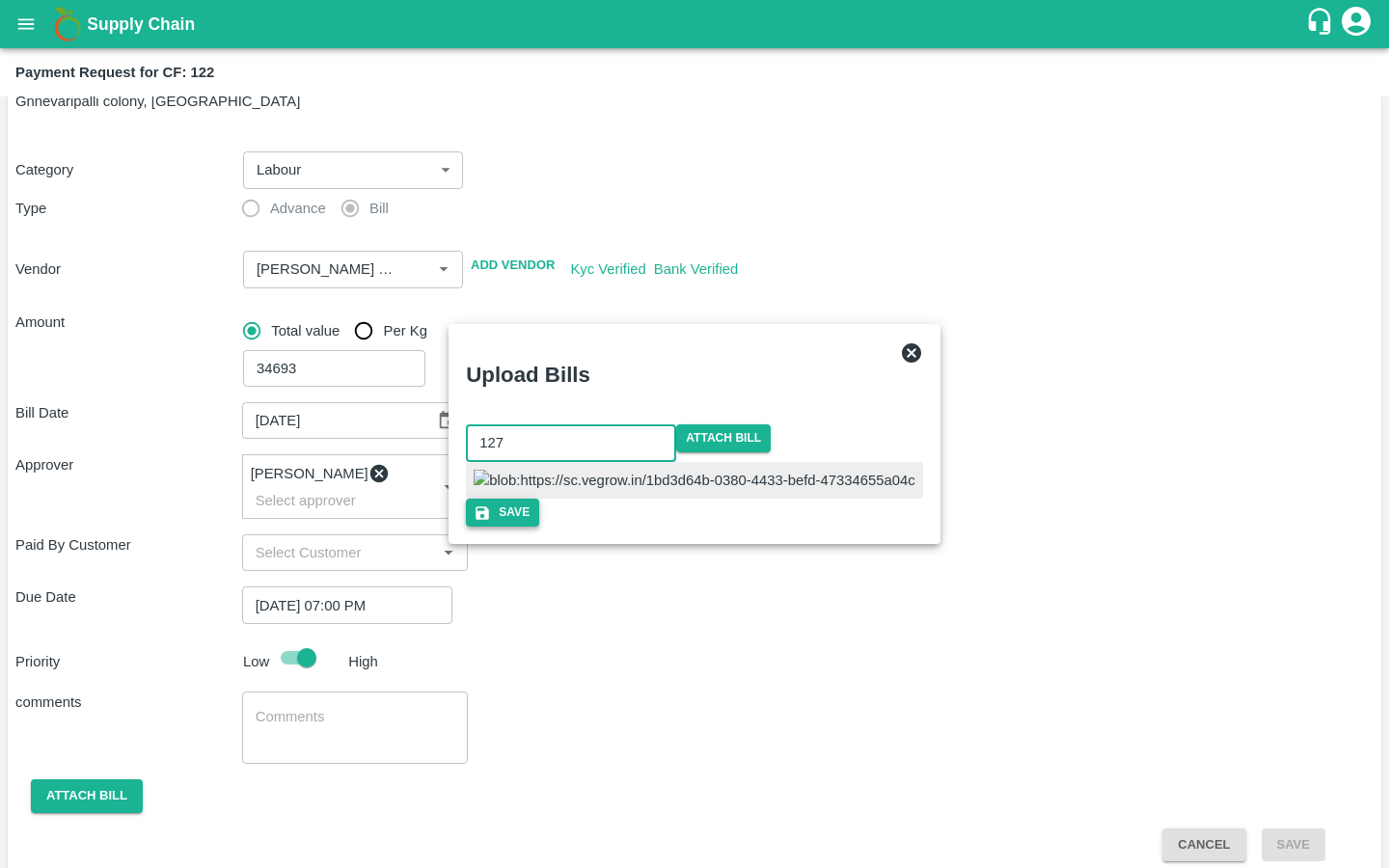 click on "Save" at bounding box center [503, 512] 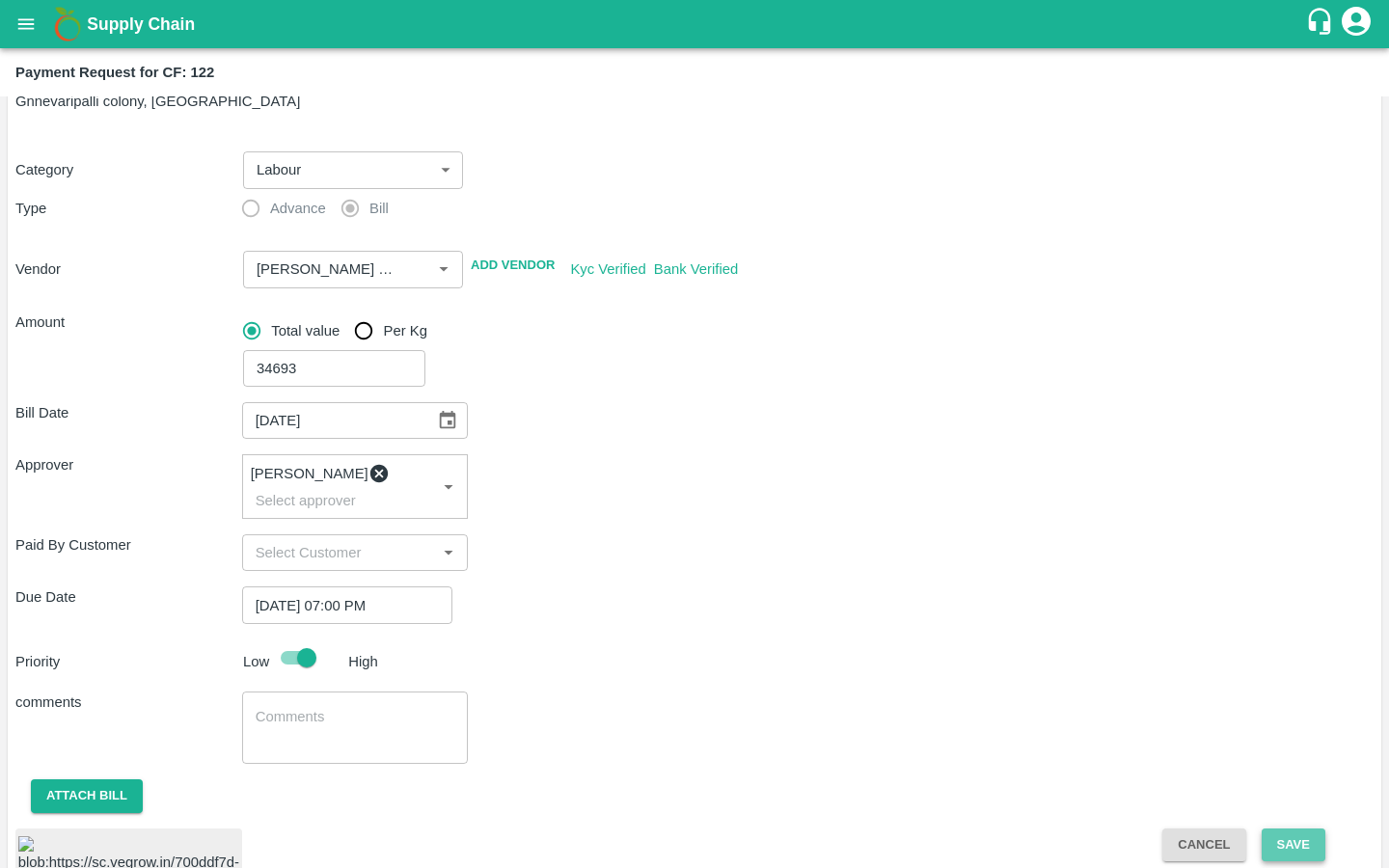 click on "Save" at bounding box center (1294, 845) 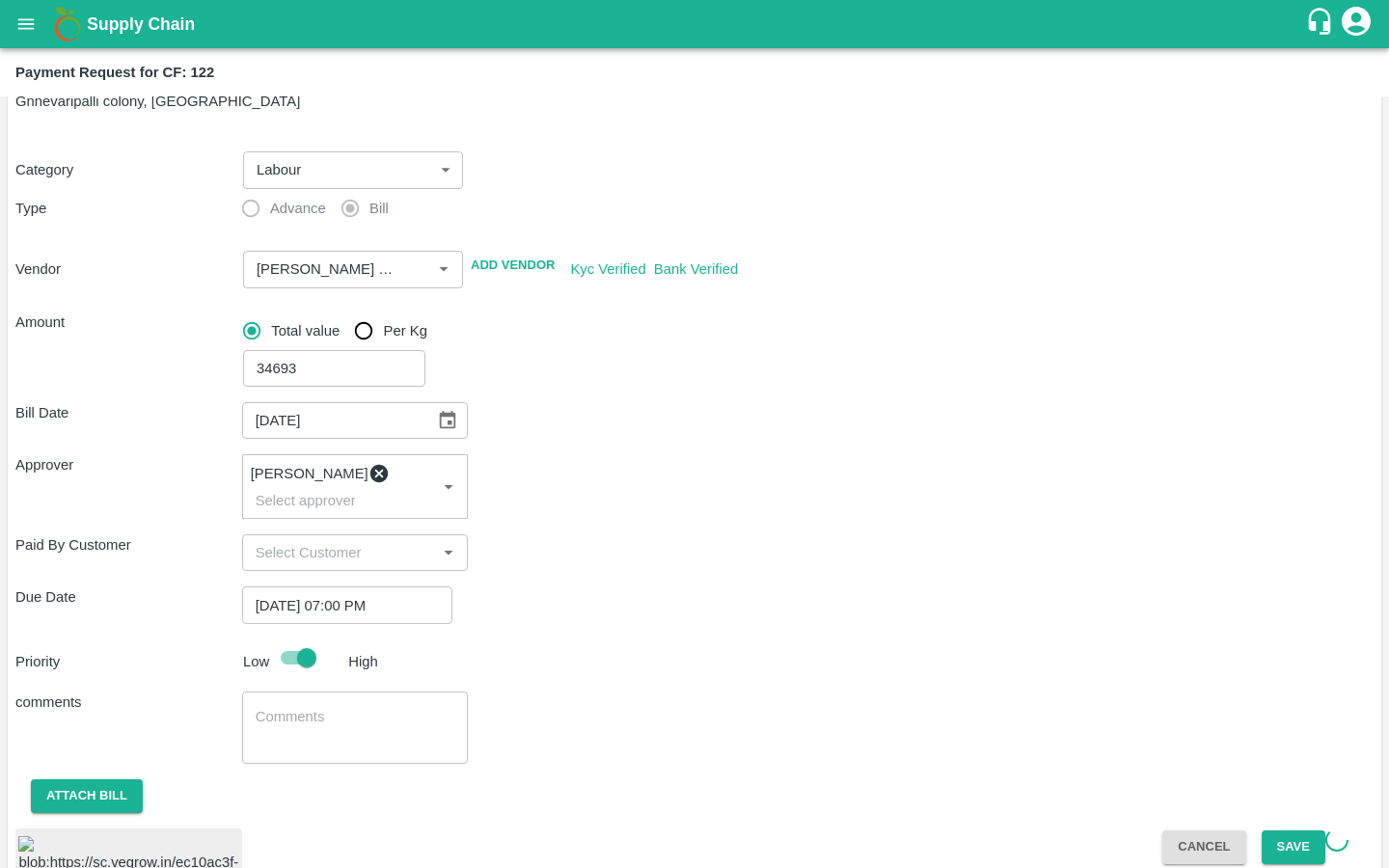 scroll, scrollTop: 97, scrollLeft: 0, axis: vertical 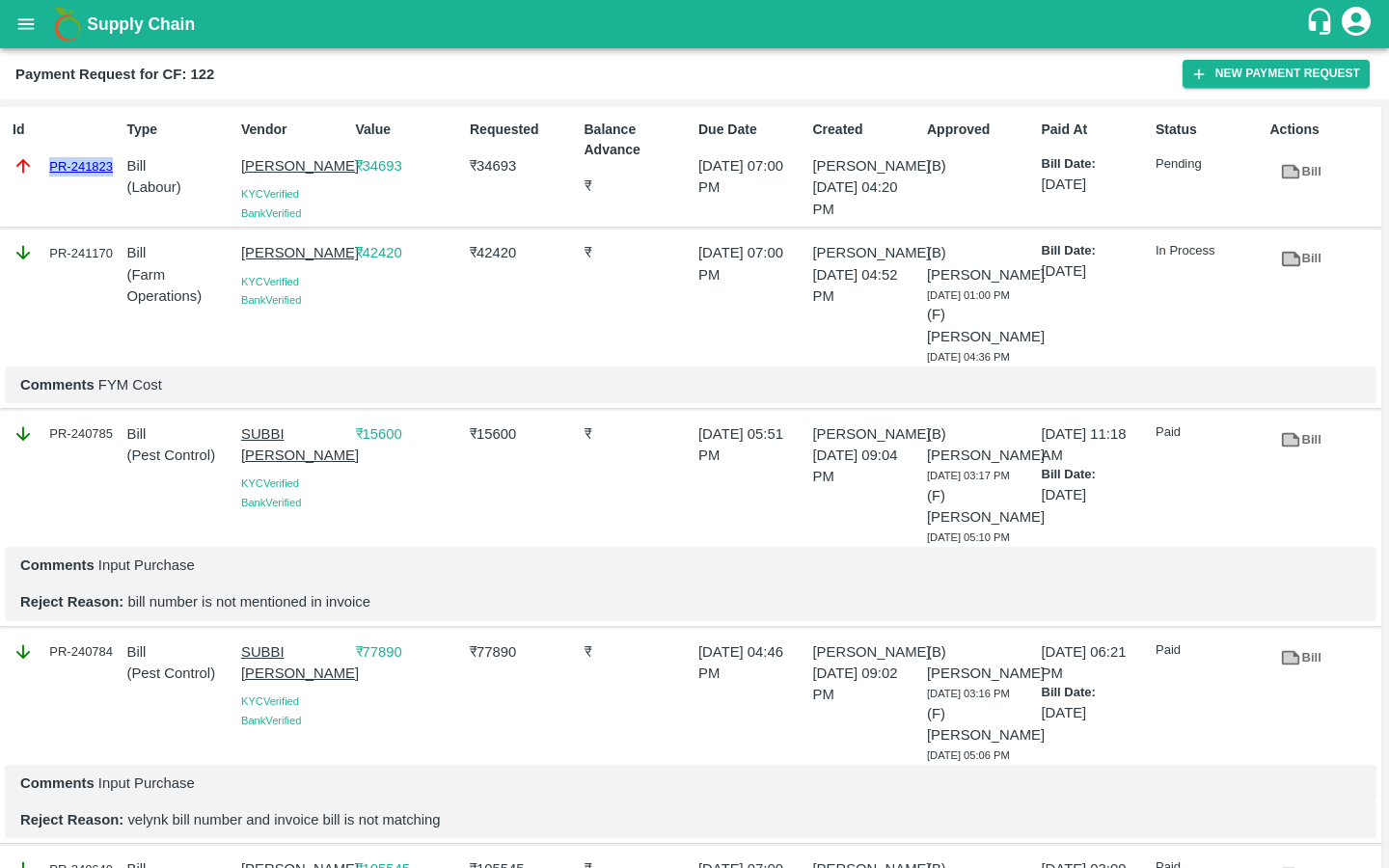 drag, startPoint x: 42, startPoint y: 164, endPoint x: 114, endPoint y: 164, distance: 72 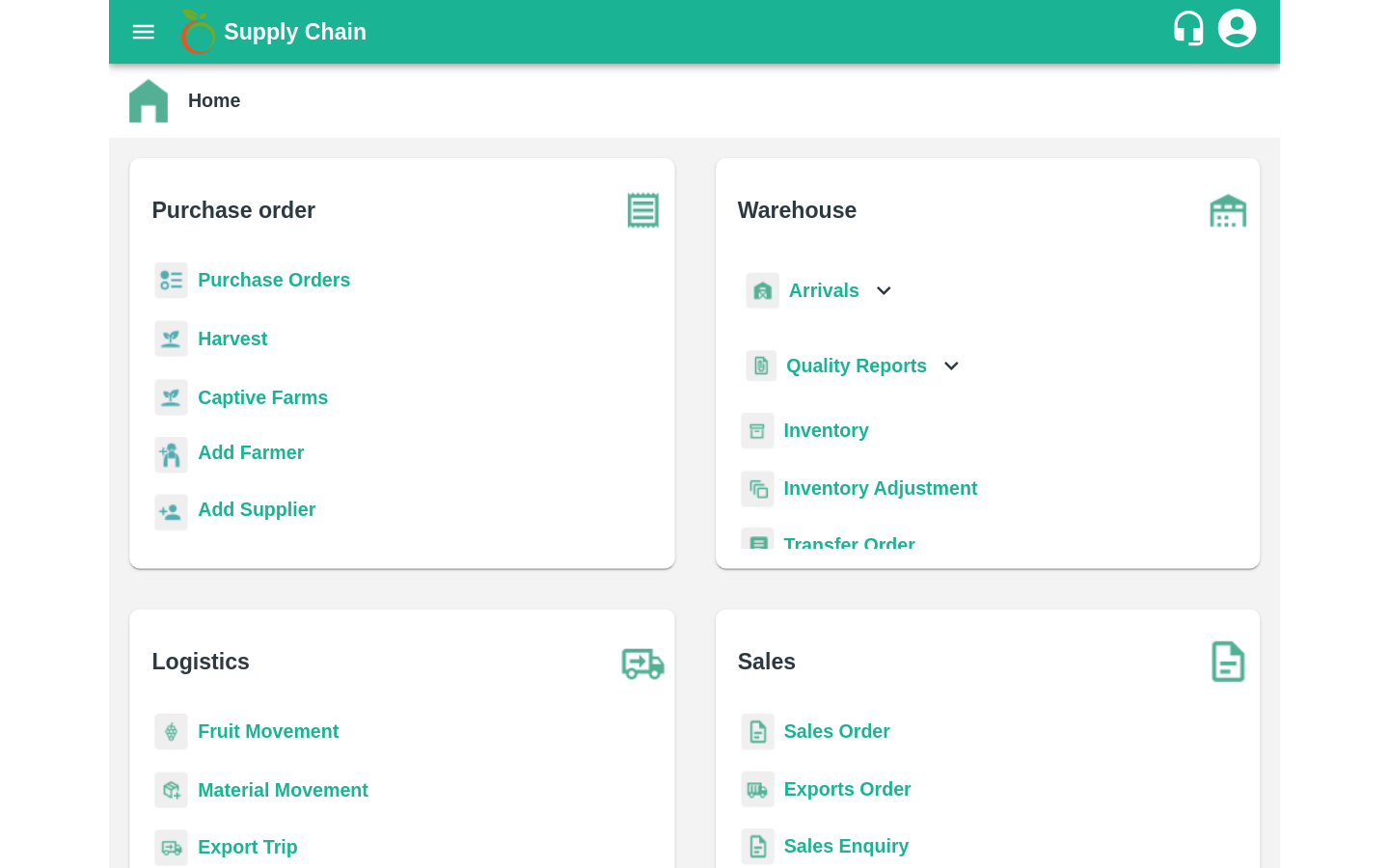 scroll, scrollTop: 0, scrollLeft: 0, axis: both 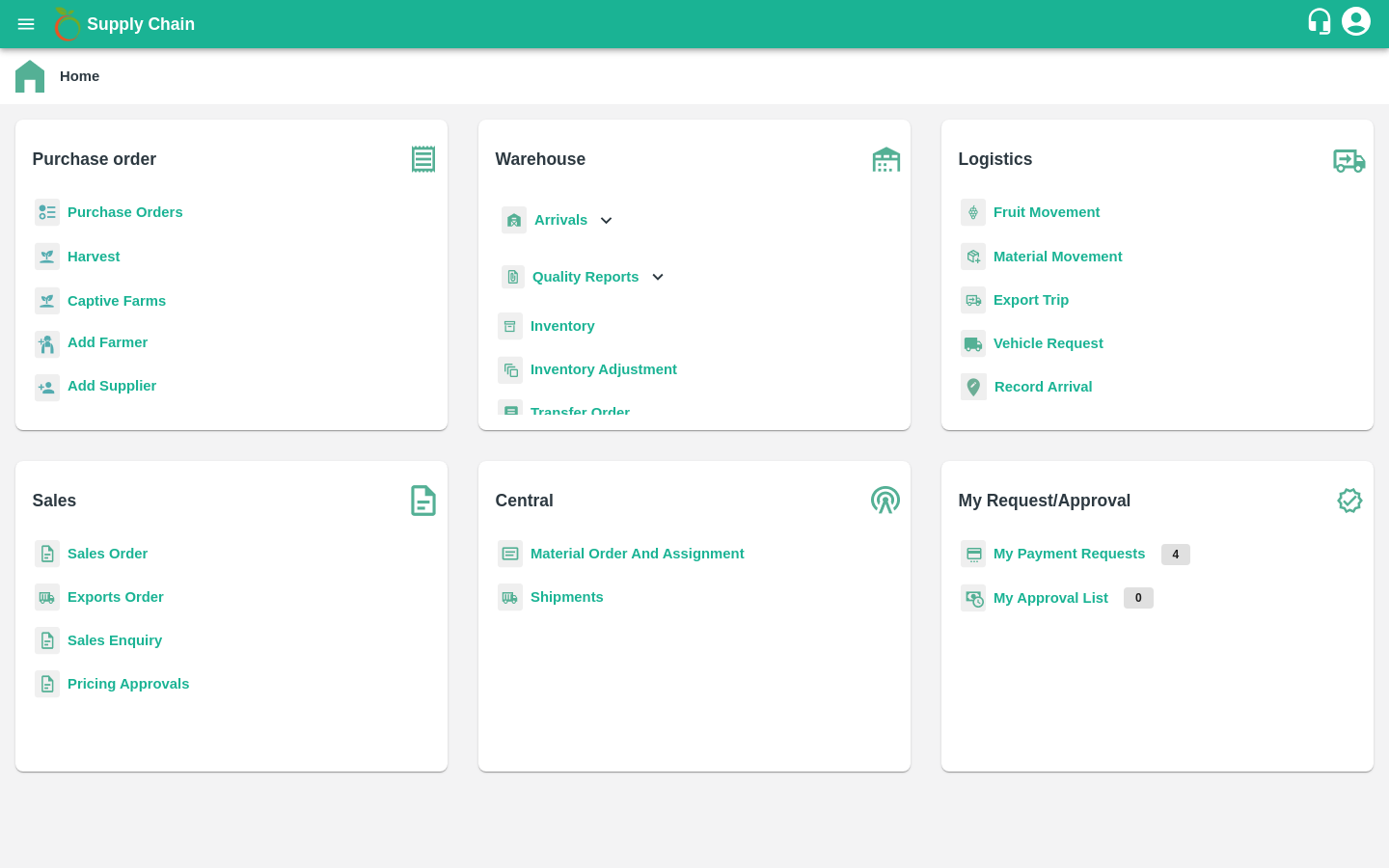 click 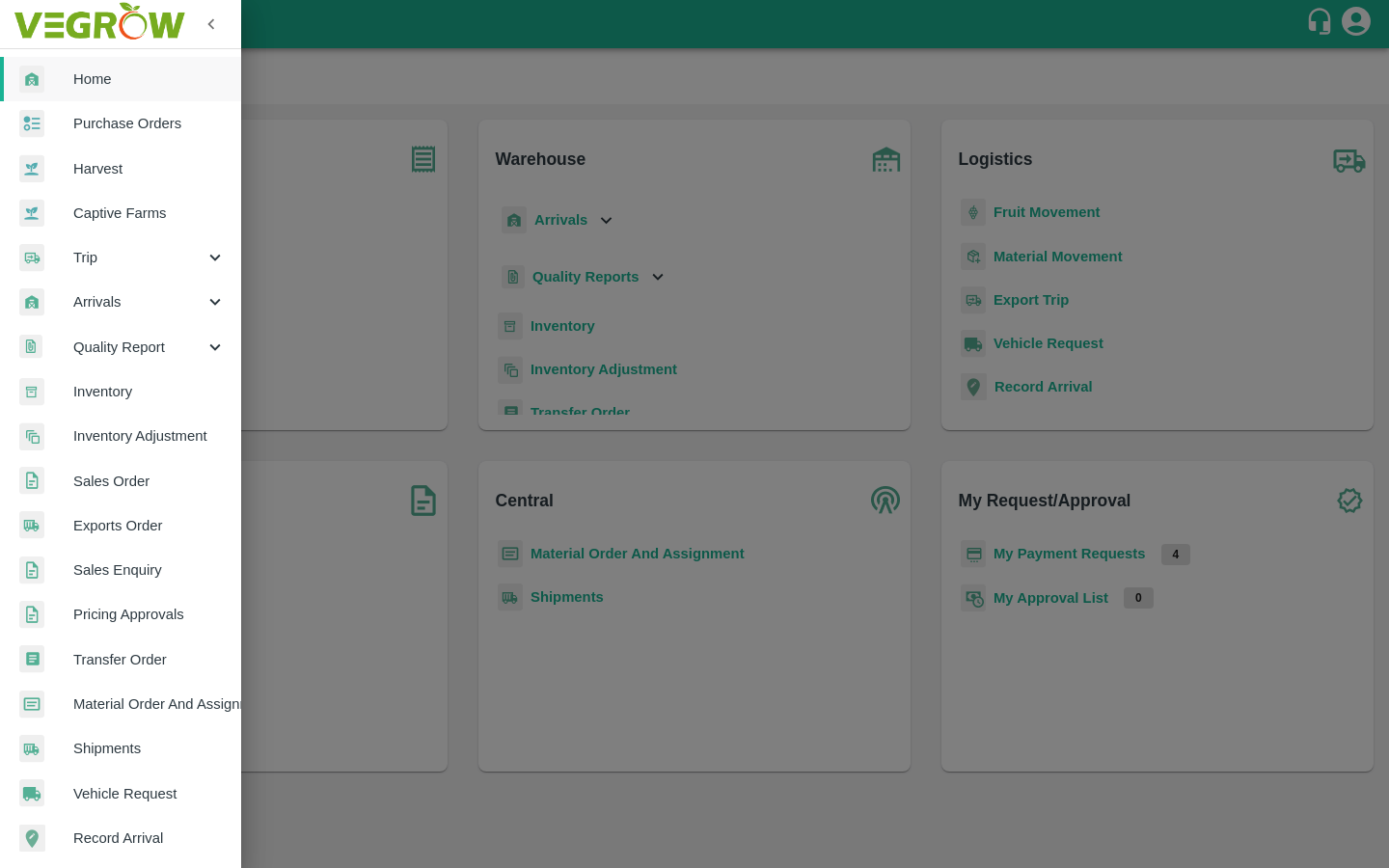 scroll, scrollTop: 231, scrollLeft: 0, axis: vertical 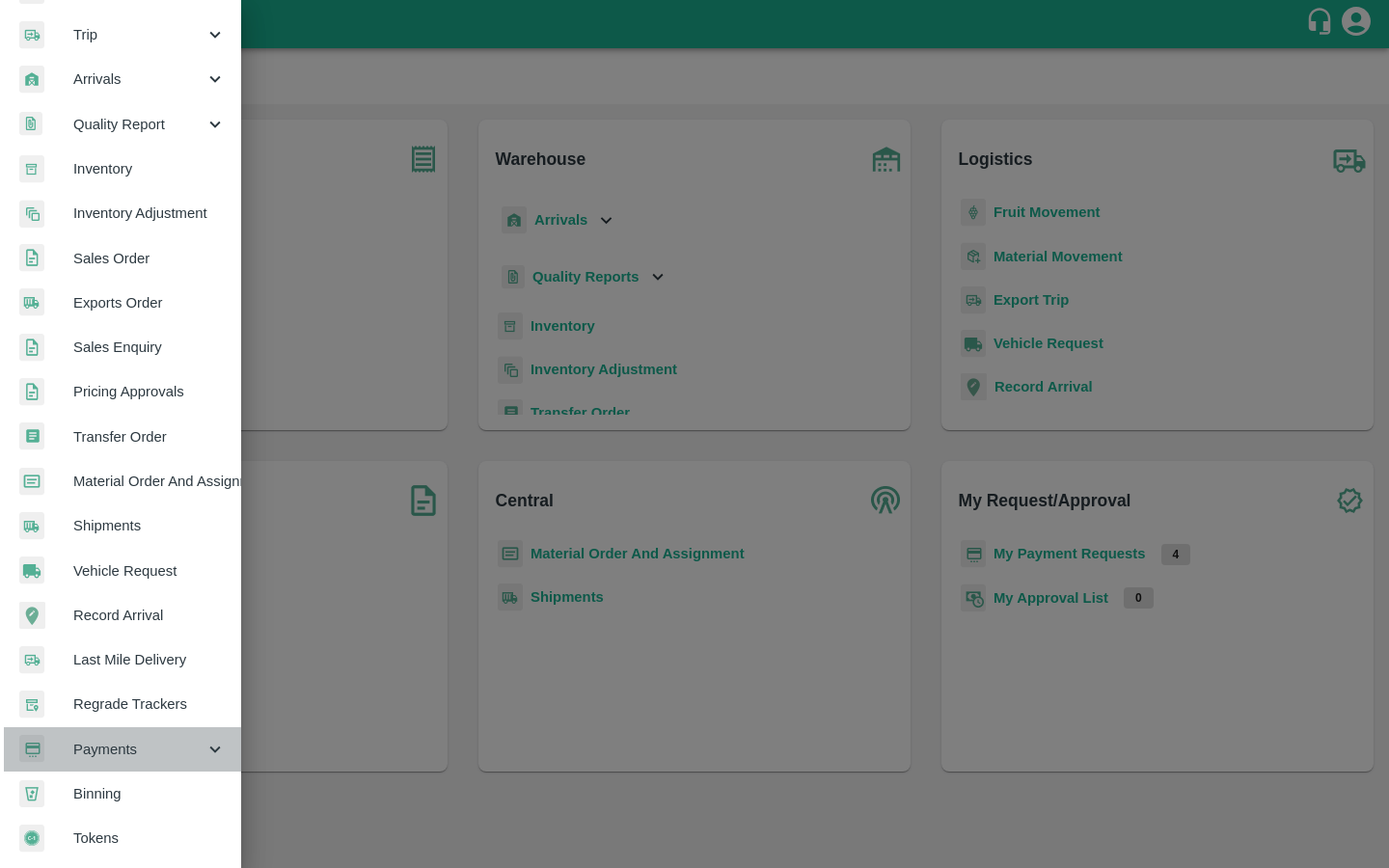 click on "Payments" at bounding box center (139, 749) 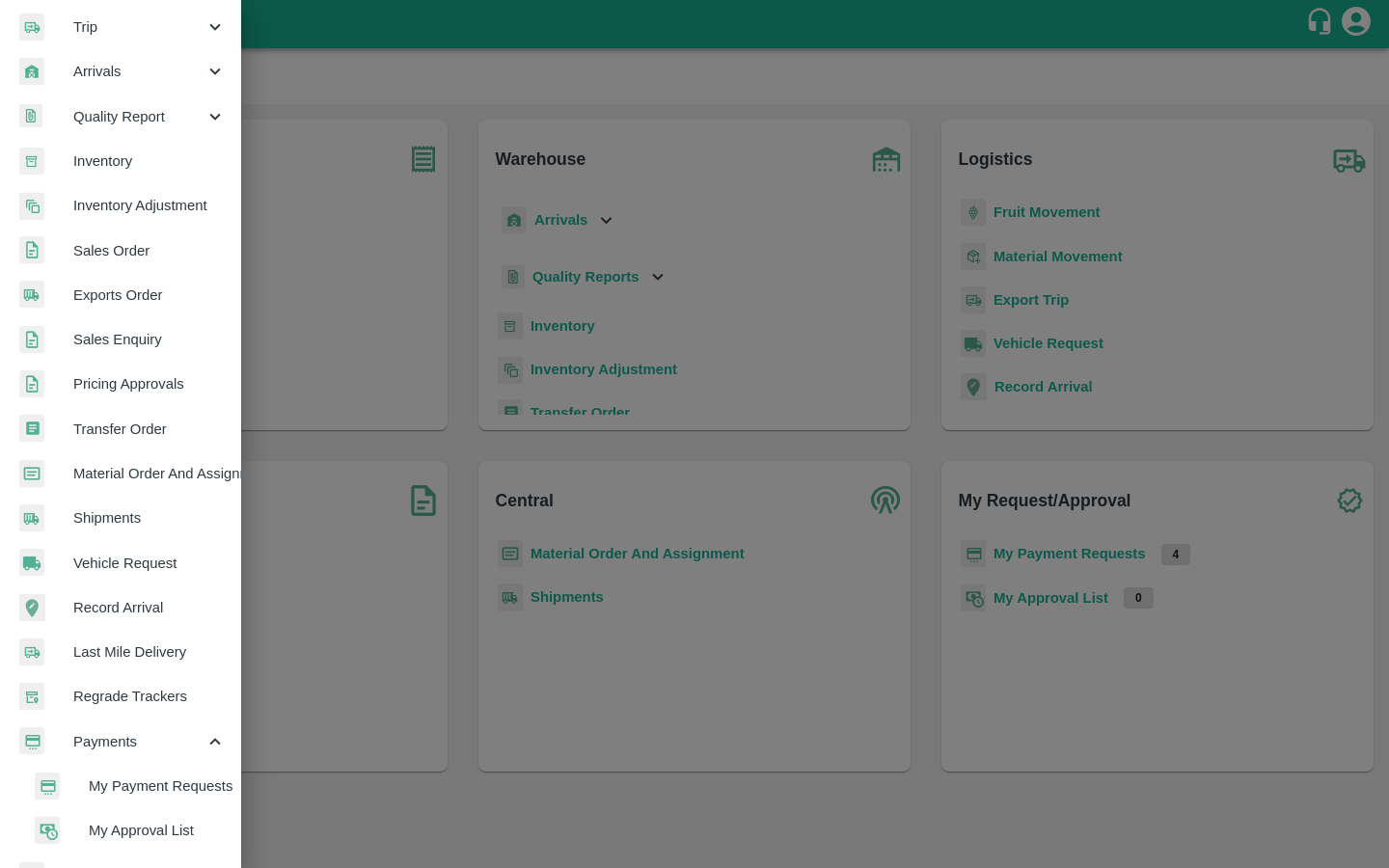 click on "My Payment Requests" at bounding box center [157, 786] 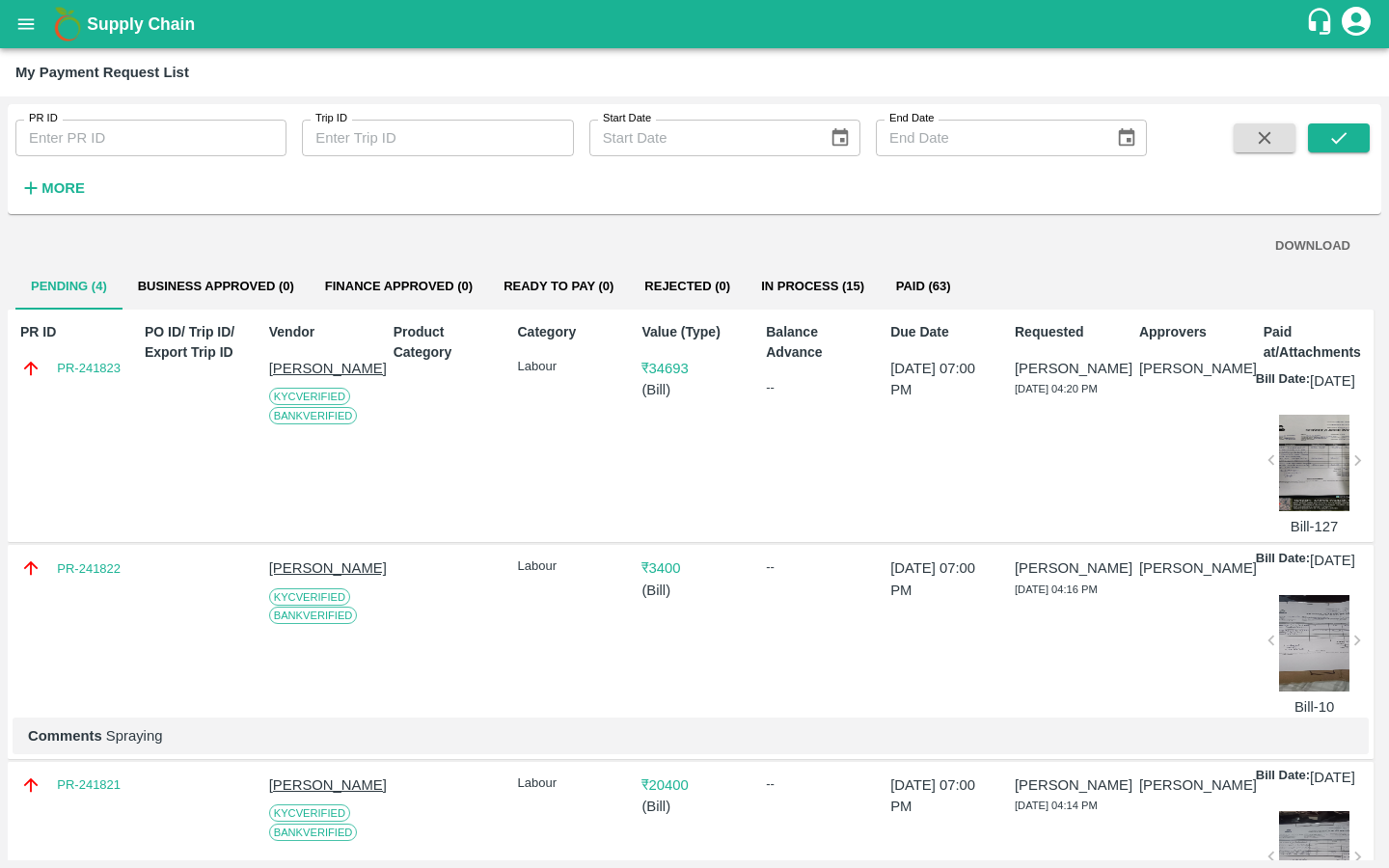 click on "In Process (15)" at bounding box center [812, 286] 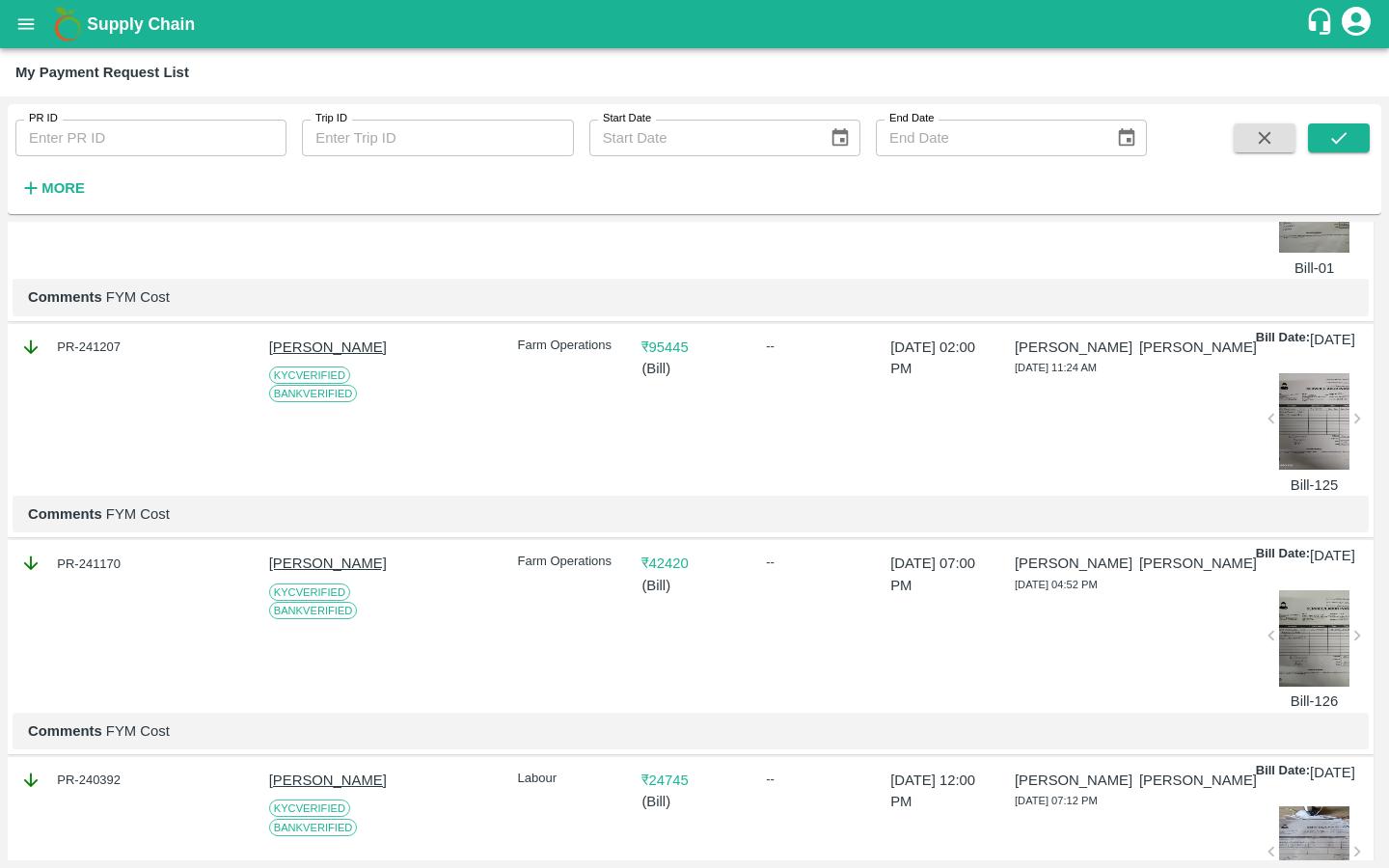 scroll, scrollTop: 0, scrollLeft: 0, axis: both 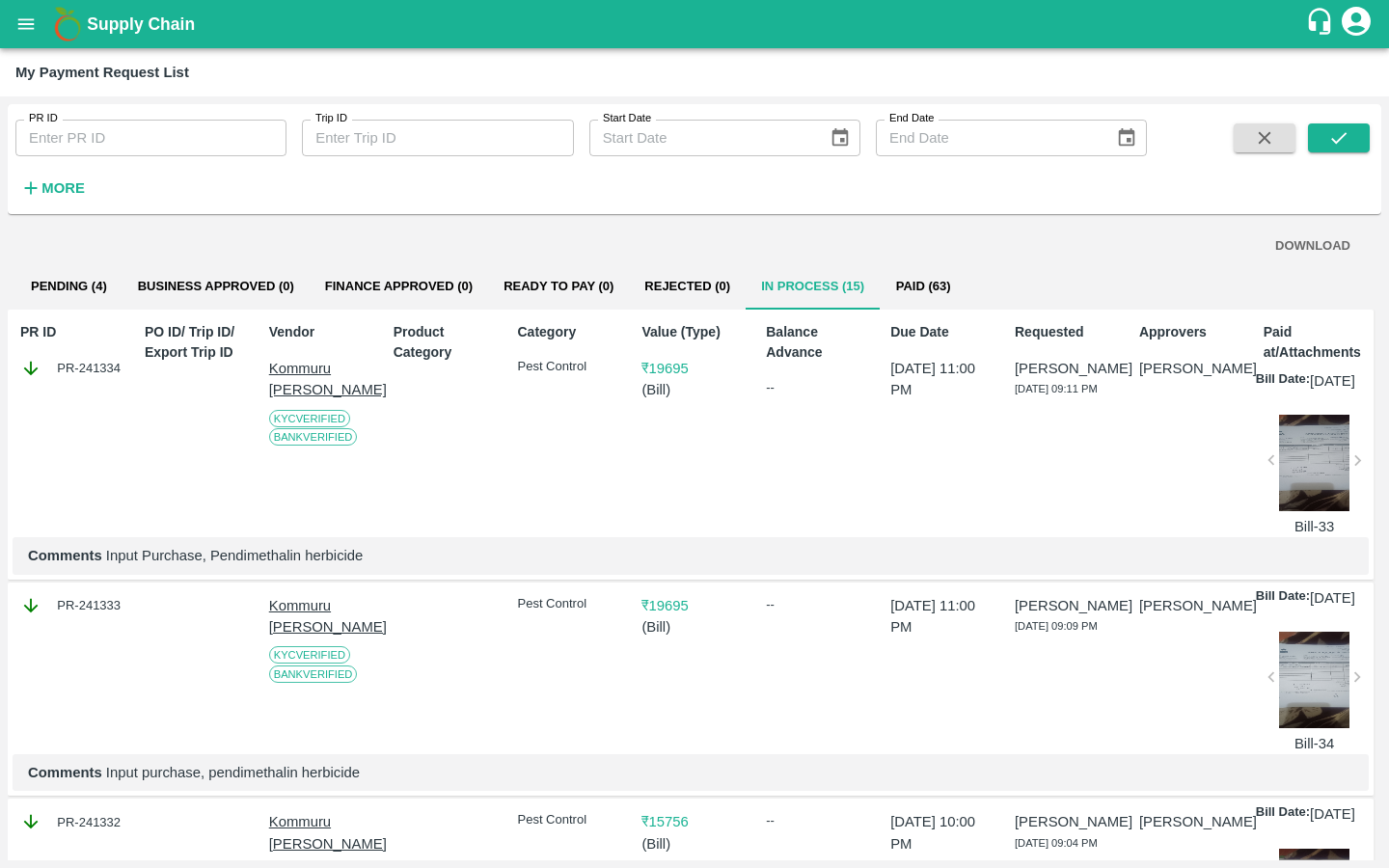 click on "Paid (63)" at bounding box center (923, 286) 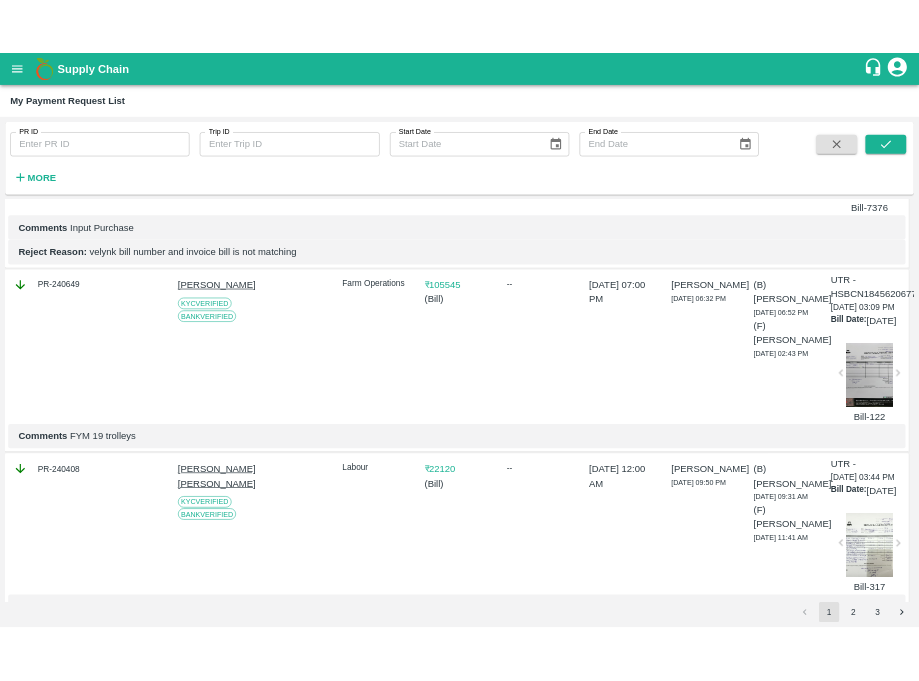 scroll, scrollTop: 3357, scrollLeft: 0, axis: vertical 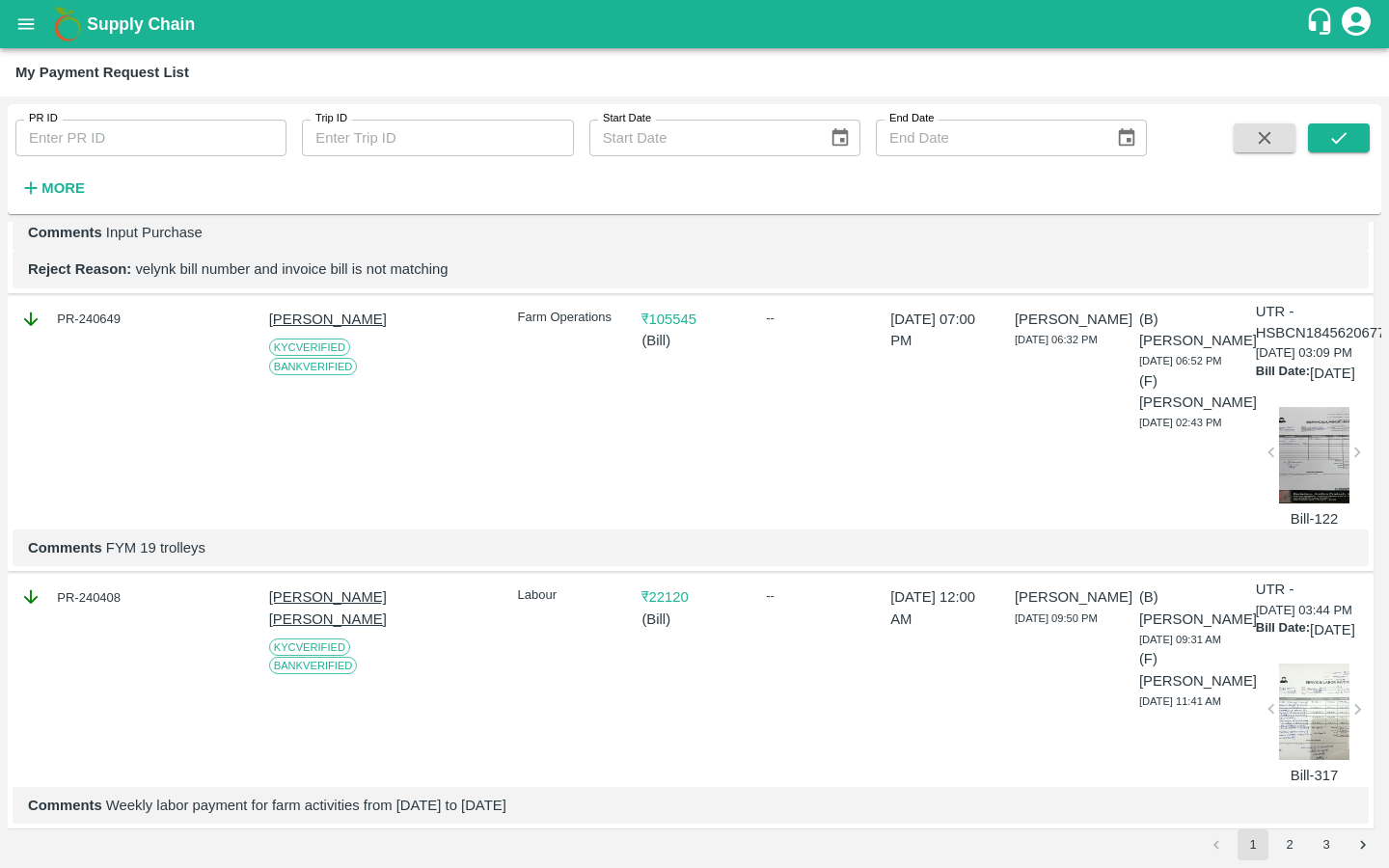 click at bounding box center (1315, 138) 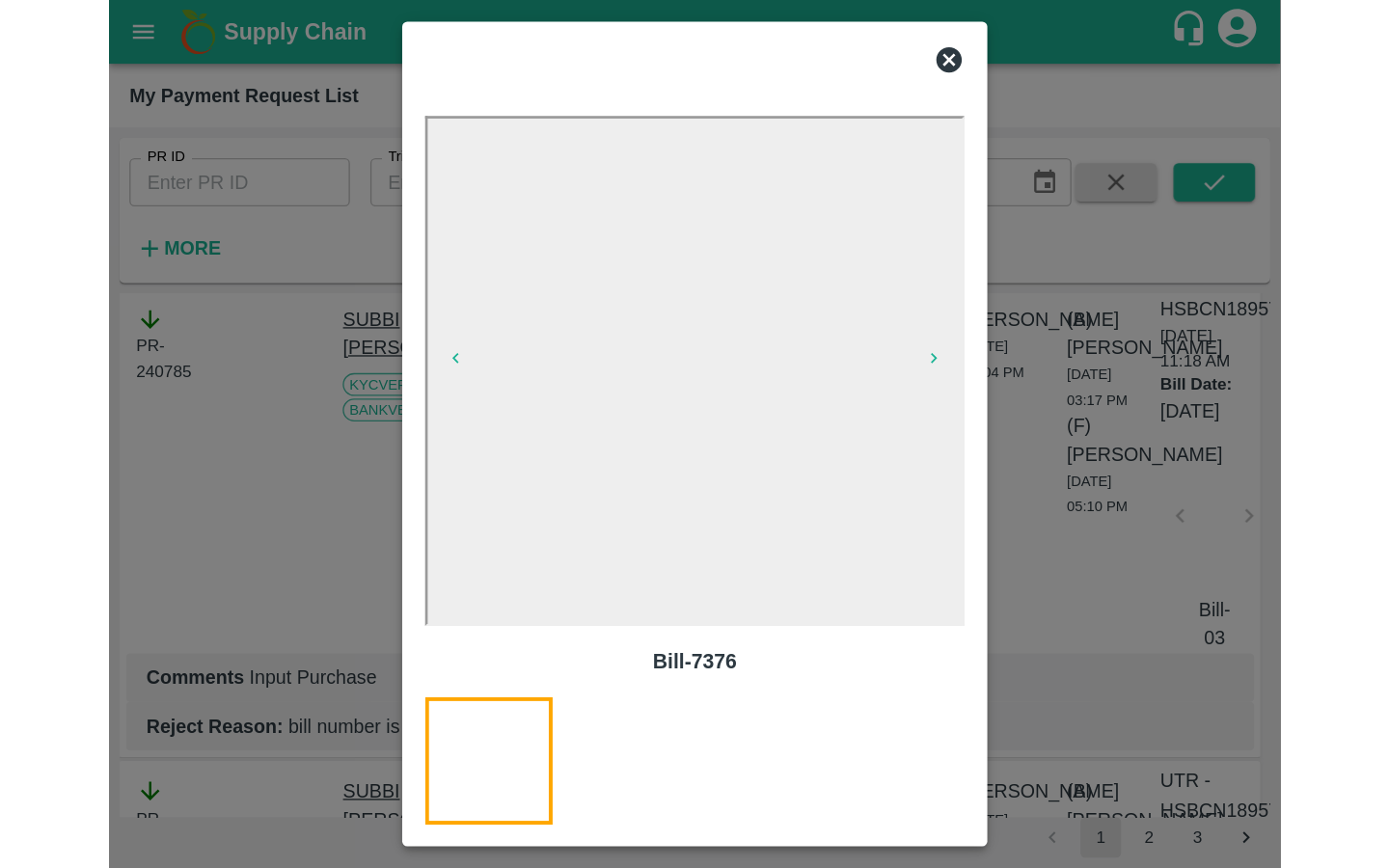 scroll, scrollTop: 3624, scrollLeft: 0, axis: vertical 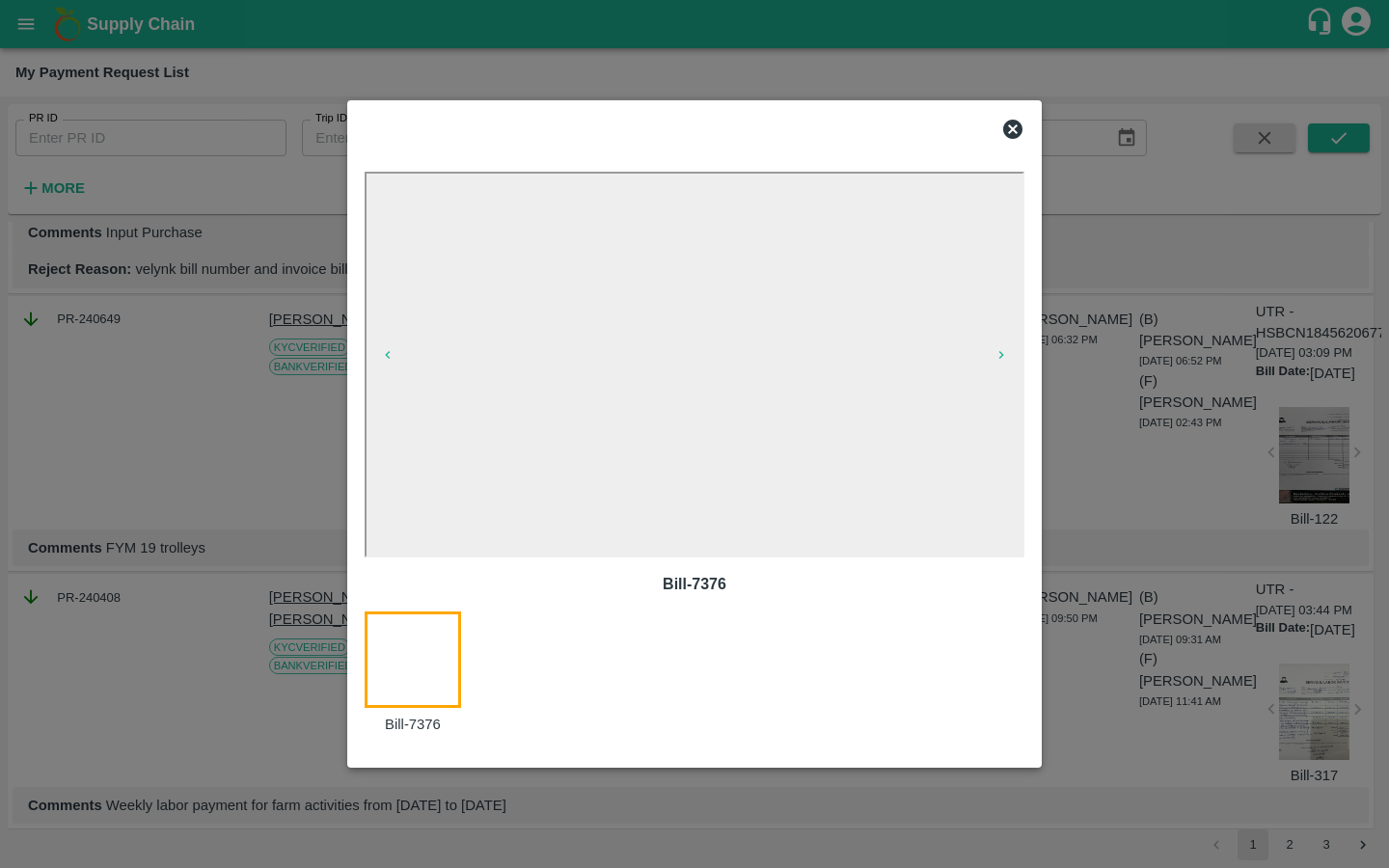 click 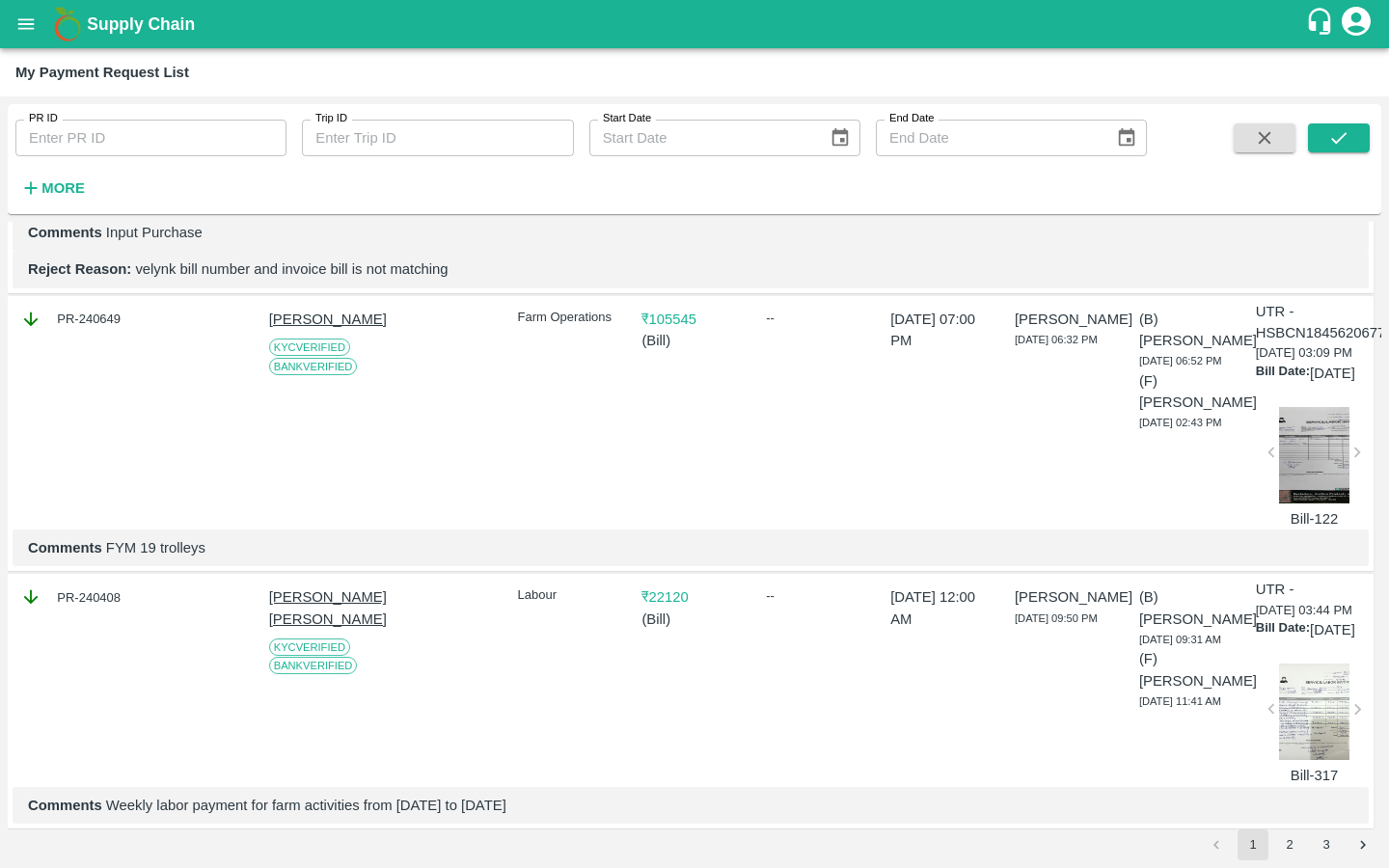 drag, startPoint x: 253, startPoint y: 460, endPoint x: 356, endPoint y: 488, distance: 106.737997 